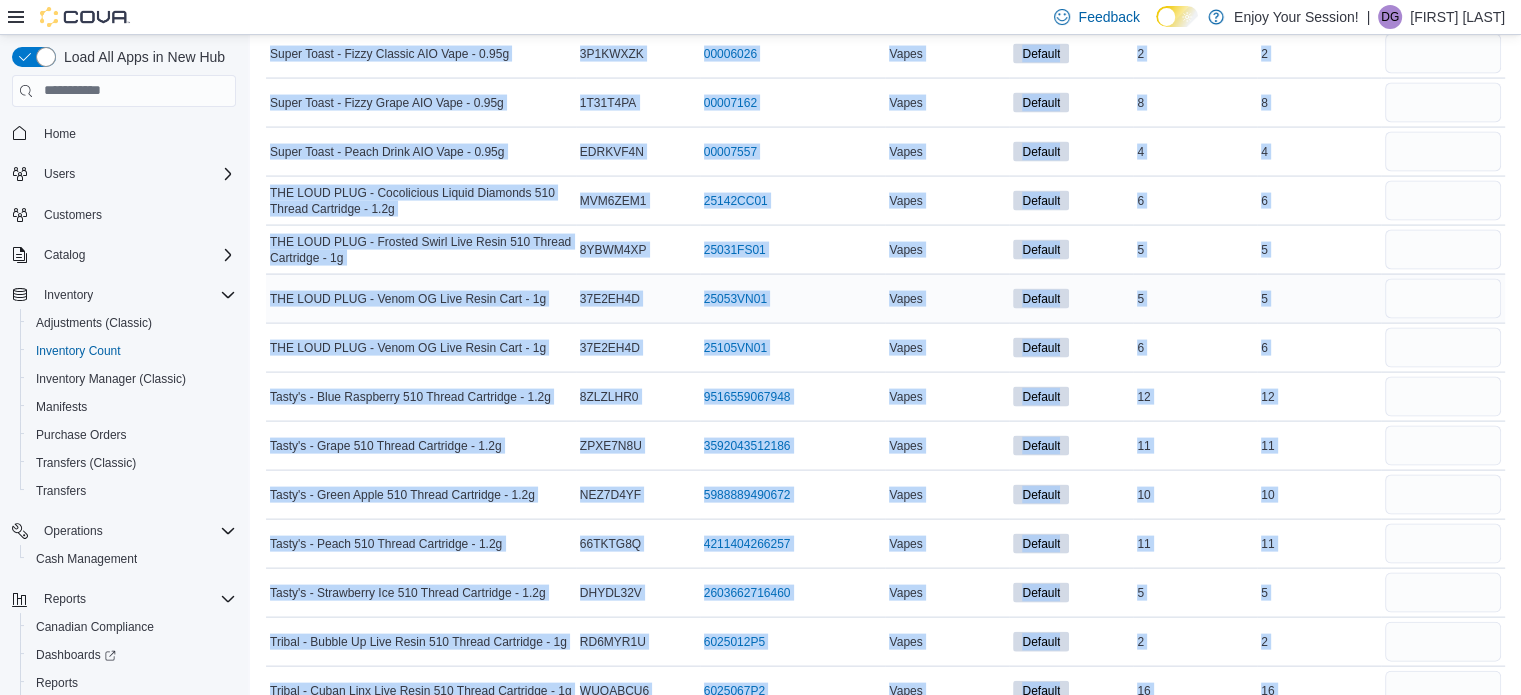 click at bounding box center (1443, 299) 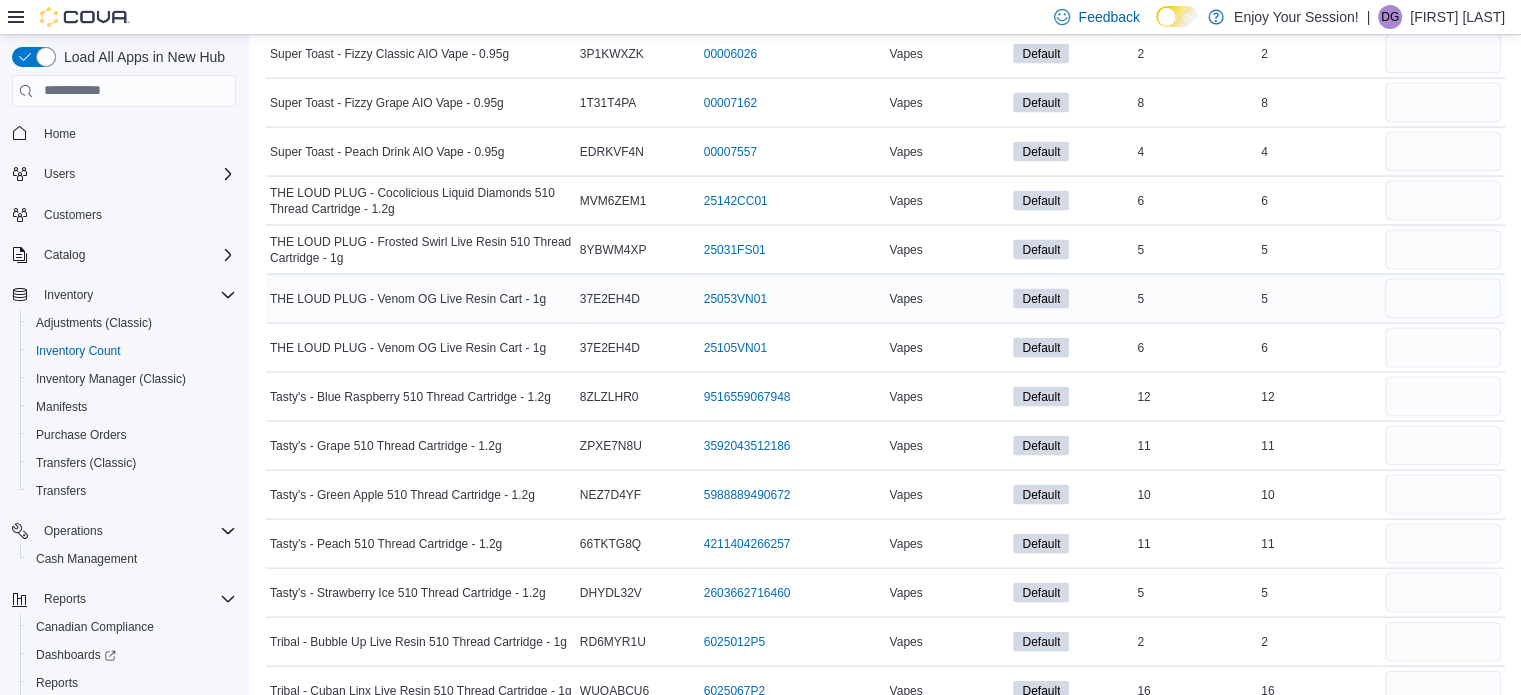 click on "5" at bounding box center (1319, 299) 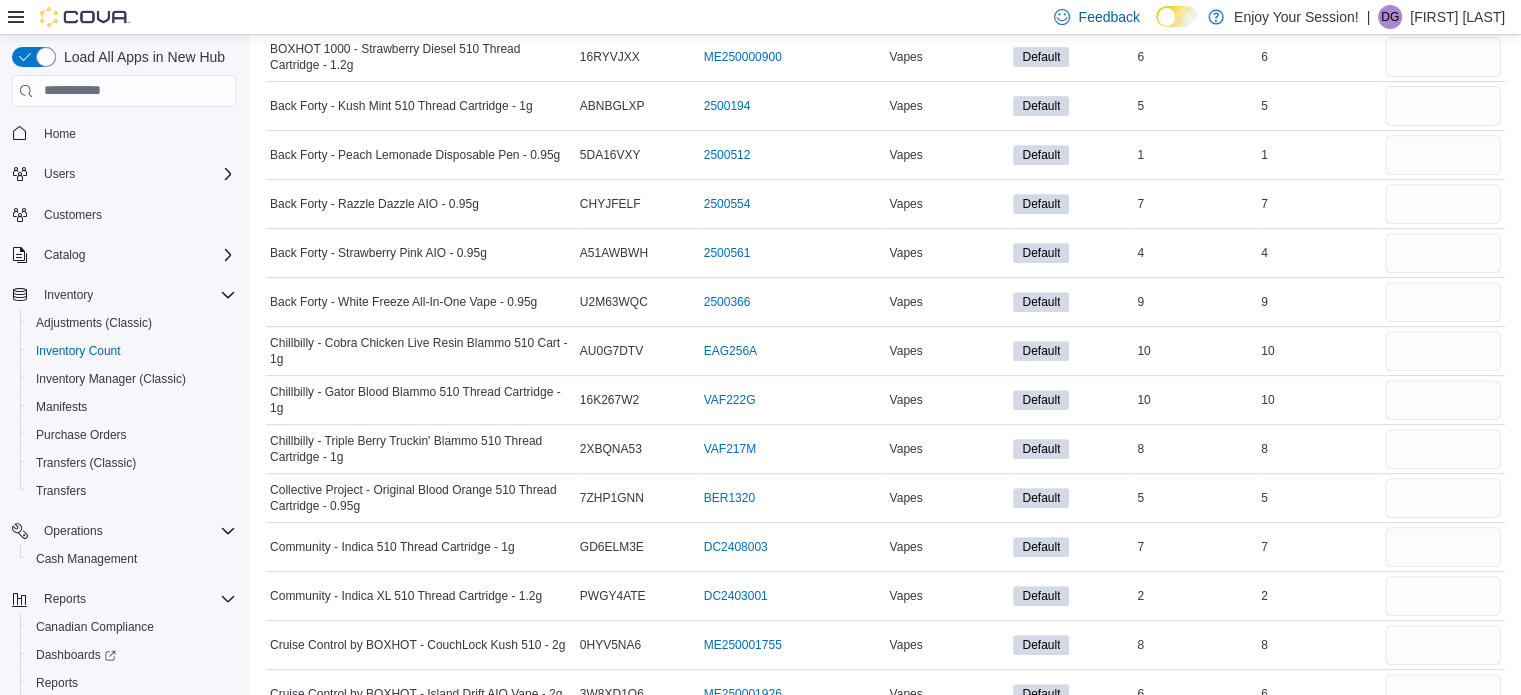 scroll, scrollTop: 835, scrollLeft: 0, axis: vertical 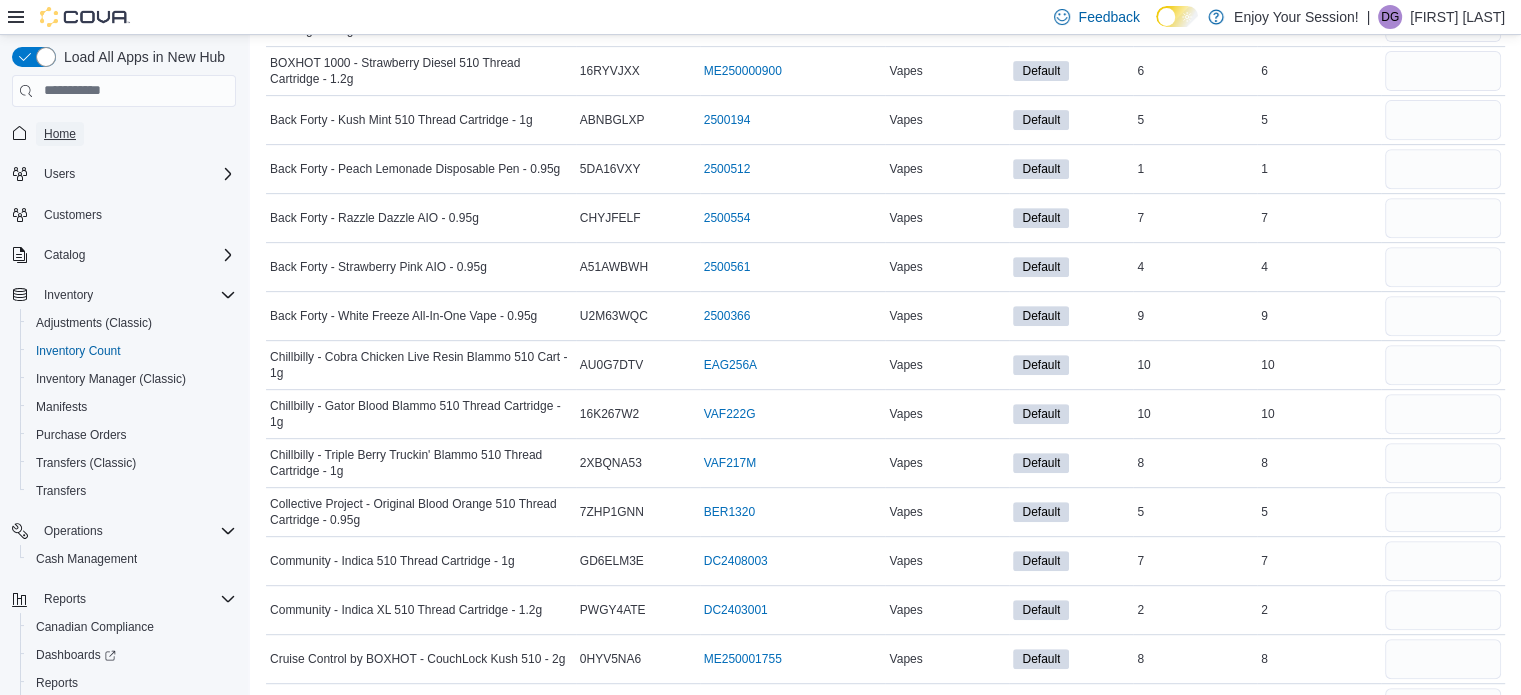 click on "Home" at bounding box center [60, 134] 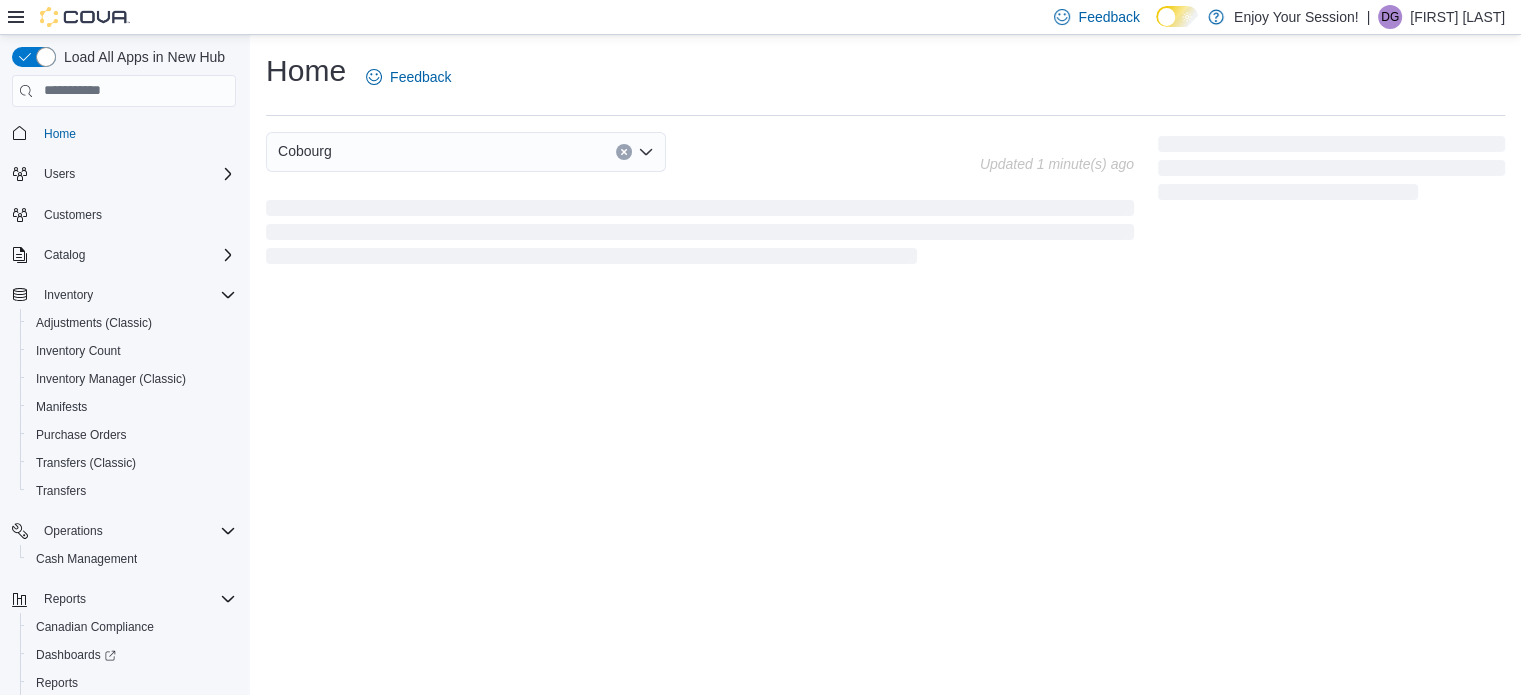 scroll, scrollTop: 0, scrollLeft: 0, axis: both 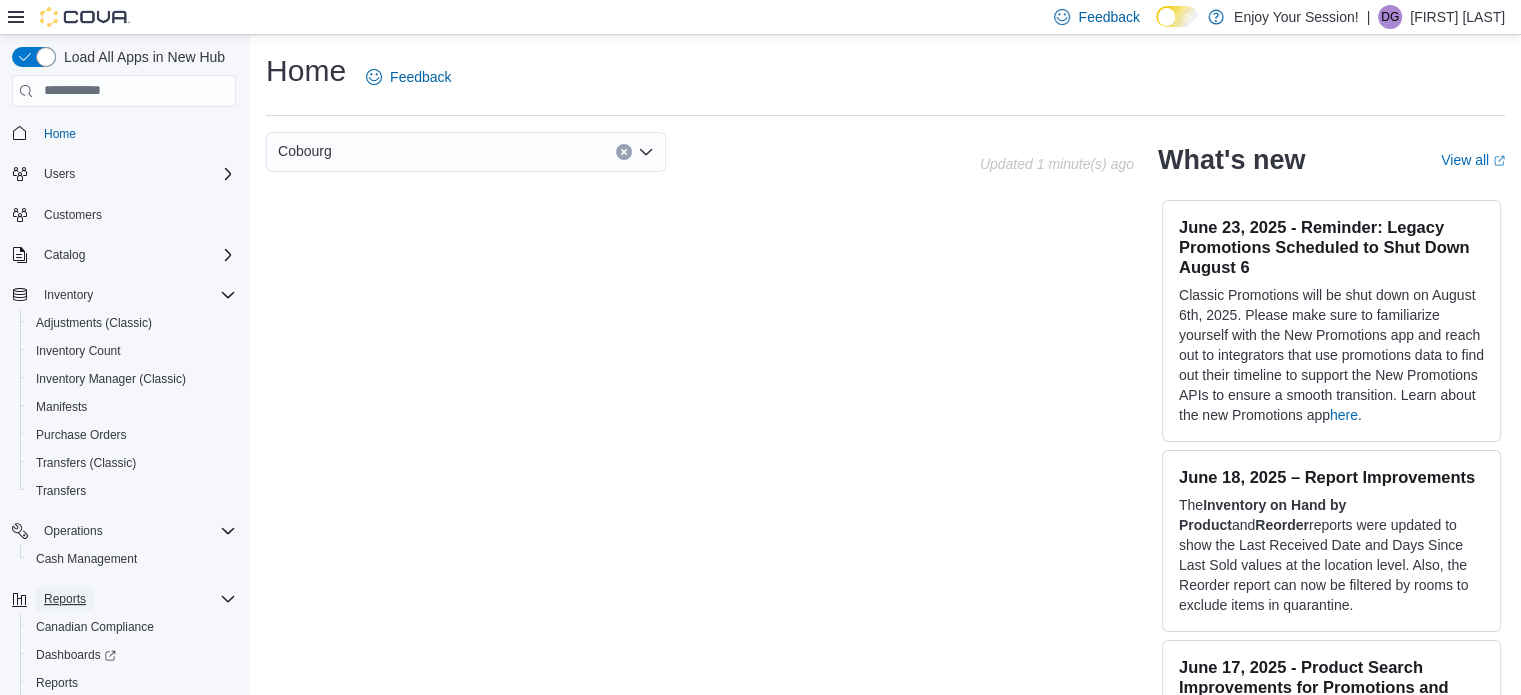 click on "Reports" at bounding box center [65, 599] 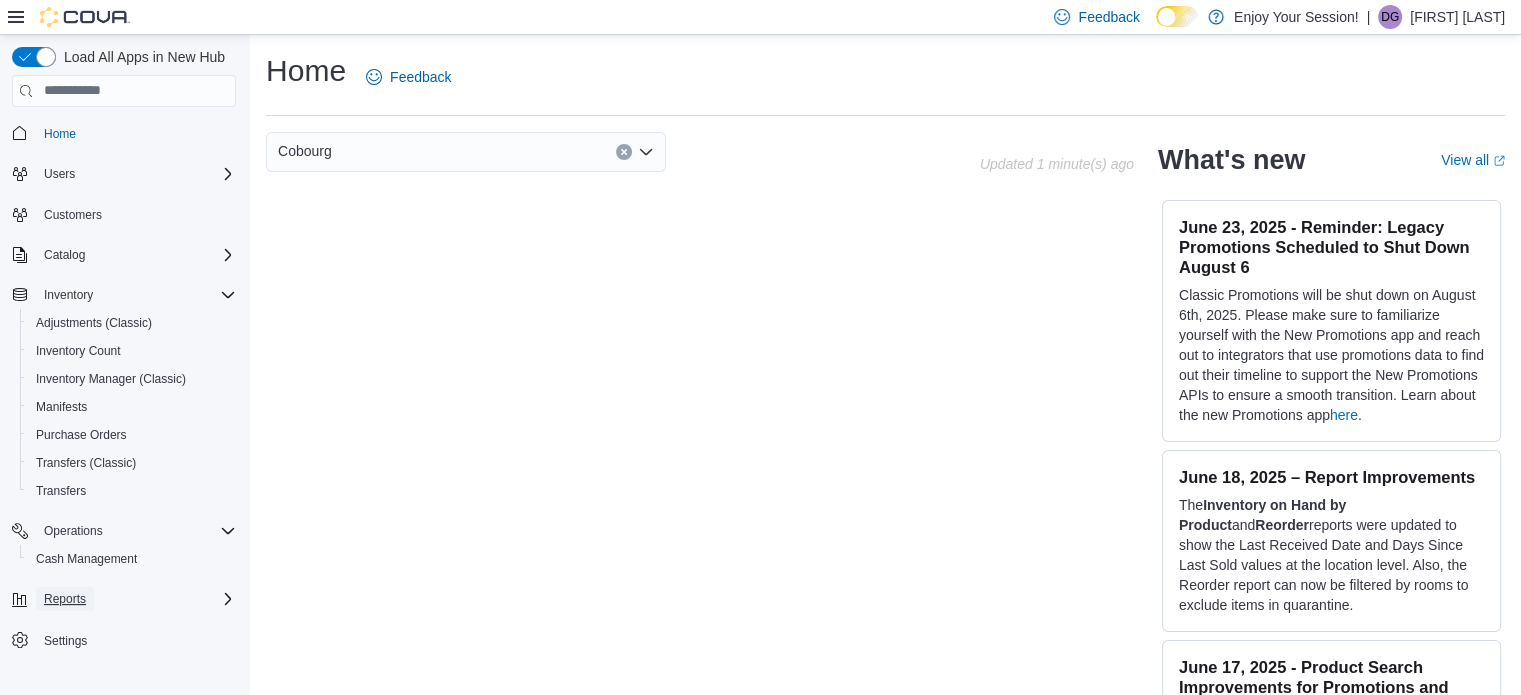 click on "Reports" at bounding box center [65, 599] 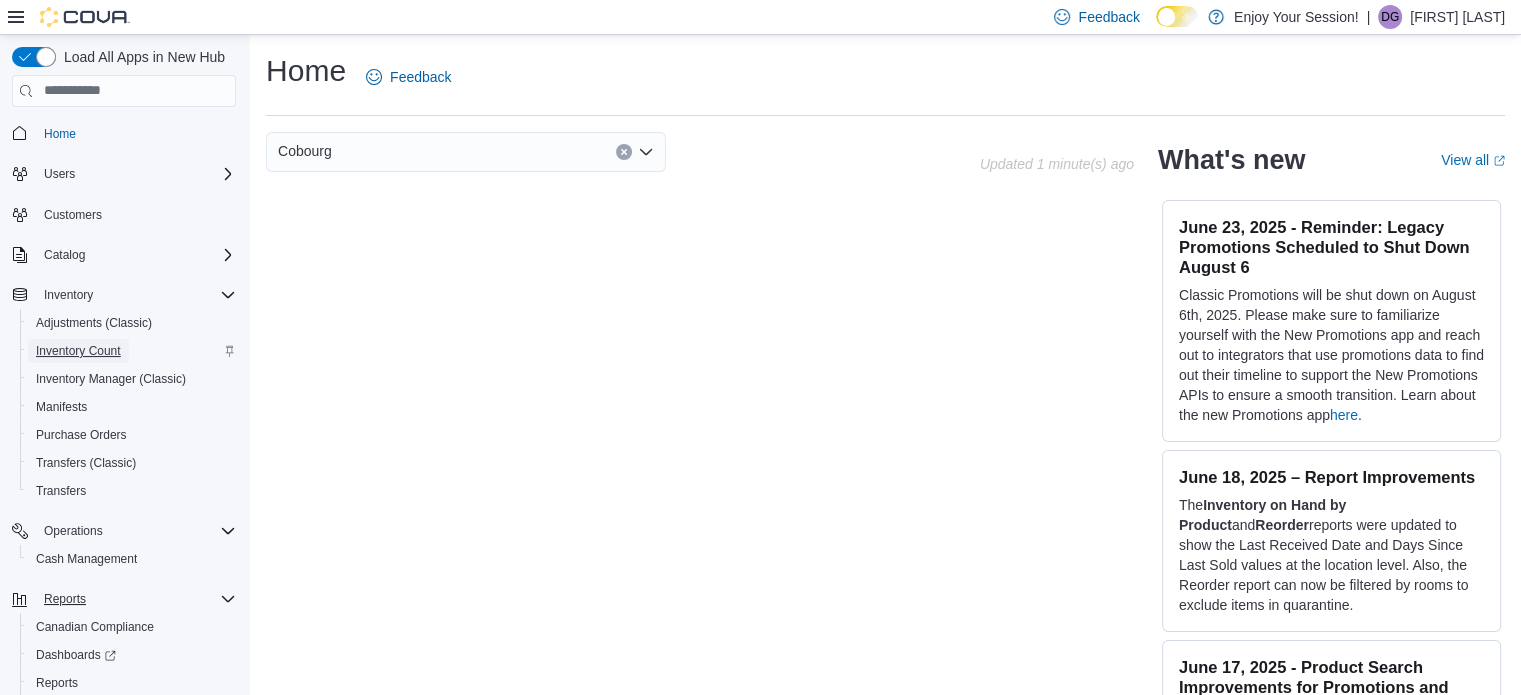 click on "Inventory Count" at bounding box center [78, 351] 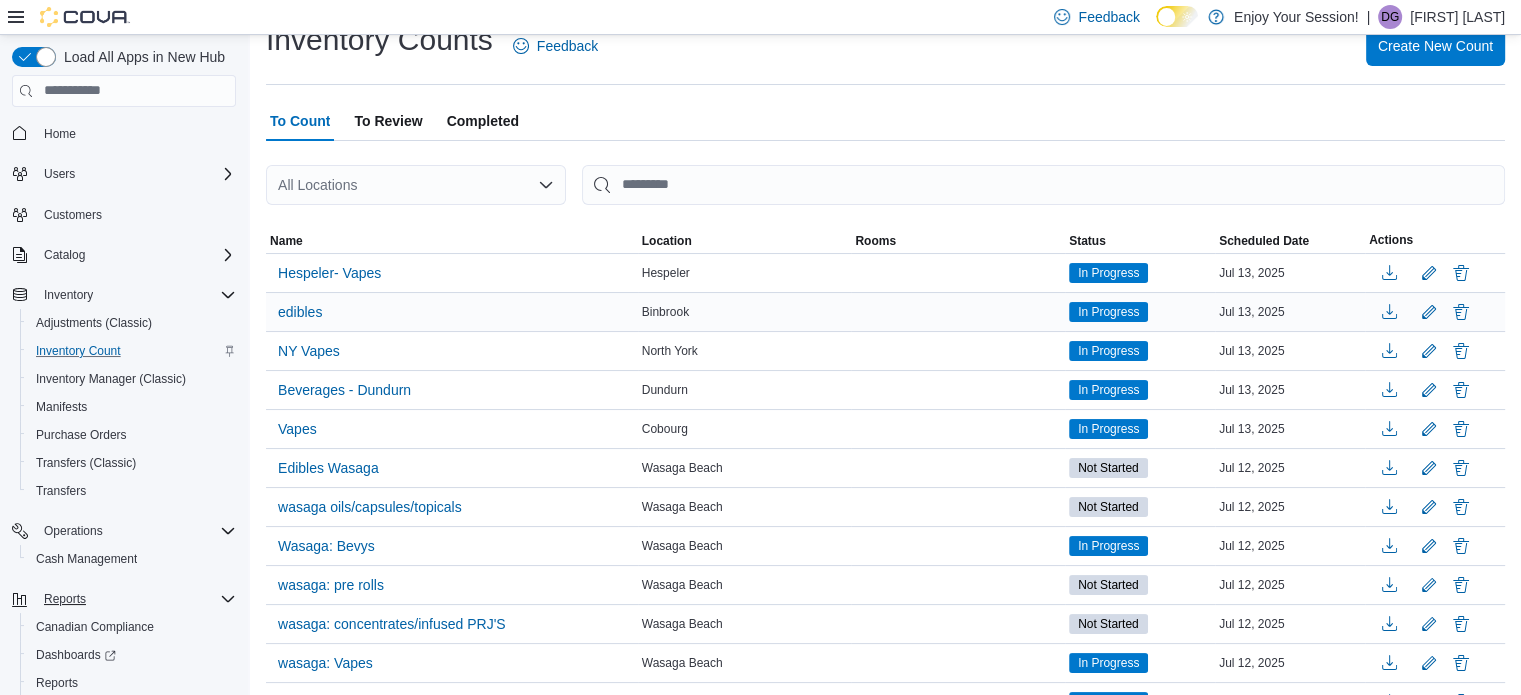 scroll, scrollTop: 100, scrollLeft: 0, axis: vertical 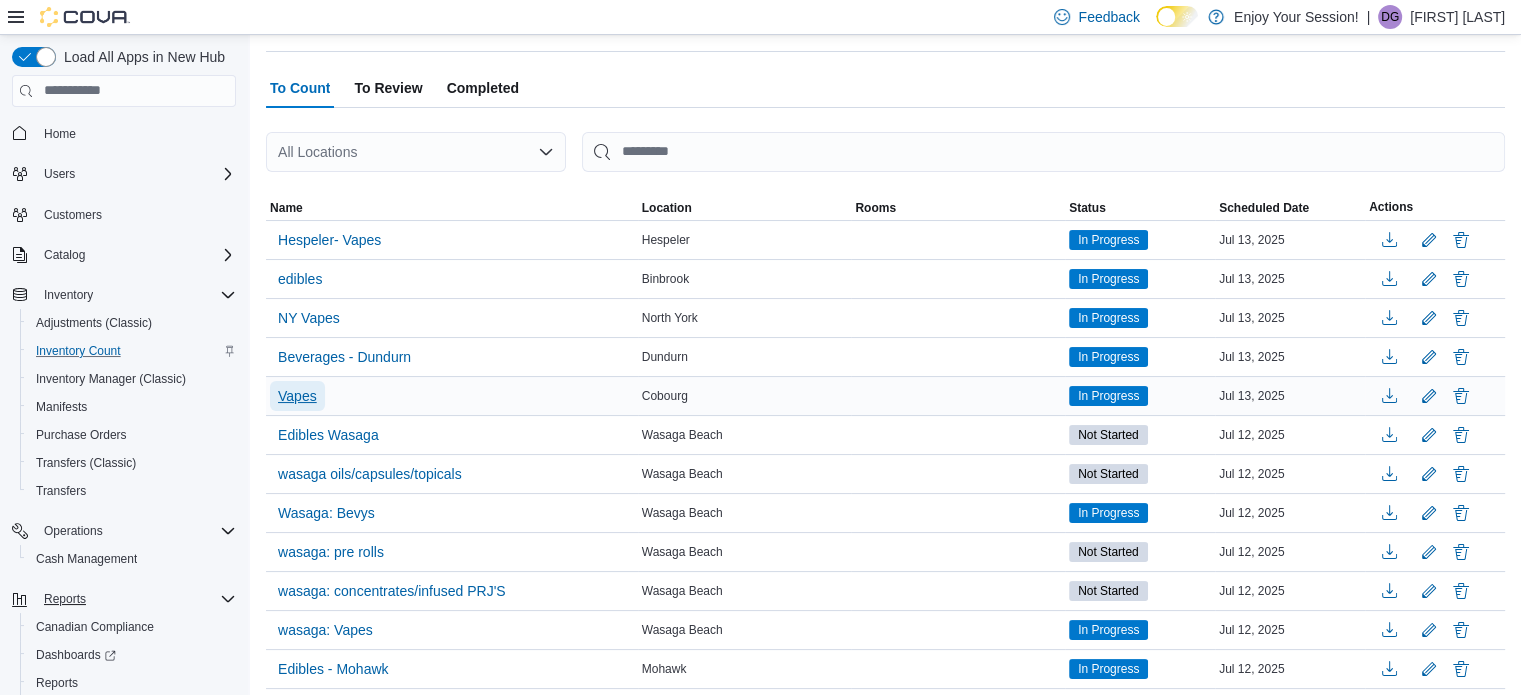 click on "Vapes" at bounding box center (297, 396) 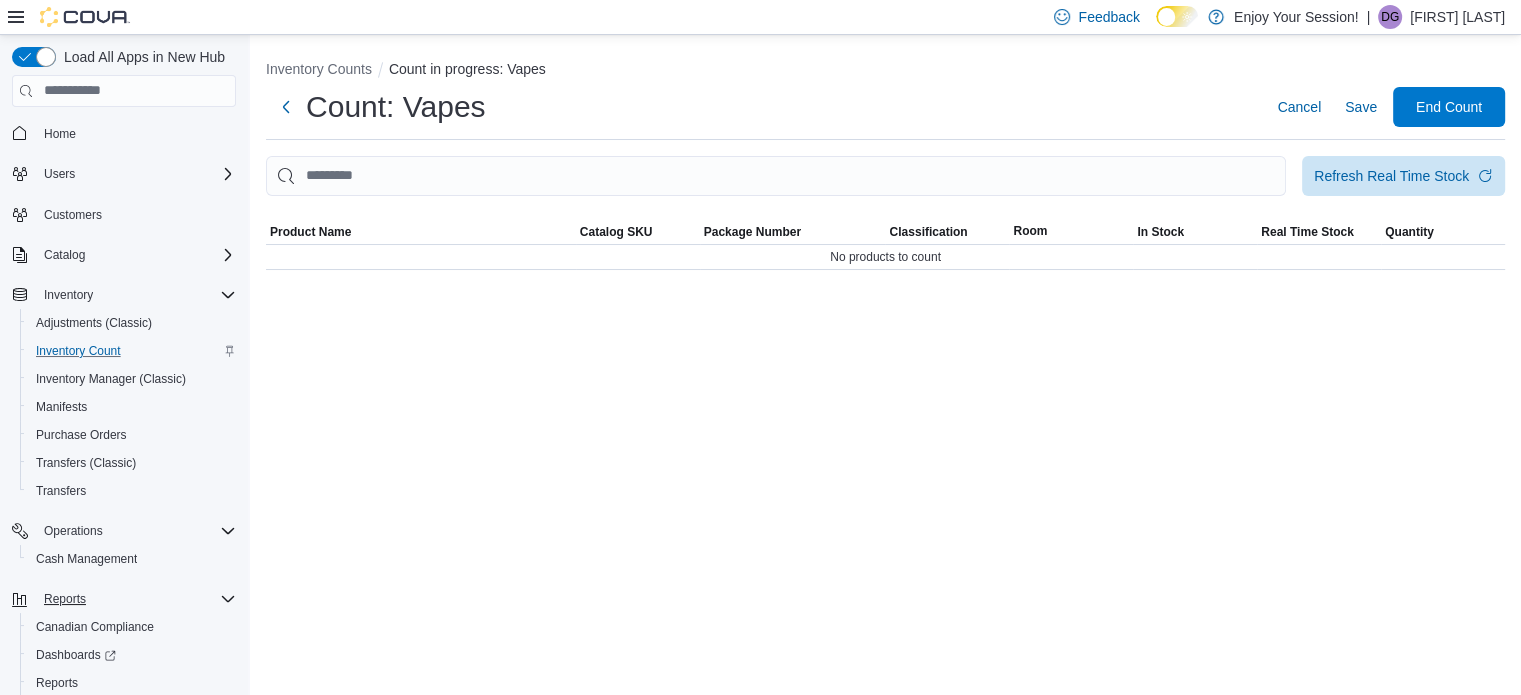 scroll, scrollTop: 0, scrollLeft: 0, axis: both 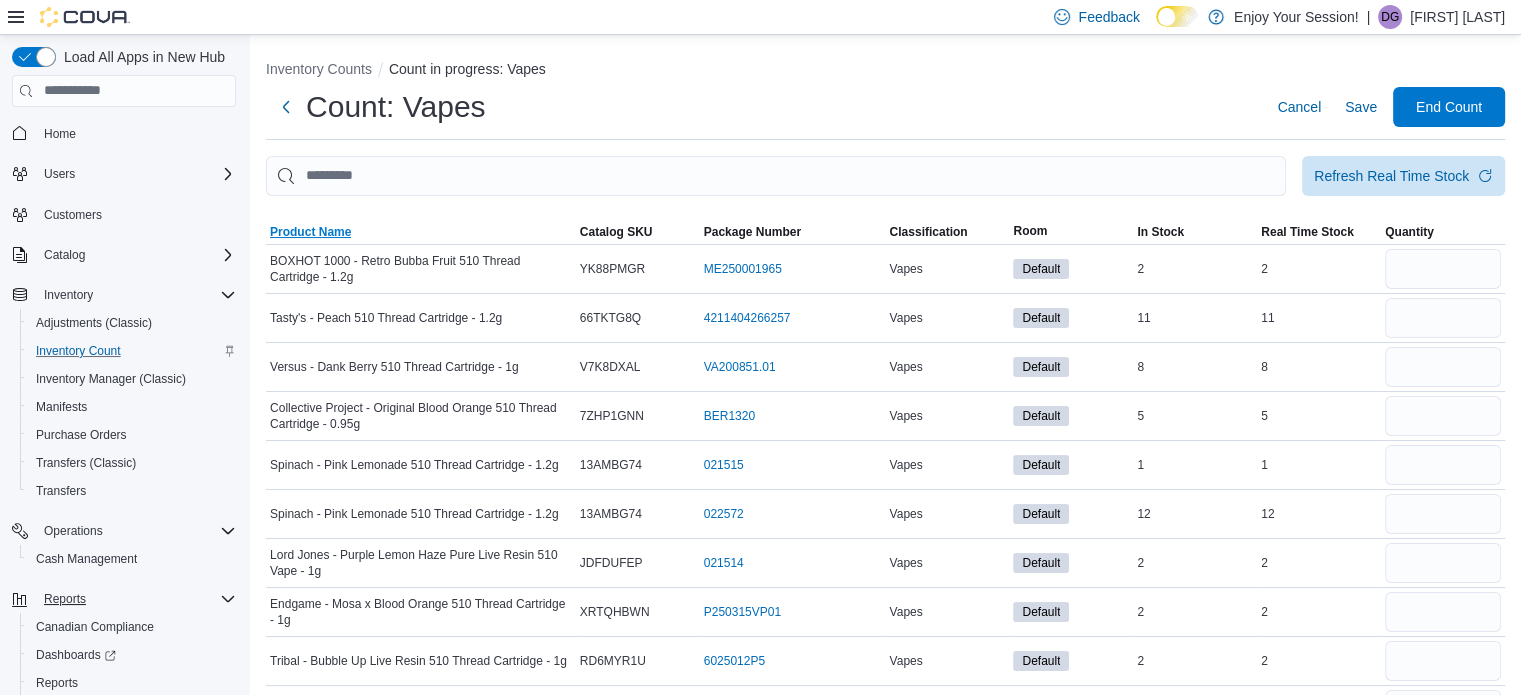 click on "Product Name" at bounding box center (310, 232) 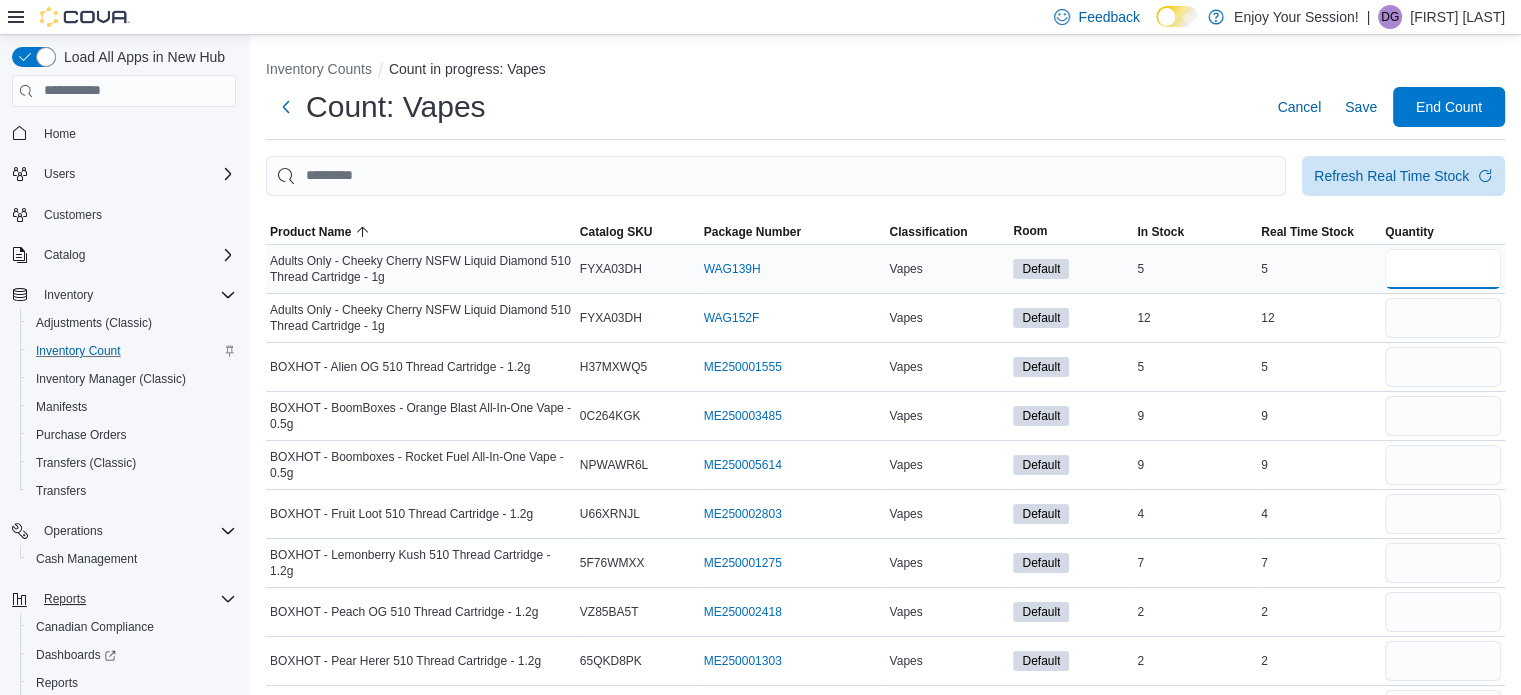 click at bounding box center (1443, 269) 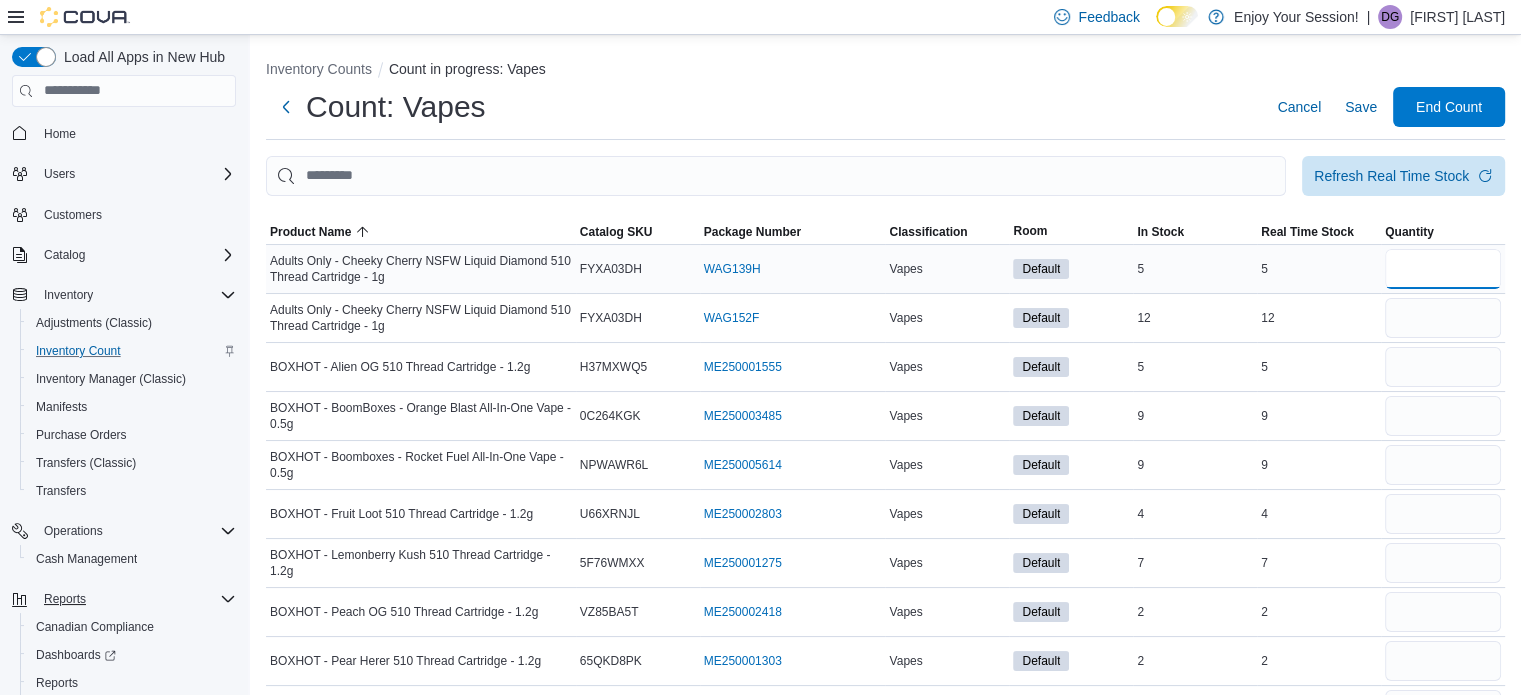 type on "*" 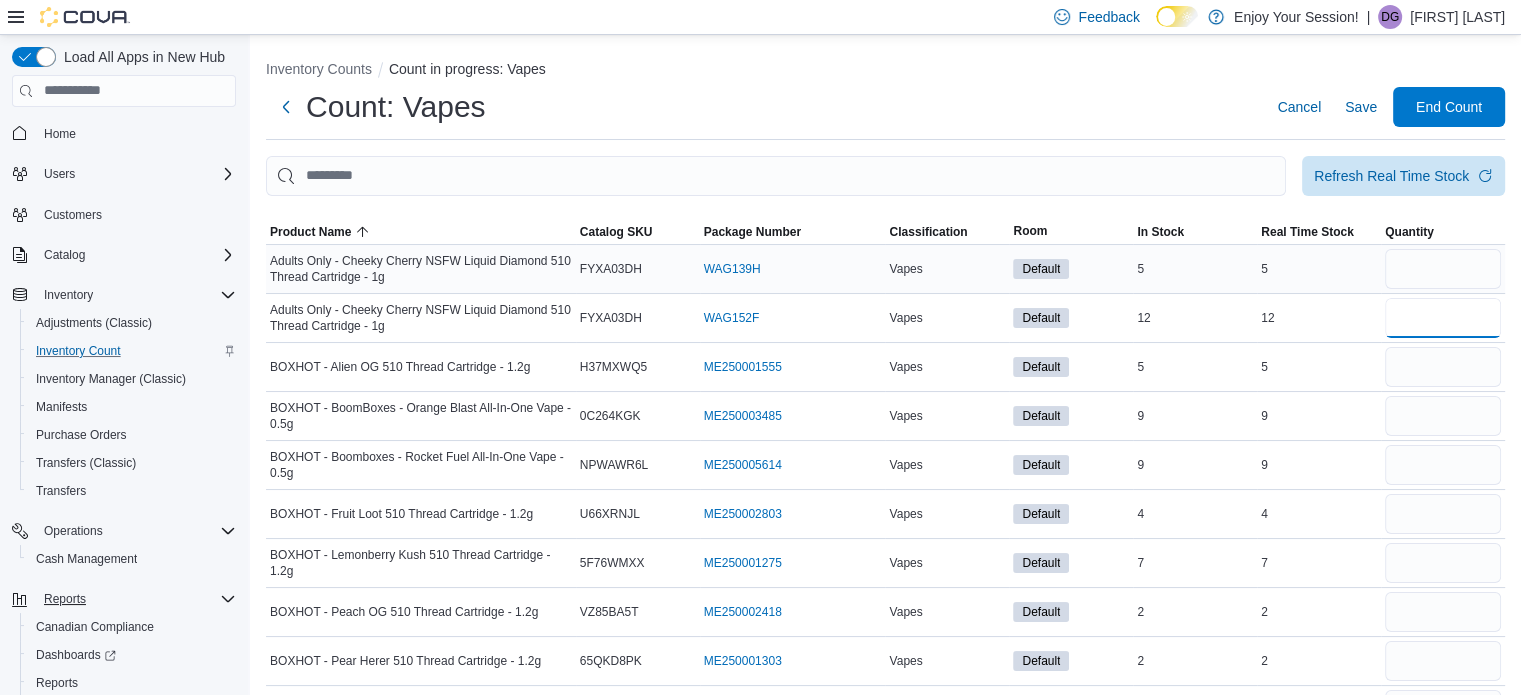 type 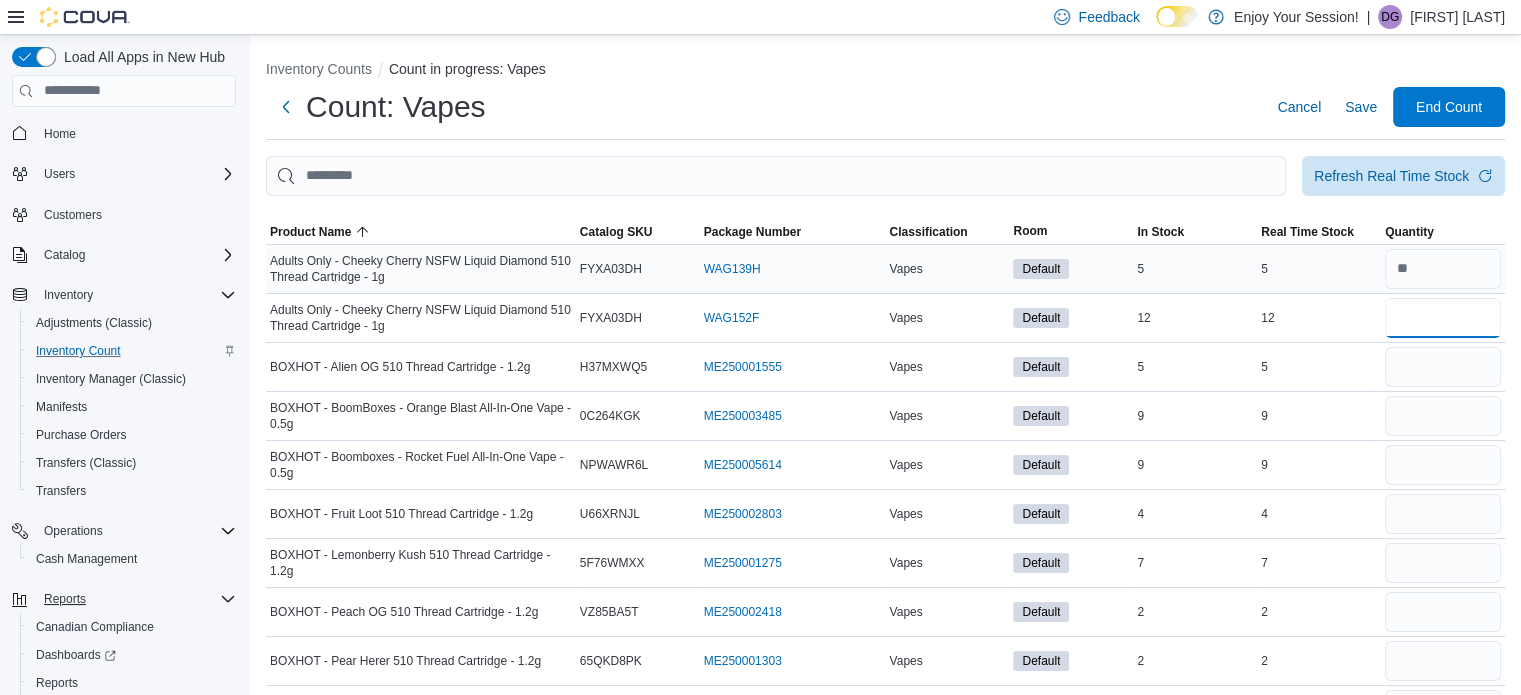 type on "**" 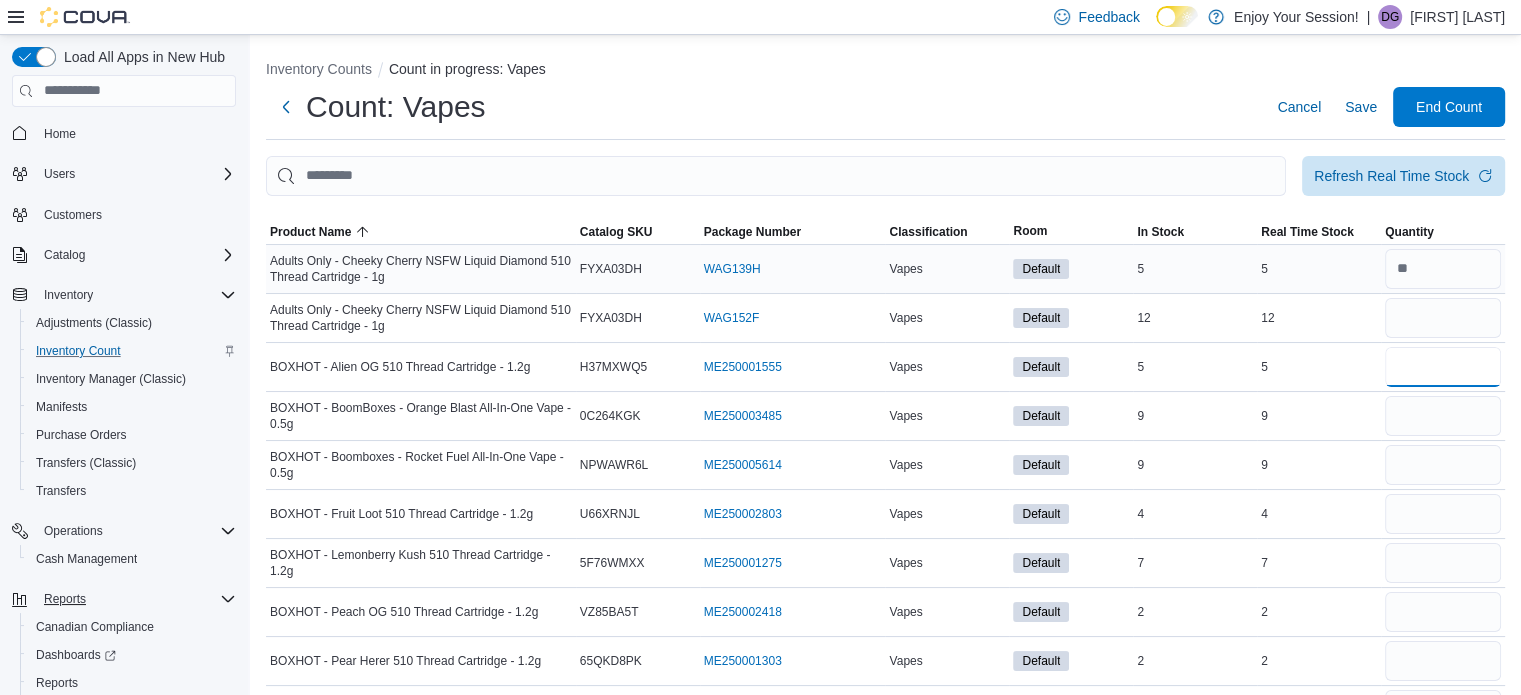 type 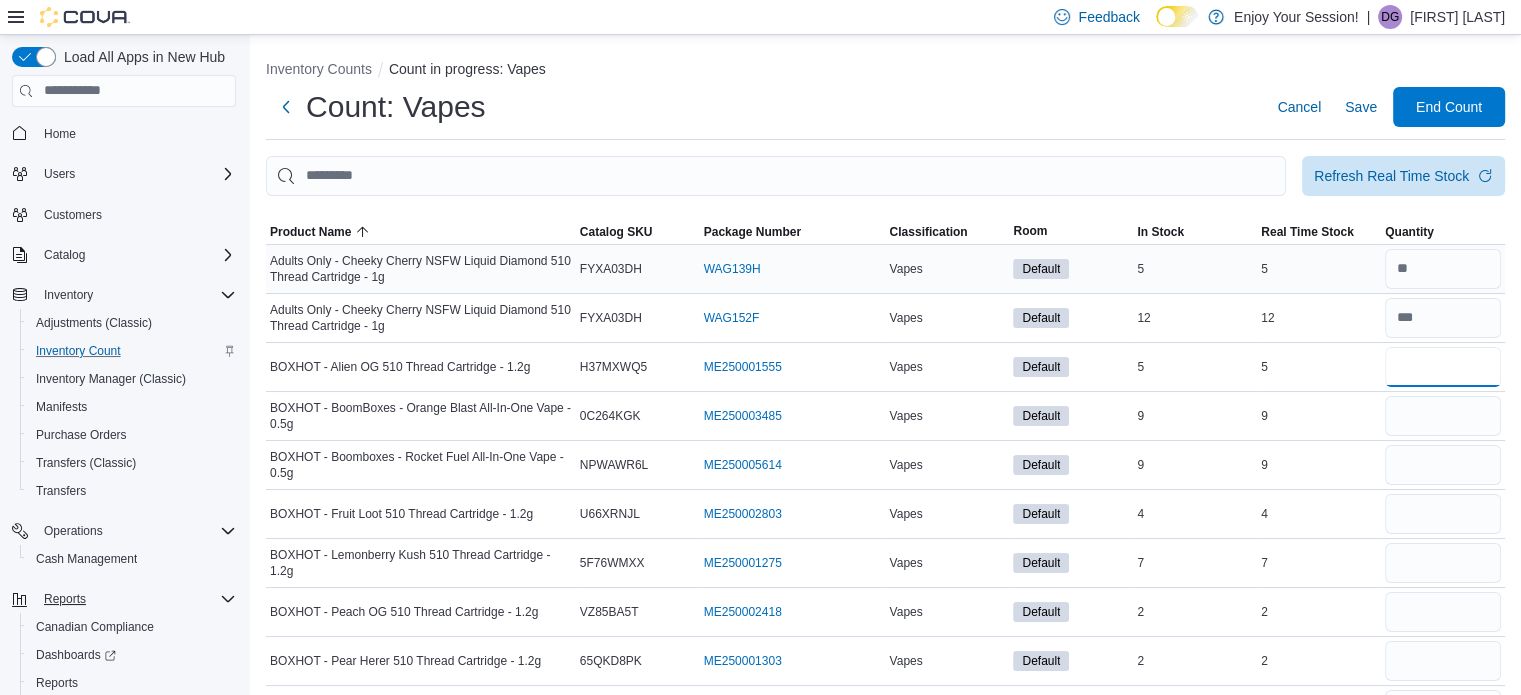 type on "*" 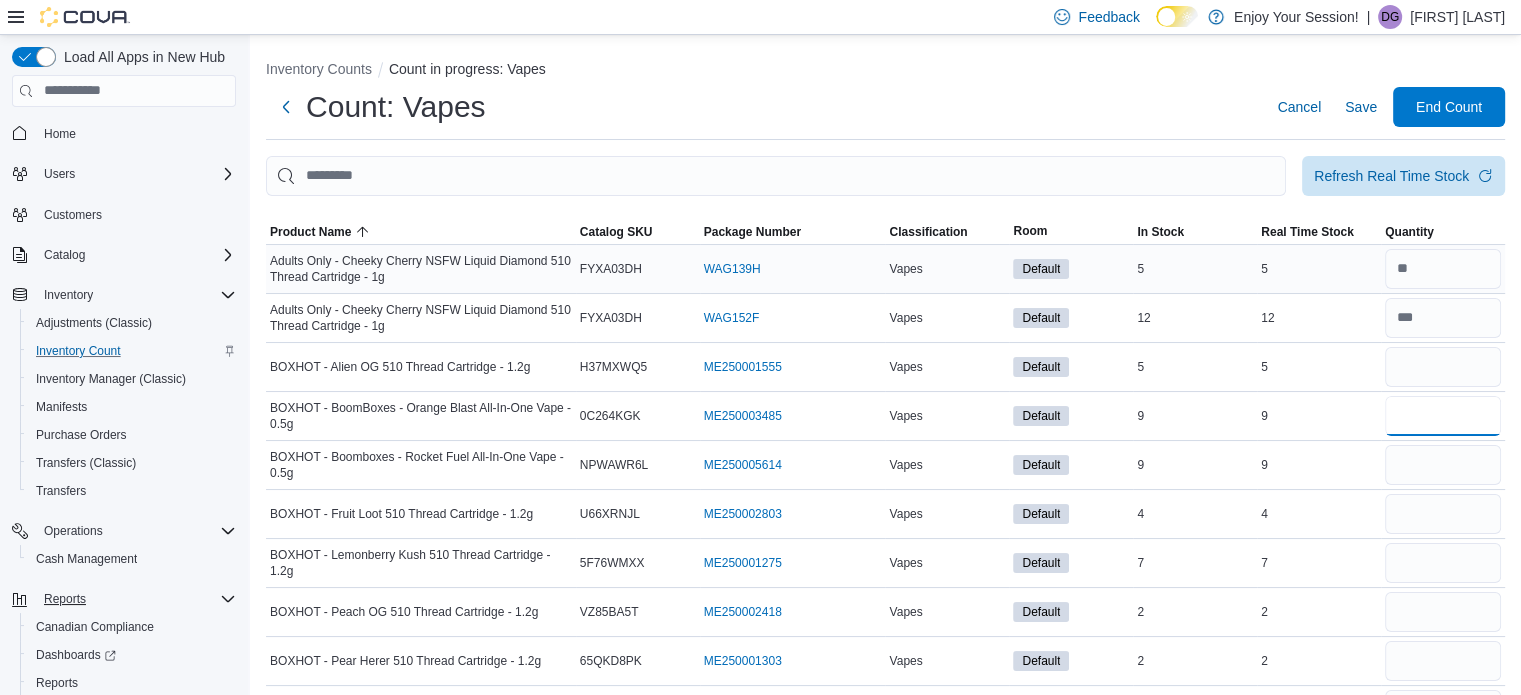 type 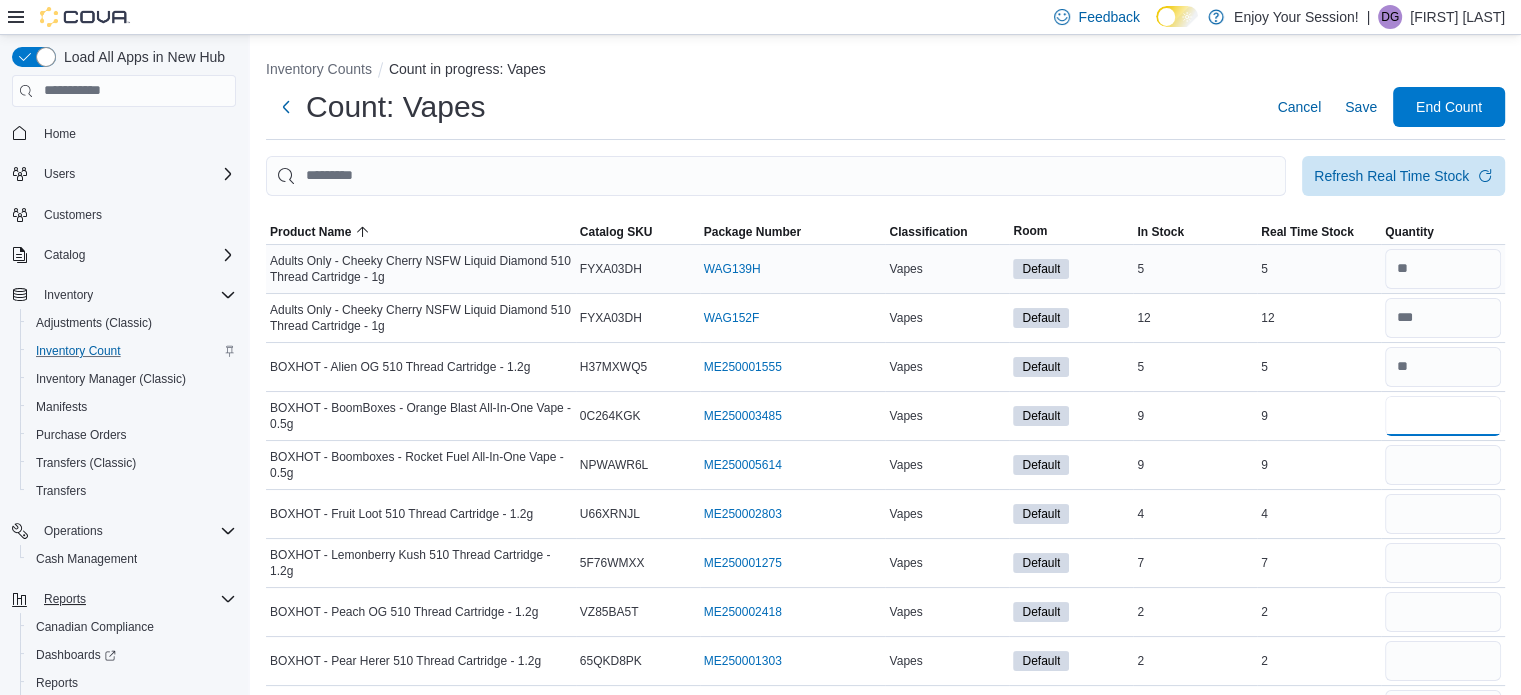 type on "*" 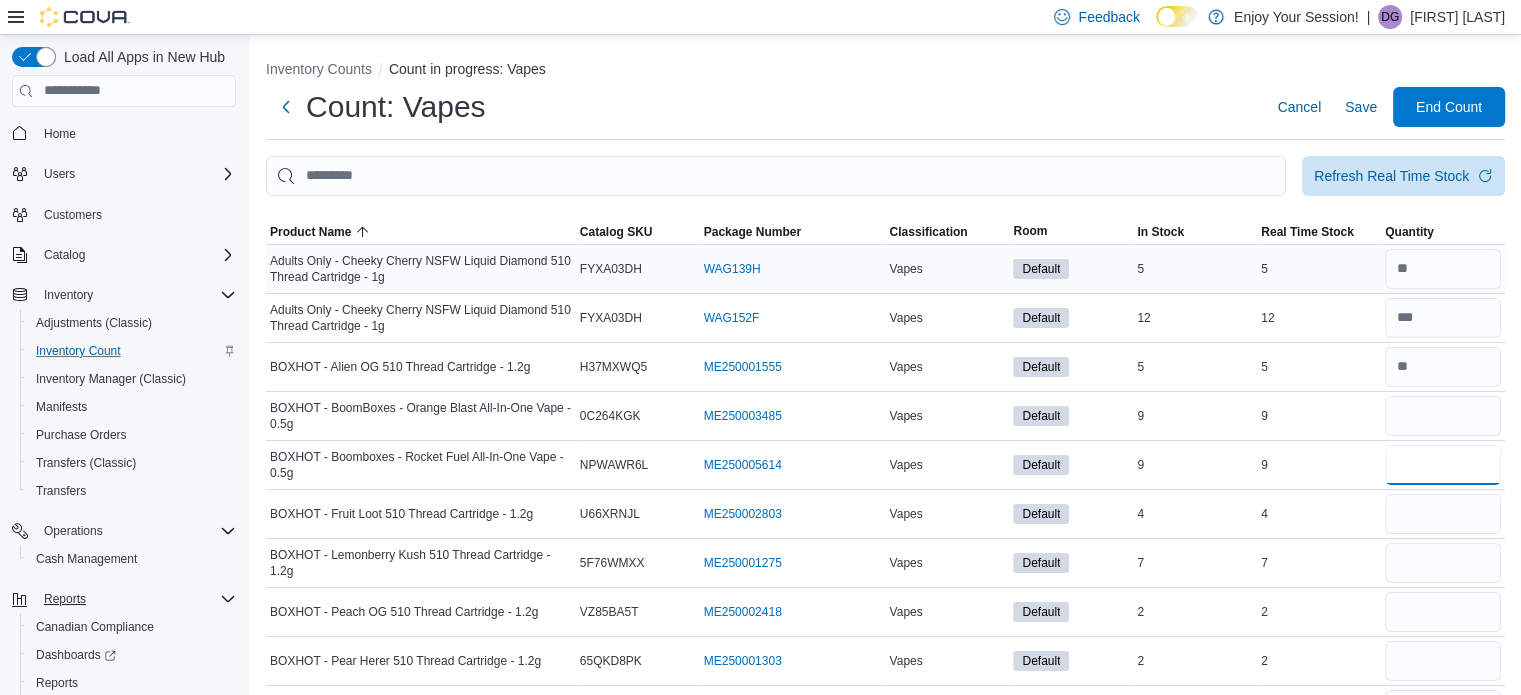type 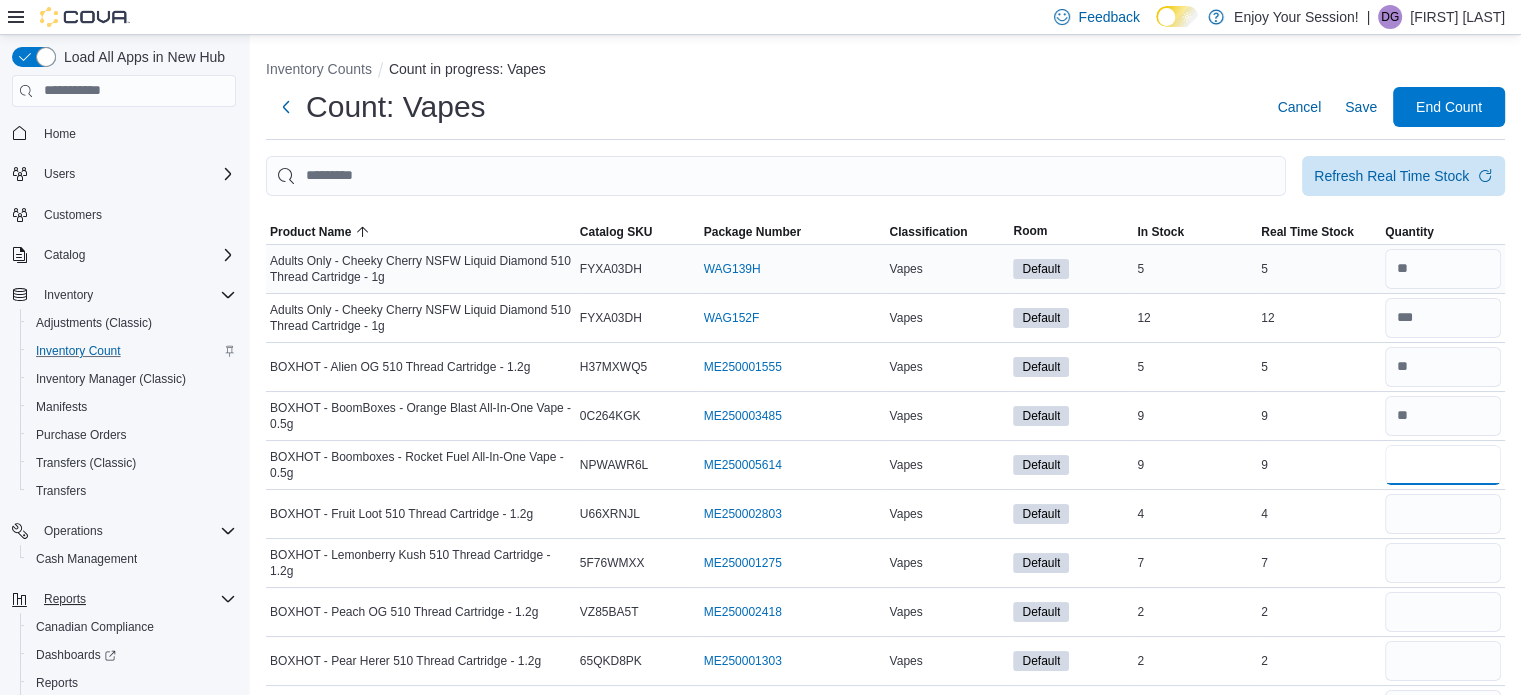 type on "*" 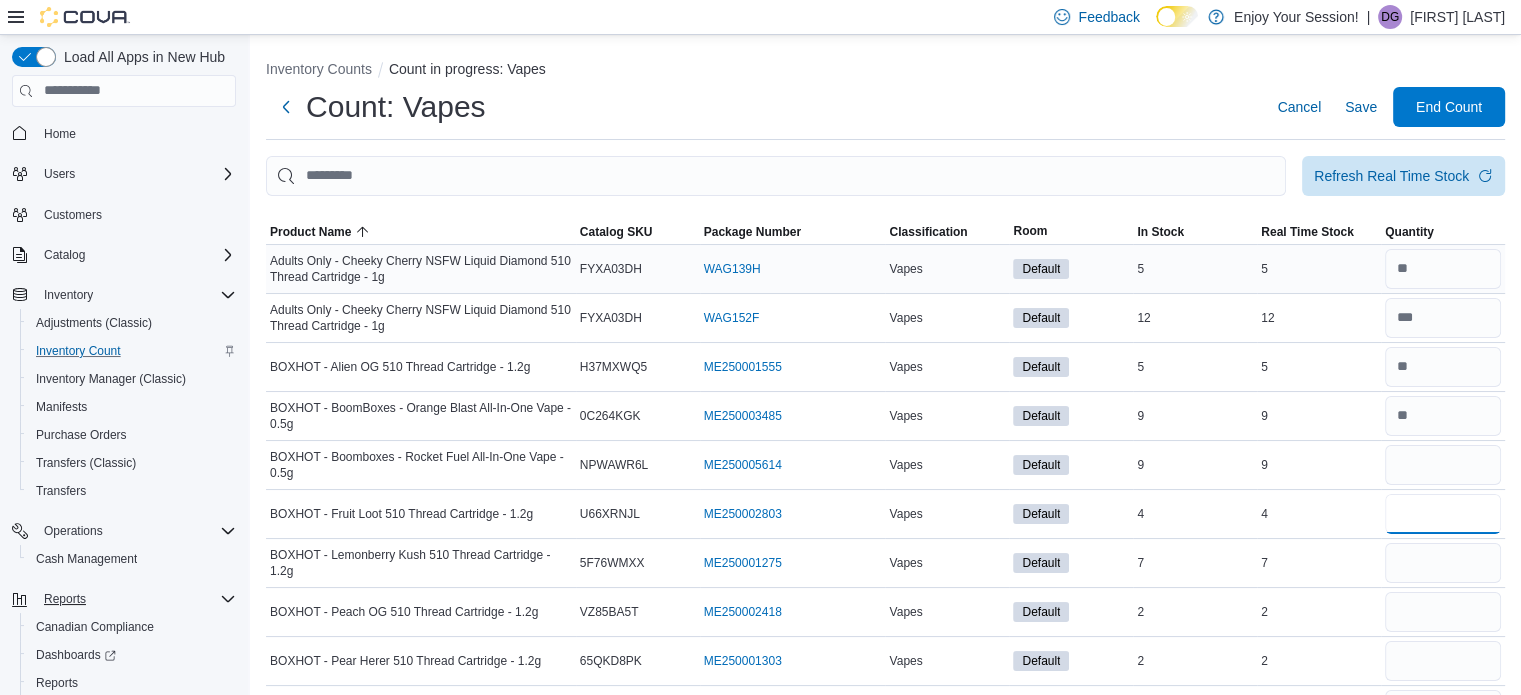 type 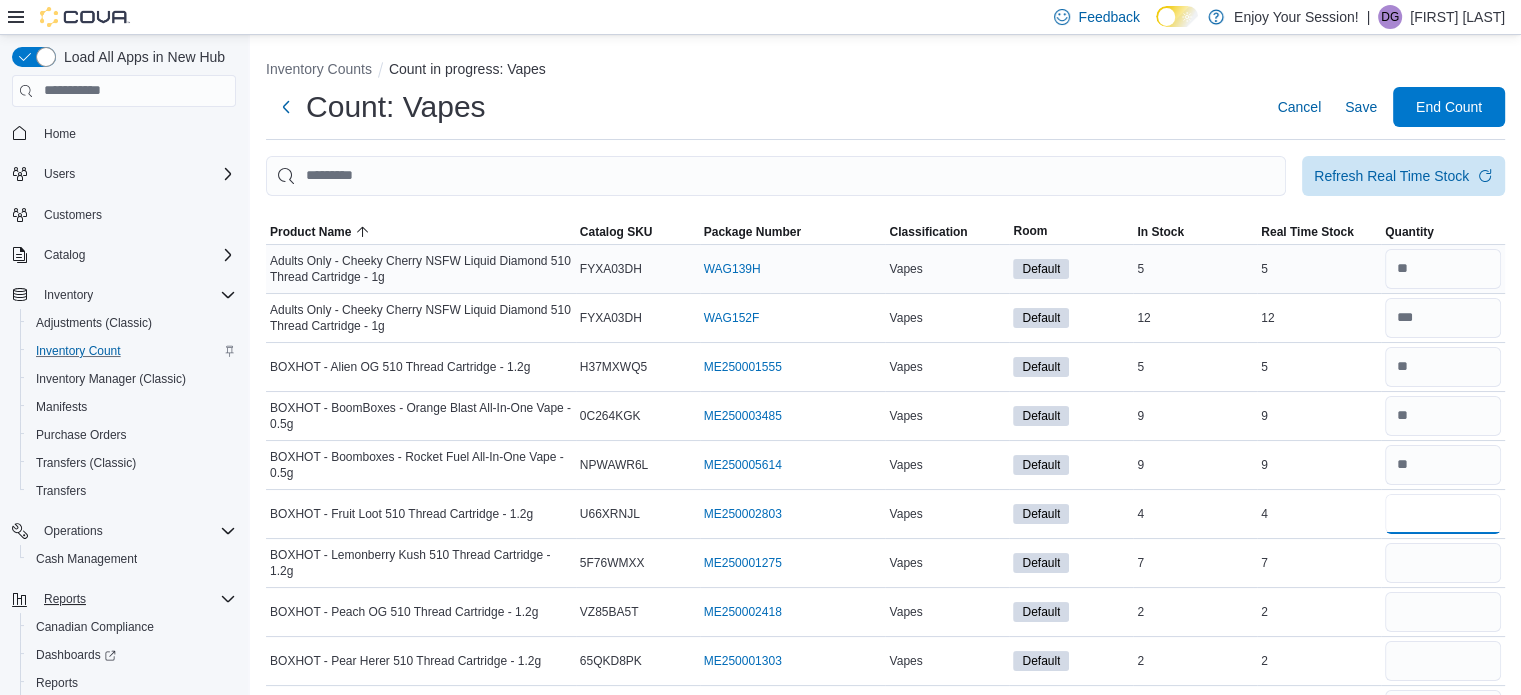 type on "*" 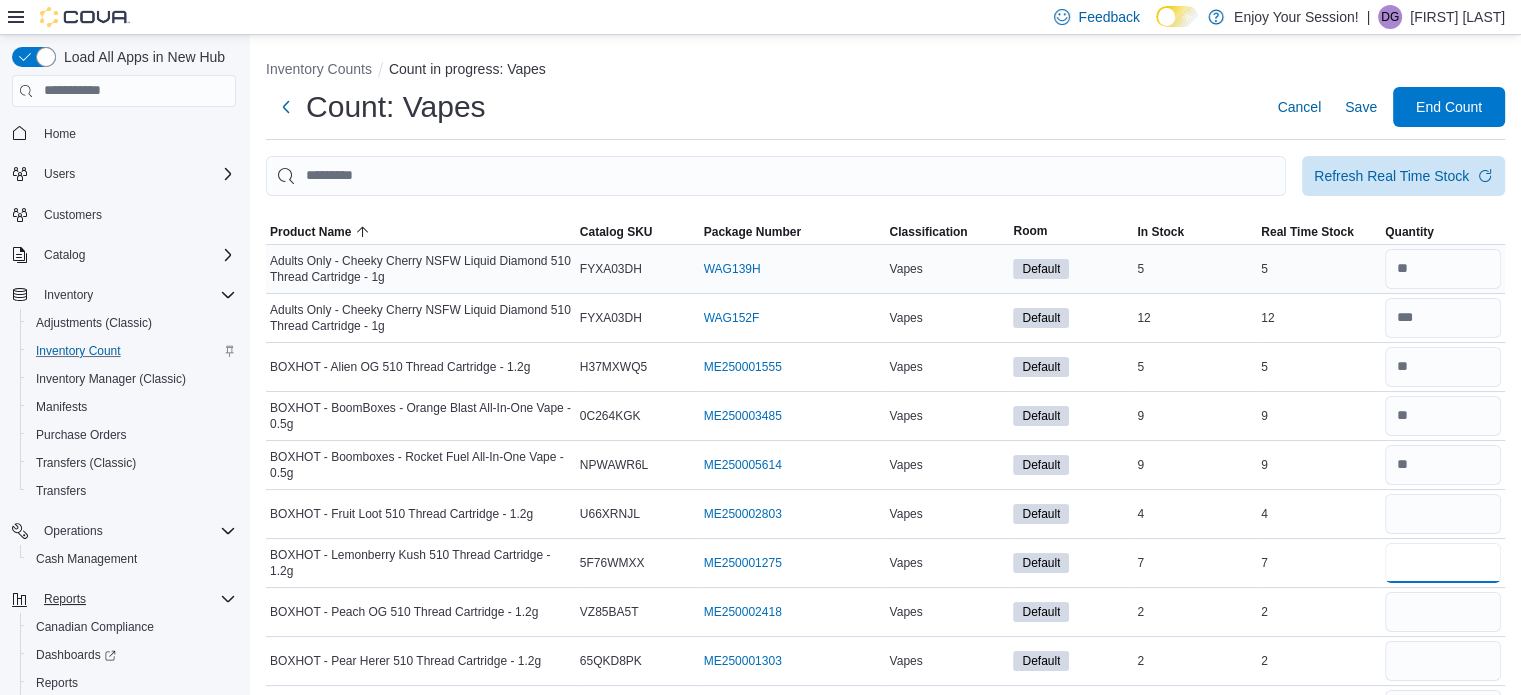 type 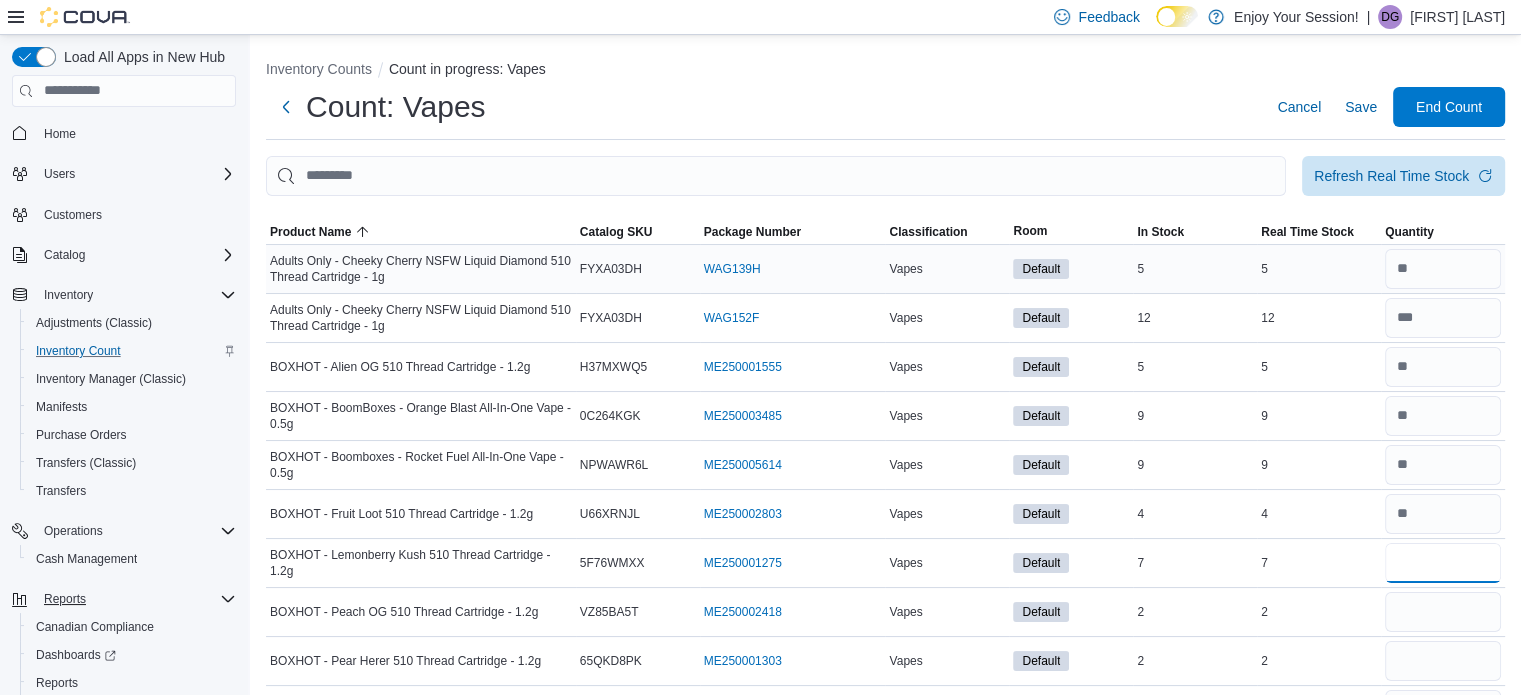 type on "*" 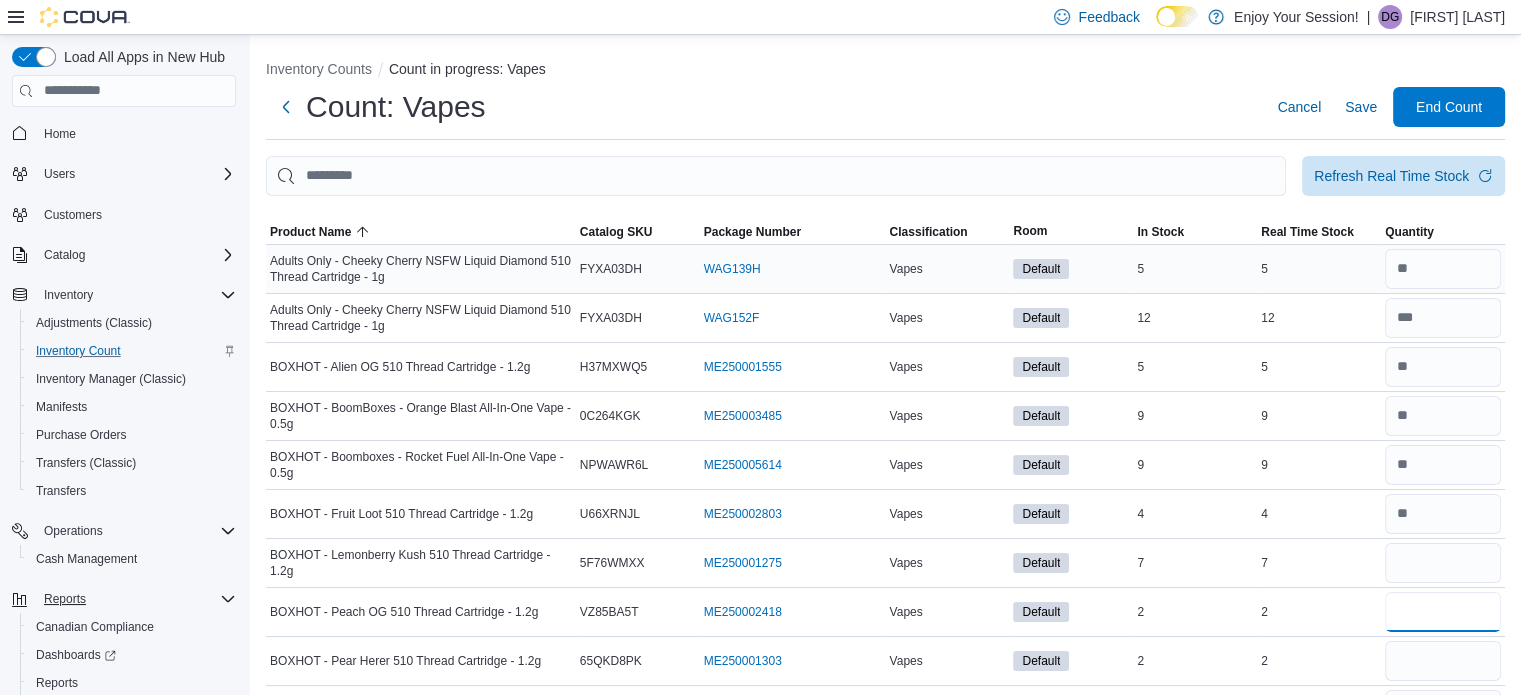 type 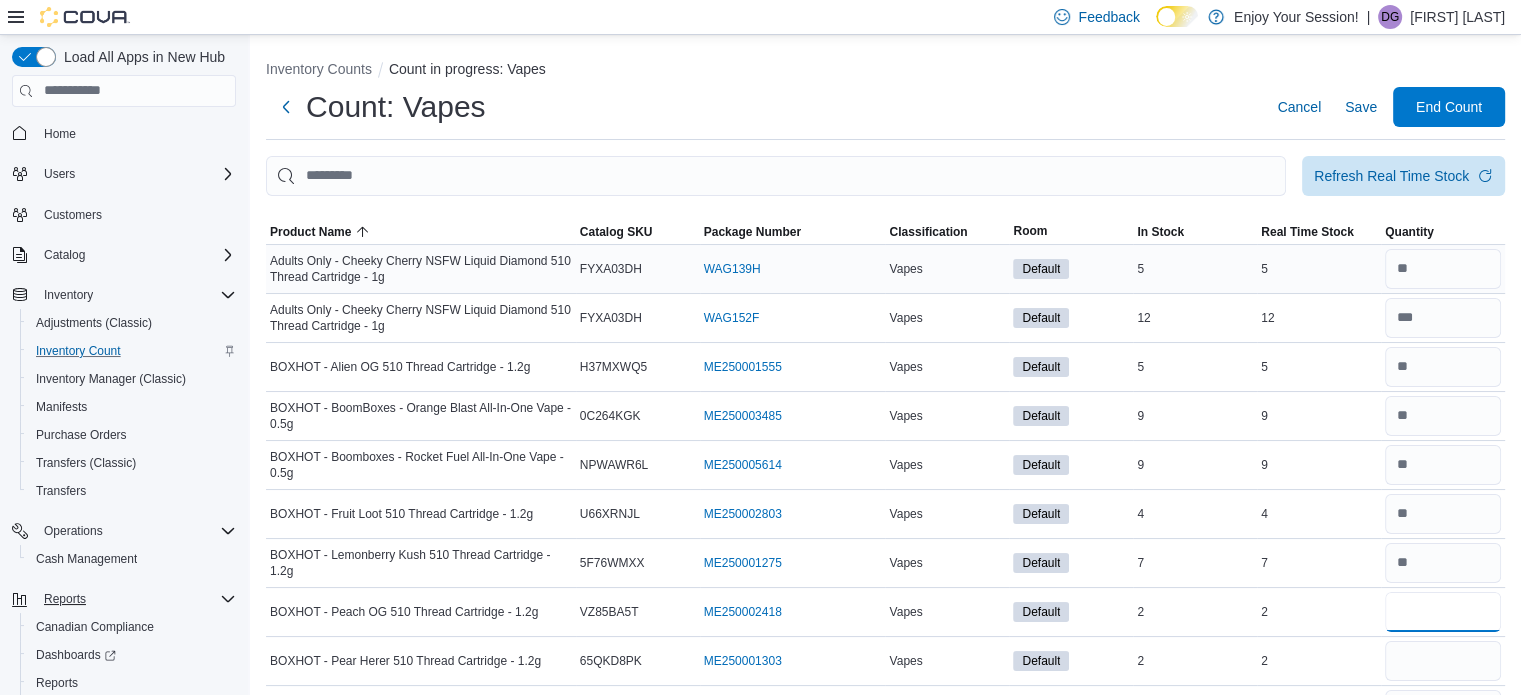 type on "*" 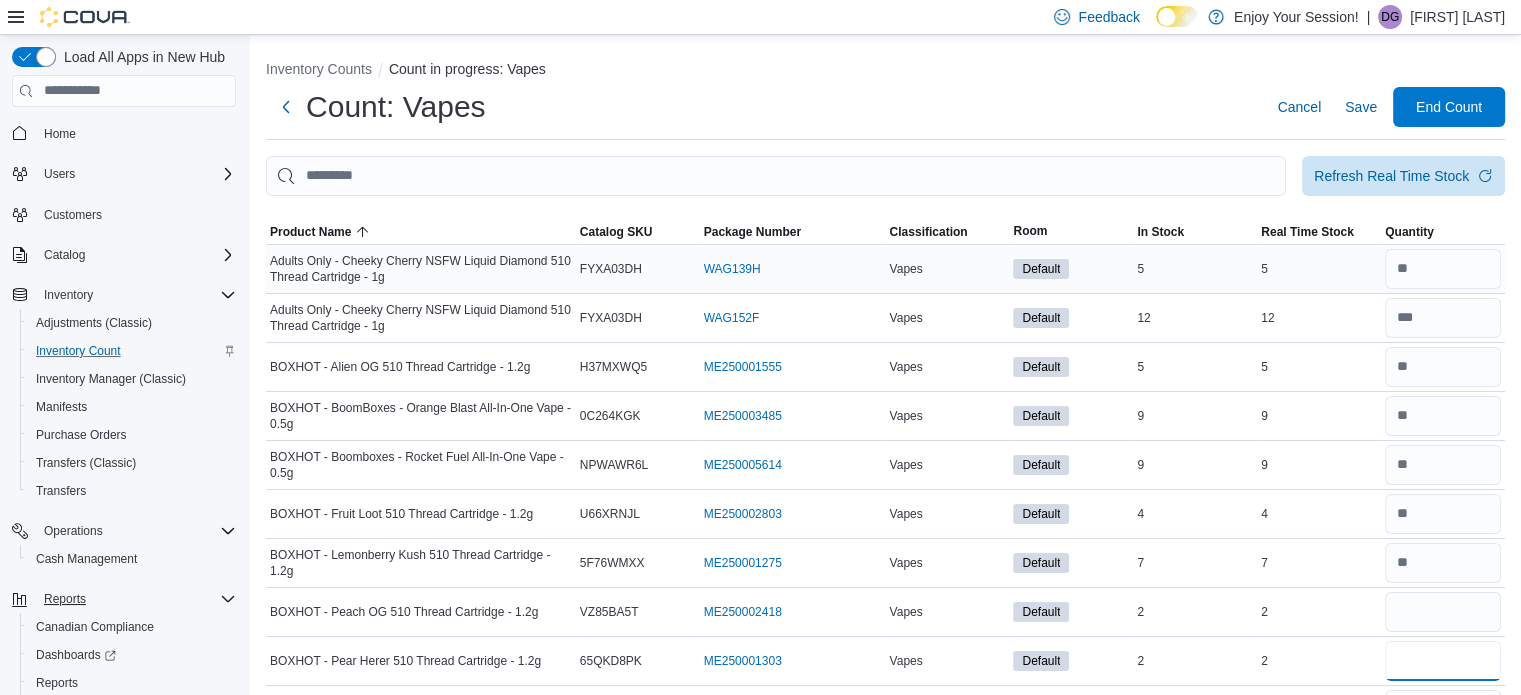 type 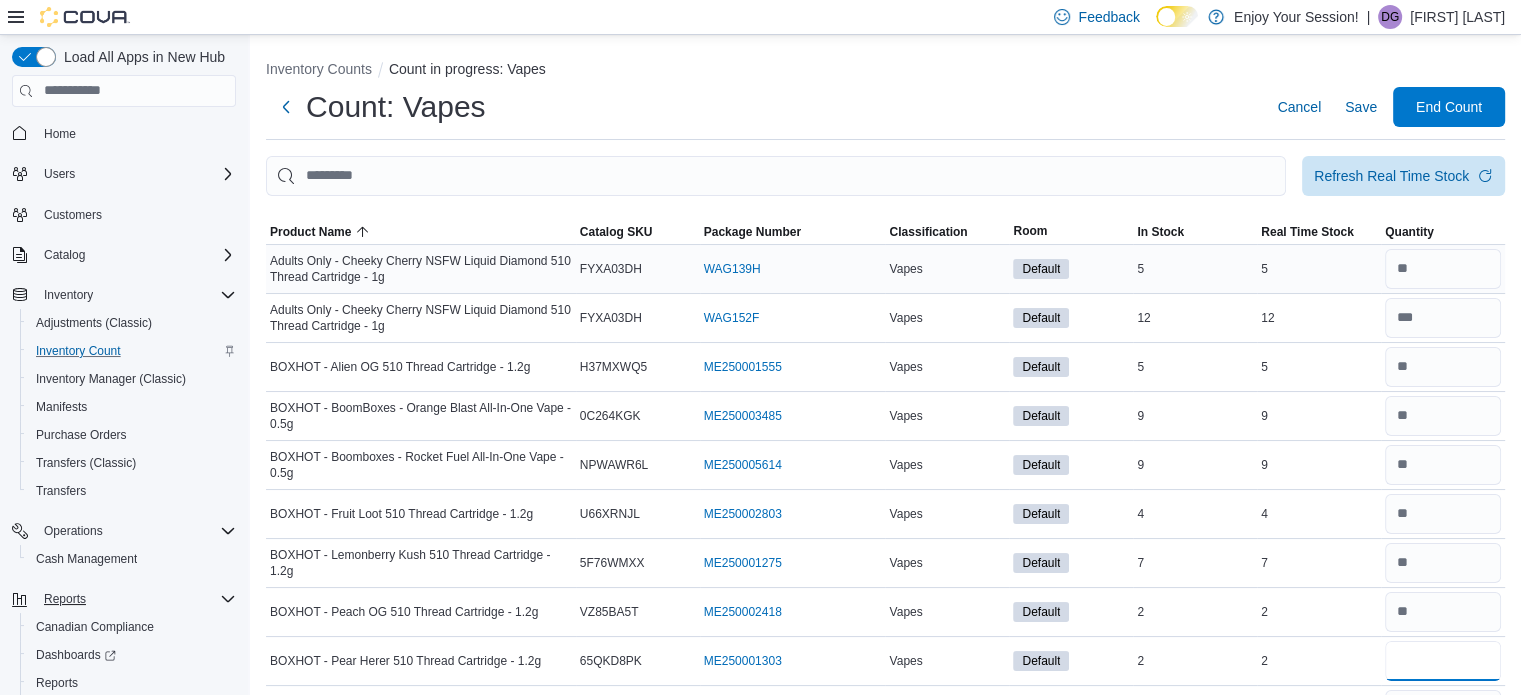 type on "*" 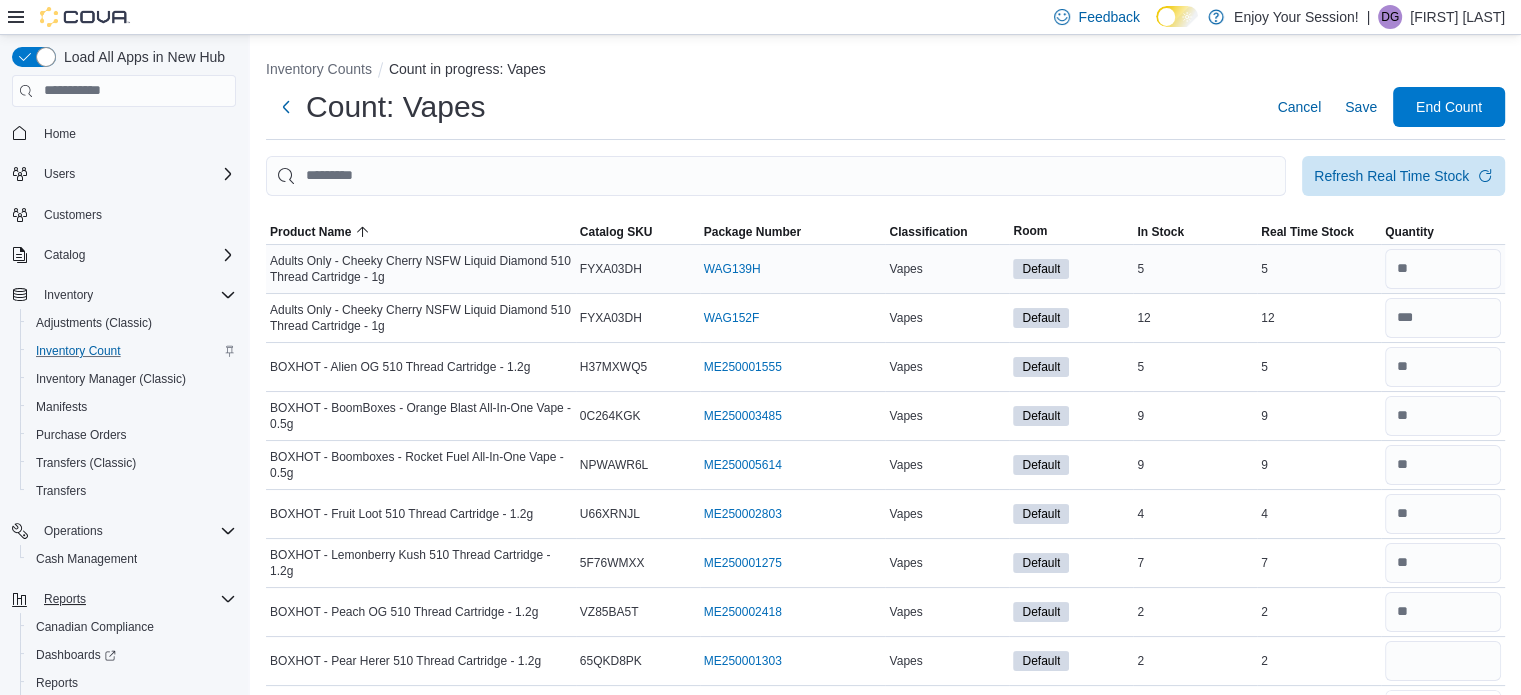 type 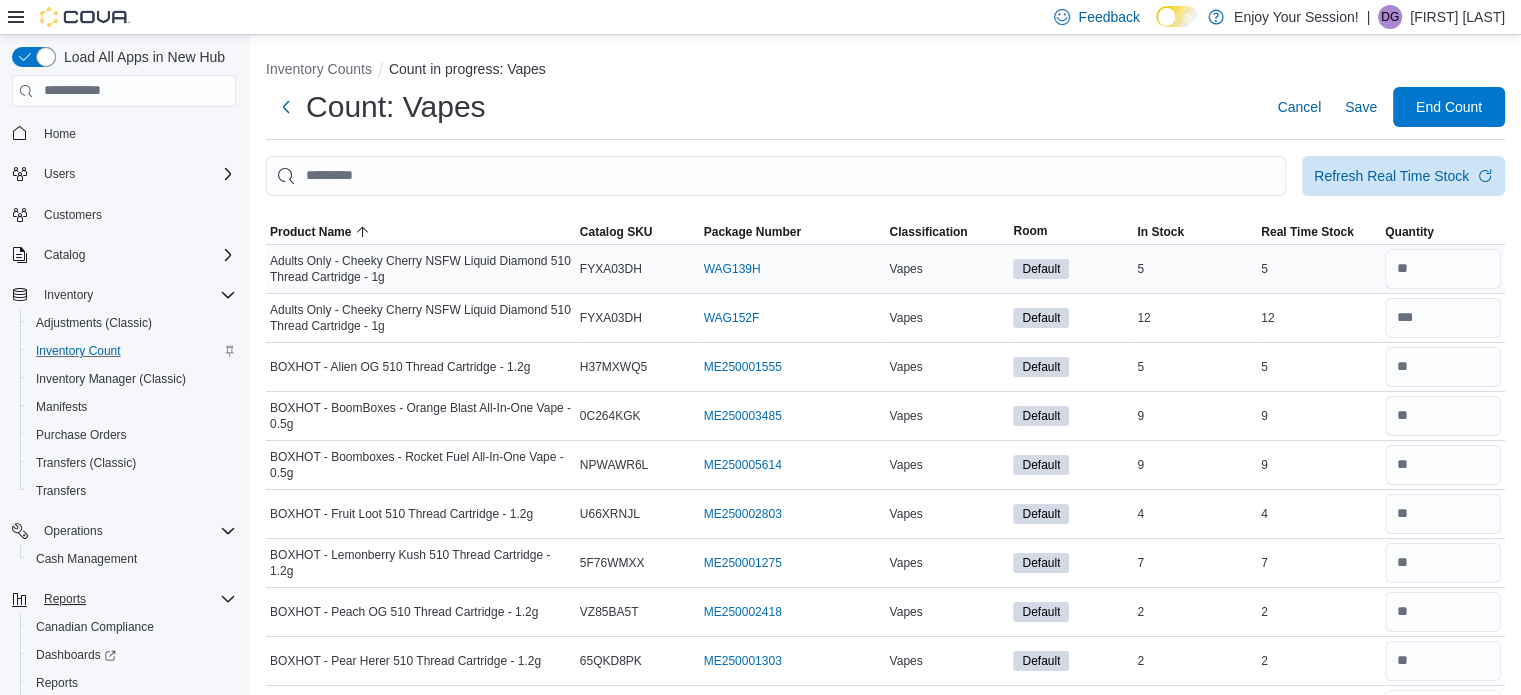 scroll, scrollTop: 32, scrollLeft: 0, axis: vertical 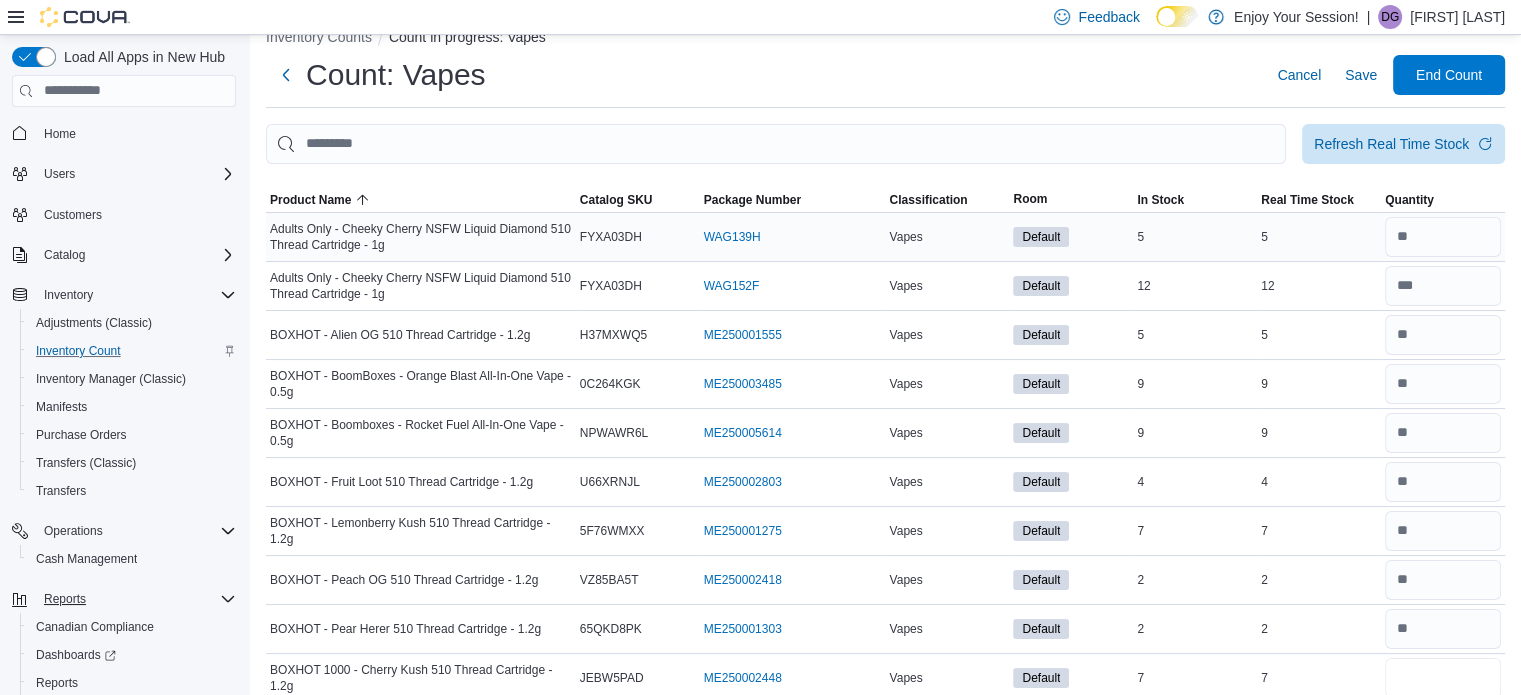 type on "*" 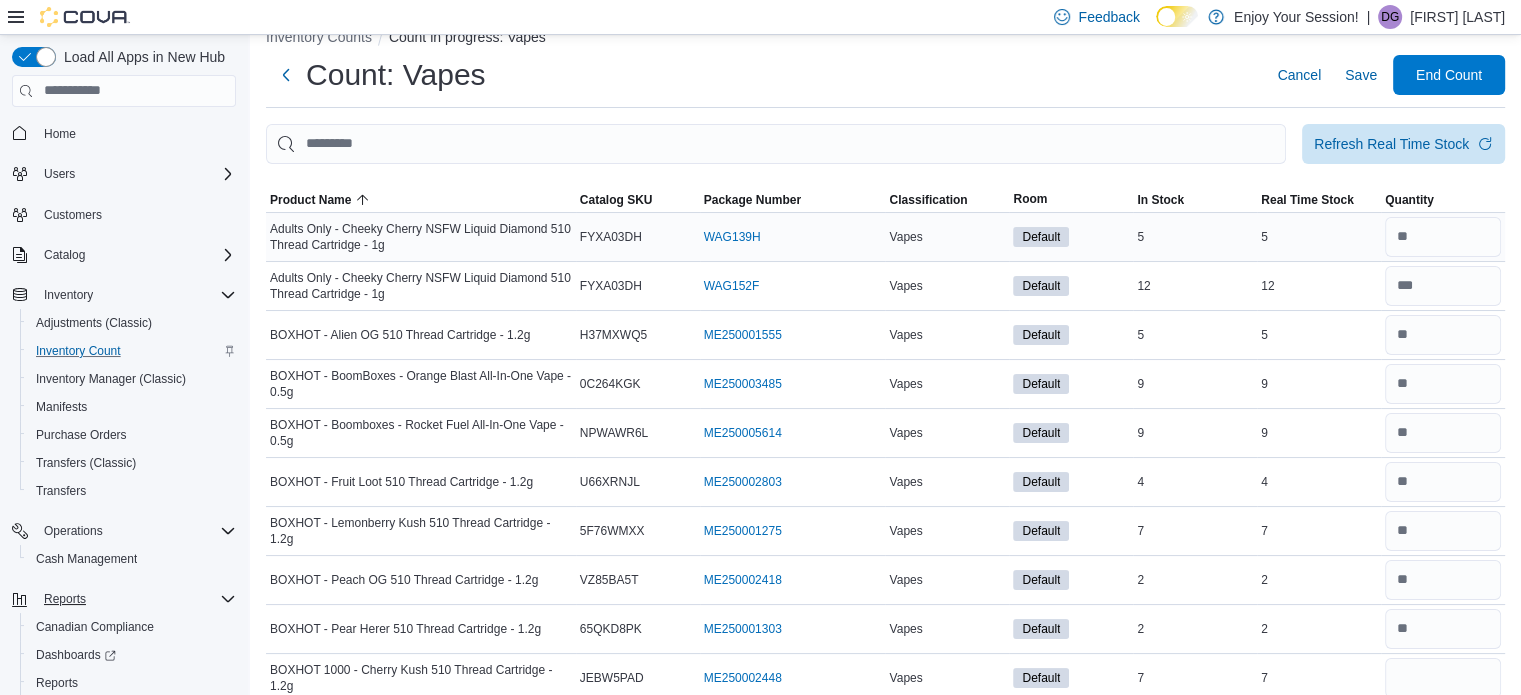 type 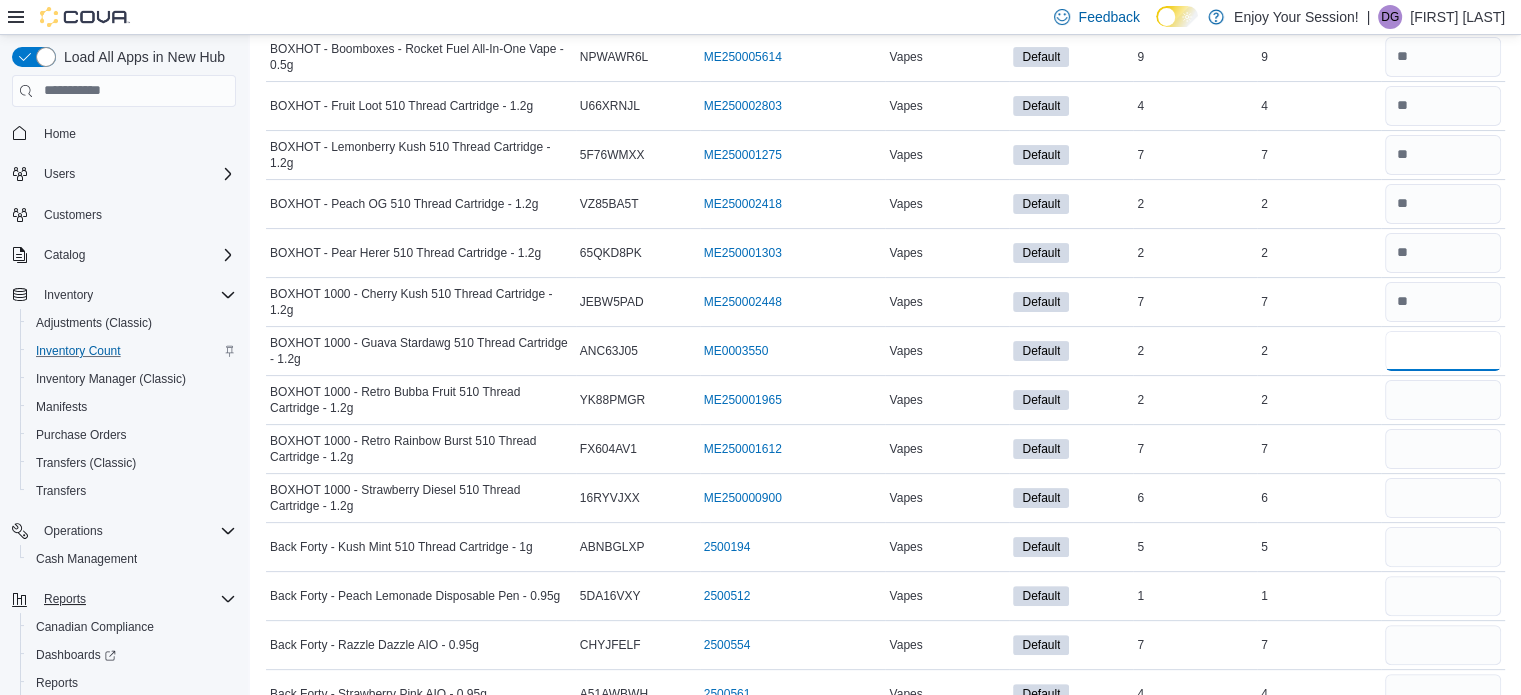 type on "*" 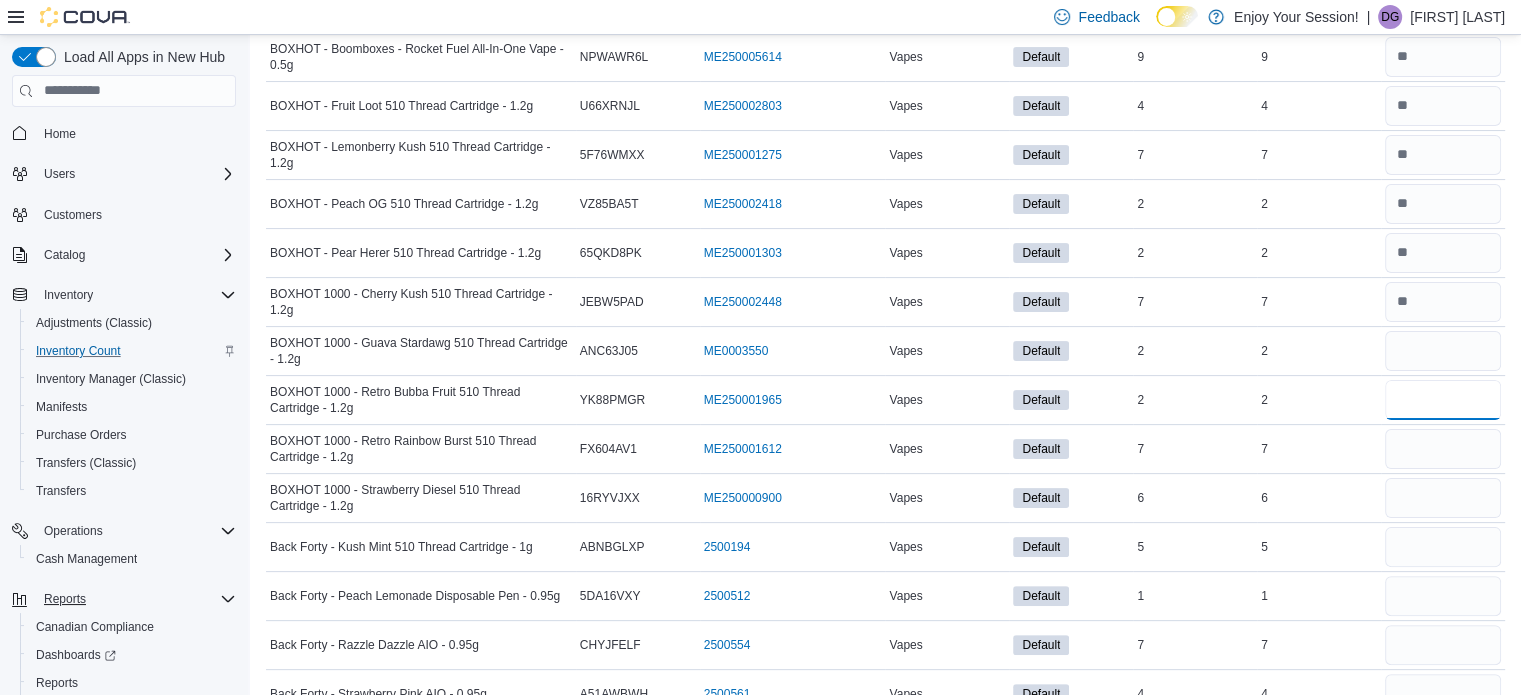 type 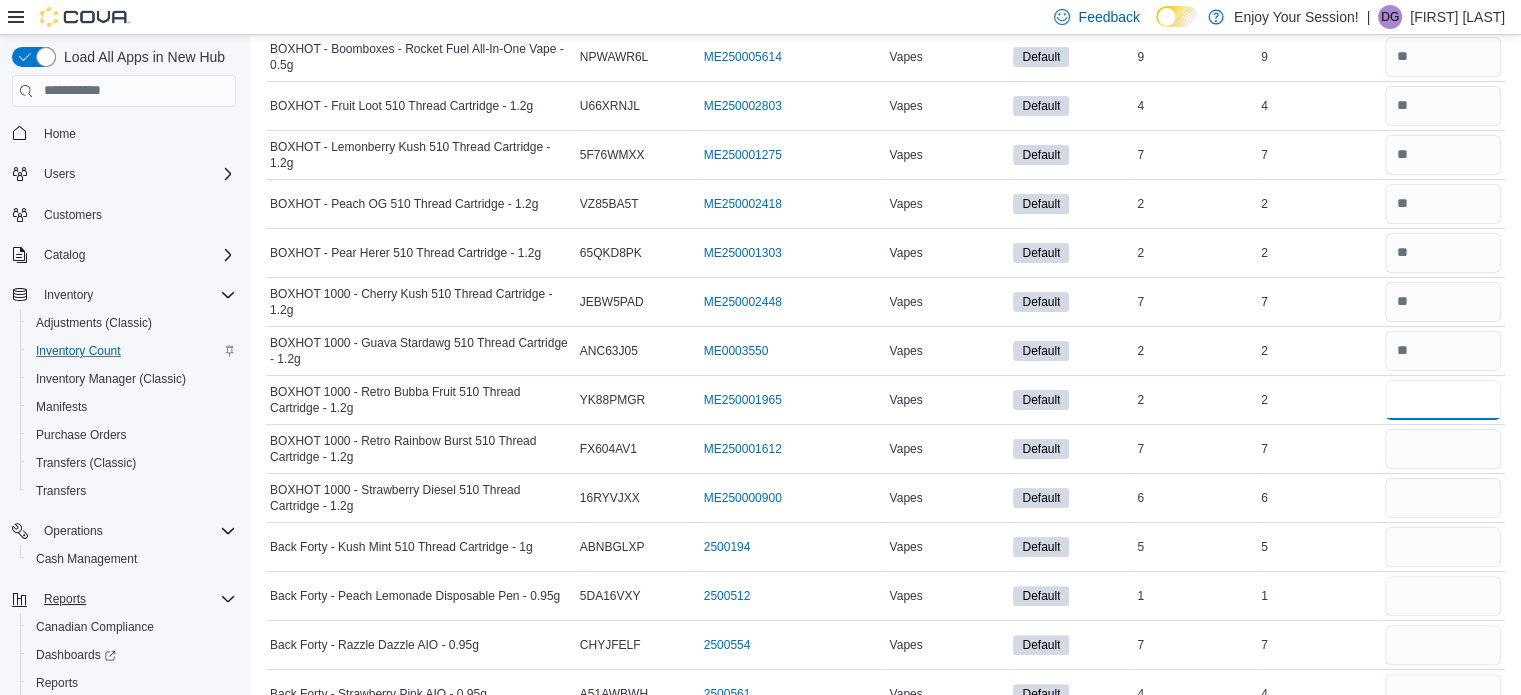 type on "*" 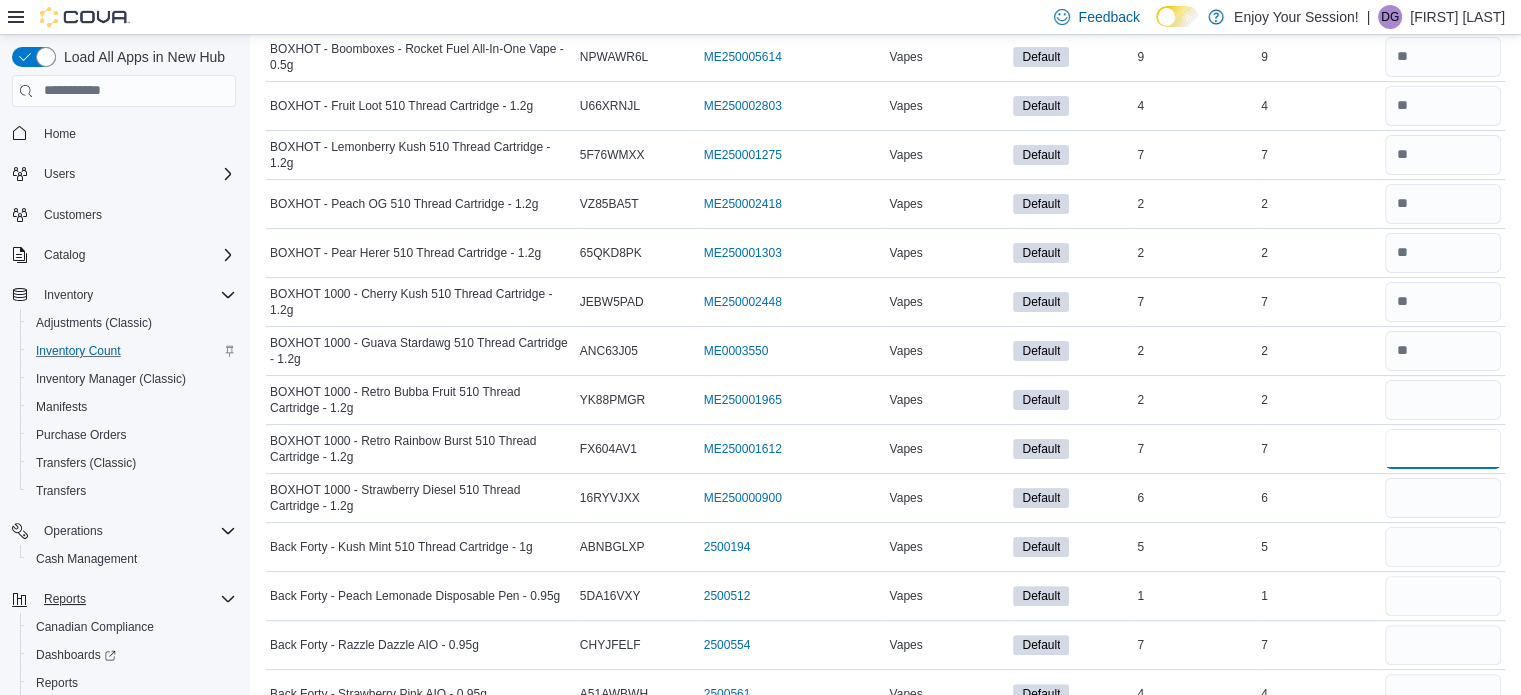 type 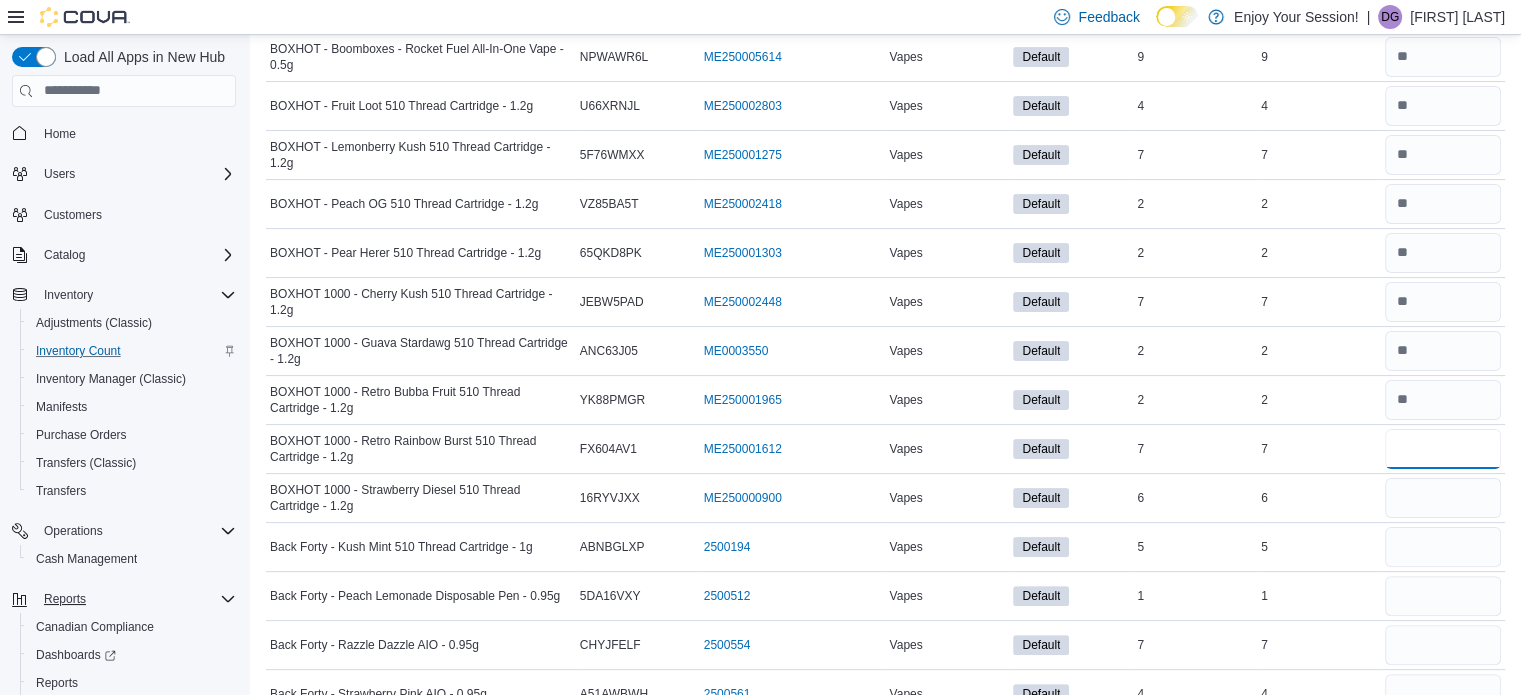 type on "*" 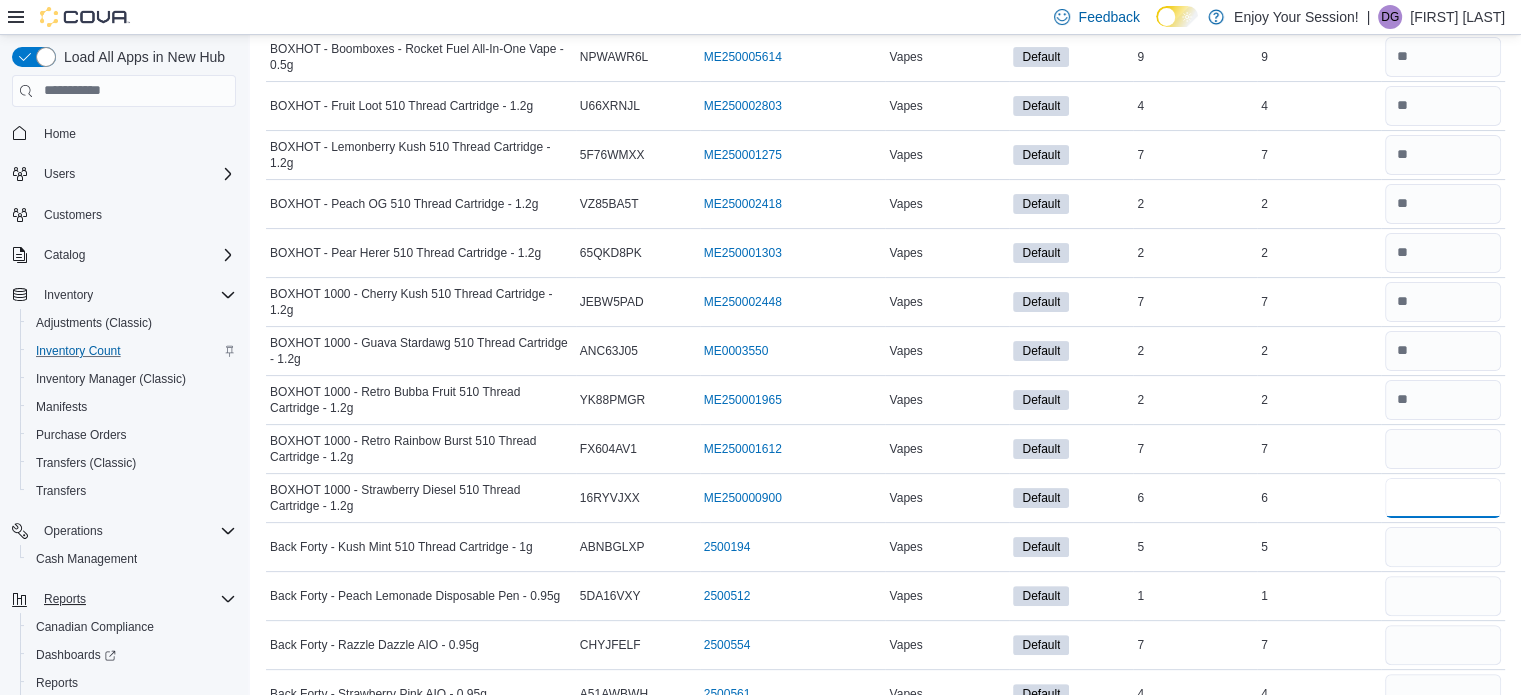type 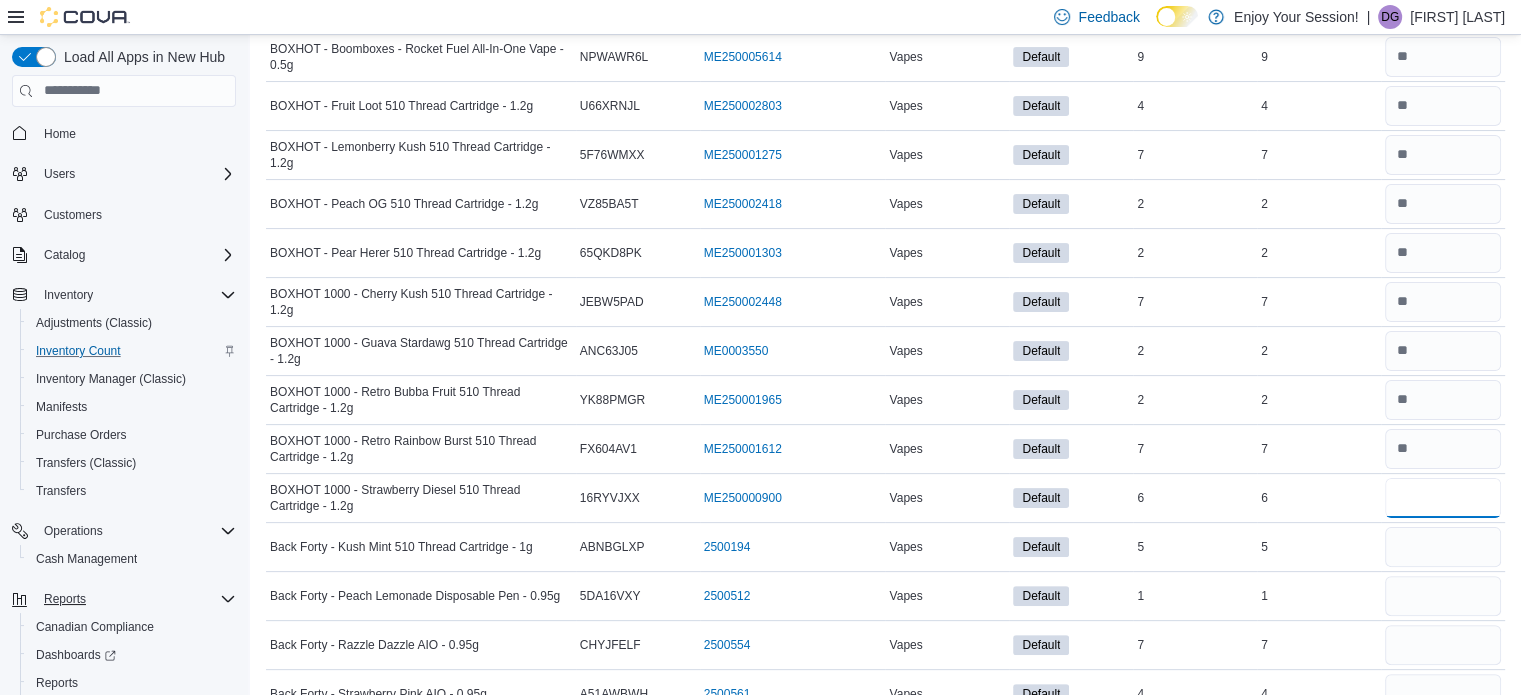 type on "*" 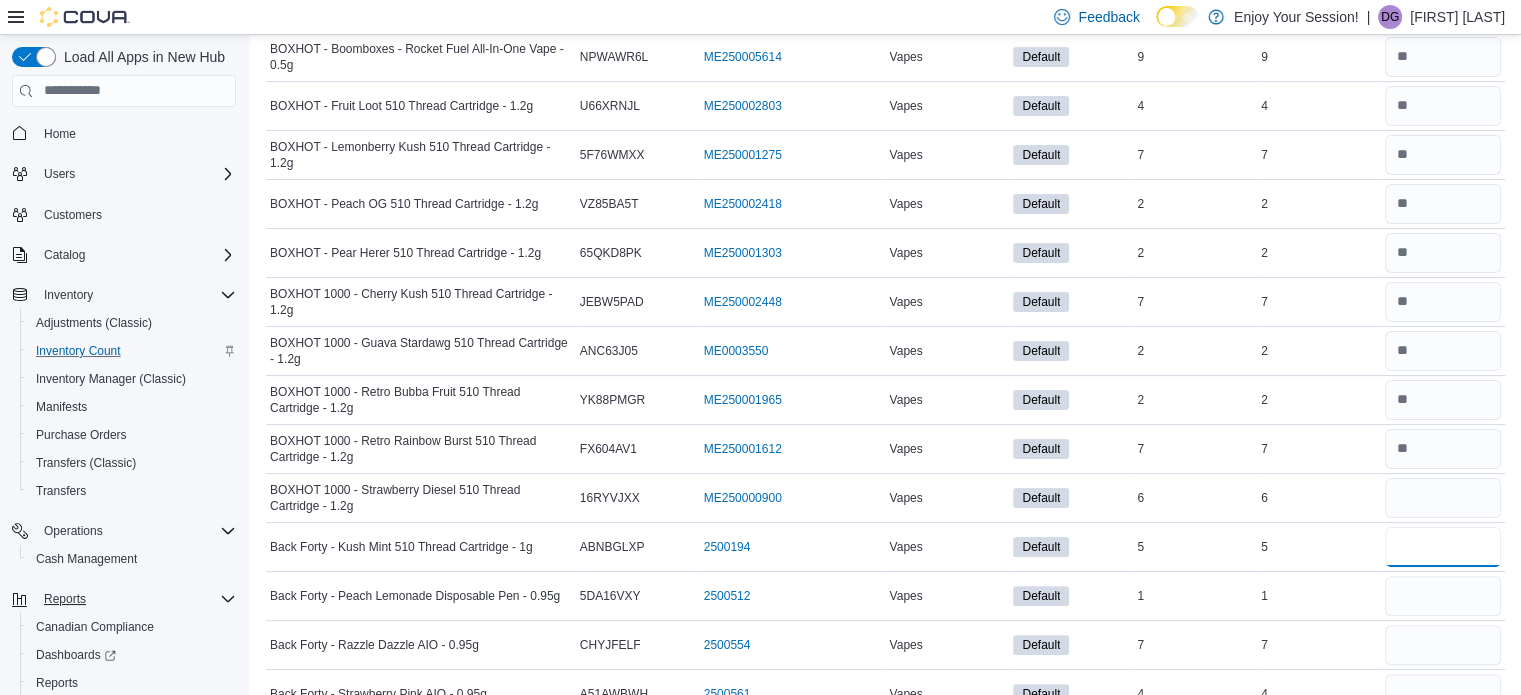 type 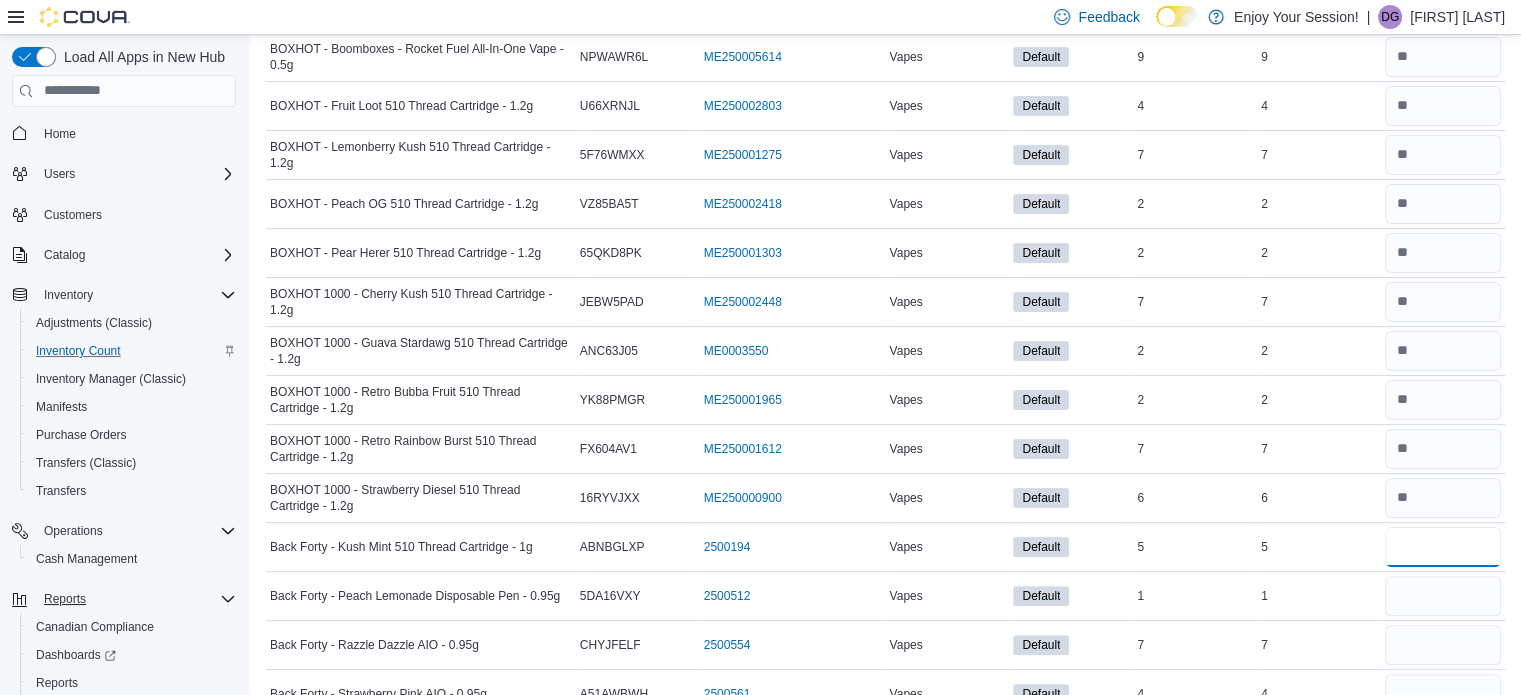 type on "*" 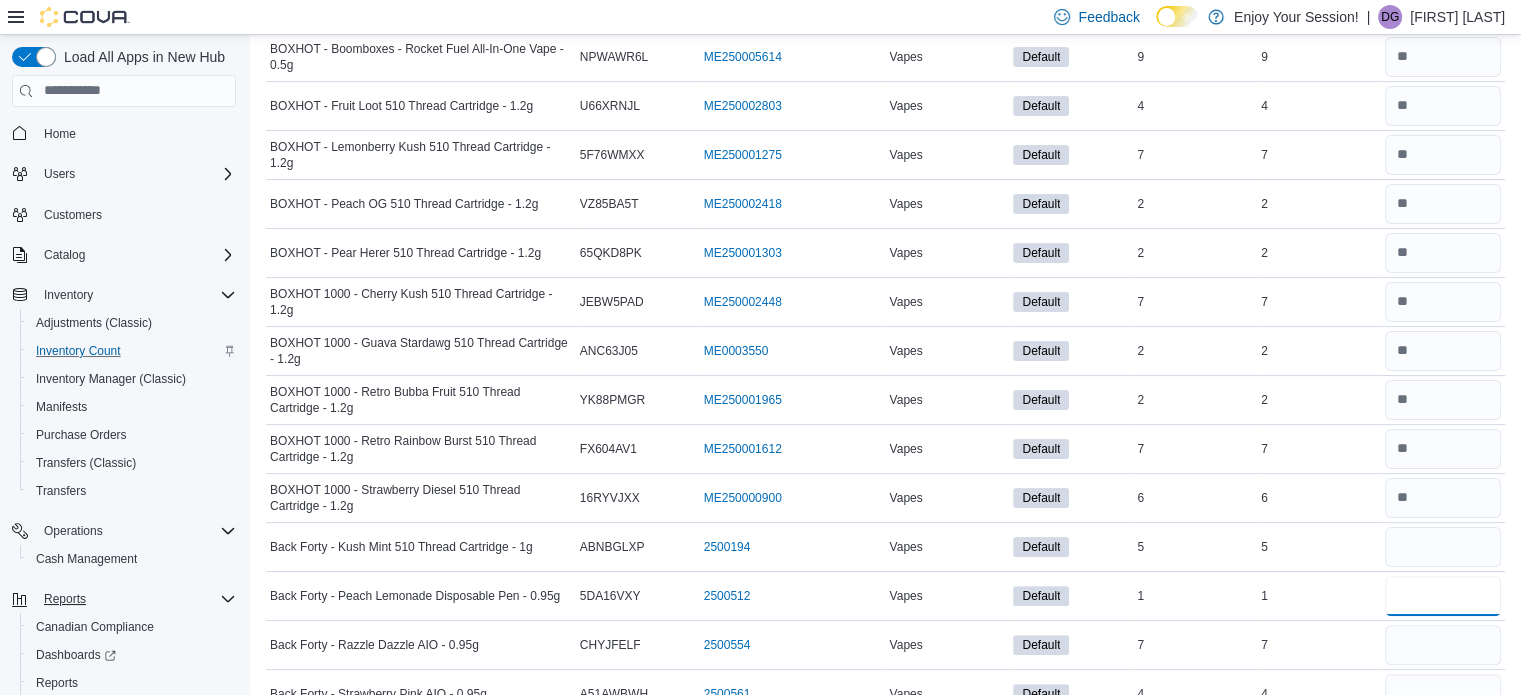type 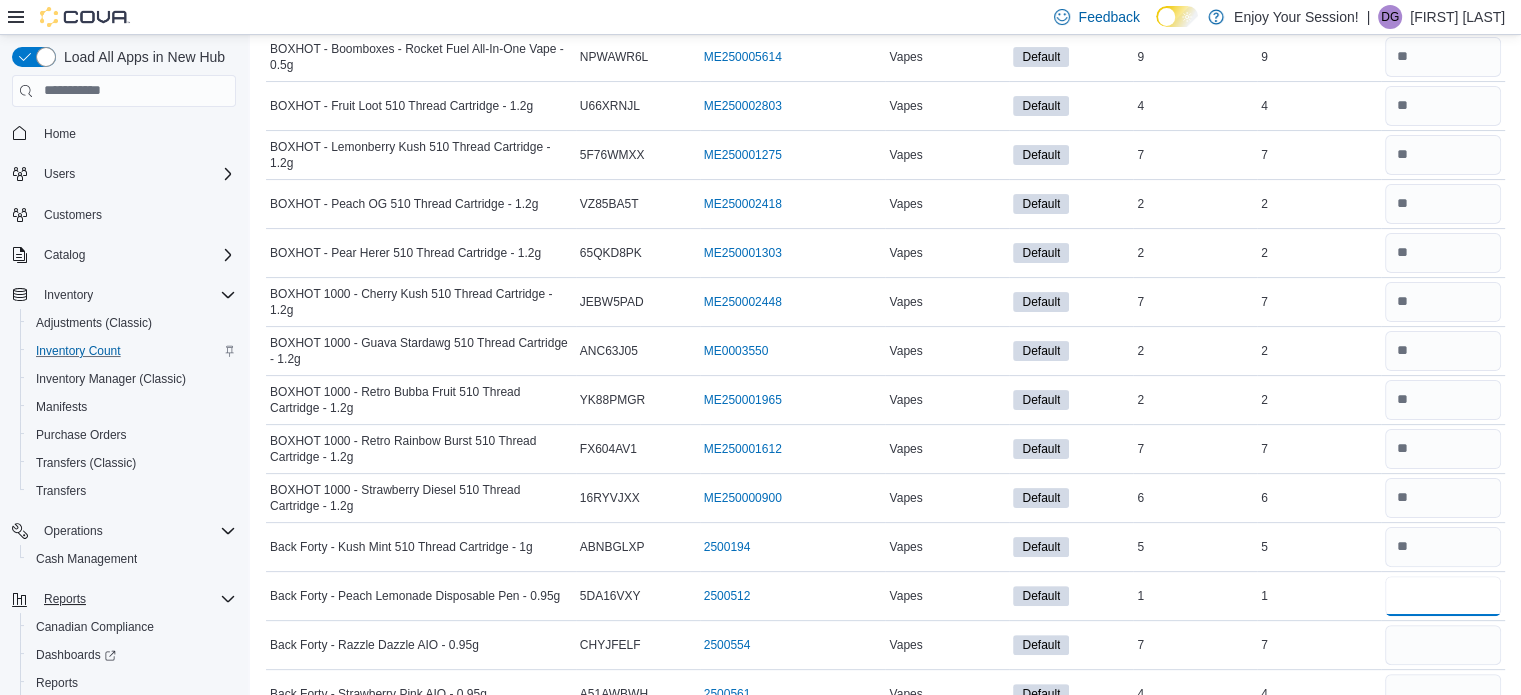 type on "*" 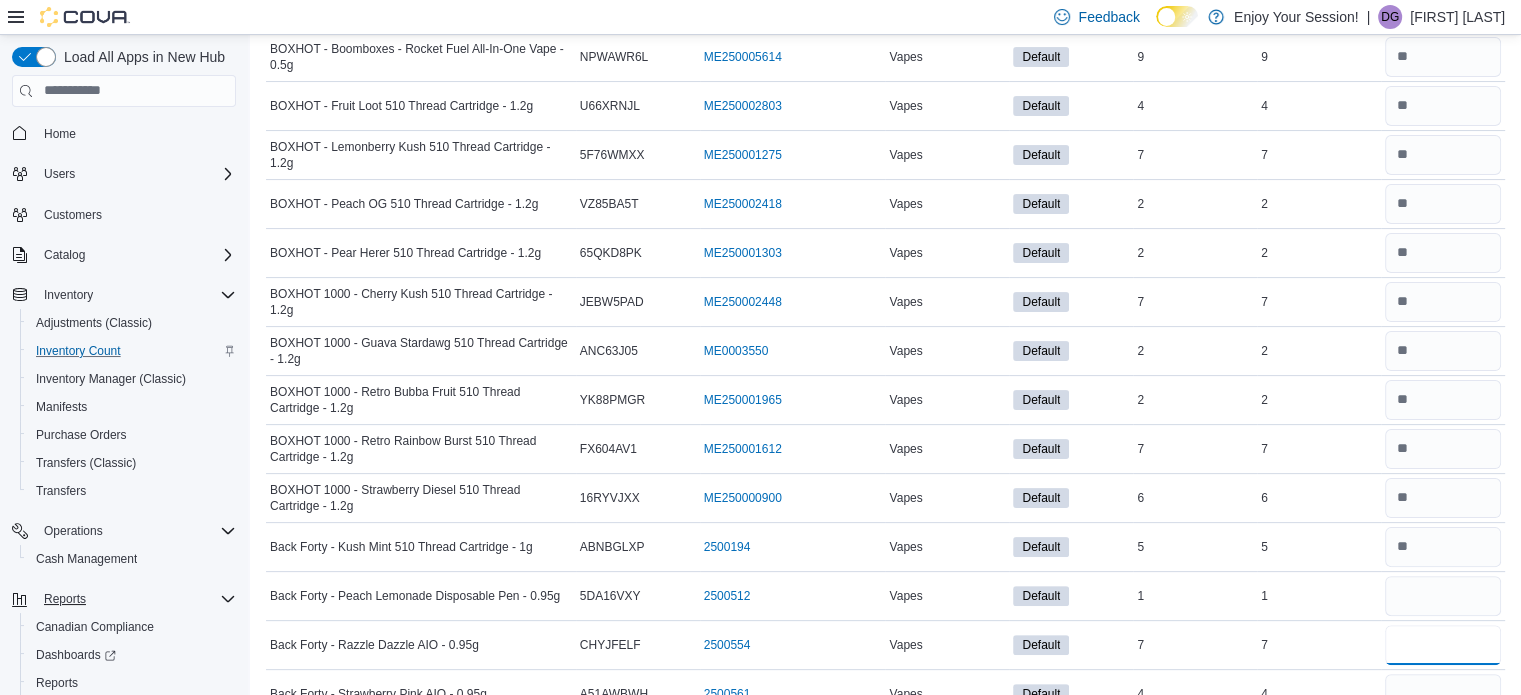 type 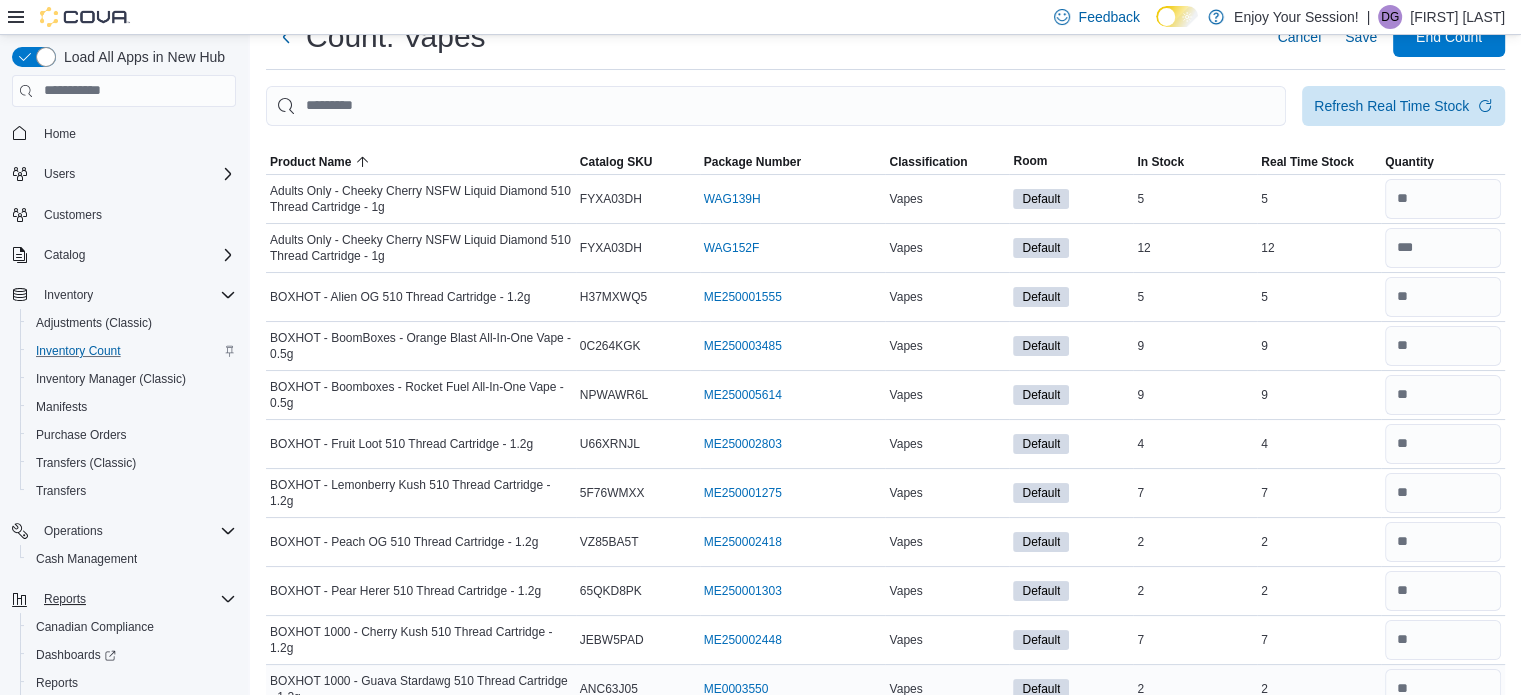 scroll, scrollTop: 100, scrollLeft: 0, axis: vertical 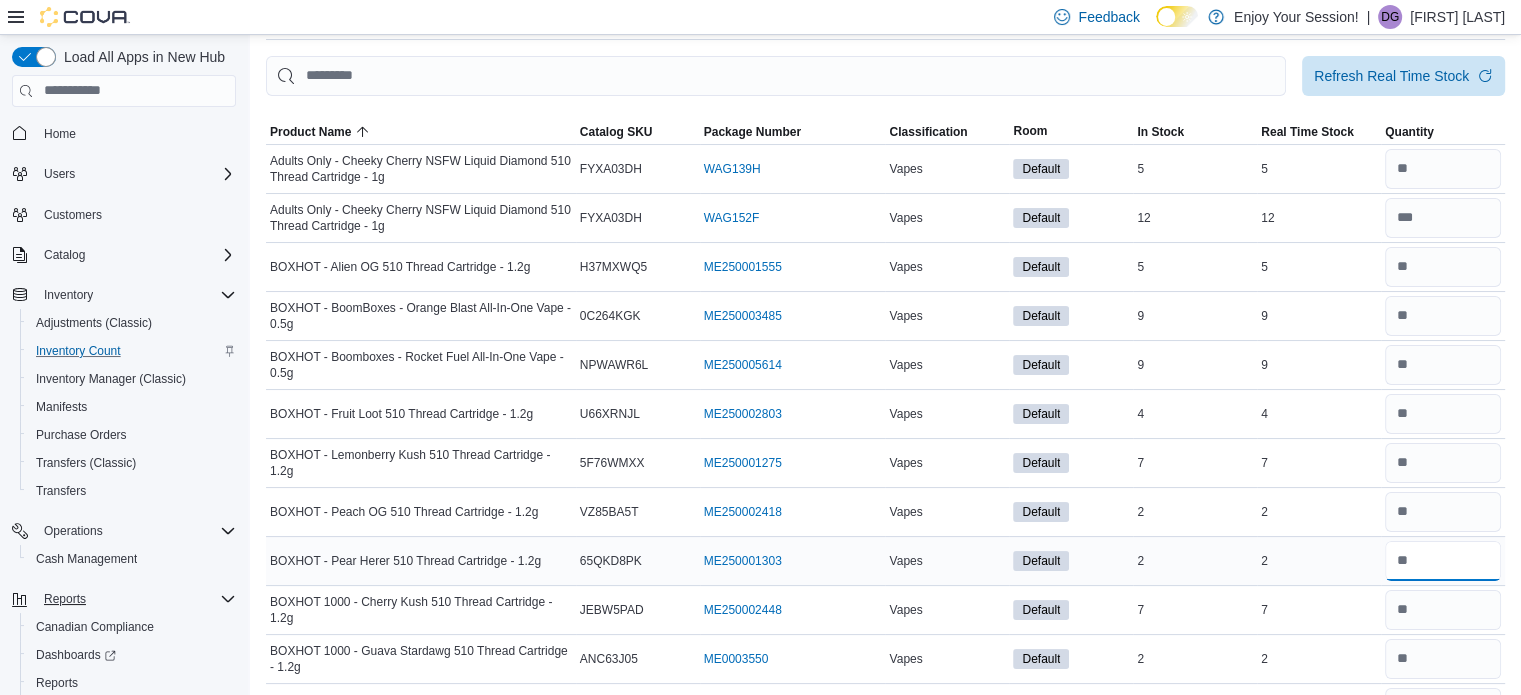 click at bounding box center [1443, 561] 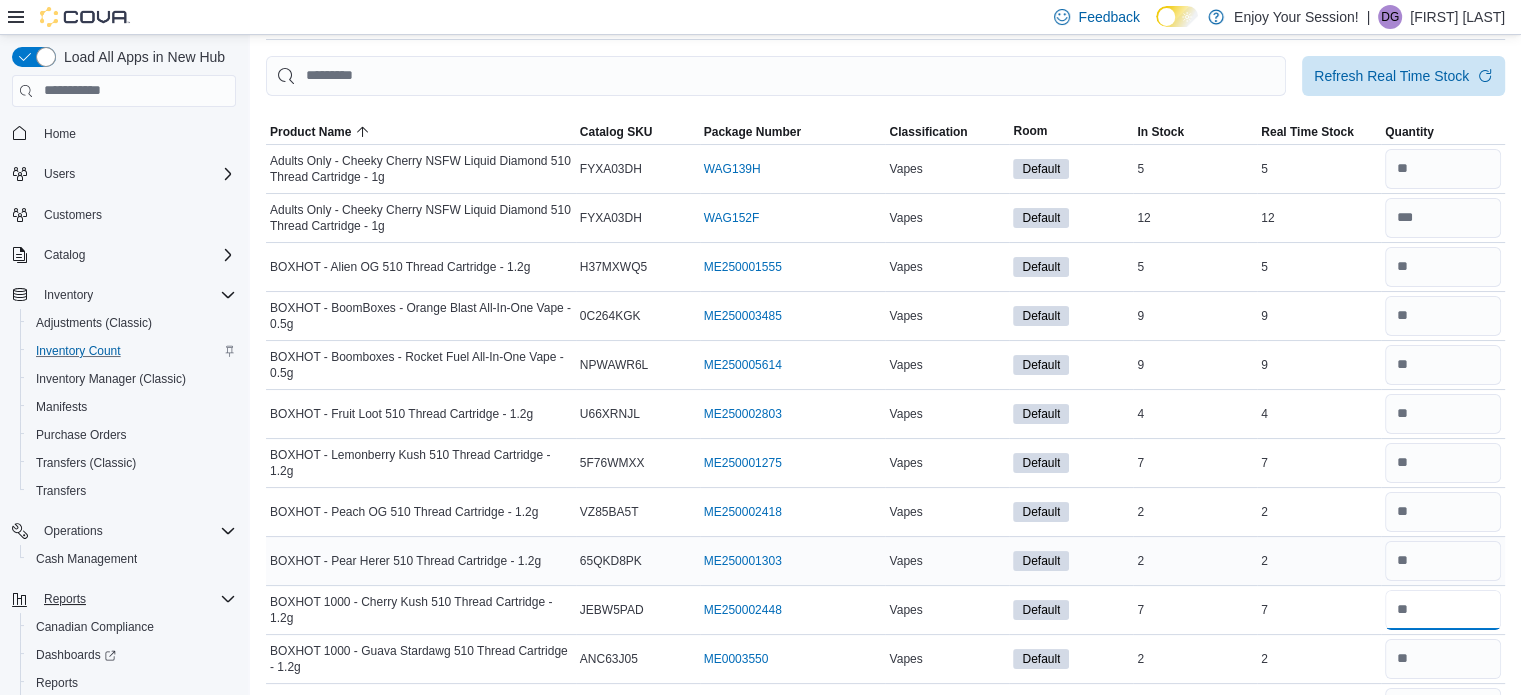 type 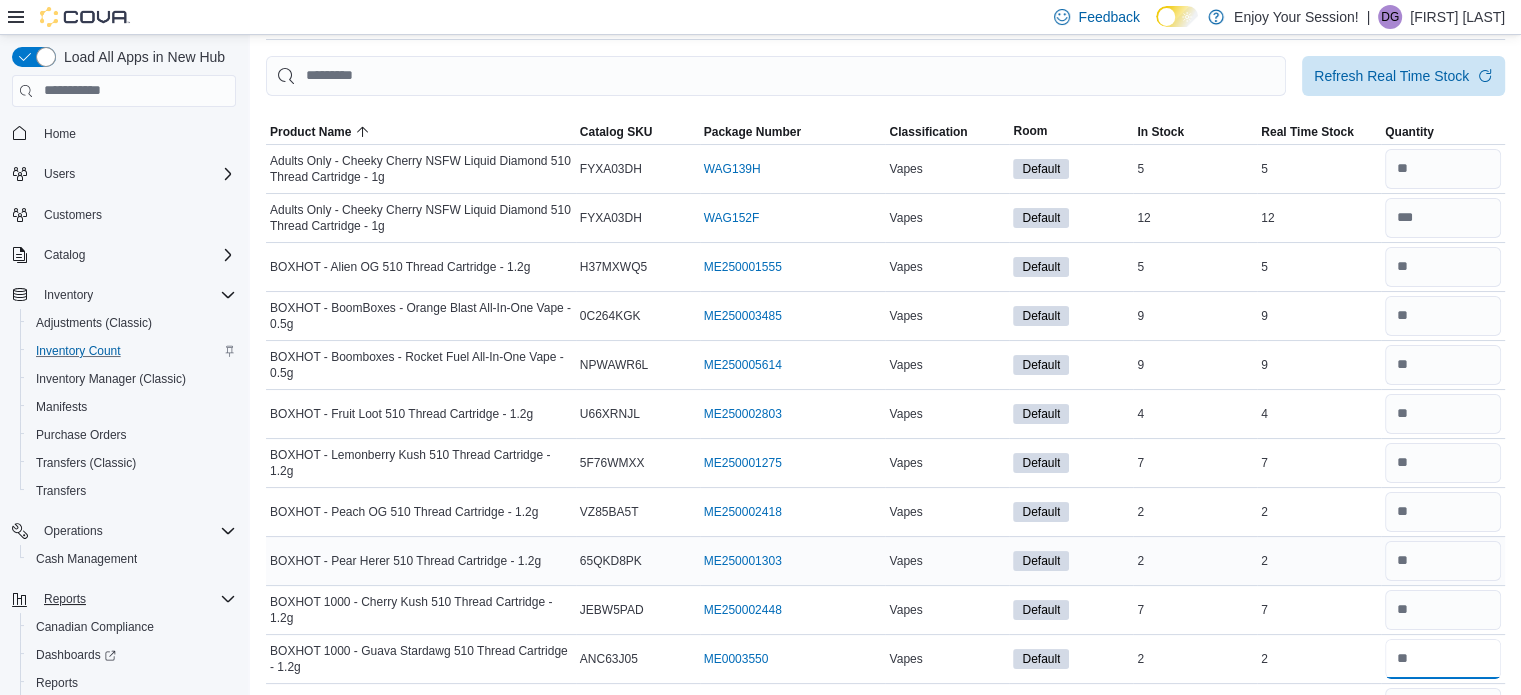 type 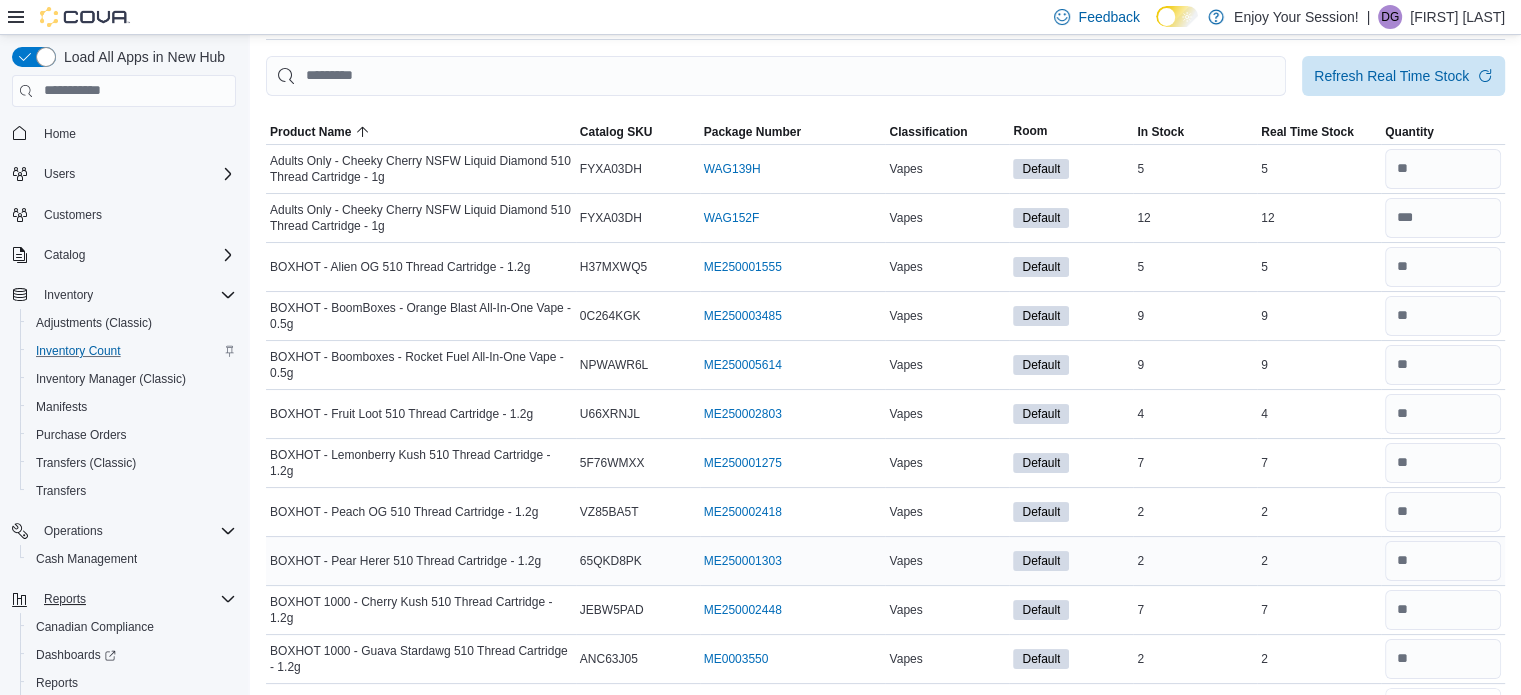 type 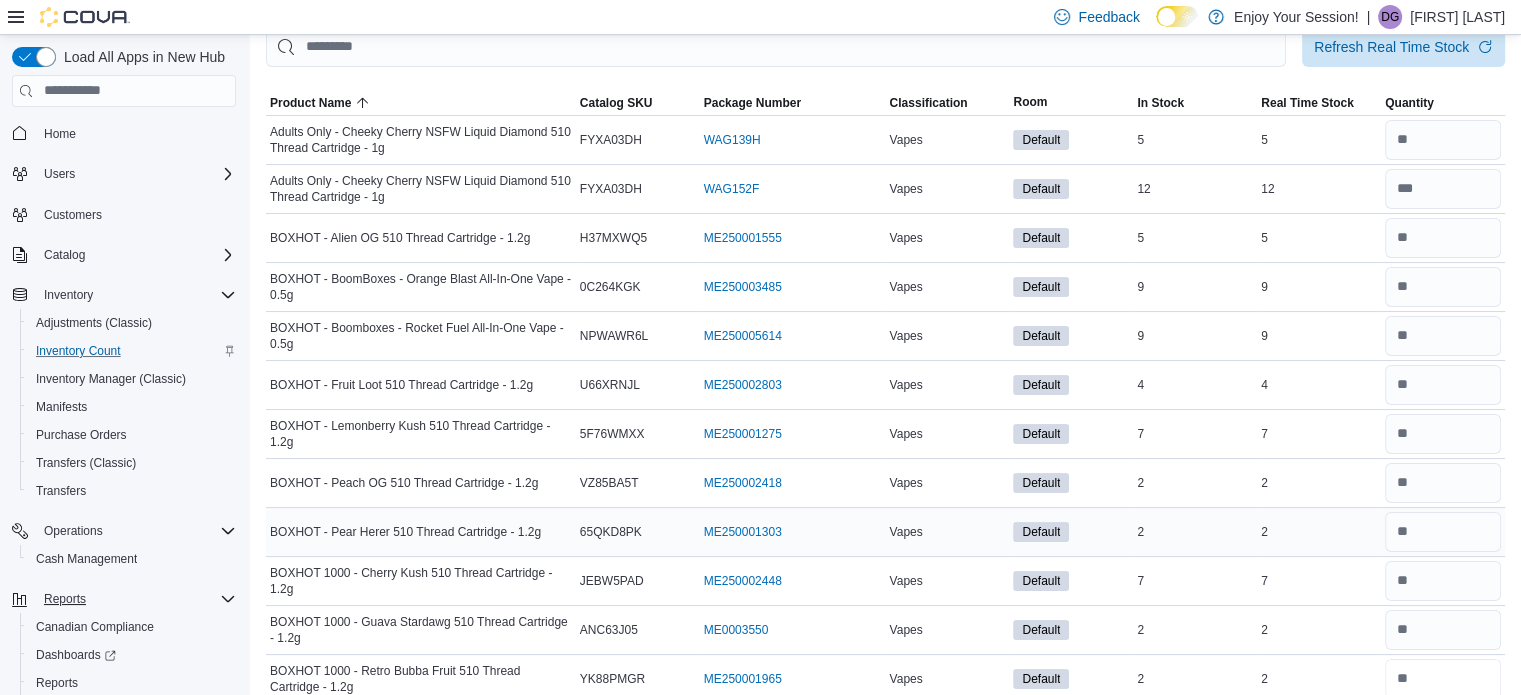 type on "*" 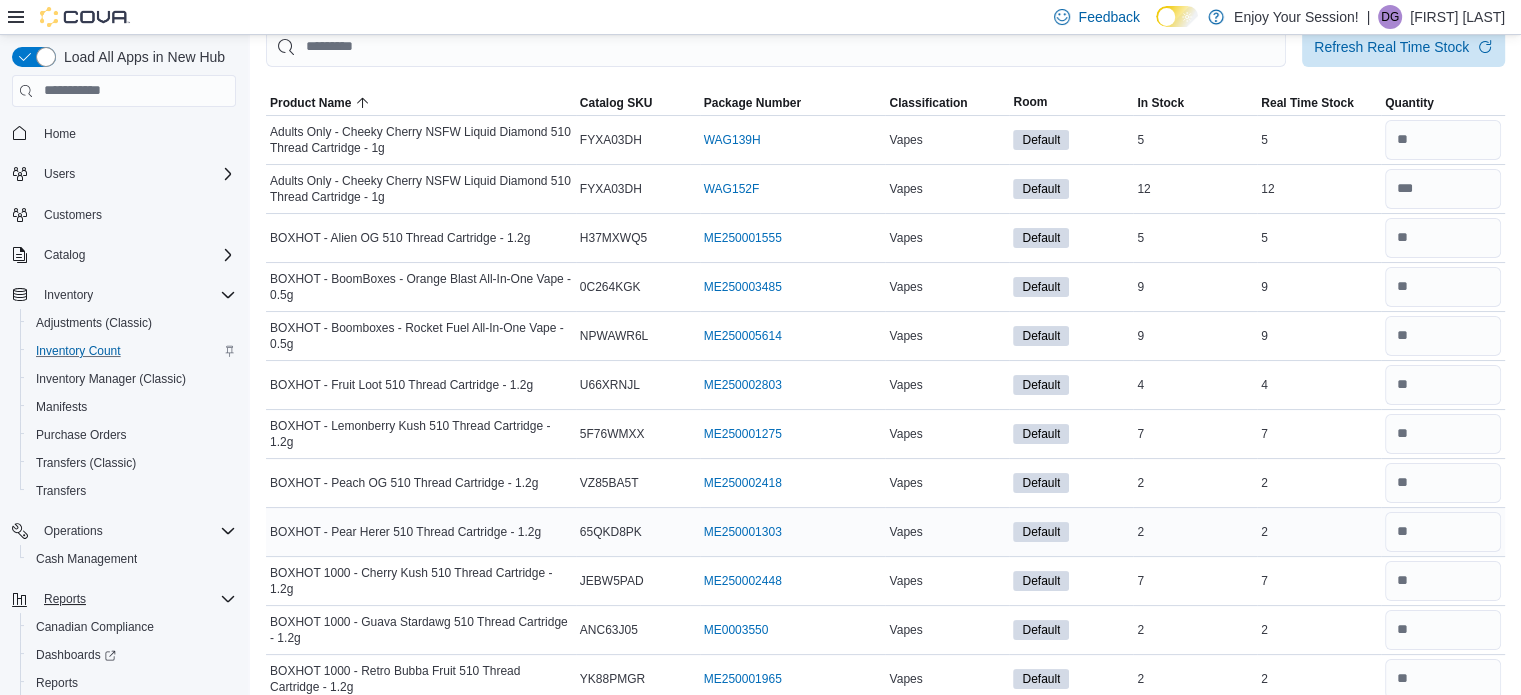 type 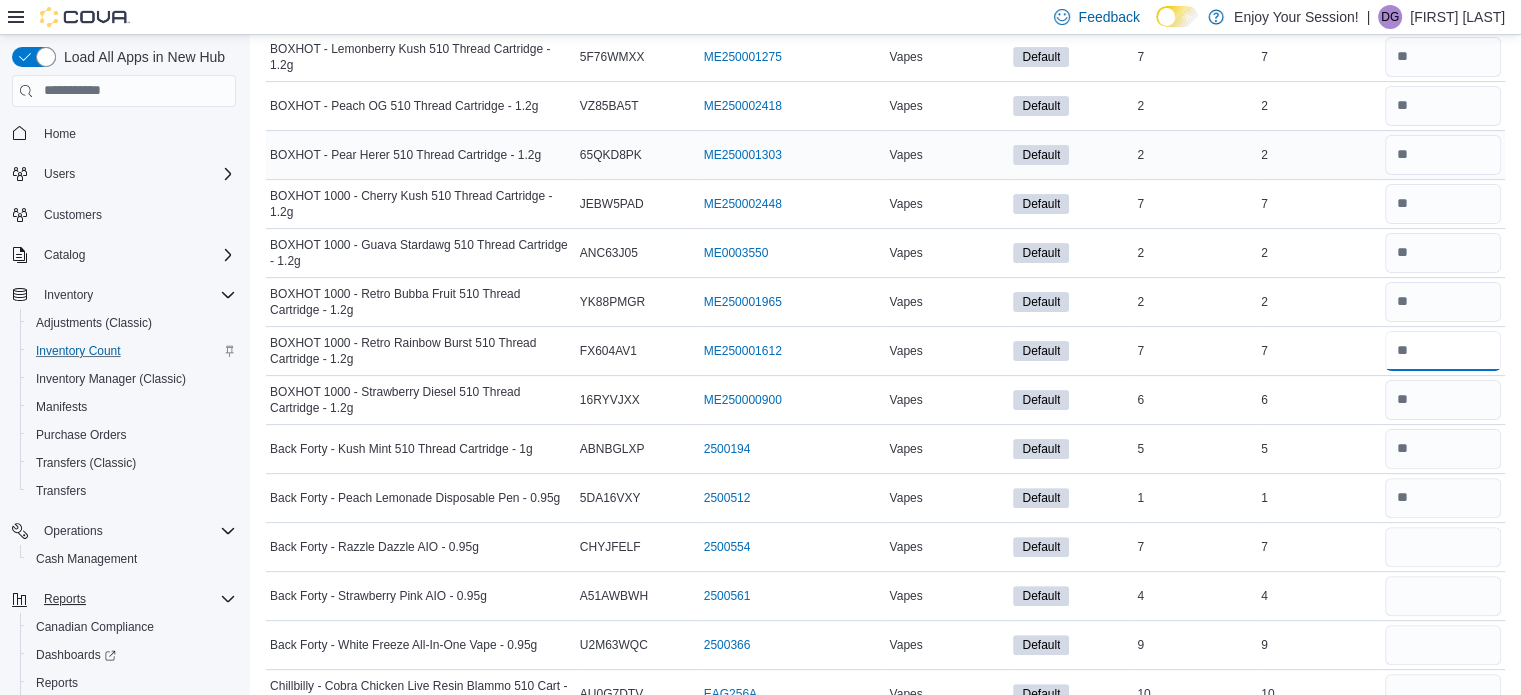 type on "*" 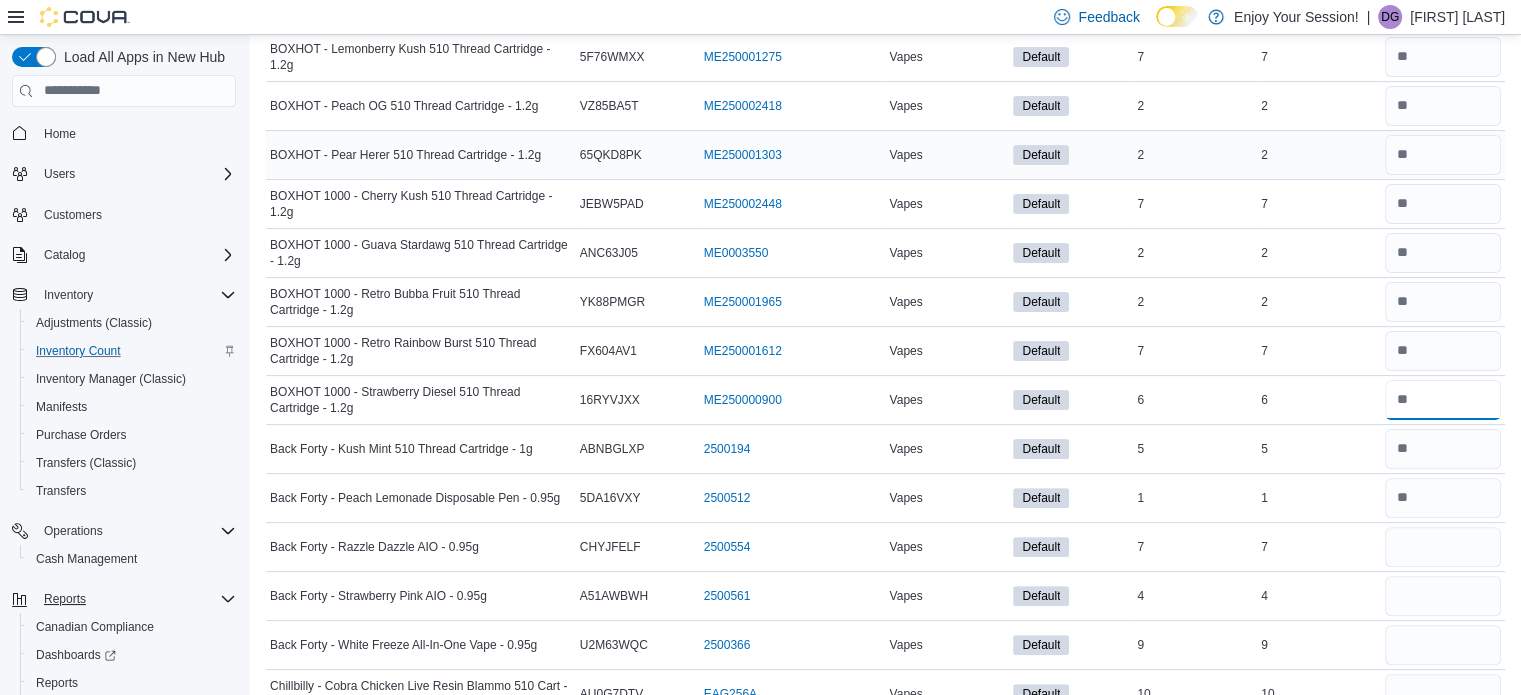 type 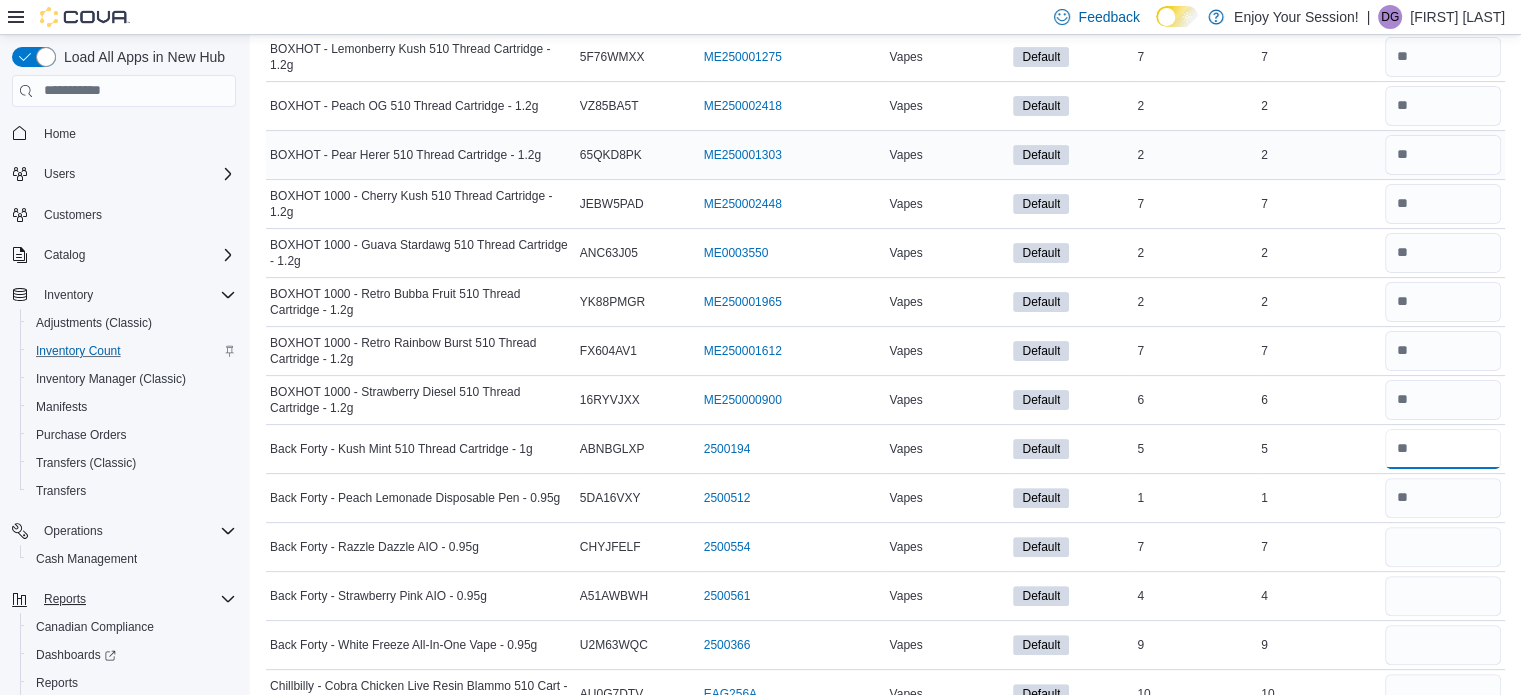 type 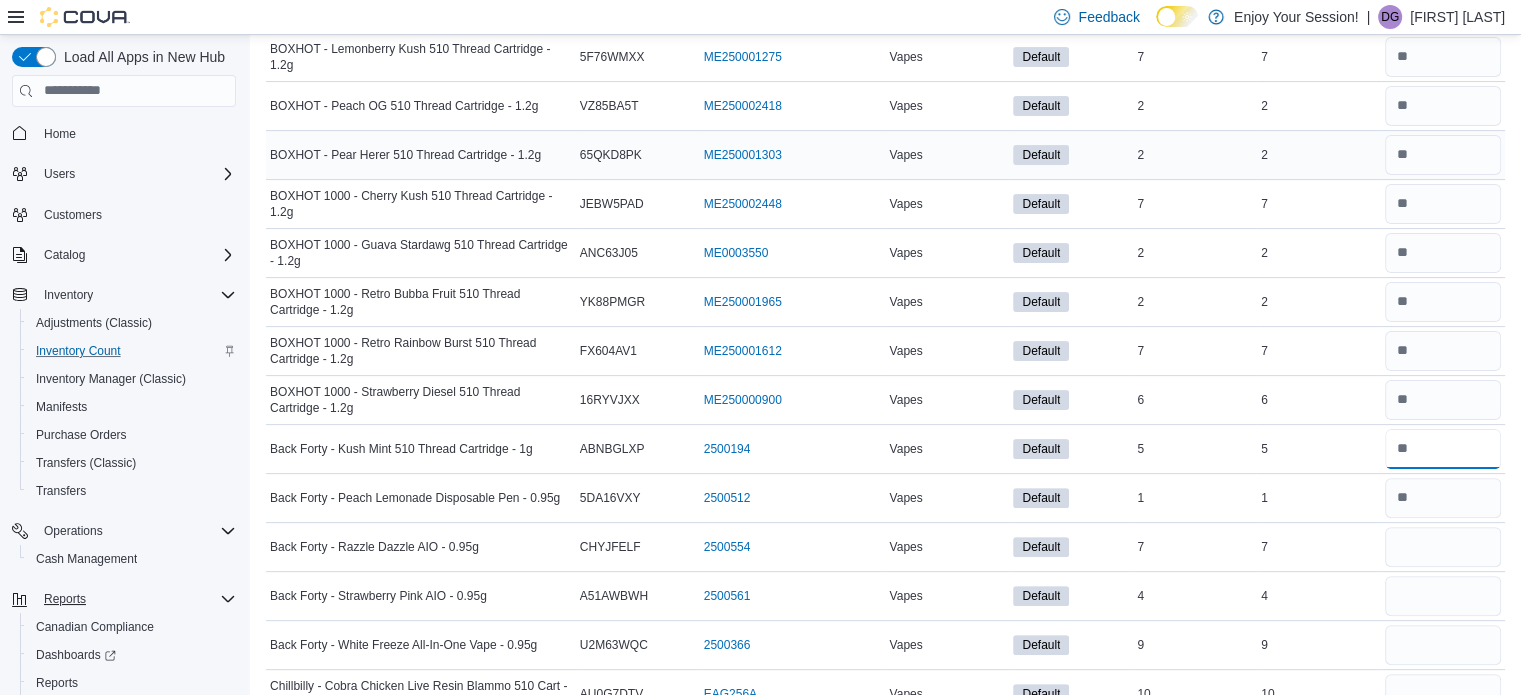 type on "*" 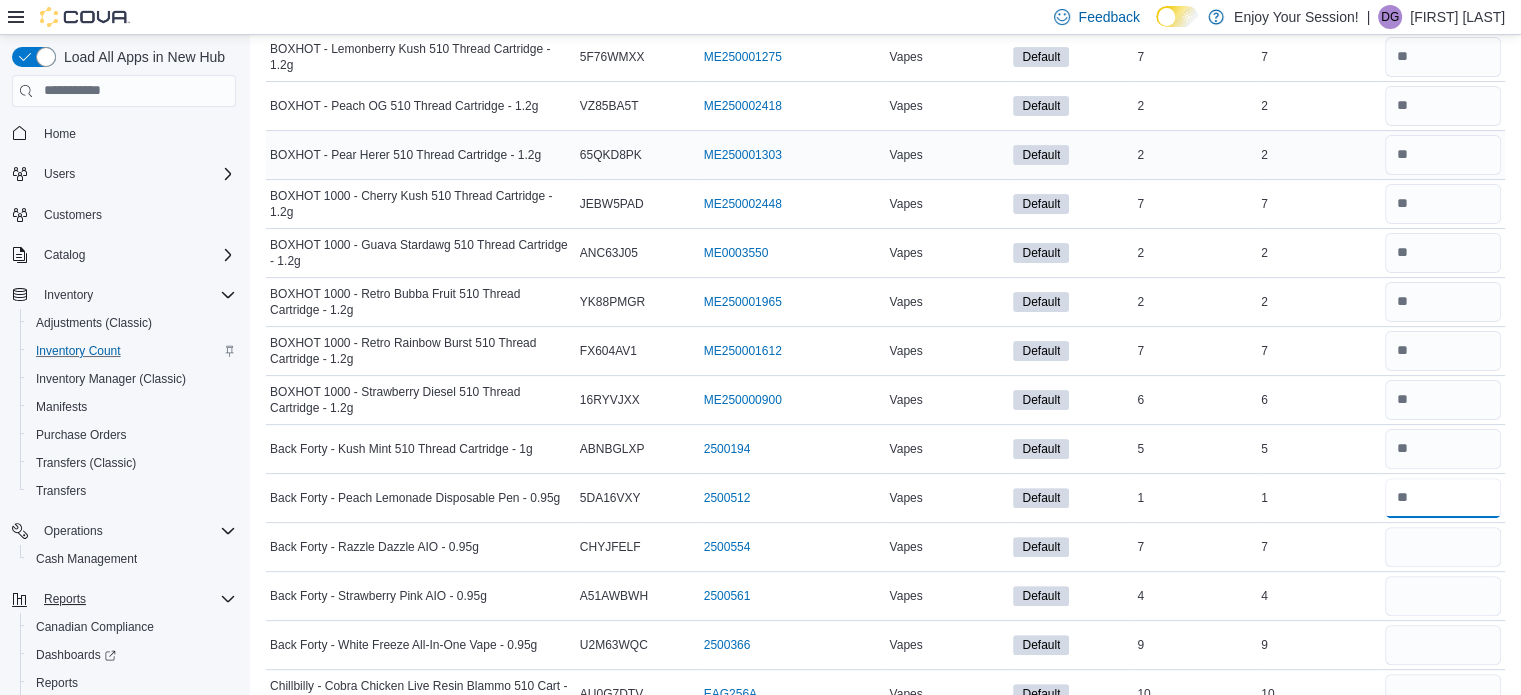 type 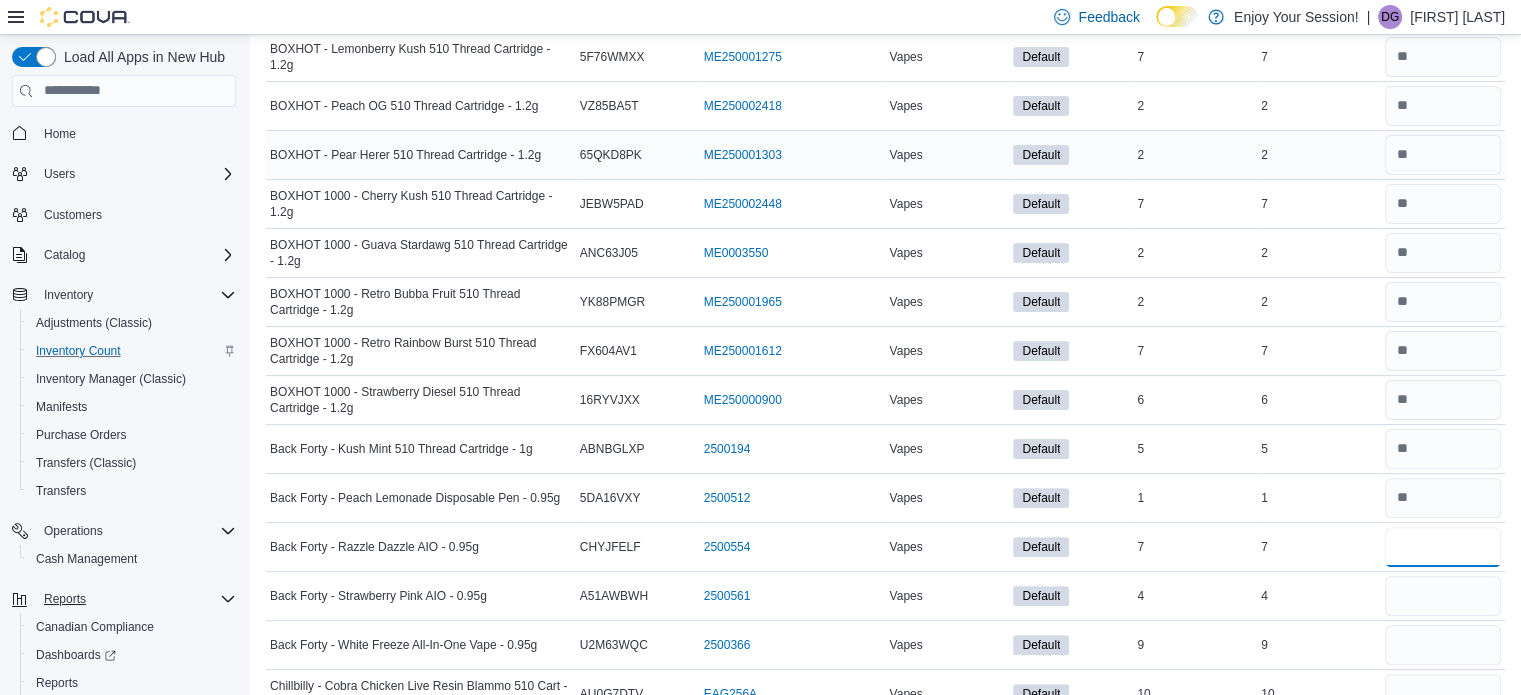 type 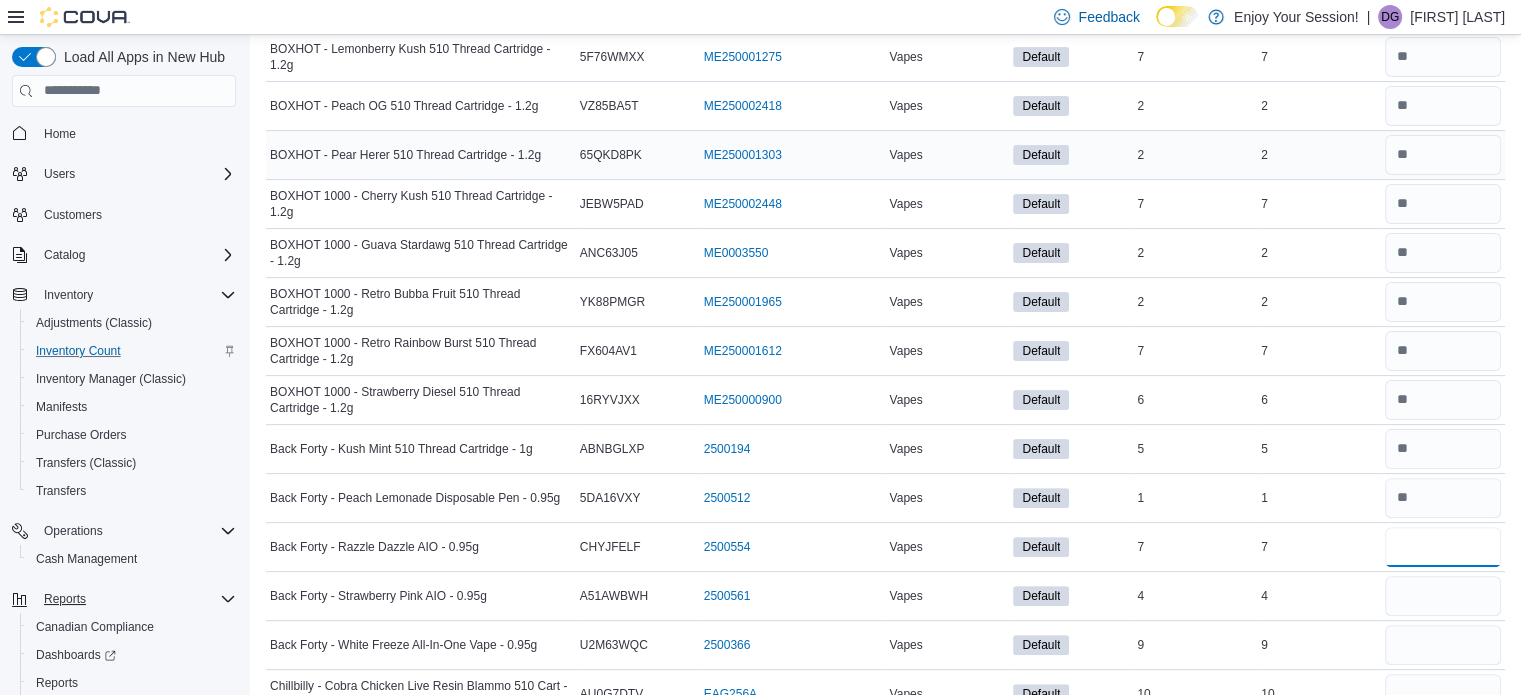 type on "*" 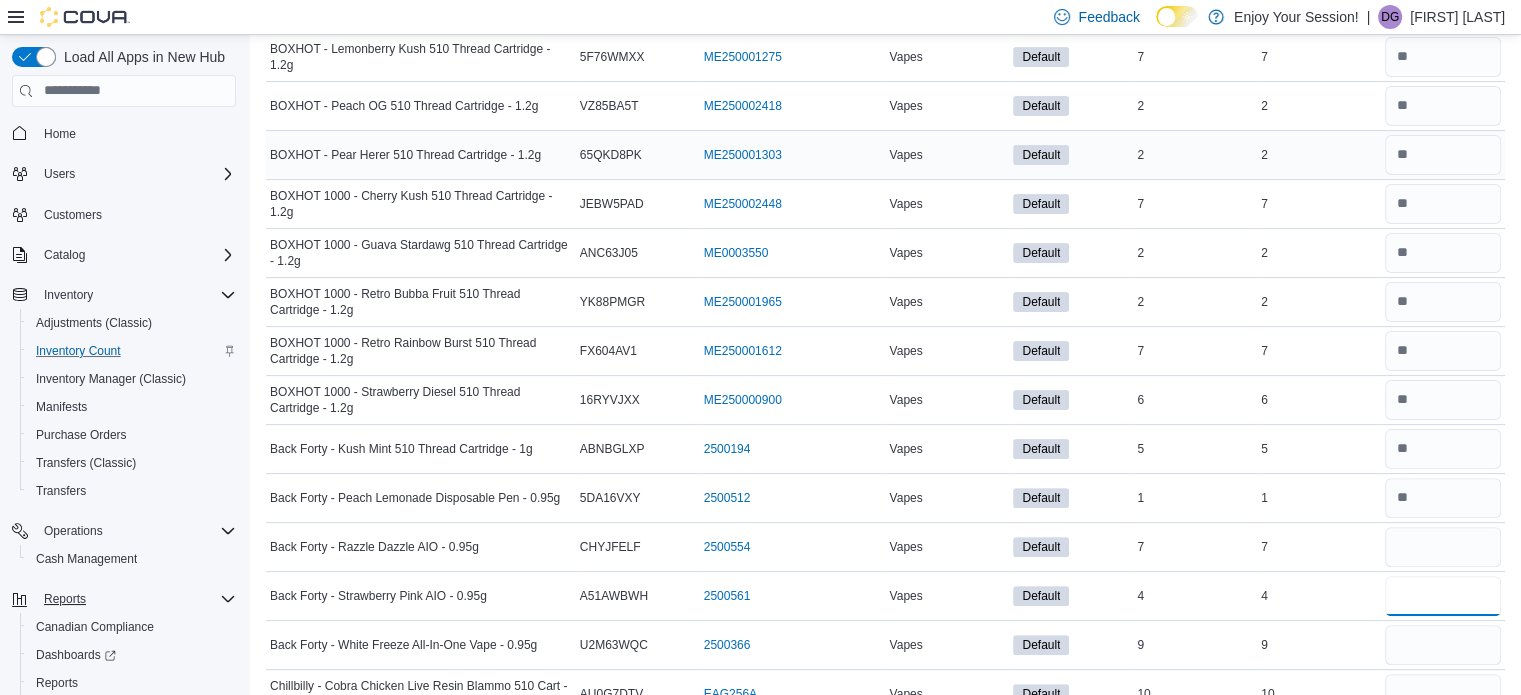 type 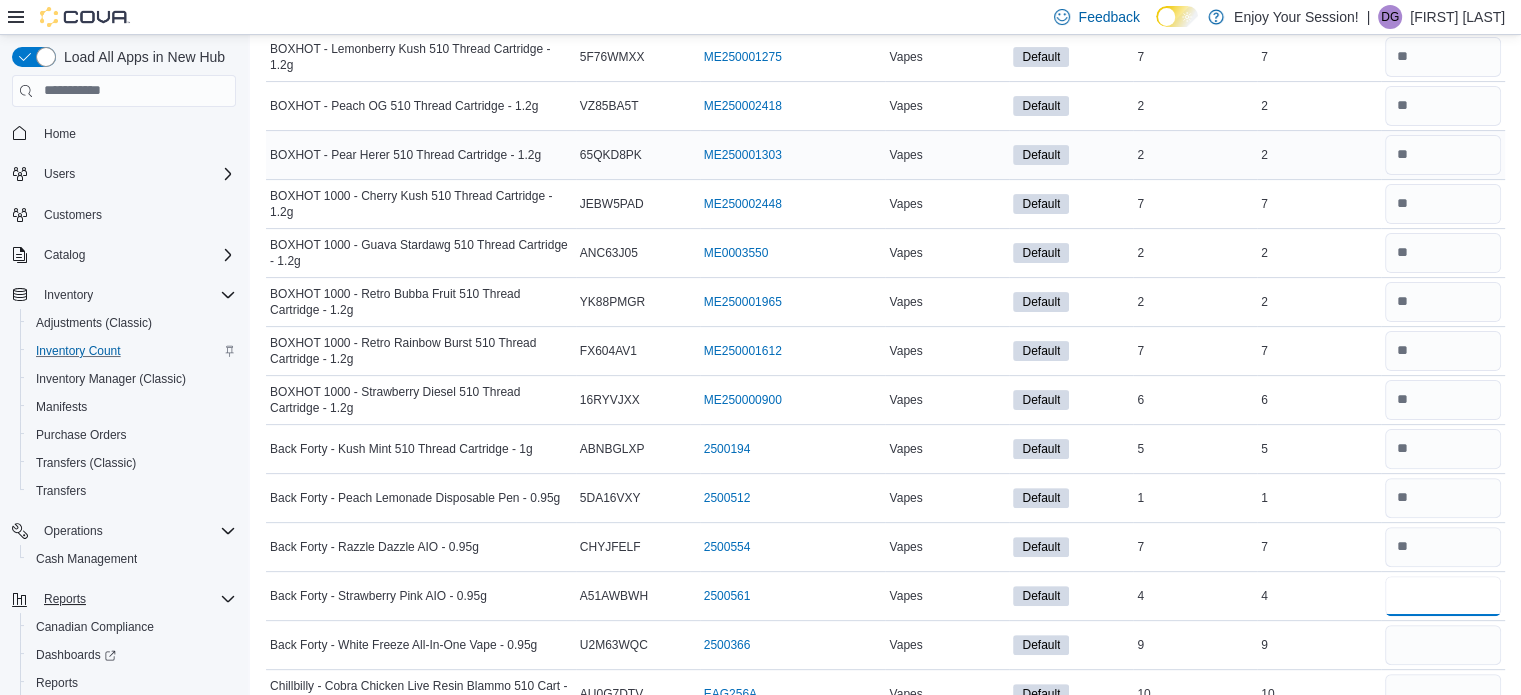 type on "*" 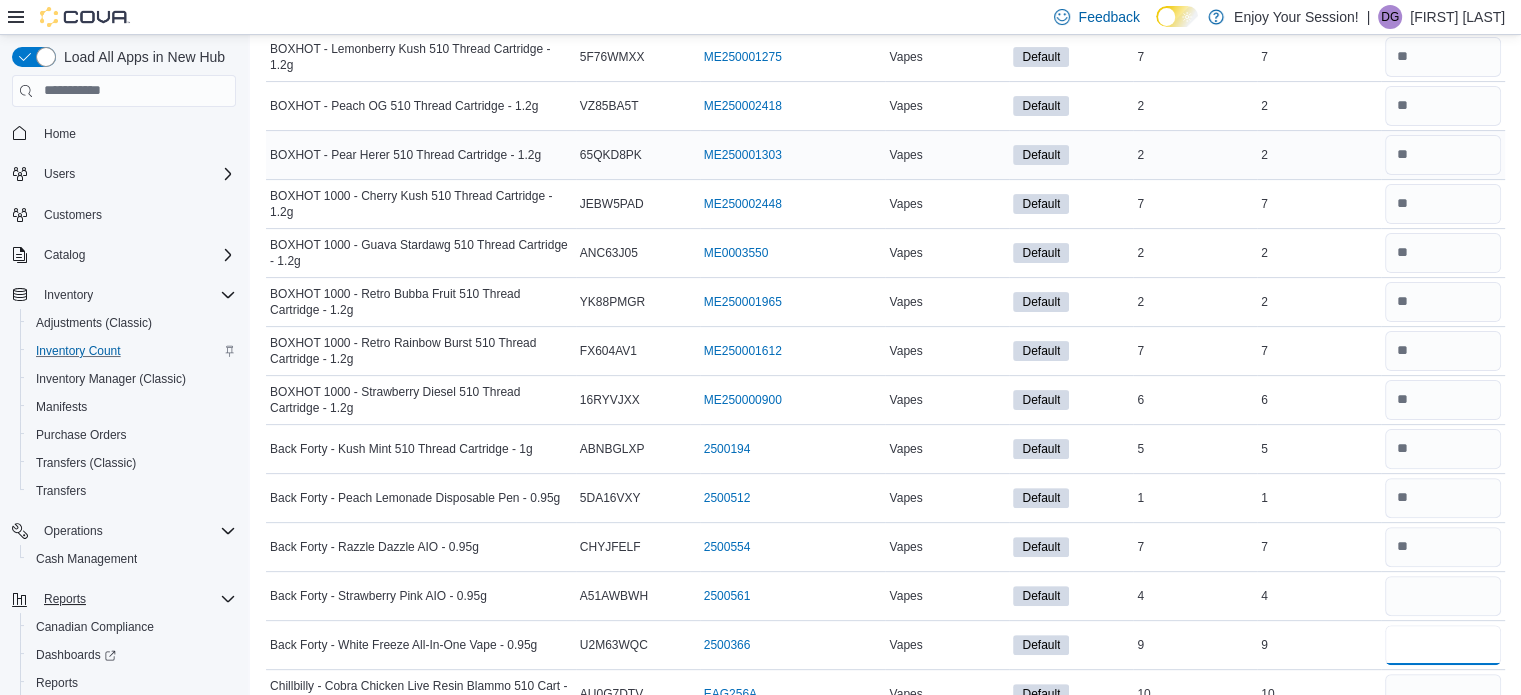 type 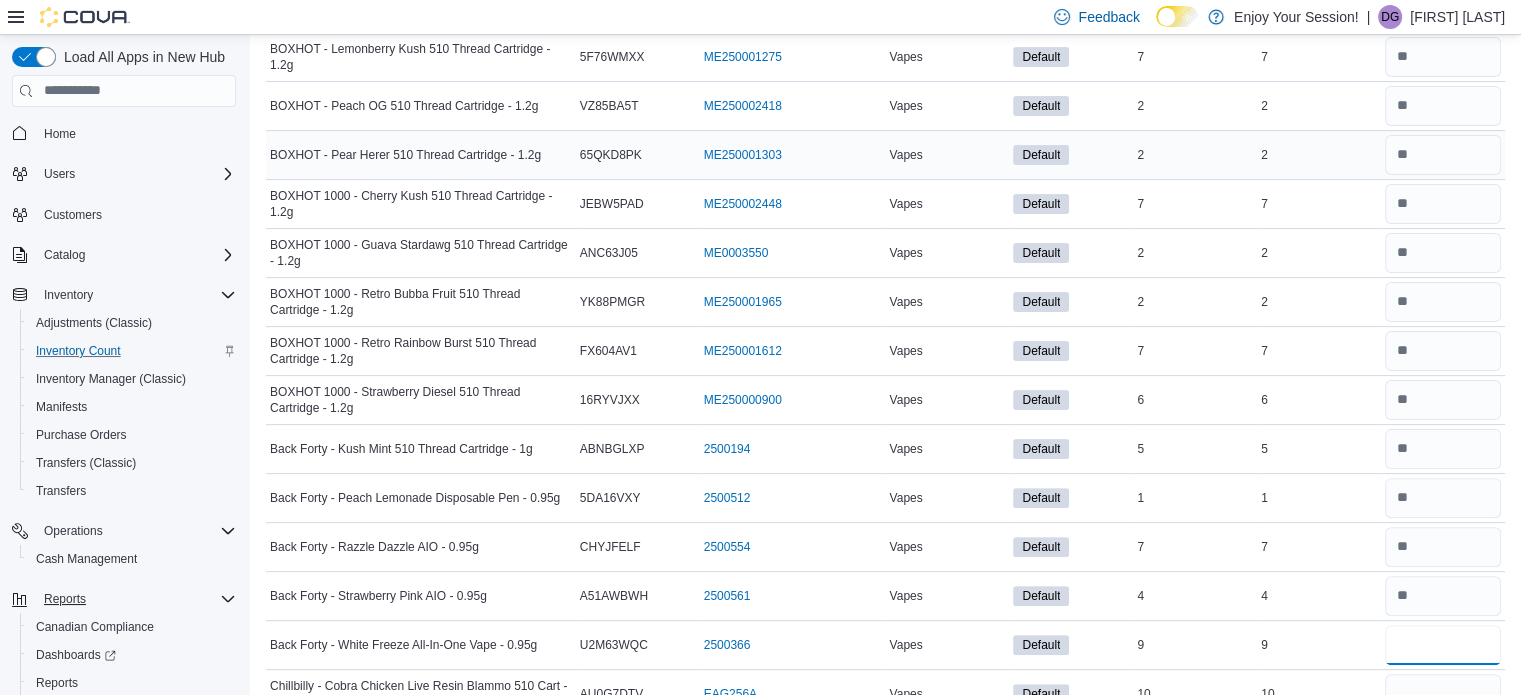 type on "*" 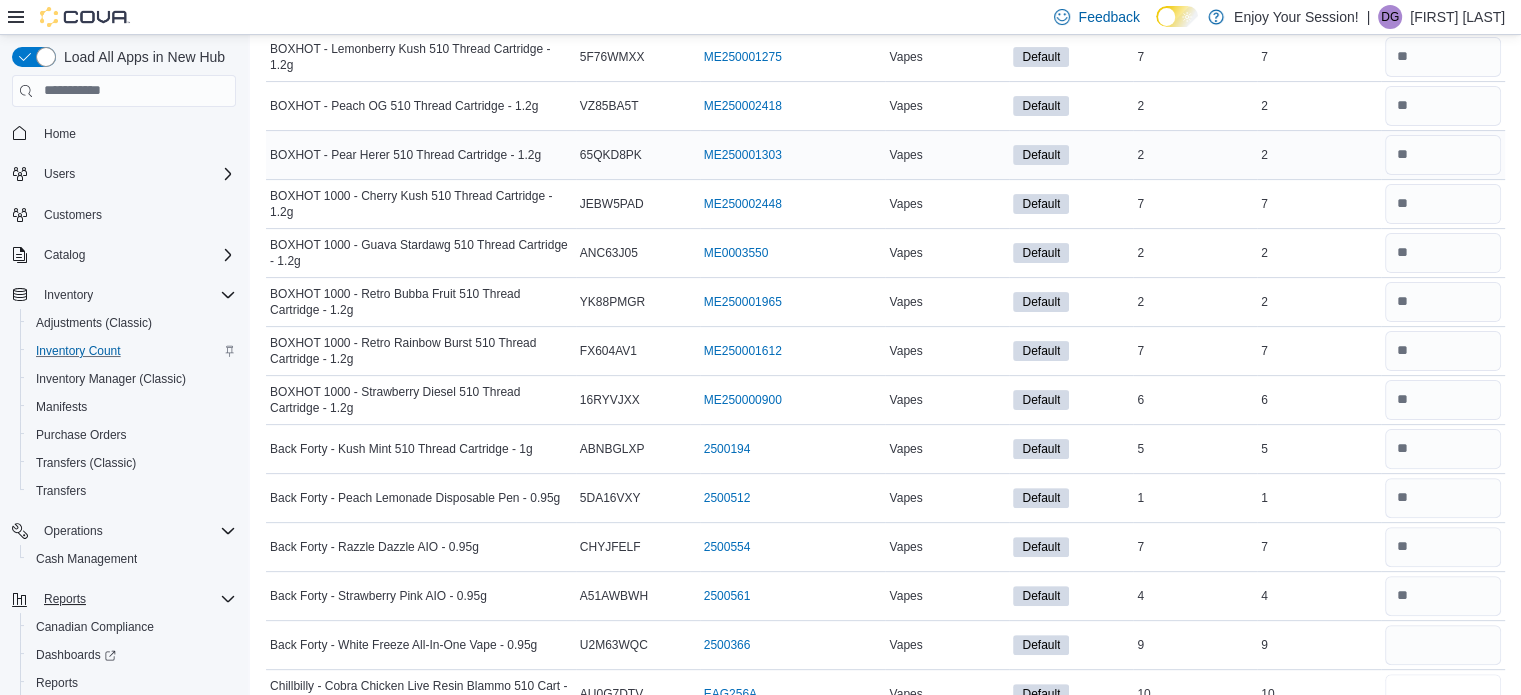 type 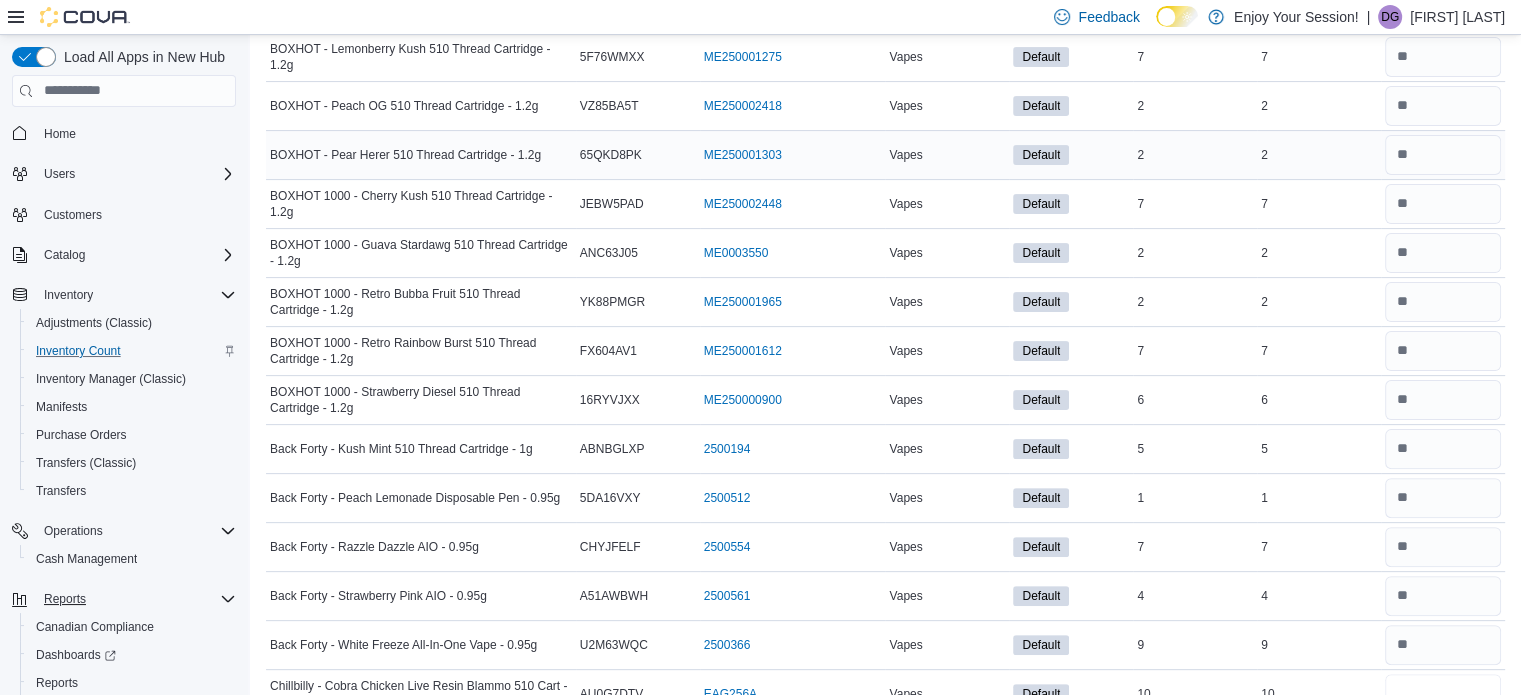 scroll, scrollTop: 520, scrollLeft: 0, axis: vertical 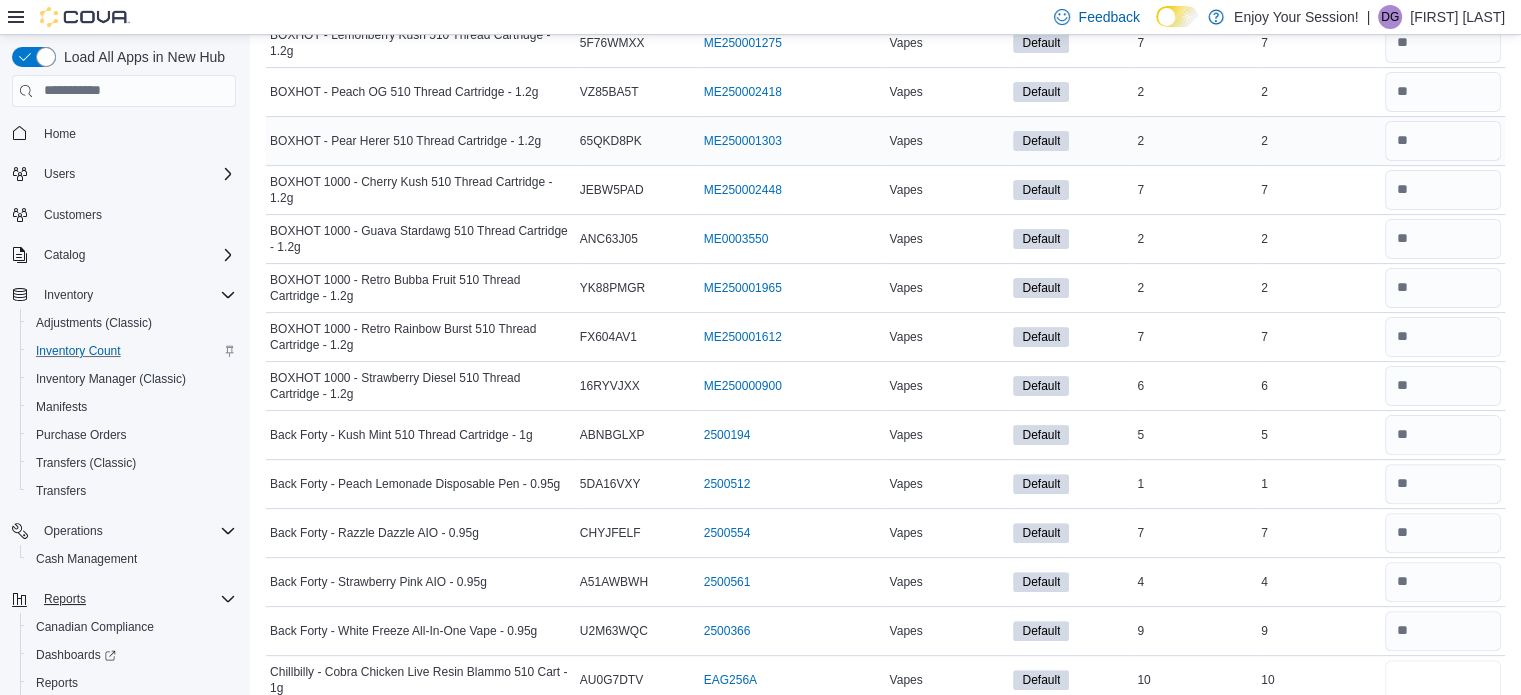 type on "**" 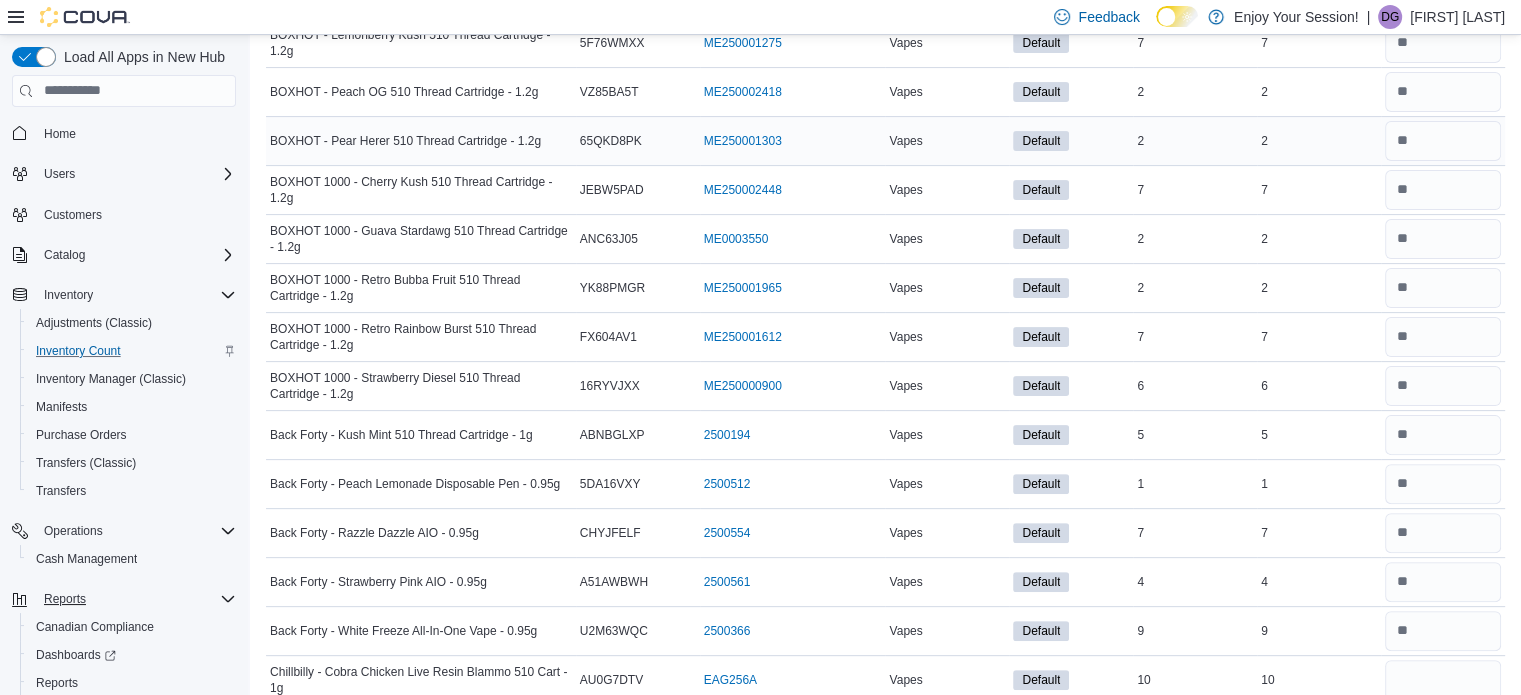 type 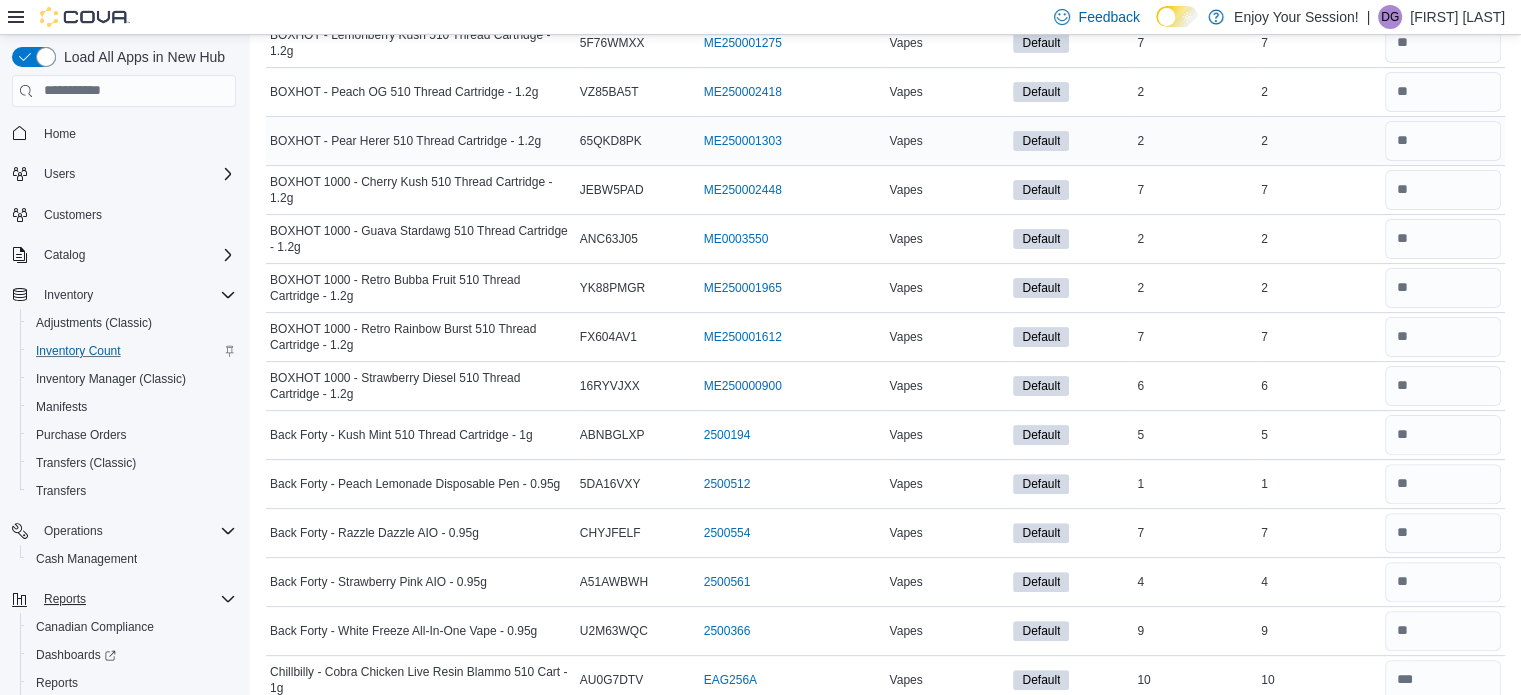 scroll, scrollTop: 896, scrollLeft: 0, axis: vertical 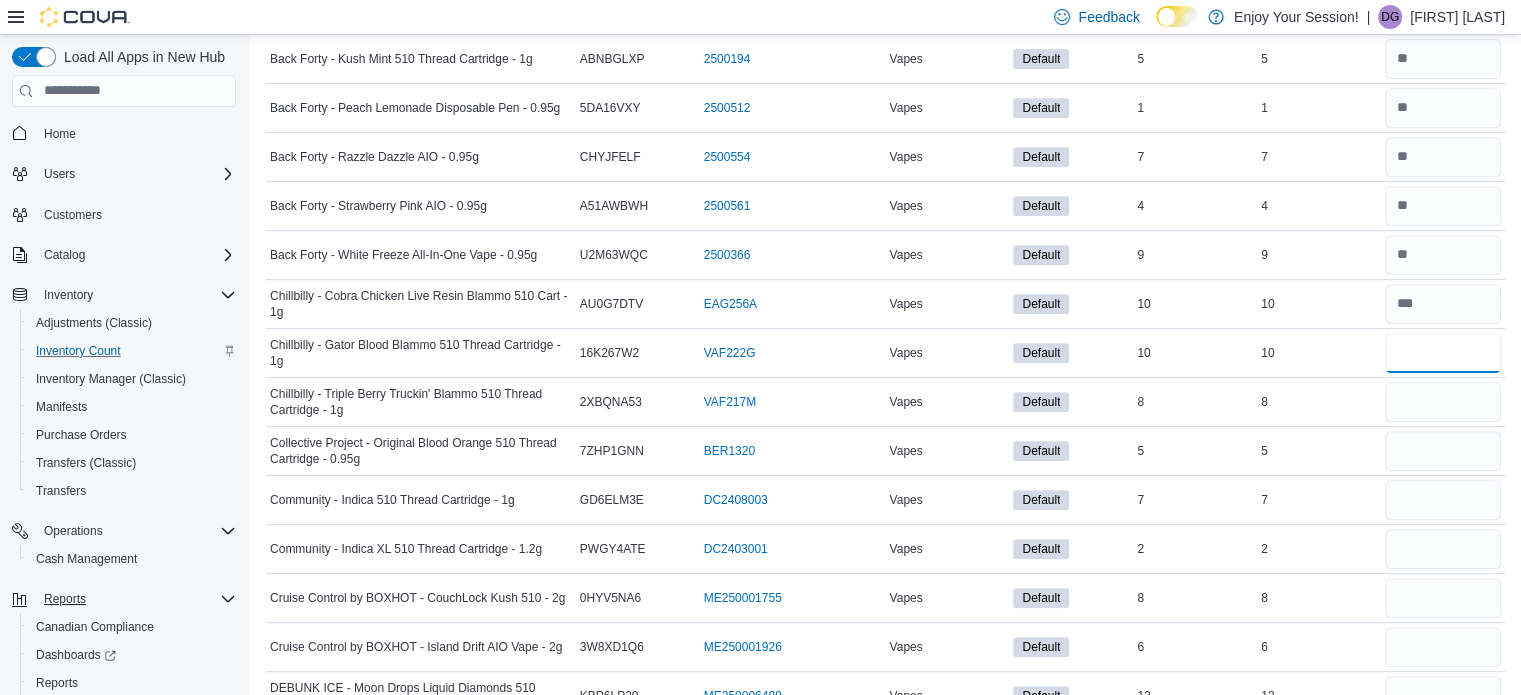type on "**" 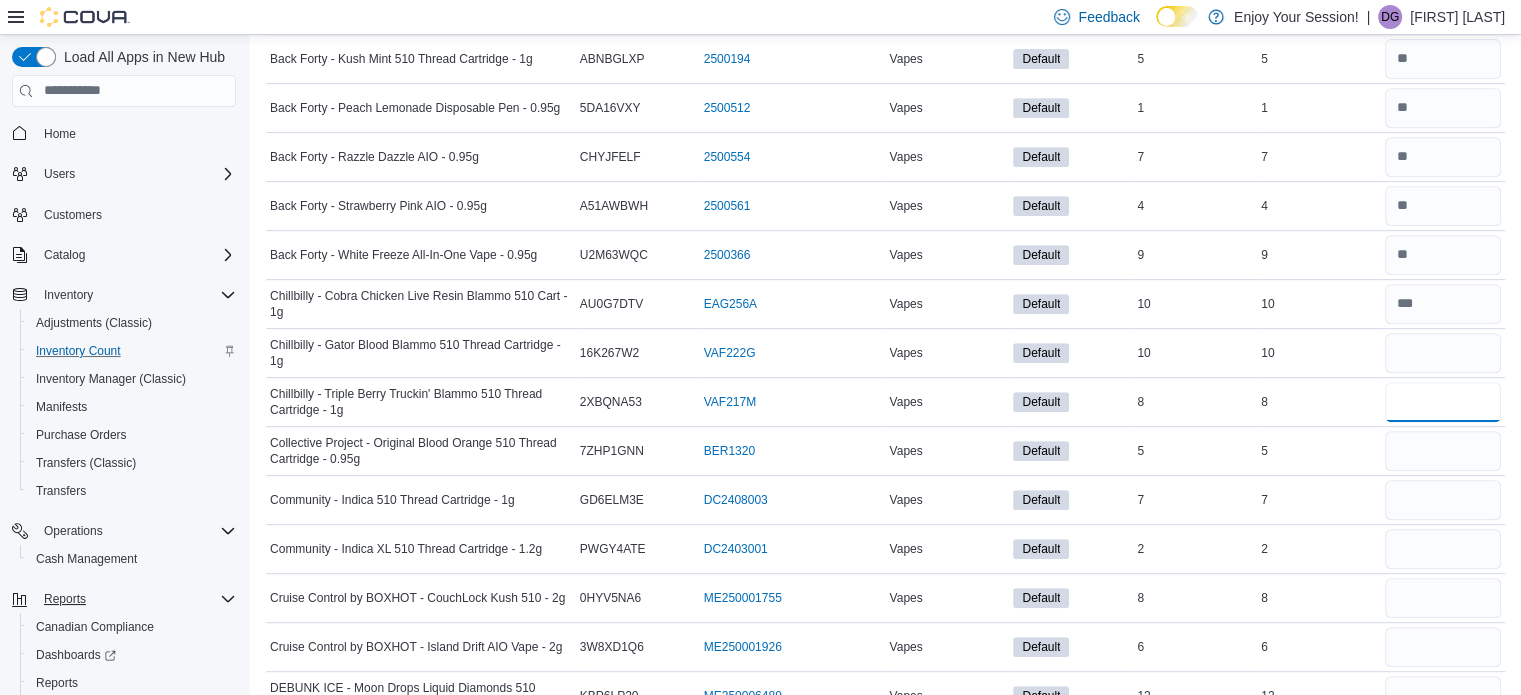 type 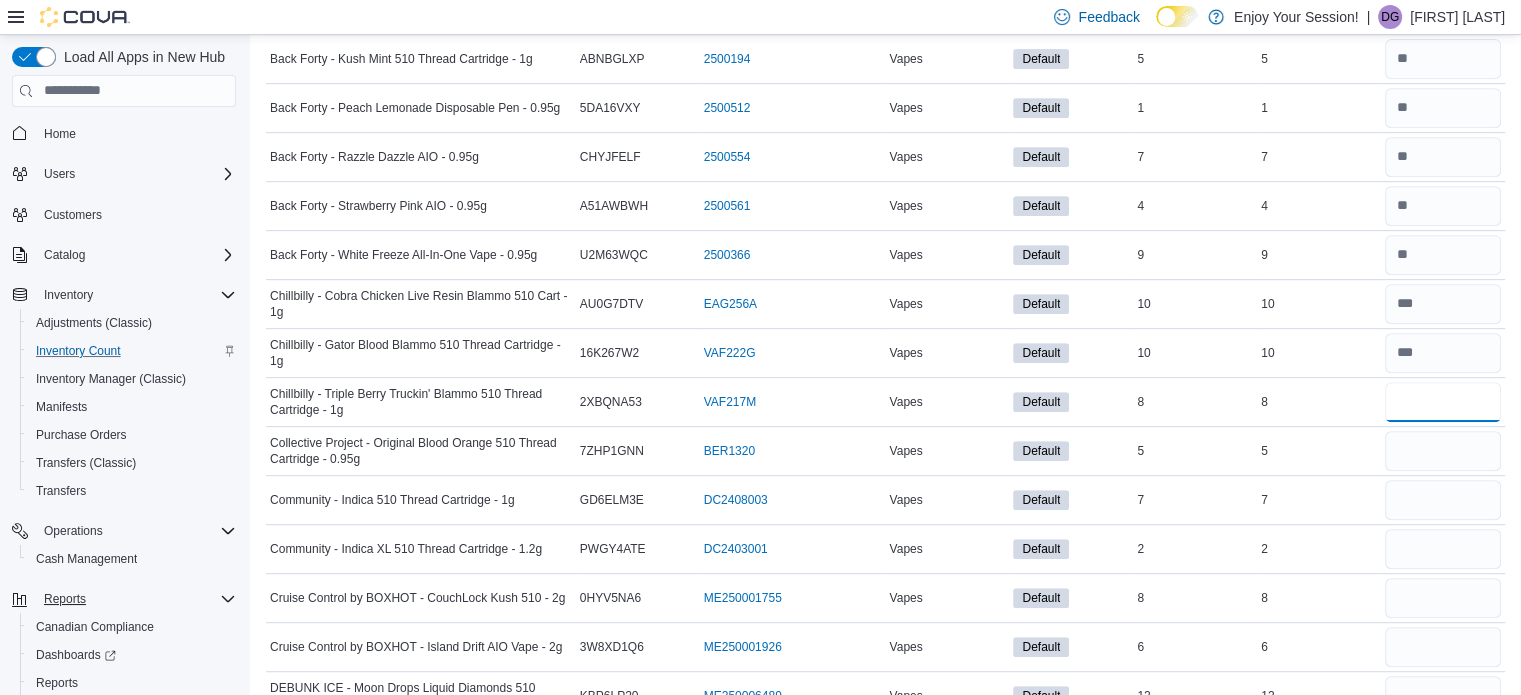 type on "*" 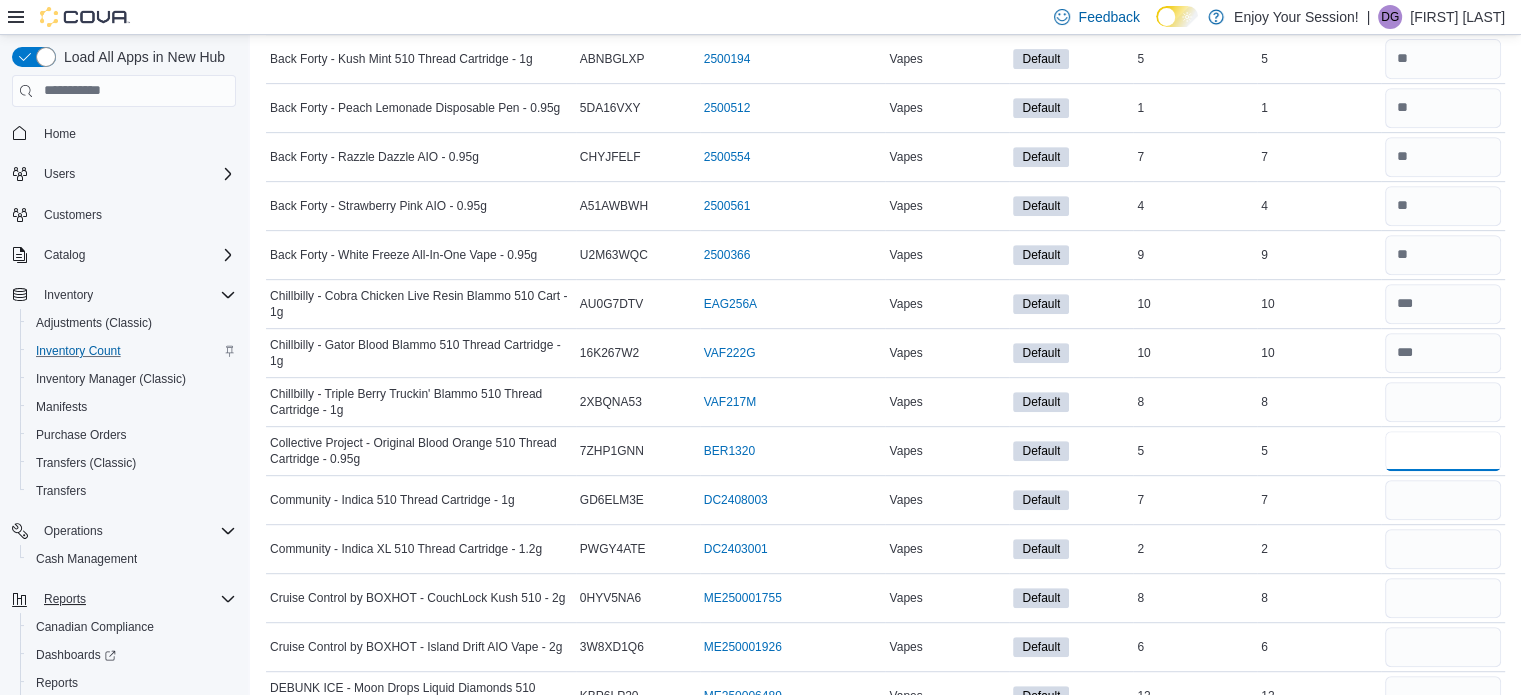 type 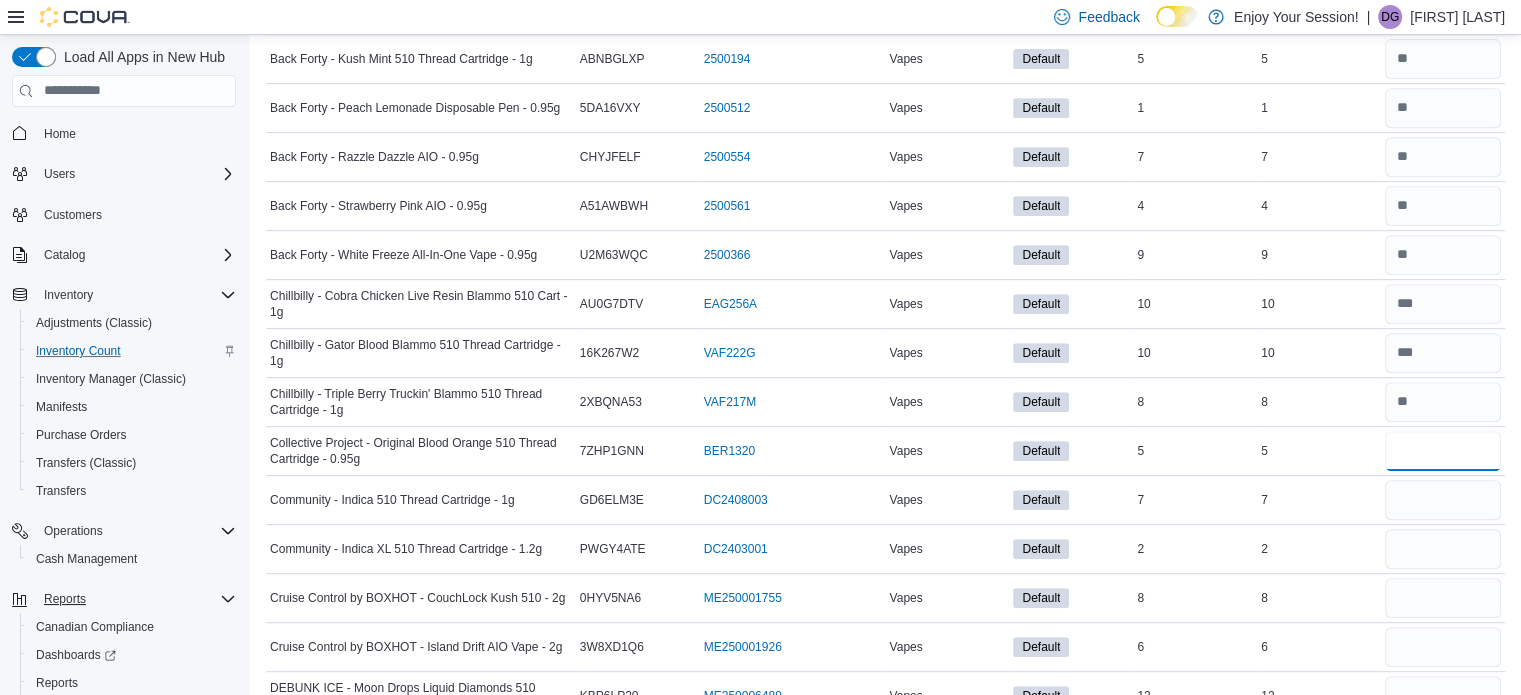 type on "*" 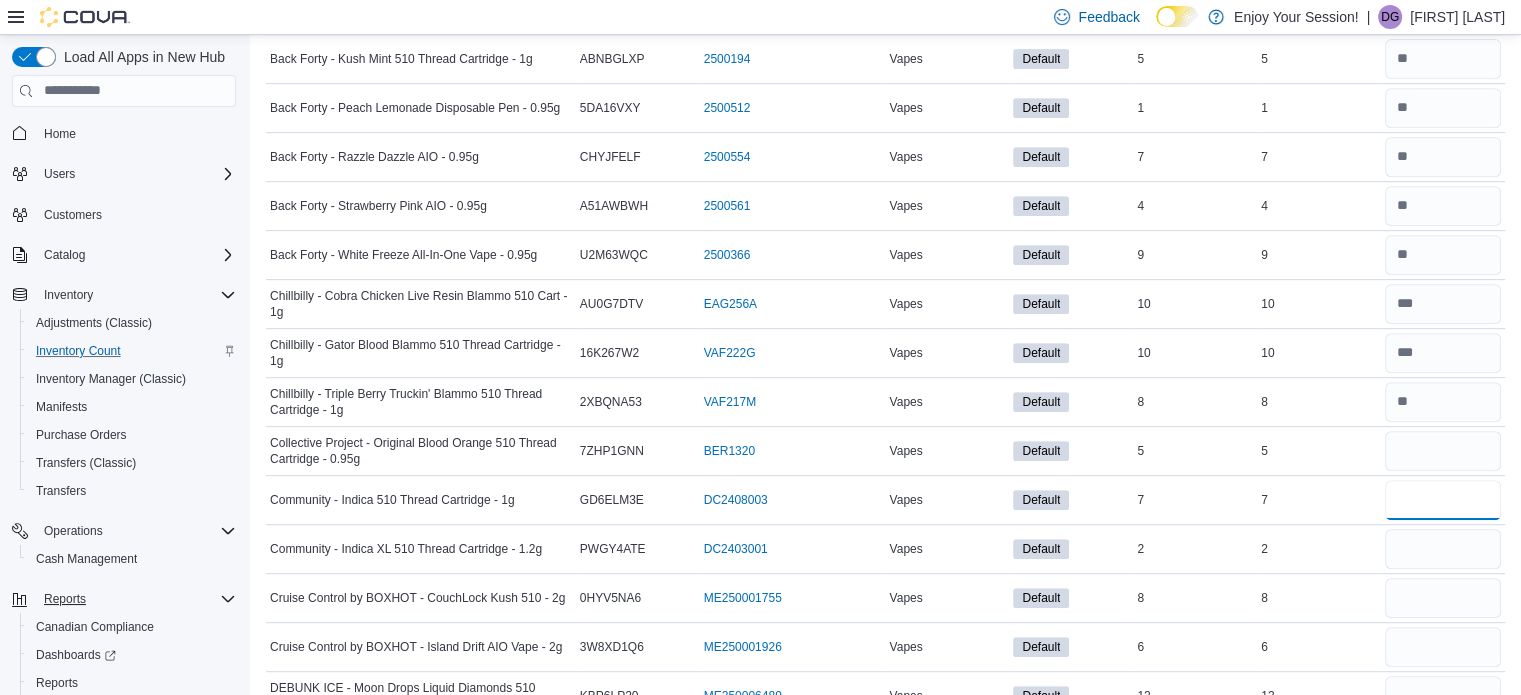 type 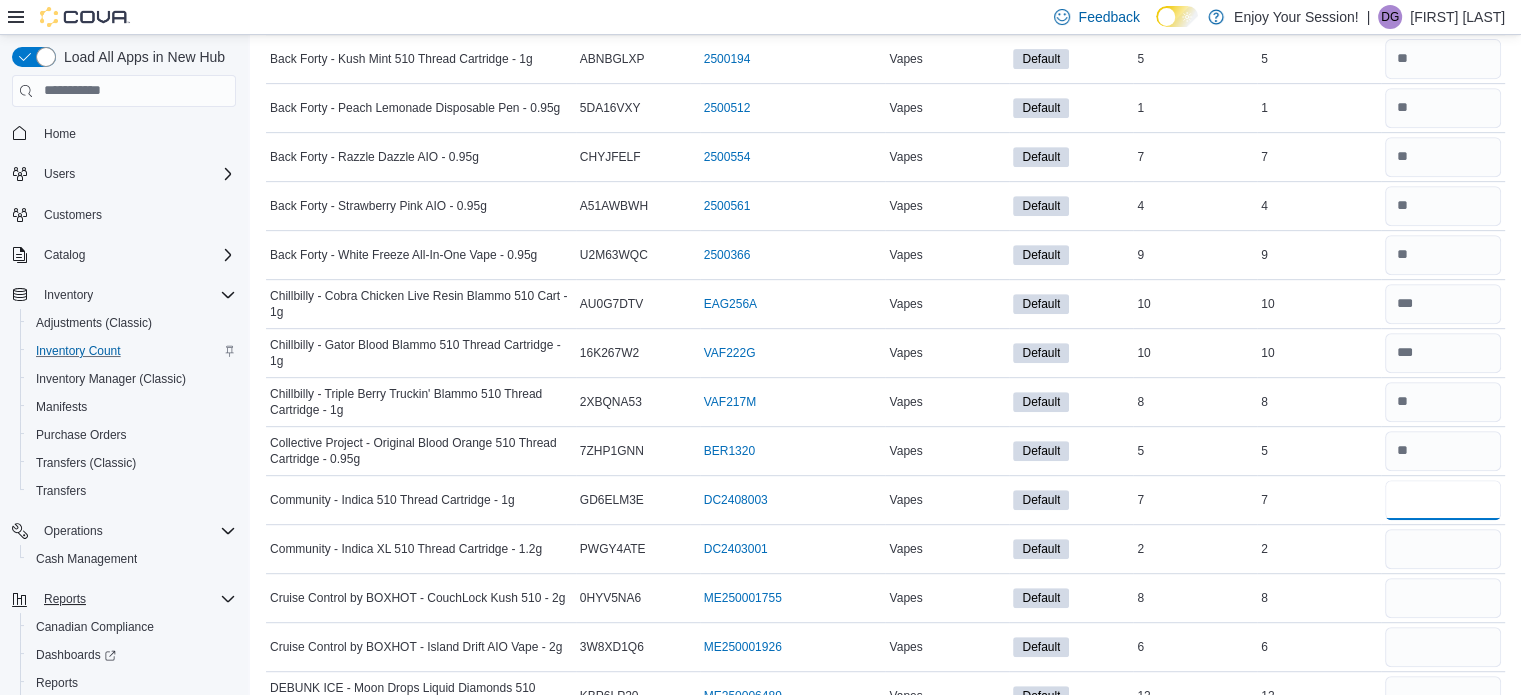 type on "*" 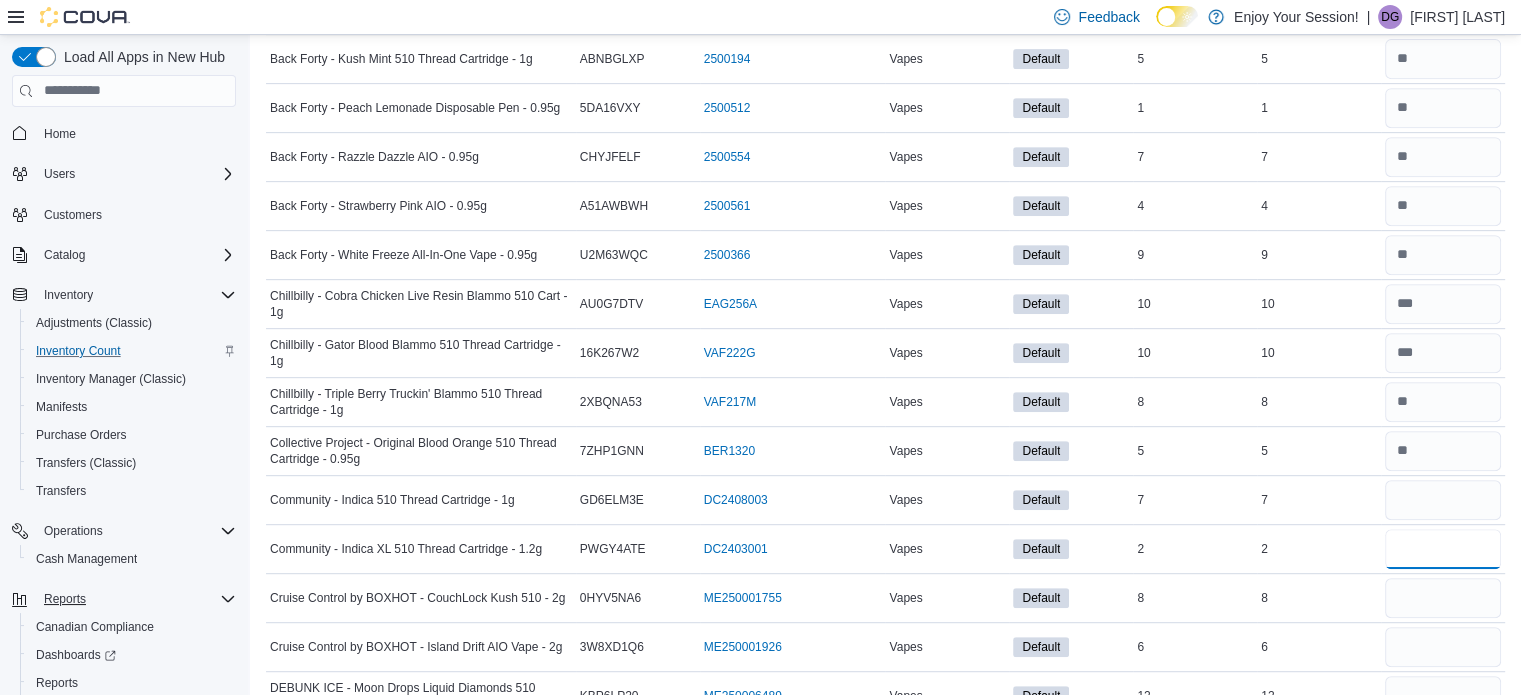 type 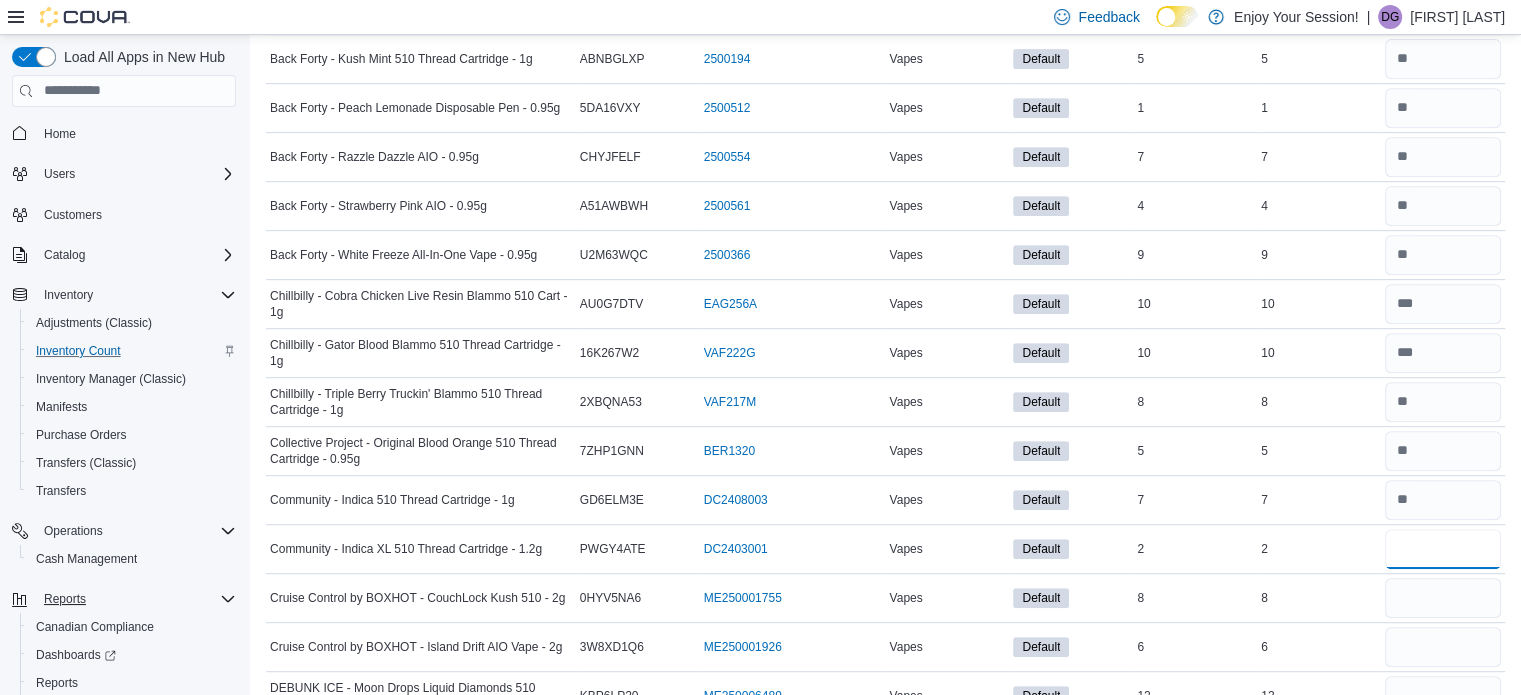 type on "*" 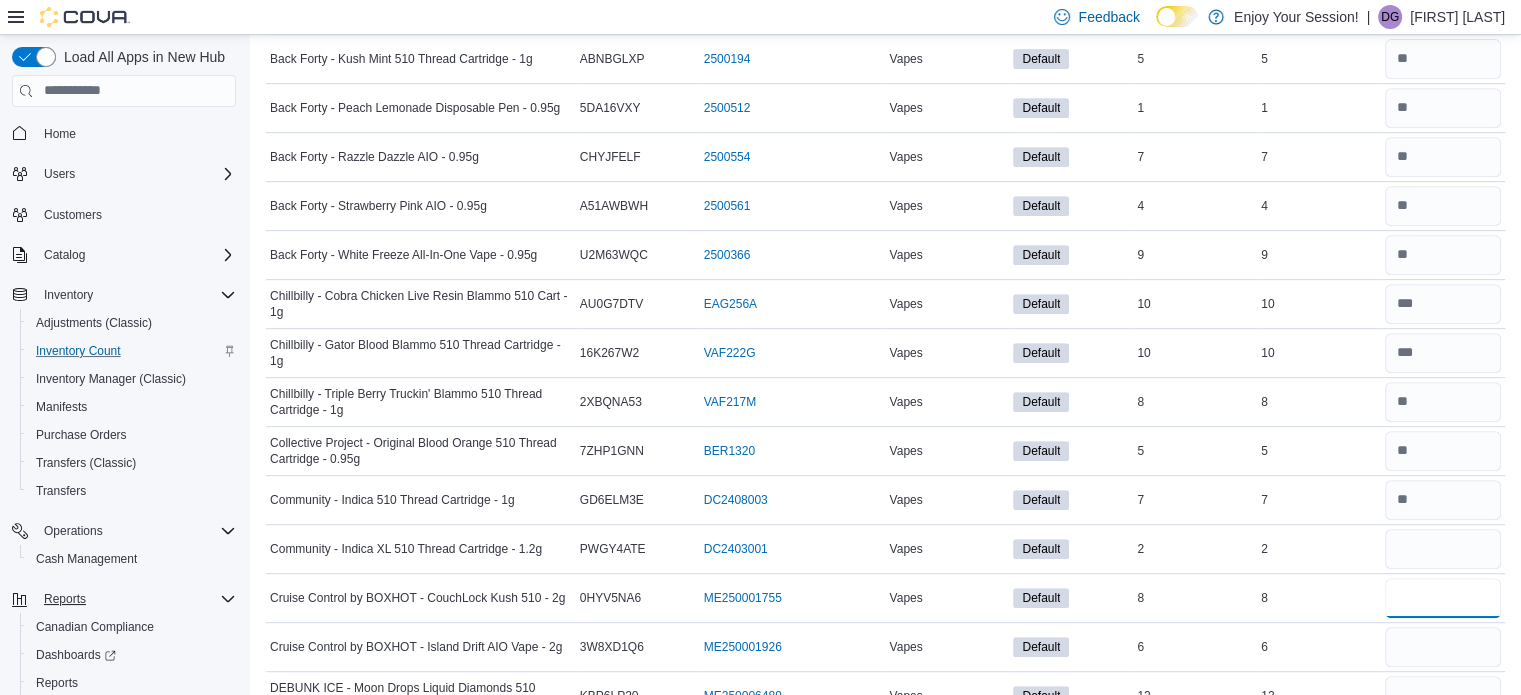 type 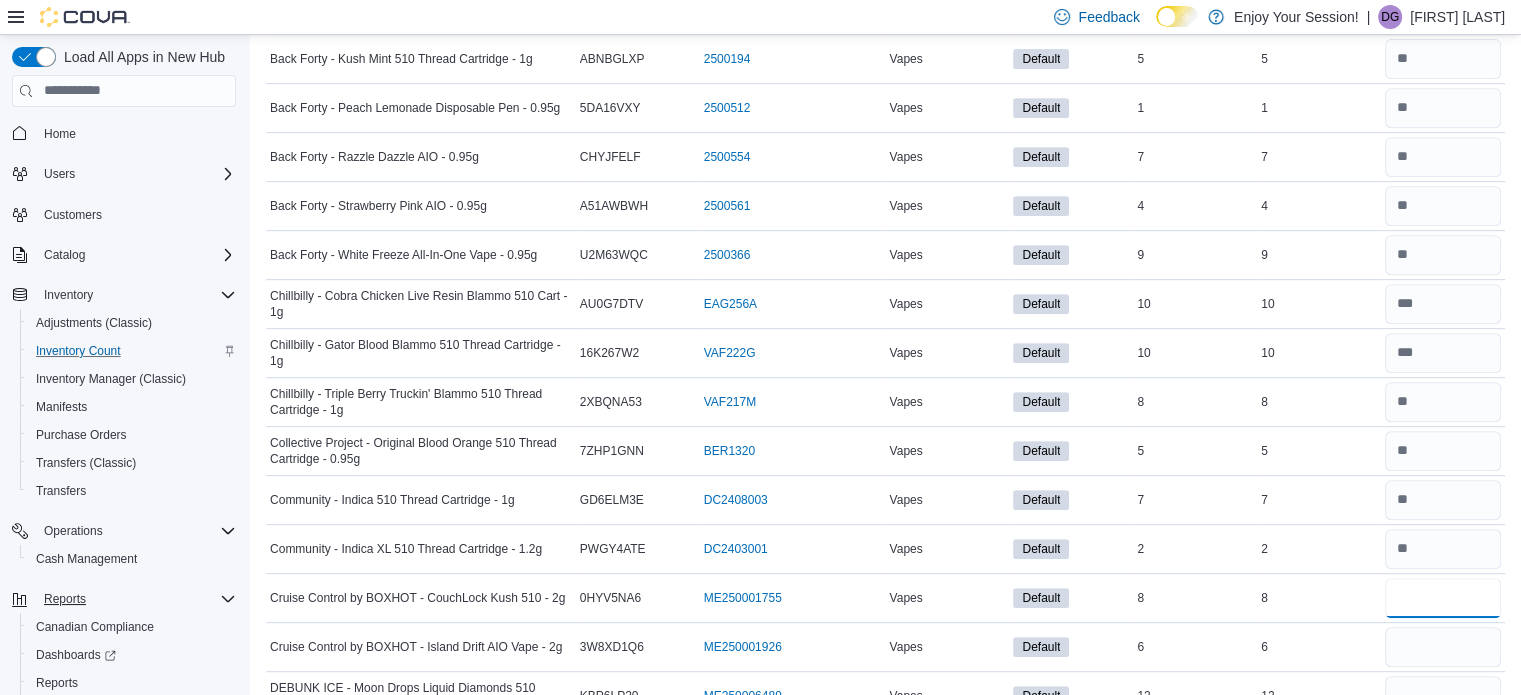 type on "*" 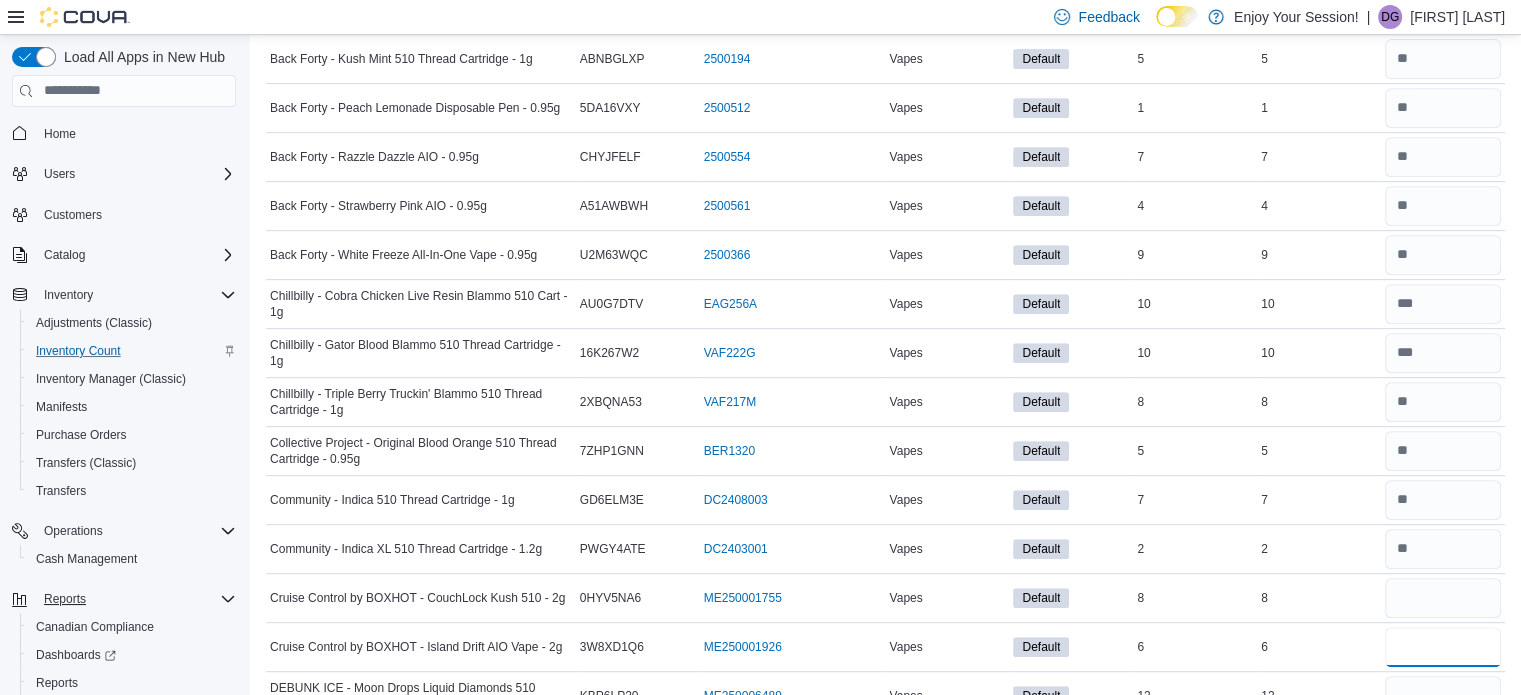 type 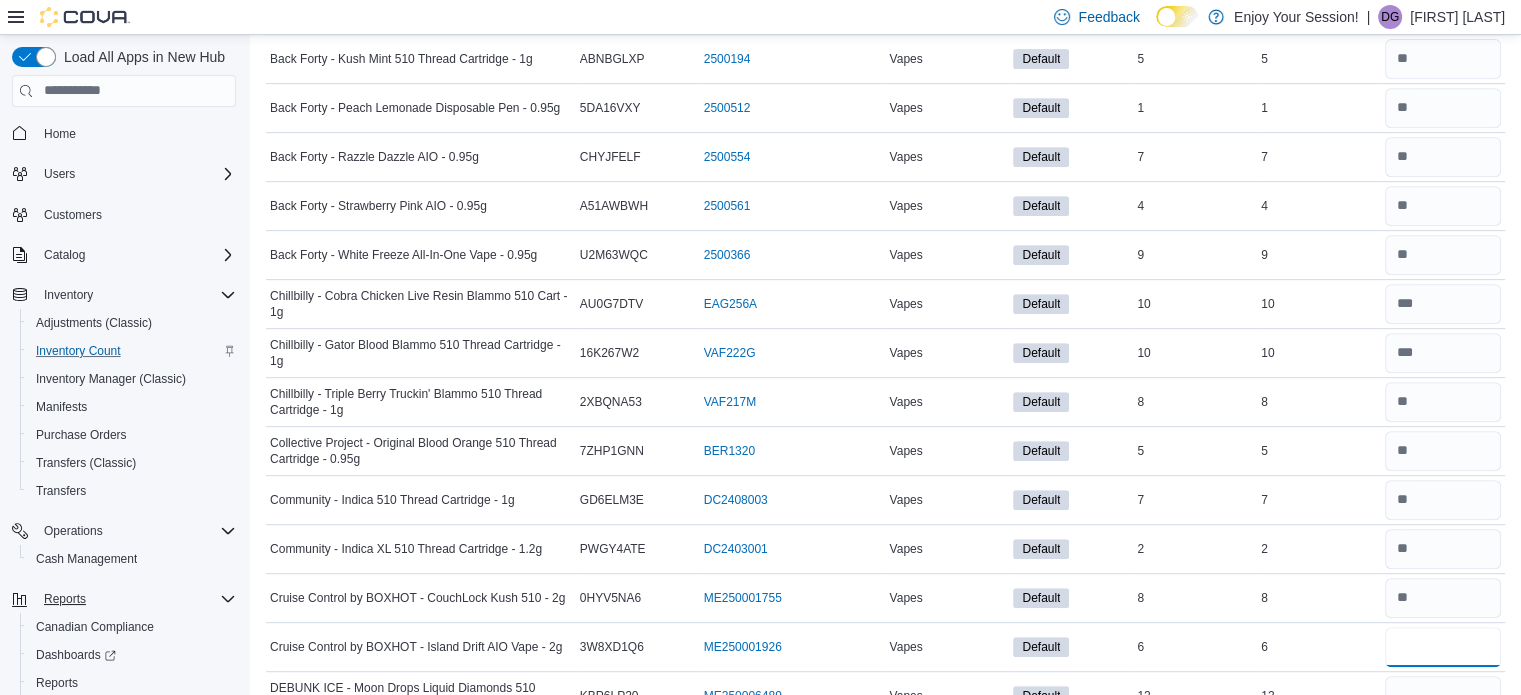 type on "*" 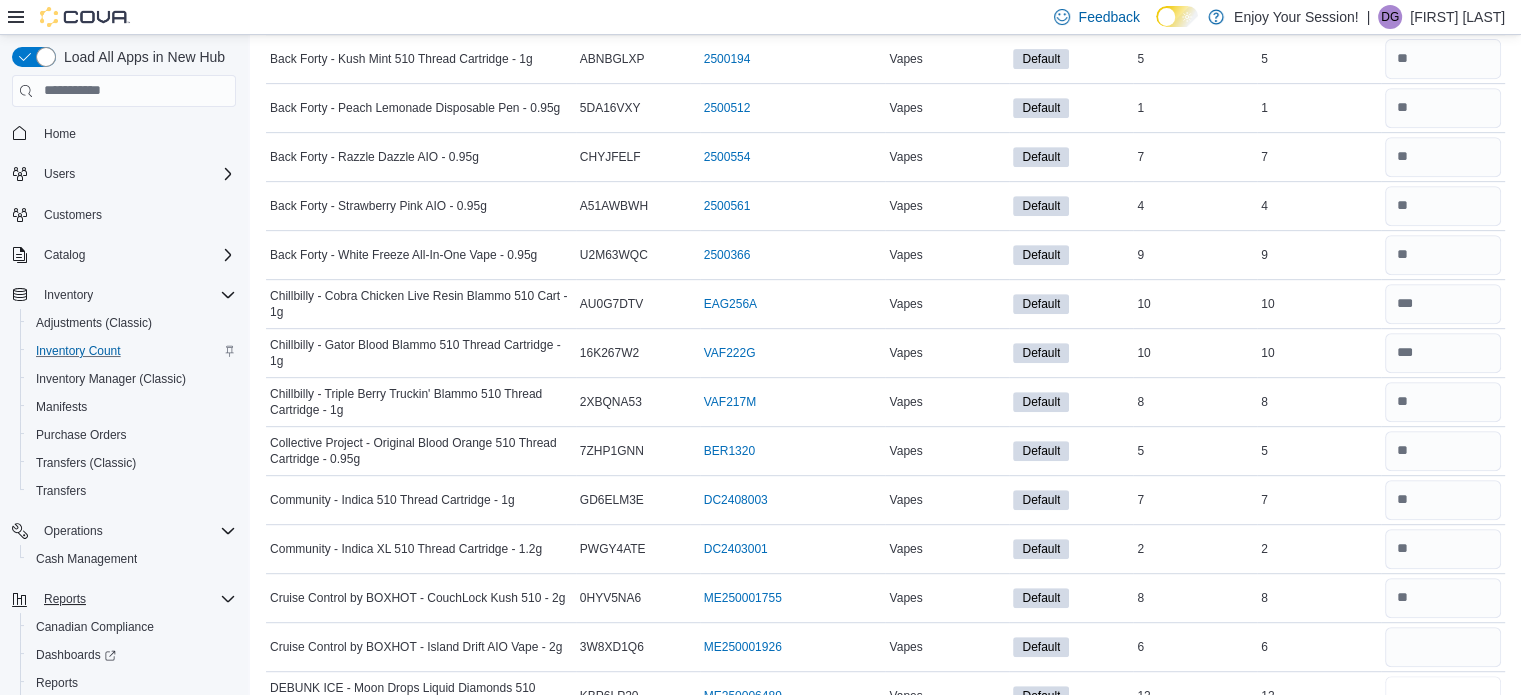 type 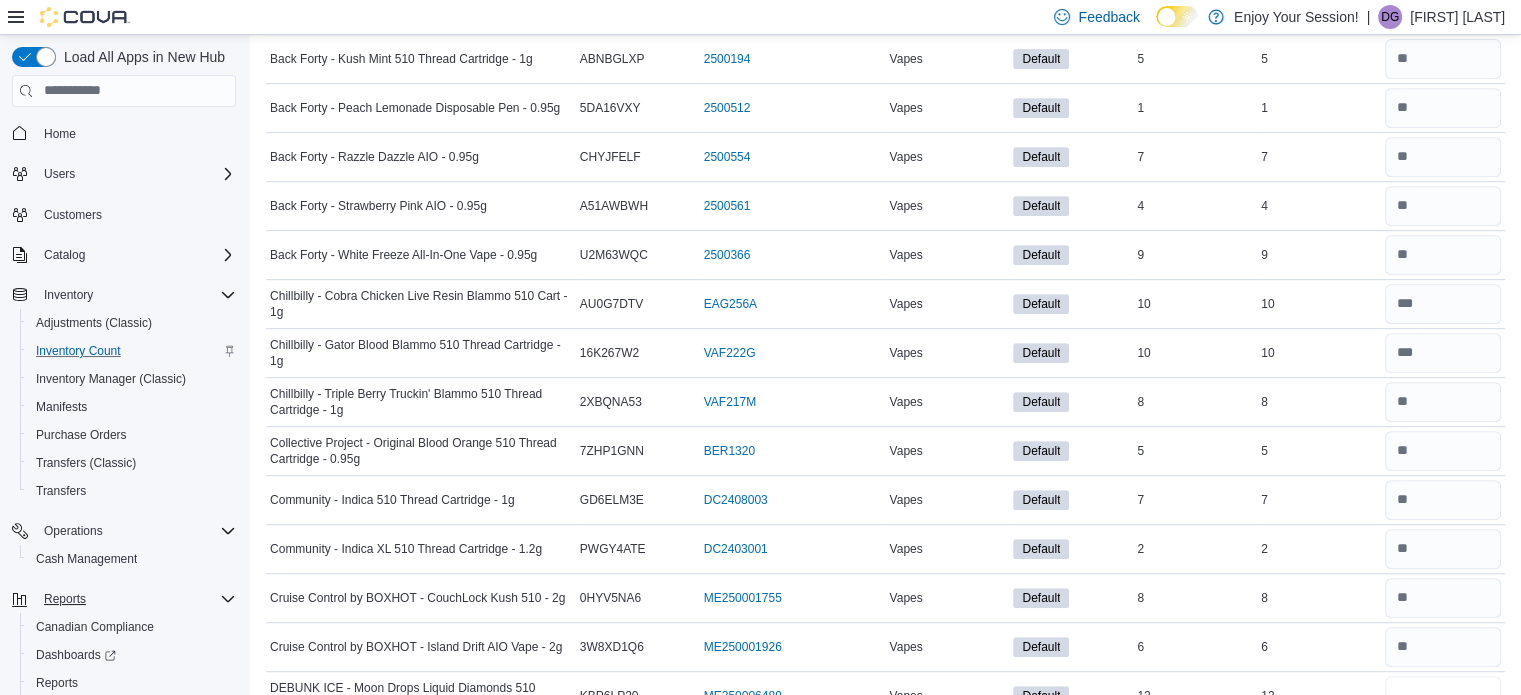 scroll, scrollTop: 910, scrollLeft: 0, axis: vertical 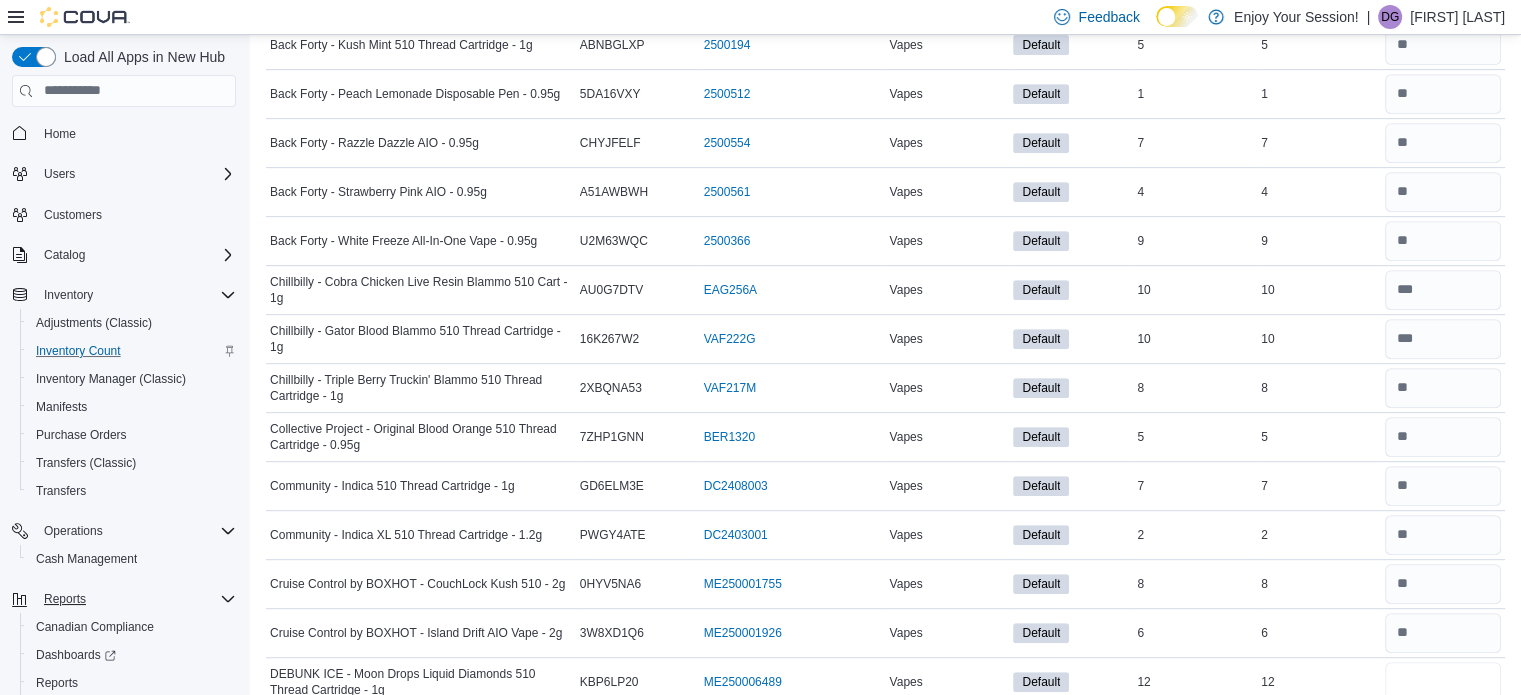 type on "**" 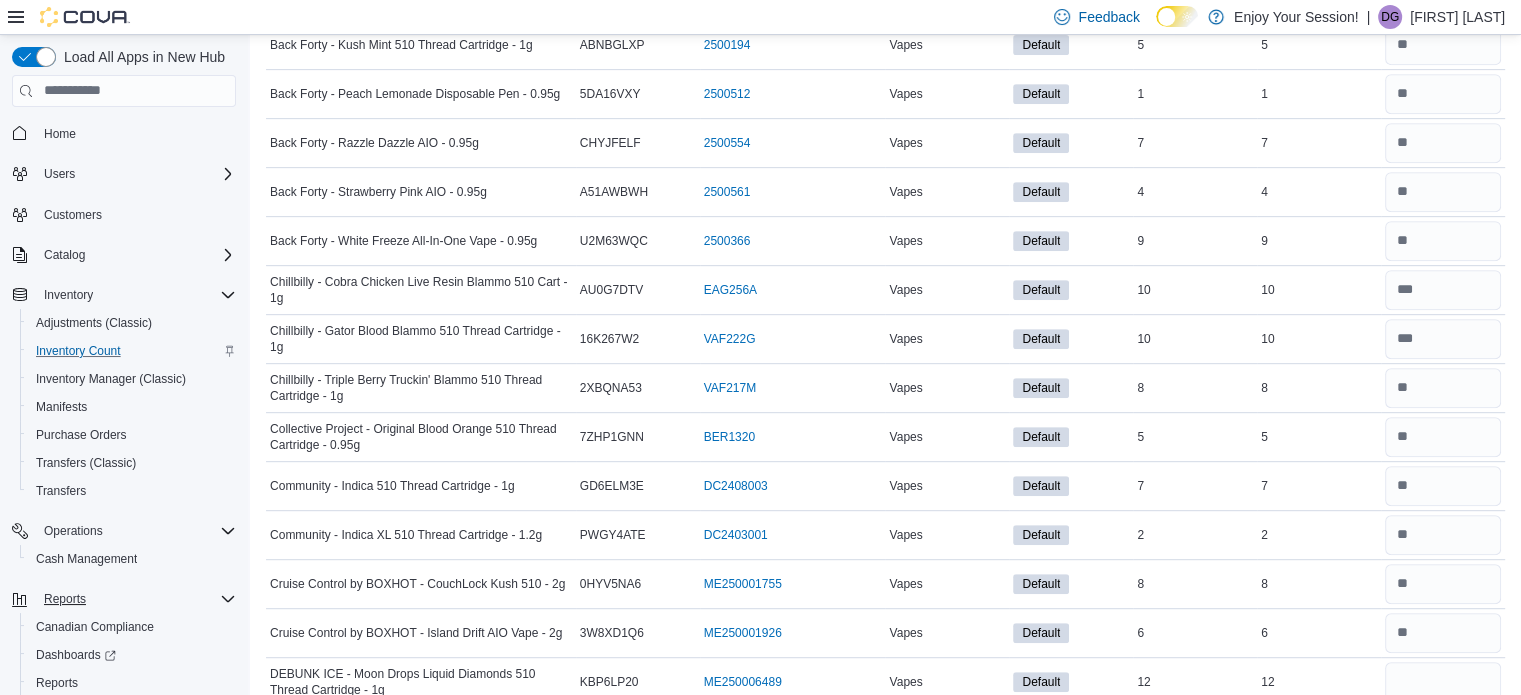 type 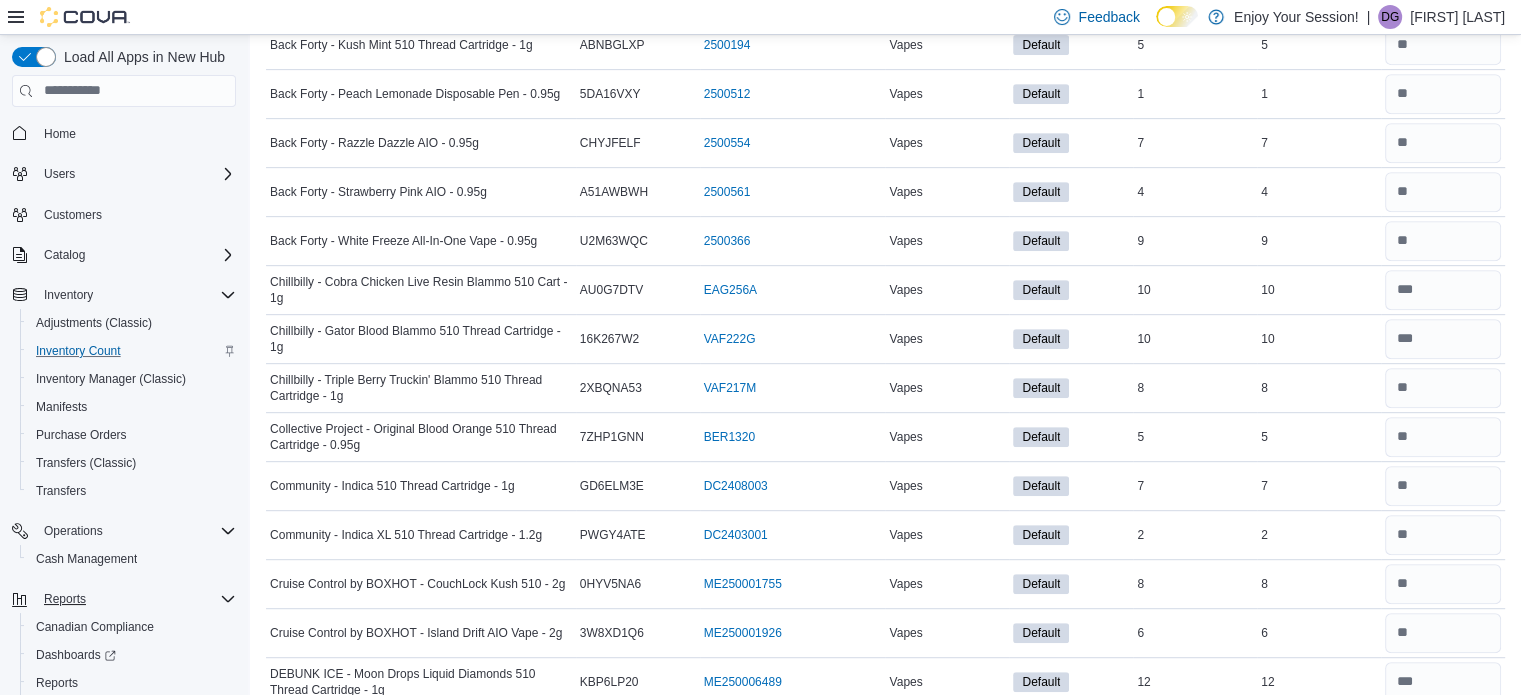 scroll, scrollTop: 1287, scrollLeft: 0, axis: vertical 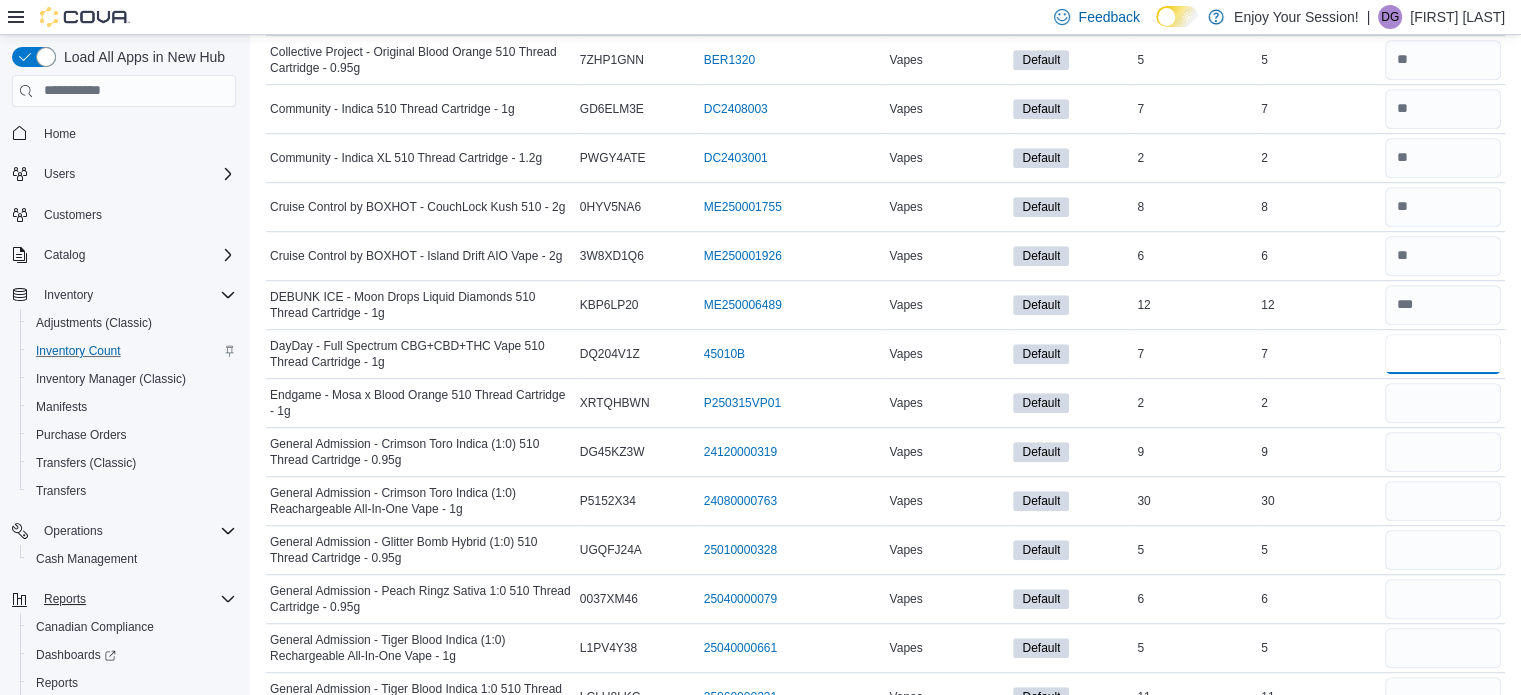 type on "*" 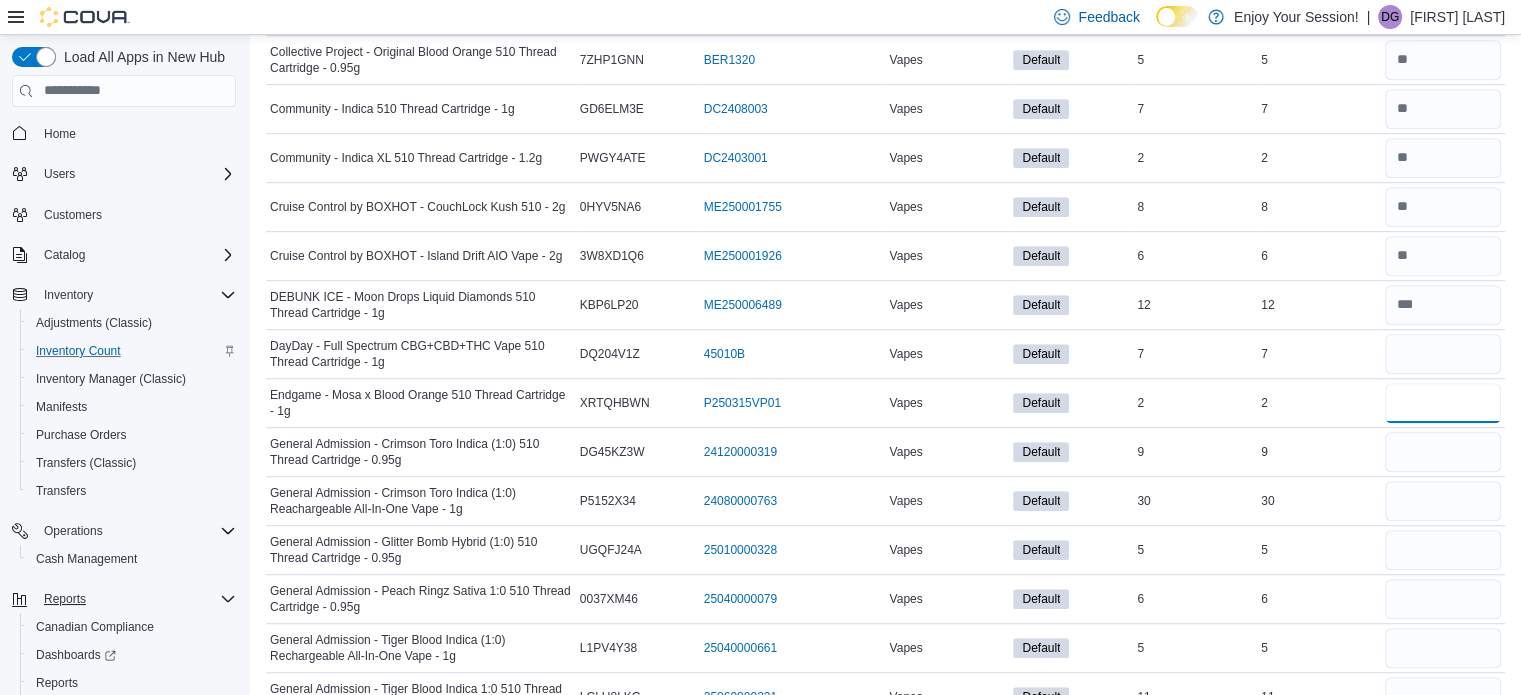 type 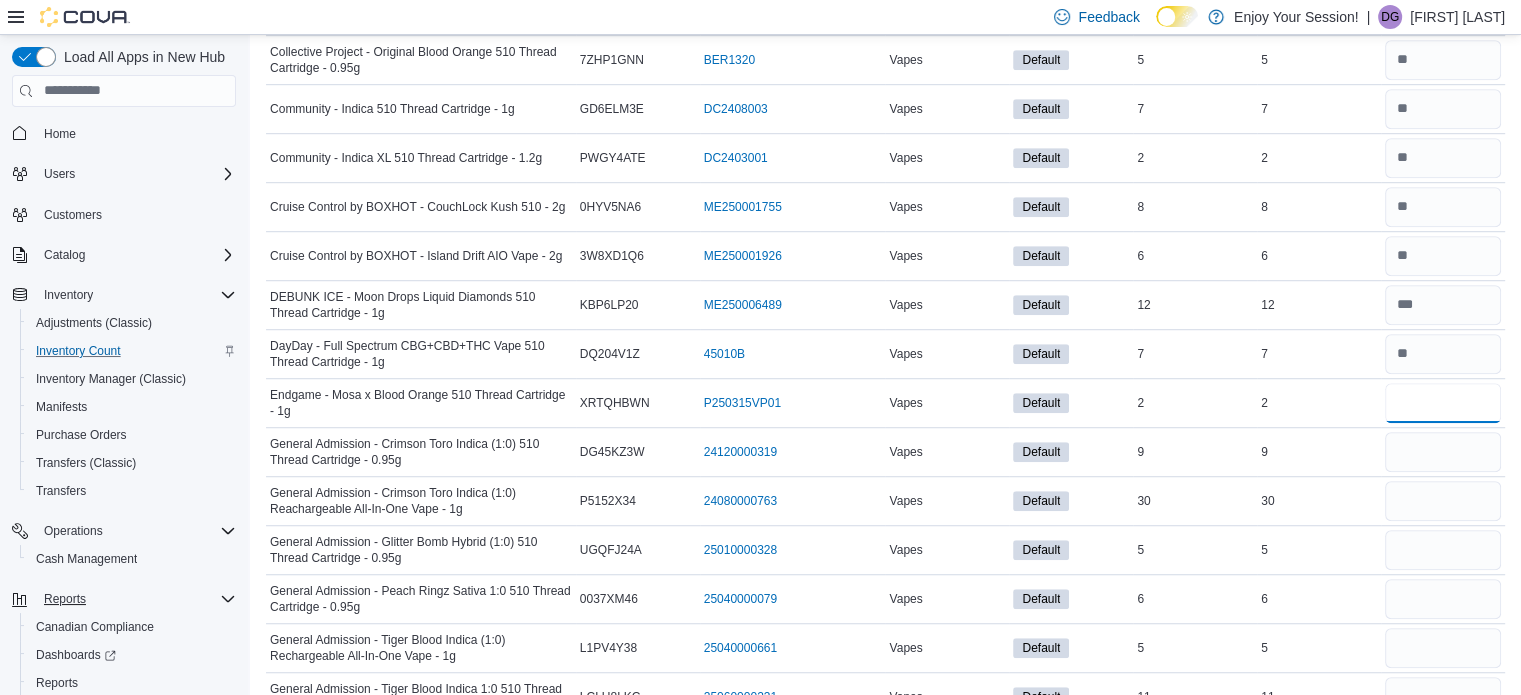 type on "*" 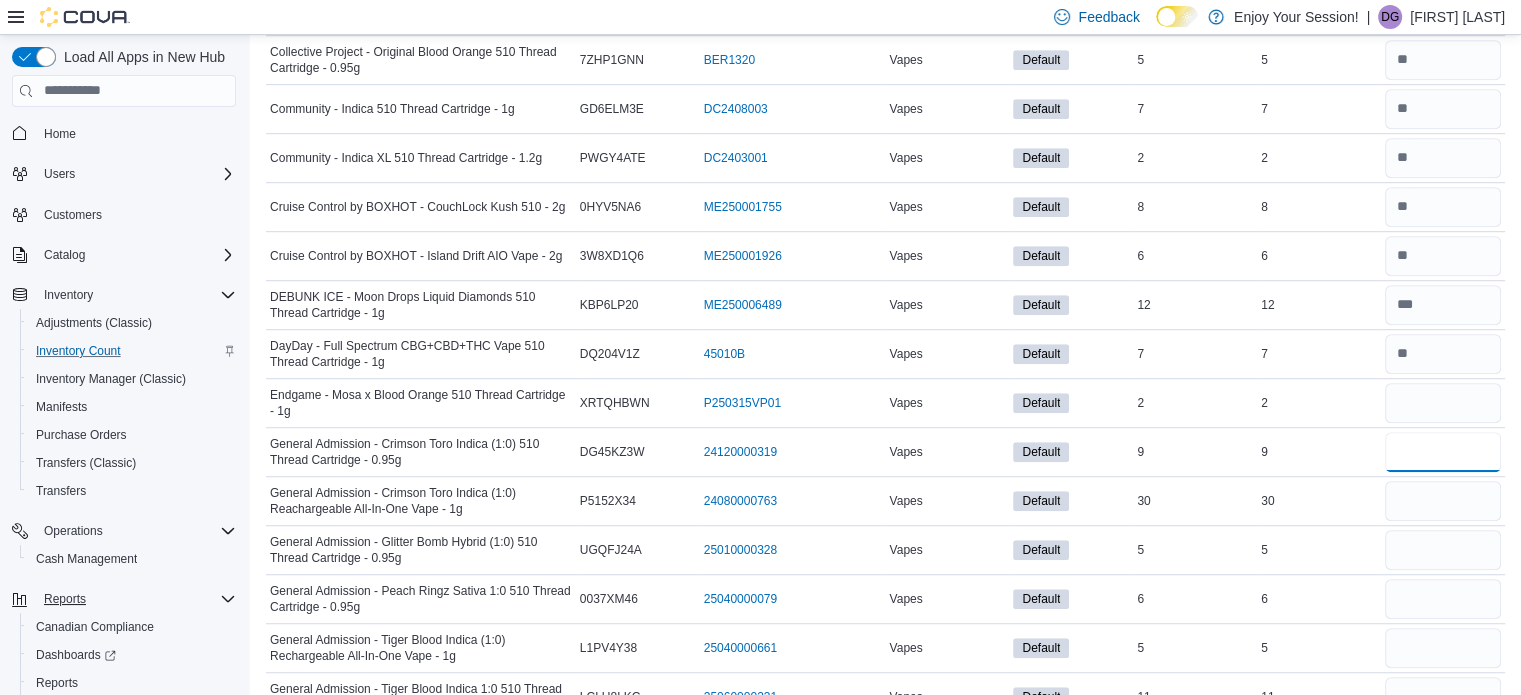 type 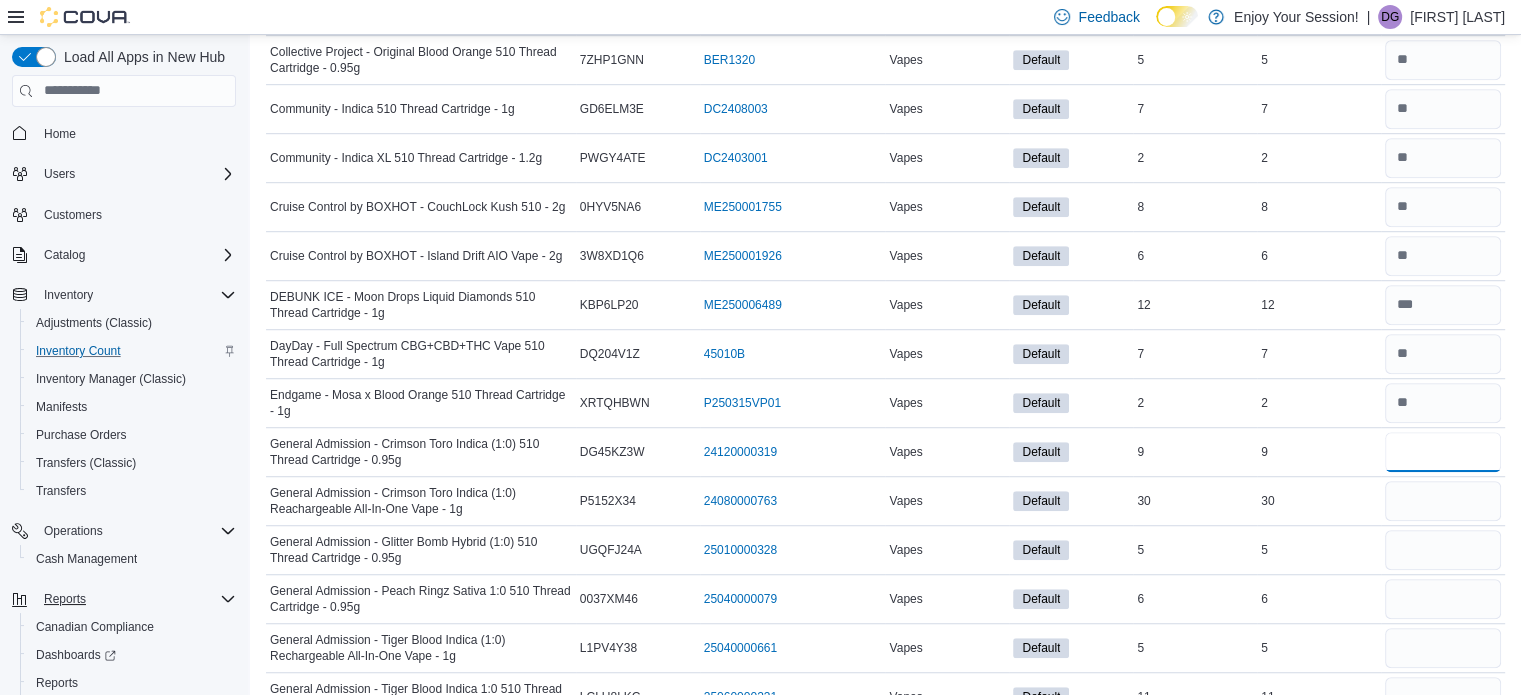 type on "*" 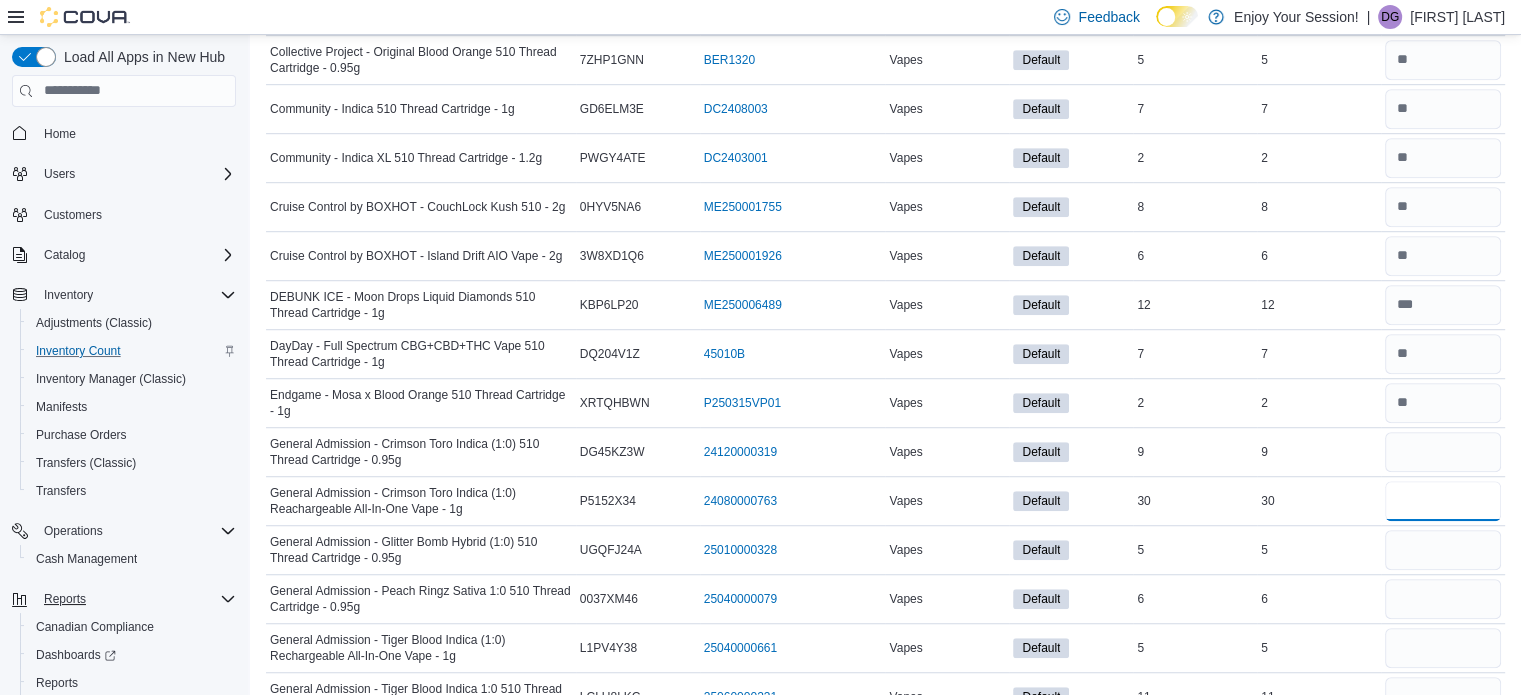 type 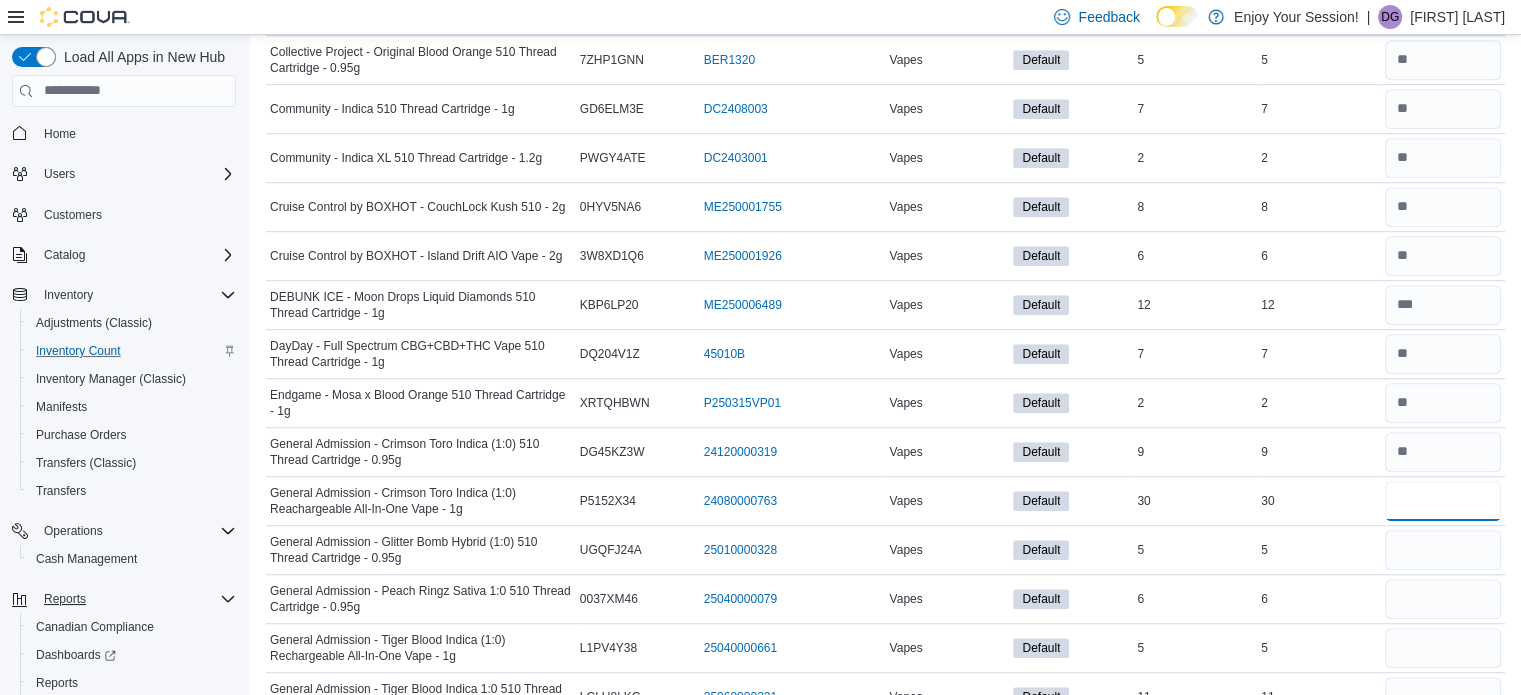 type on "**" 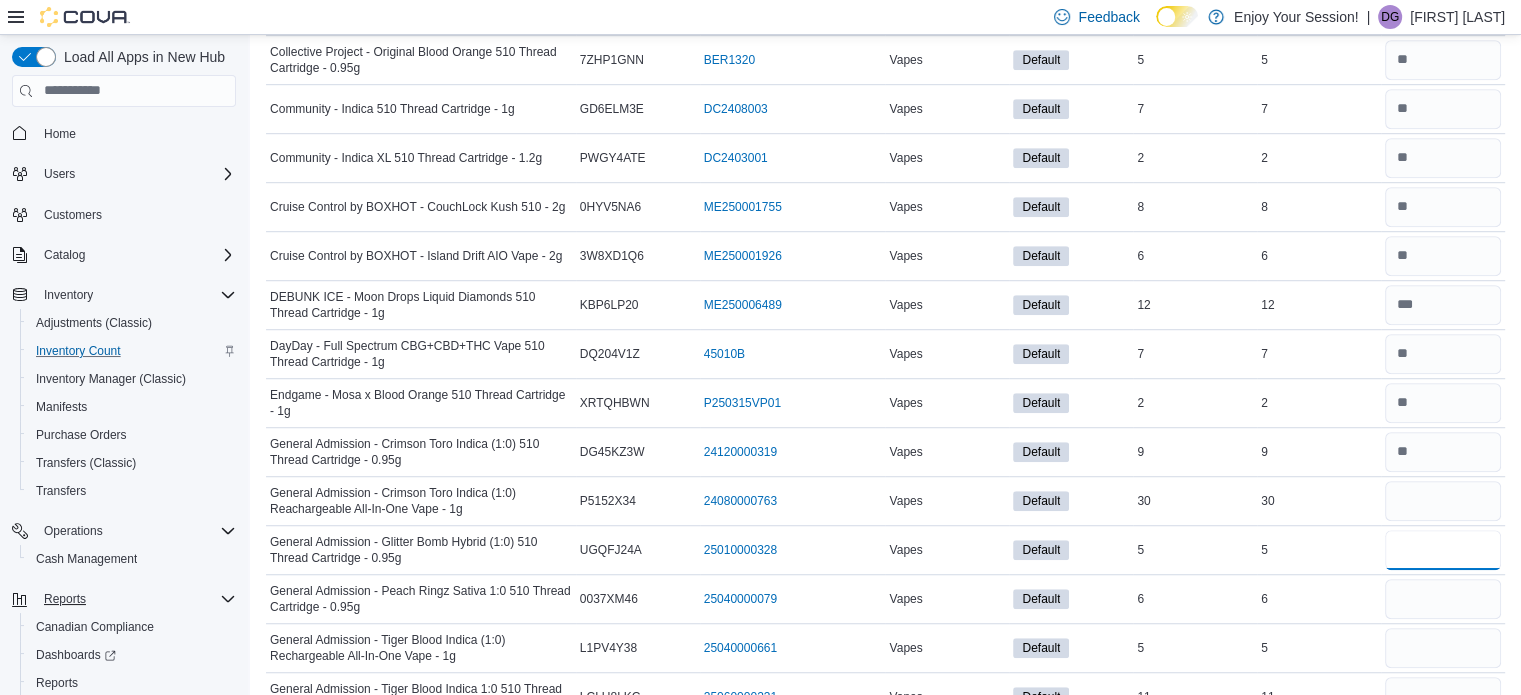type 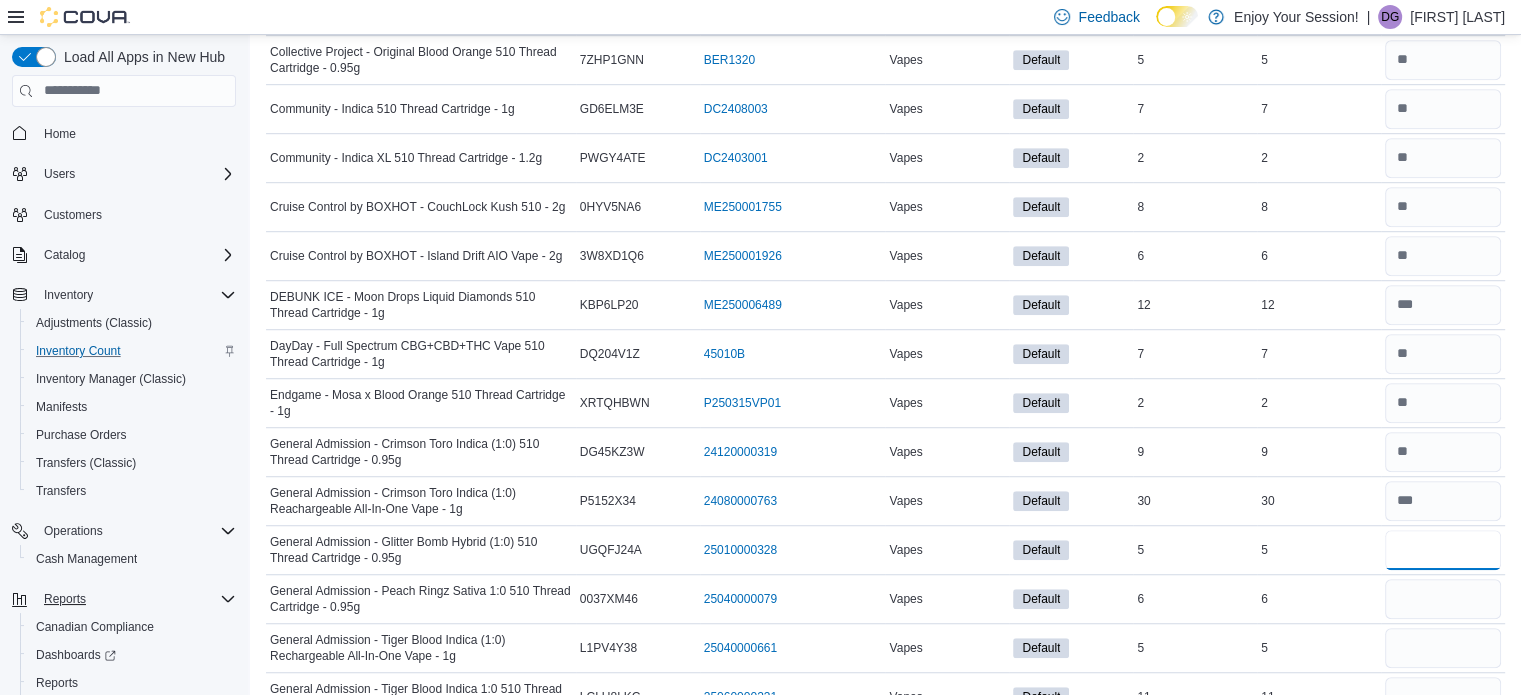 type on "*" 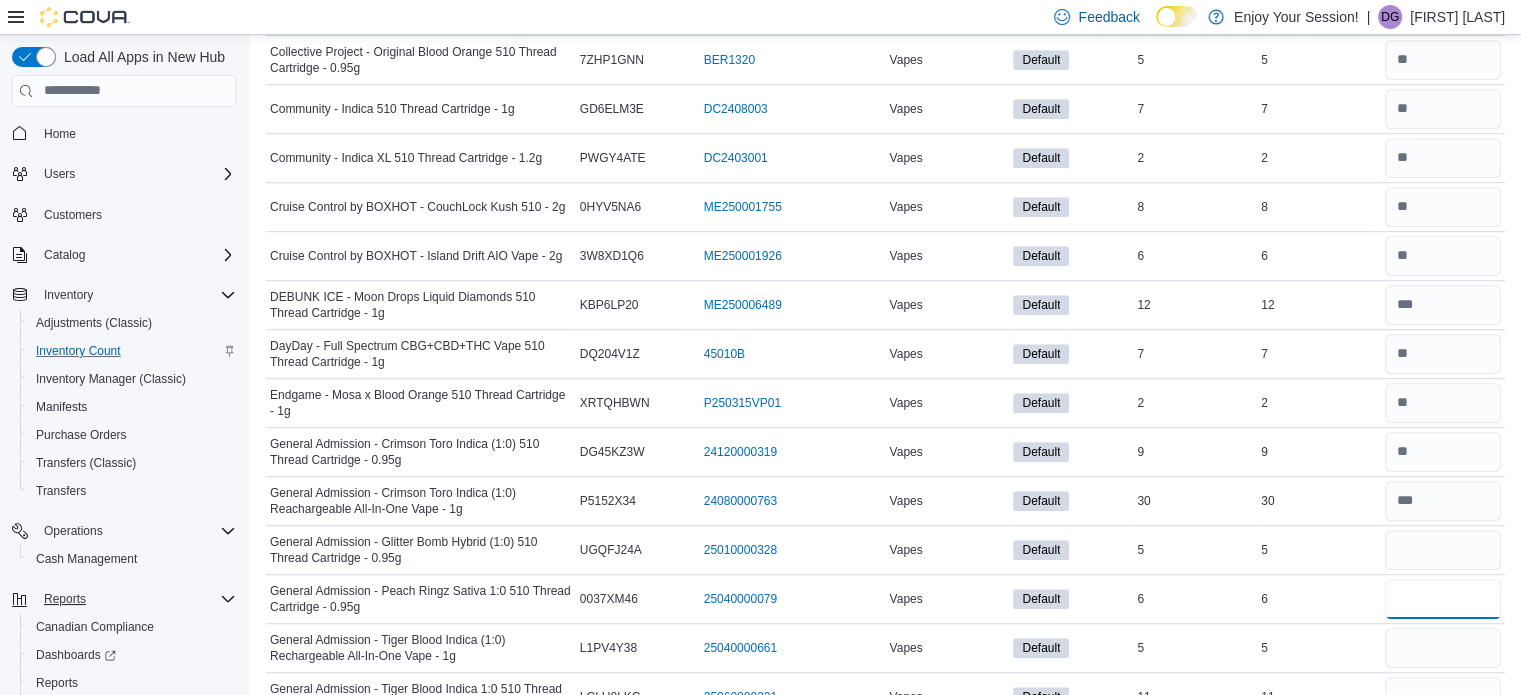 type 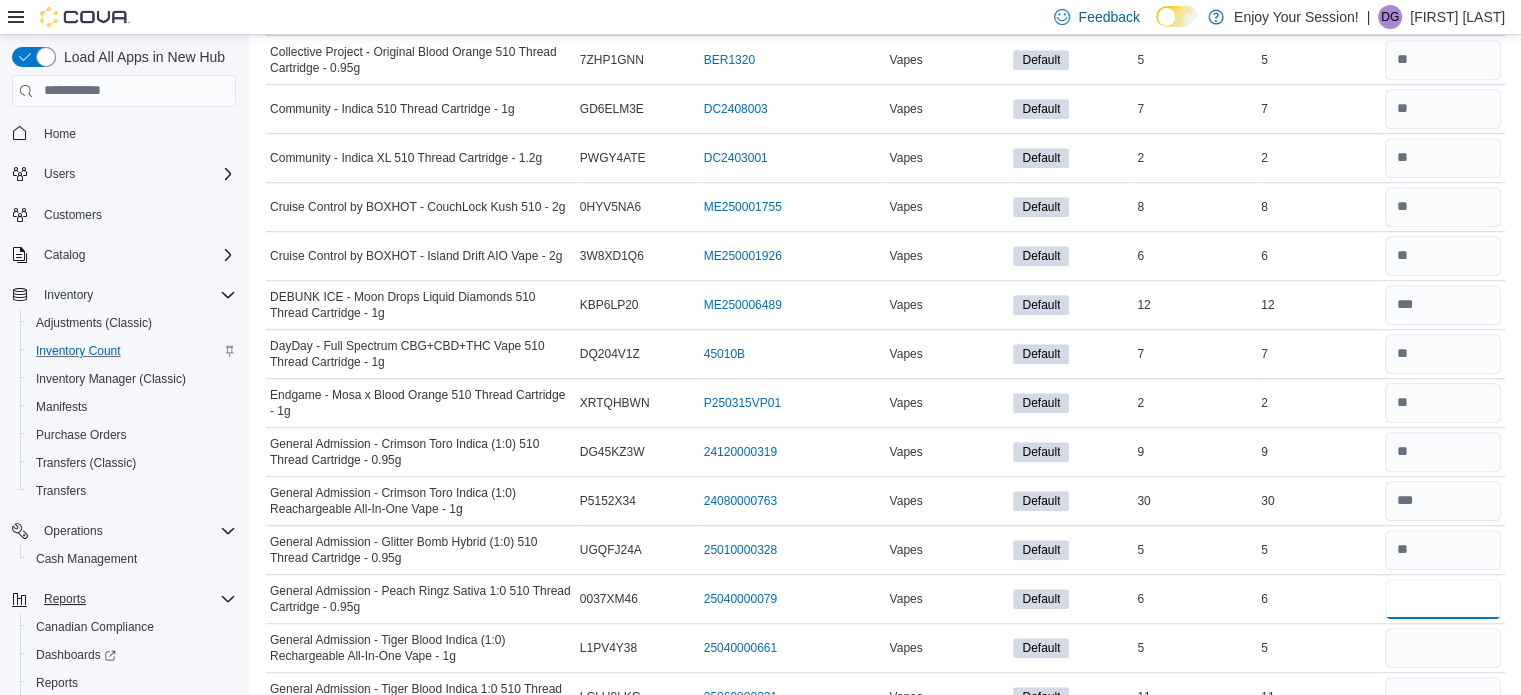 type on "*" 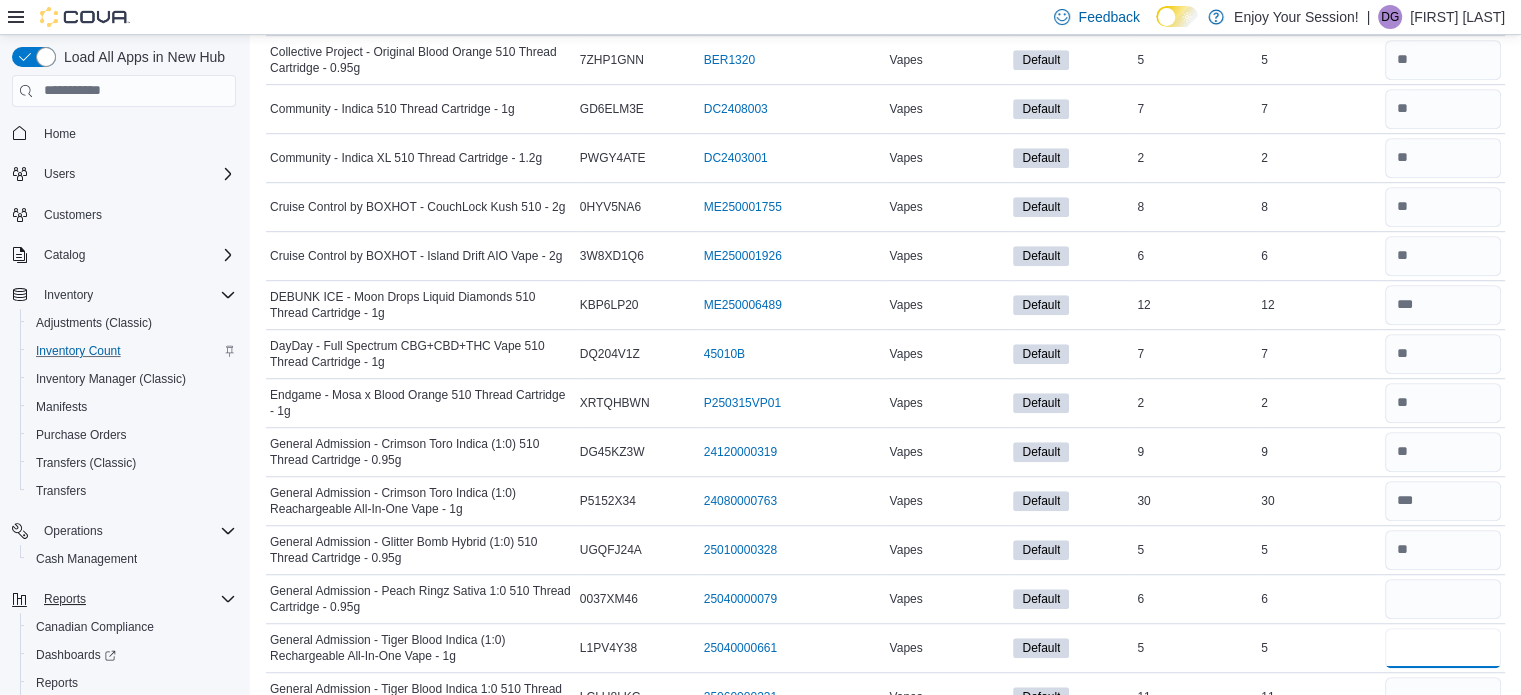 type 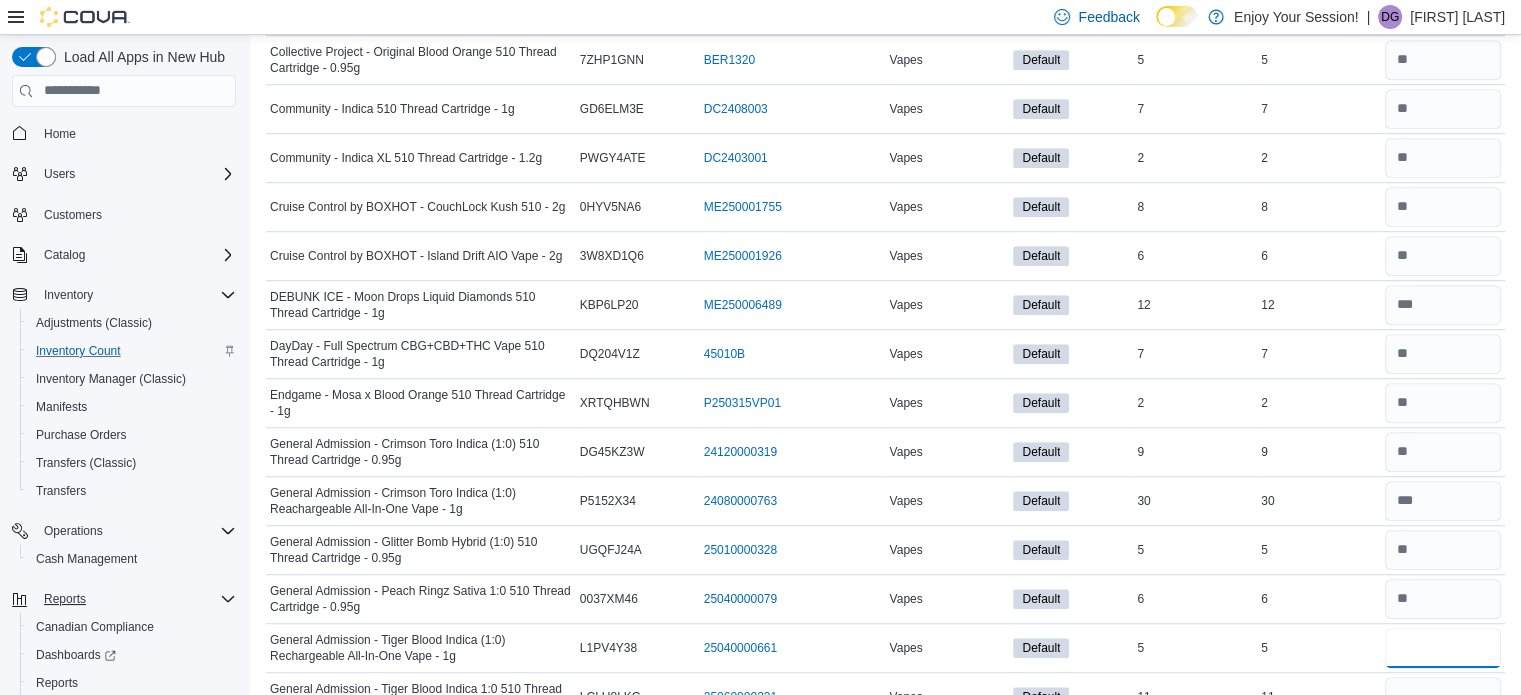 type on "*" 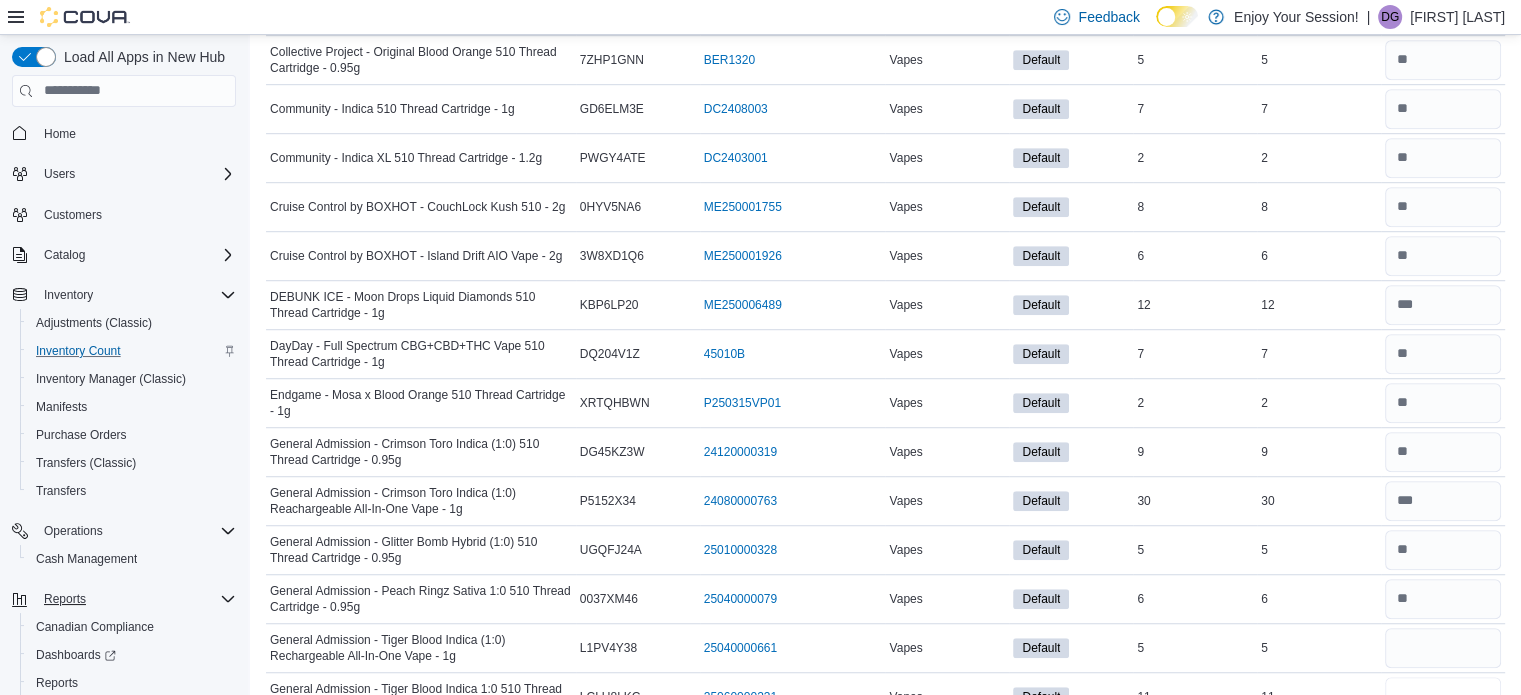 type 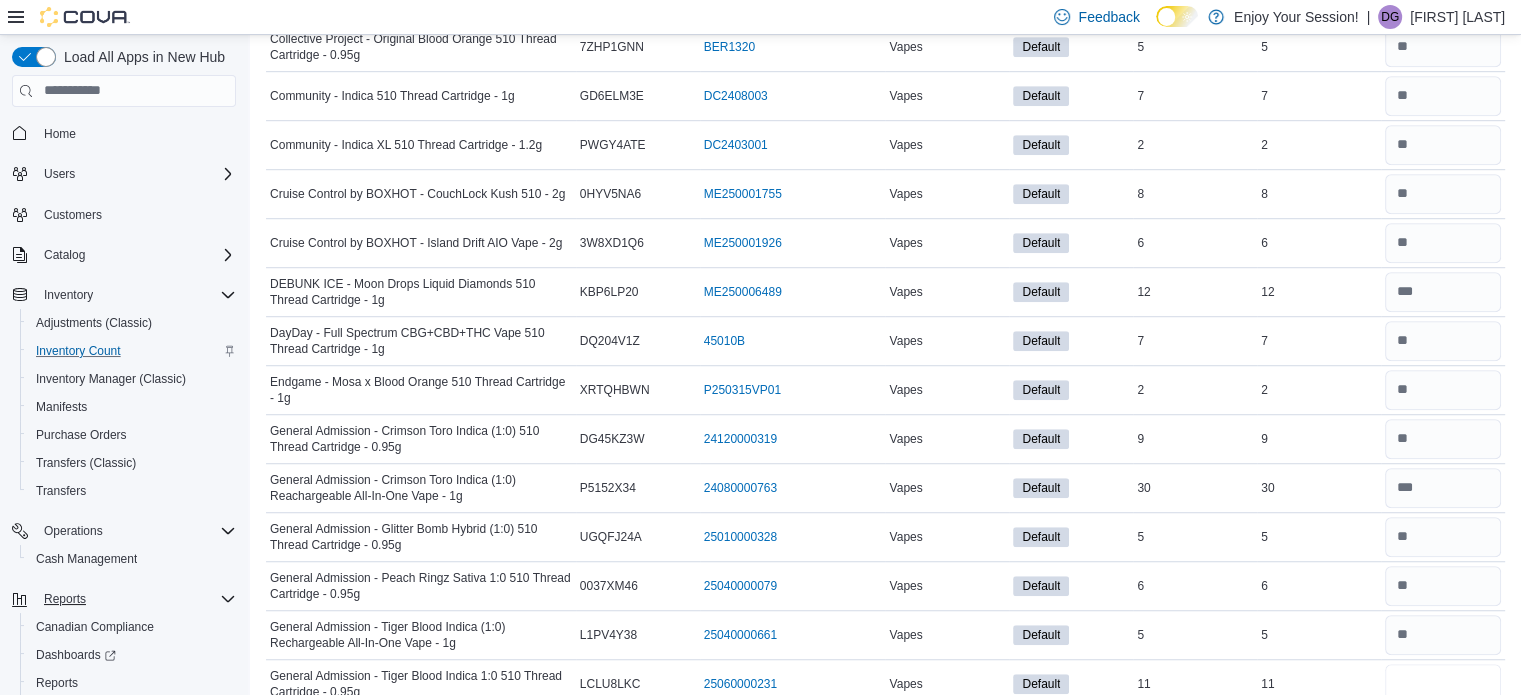 type on "*" 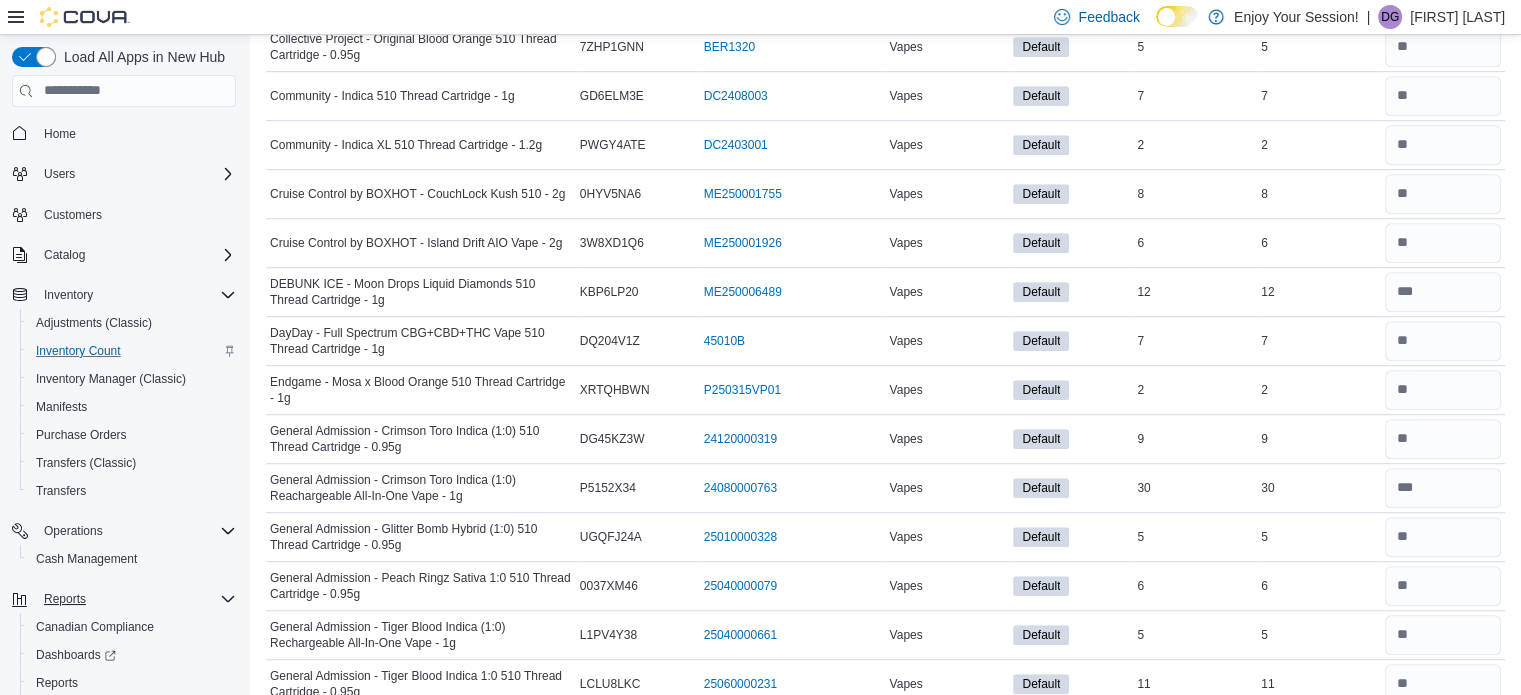 scroll, scrollTop: 1677, scrollLeft: 0, axis: vertical 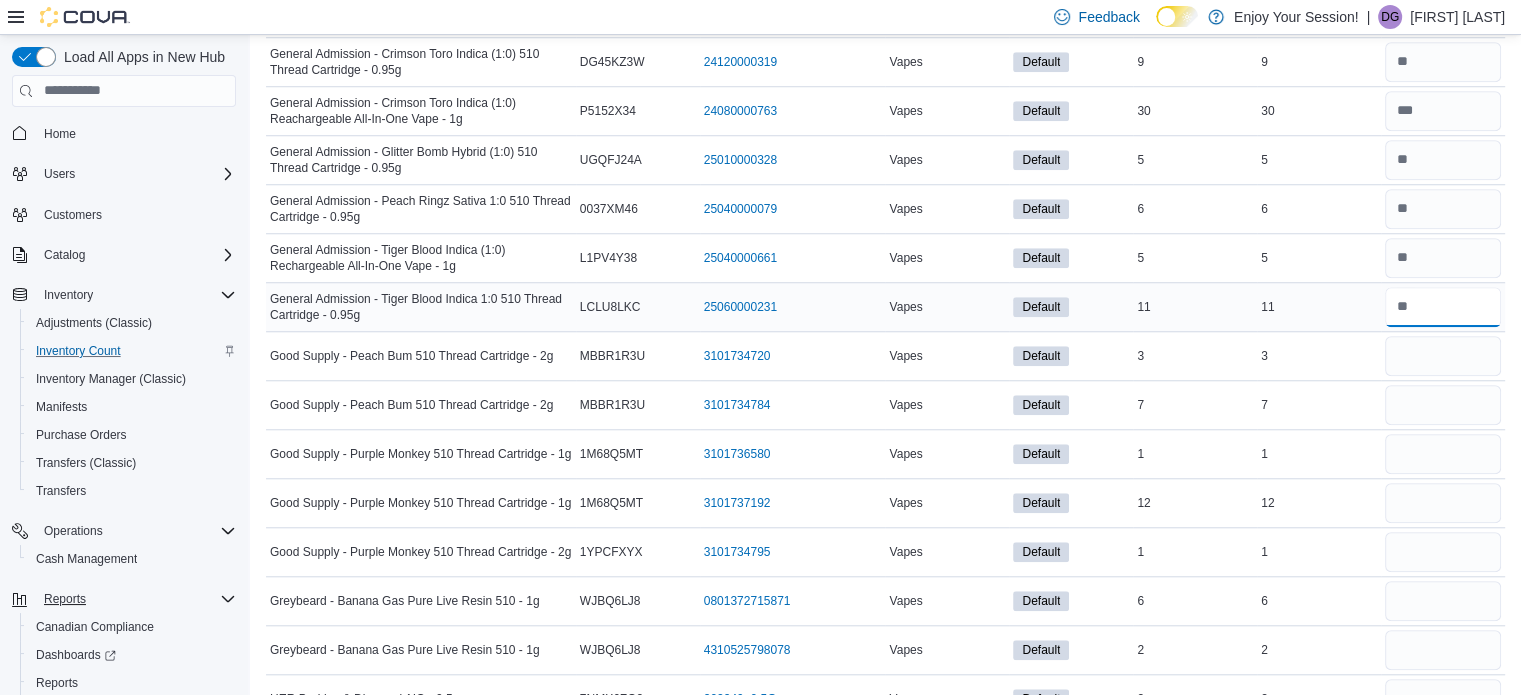 click at bounding box center (1443, 307) 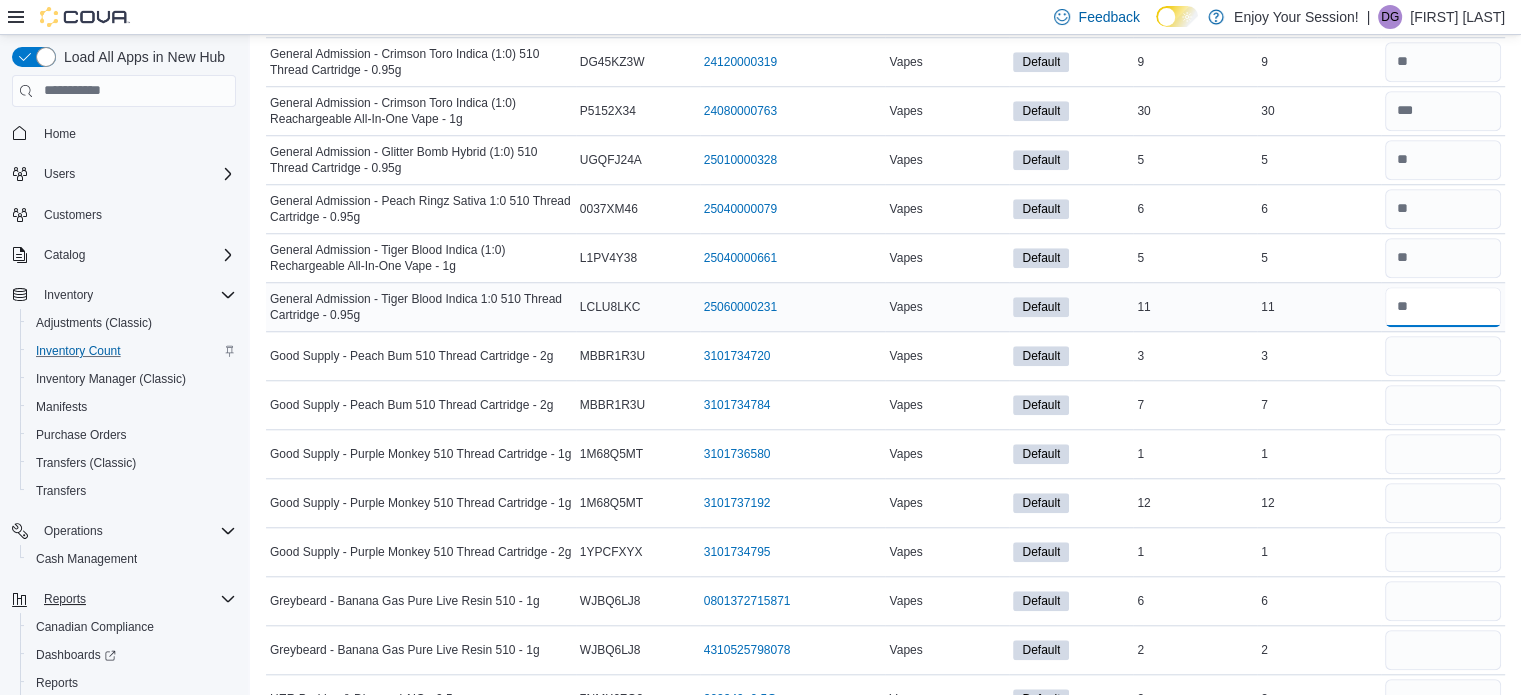 type on "**" 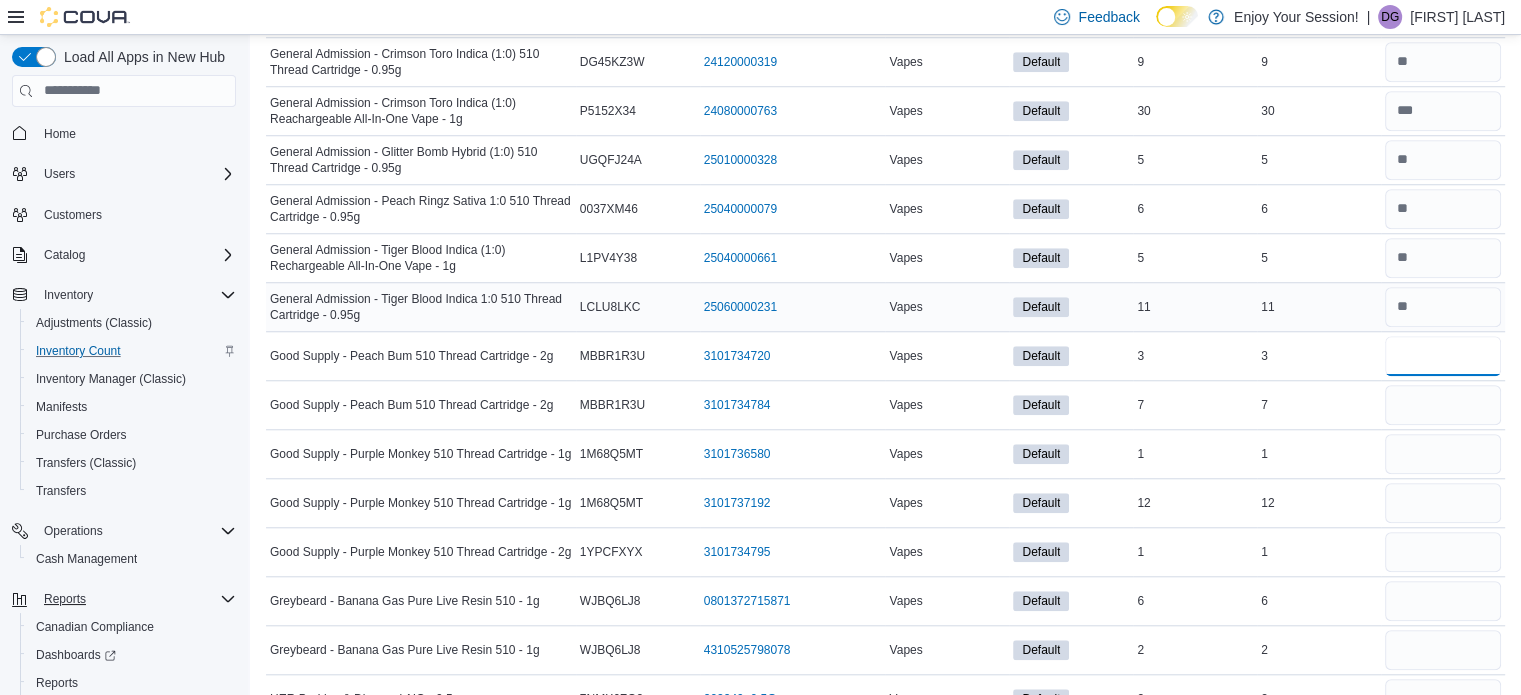 type 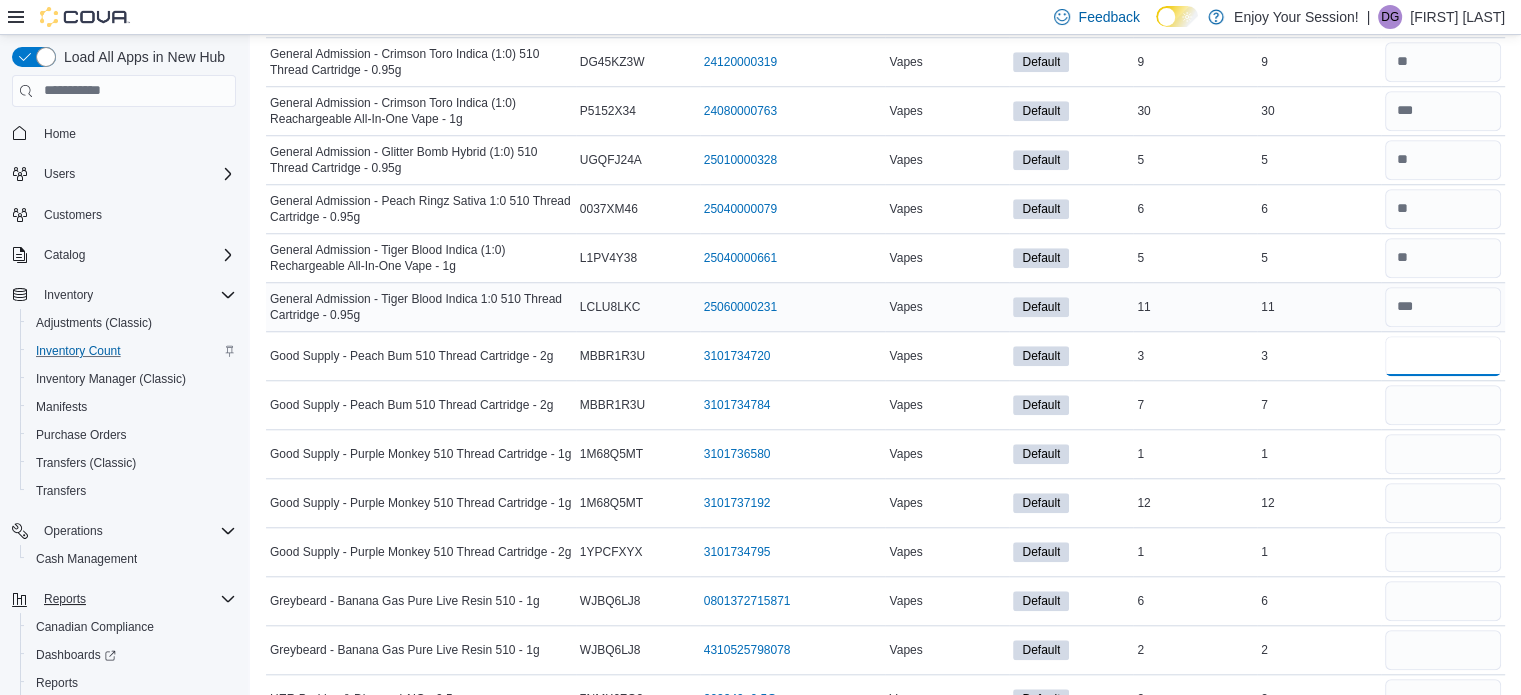 type on "*" 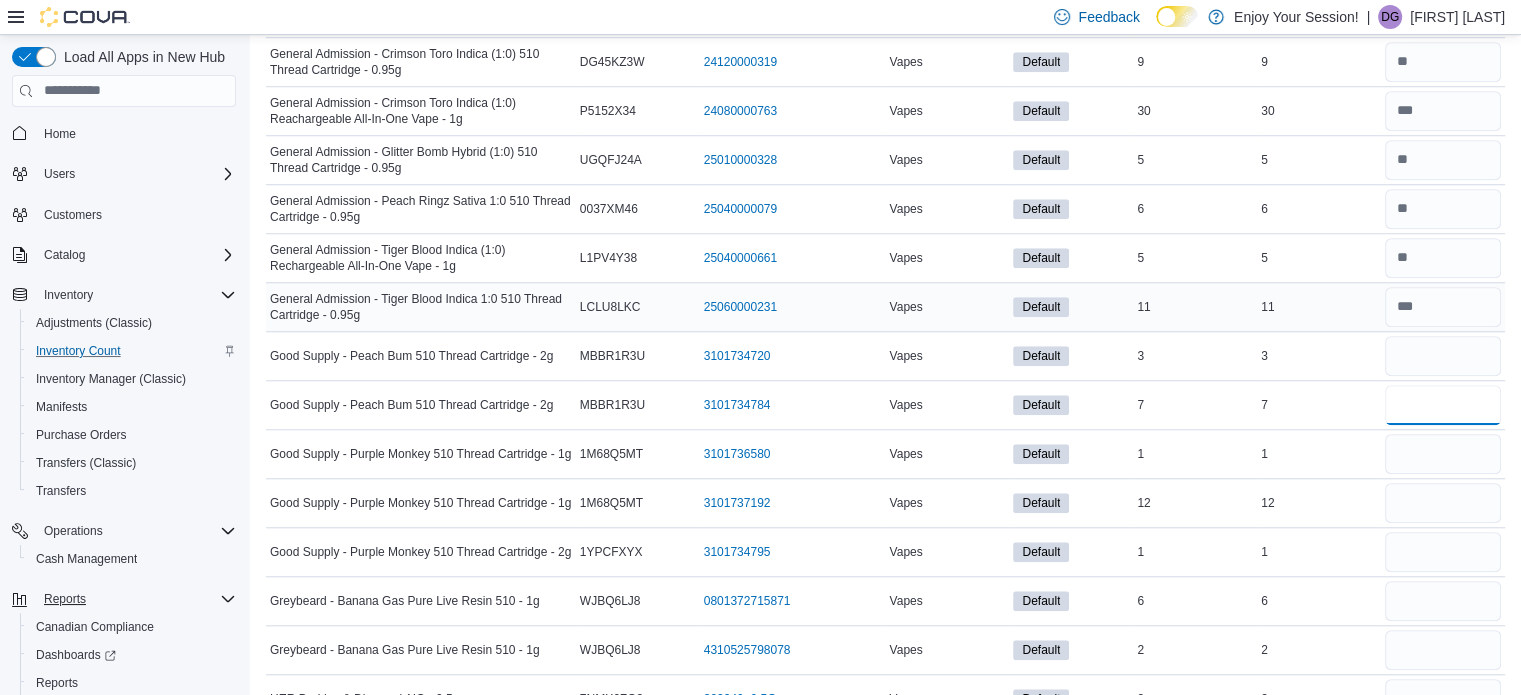 type 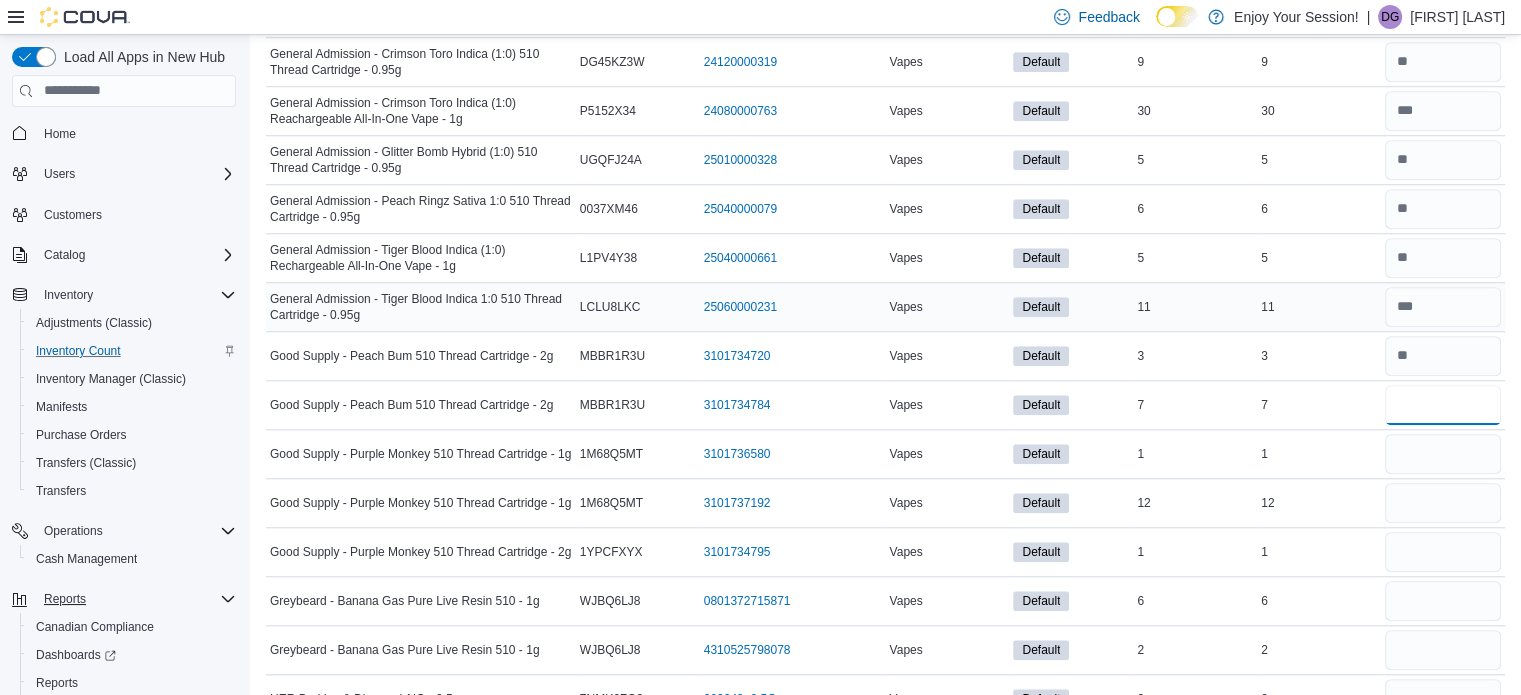type on "*" 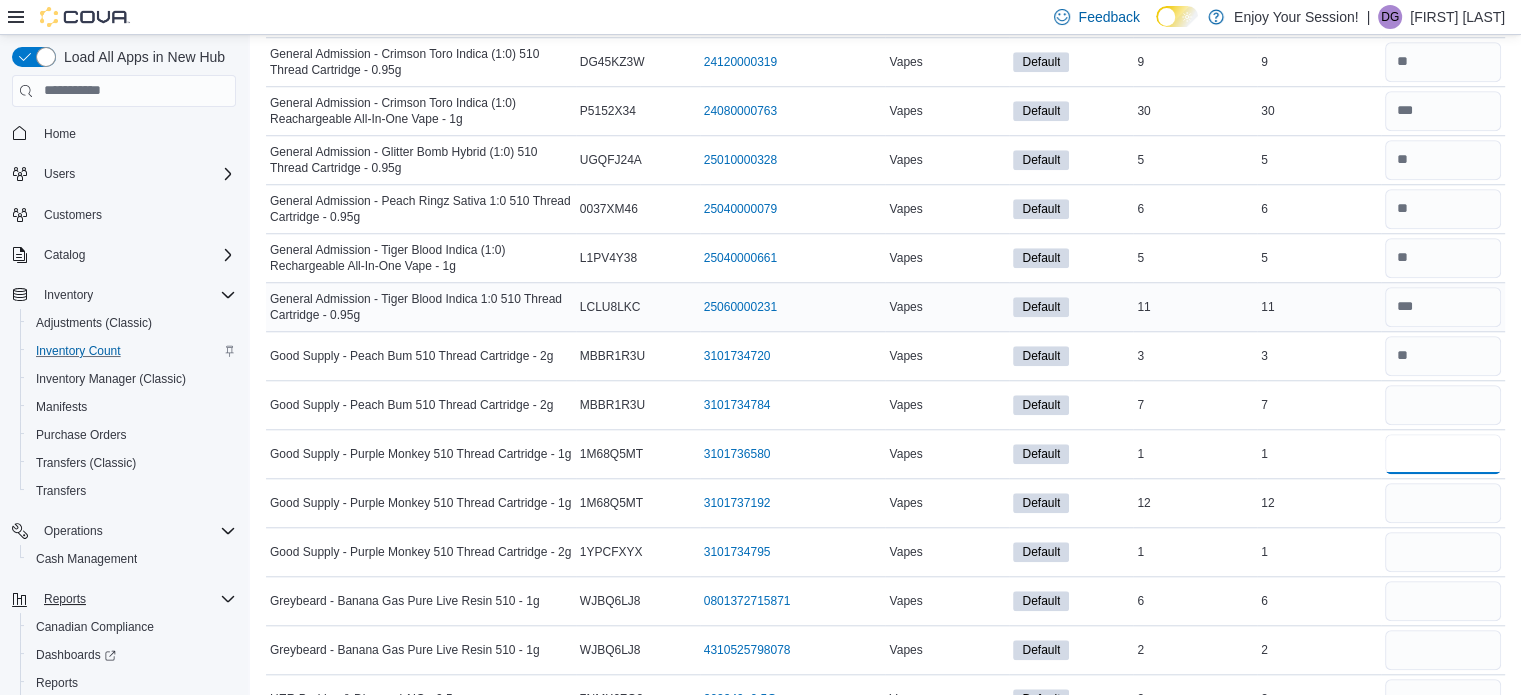 type 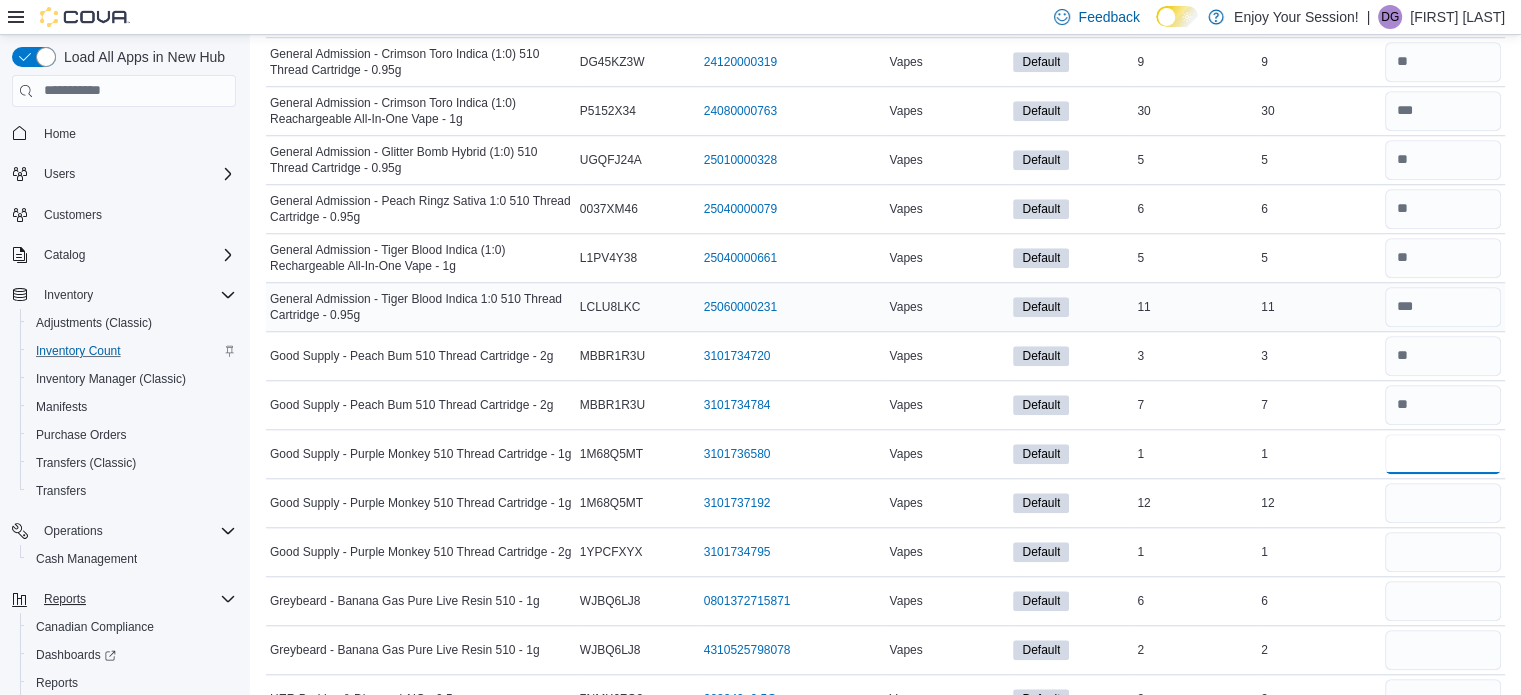 type on "*" 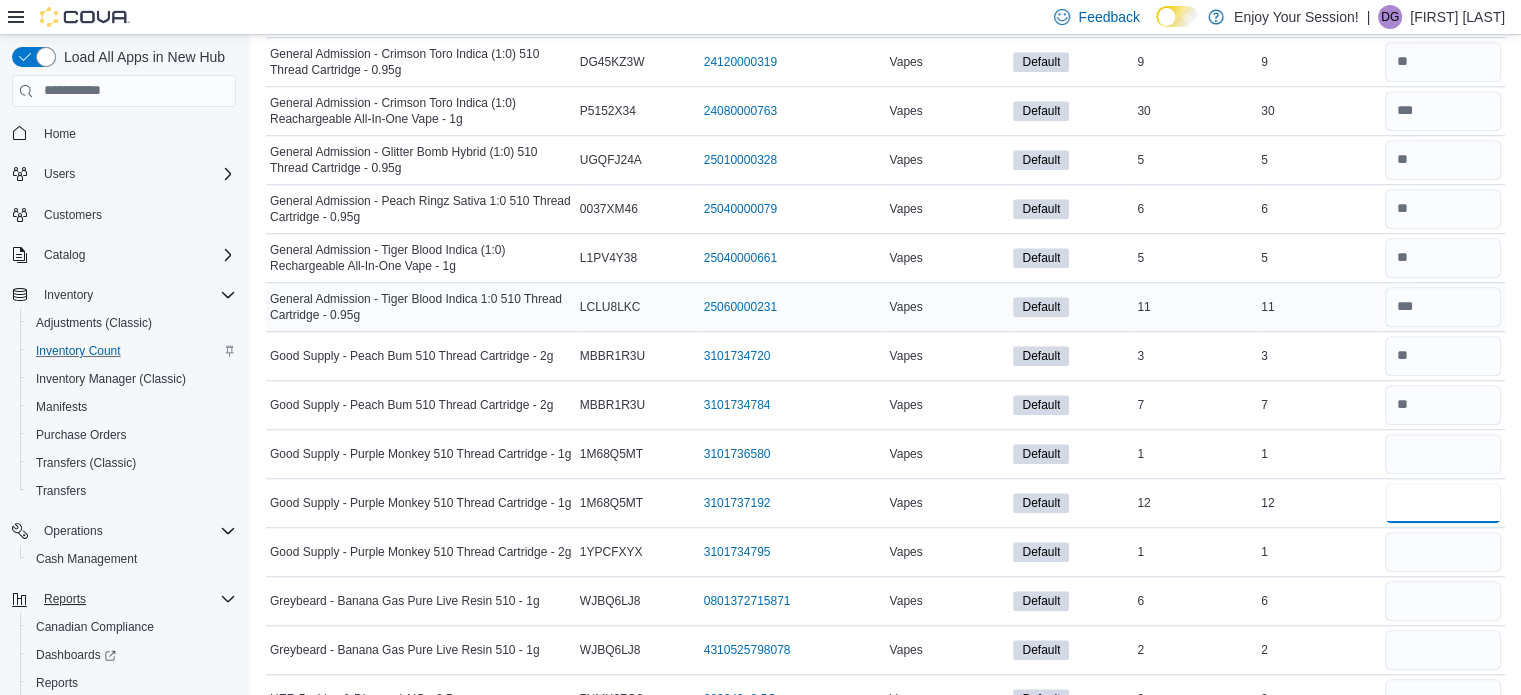 type 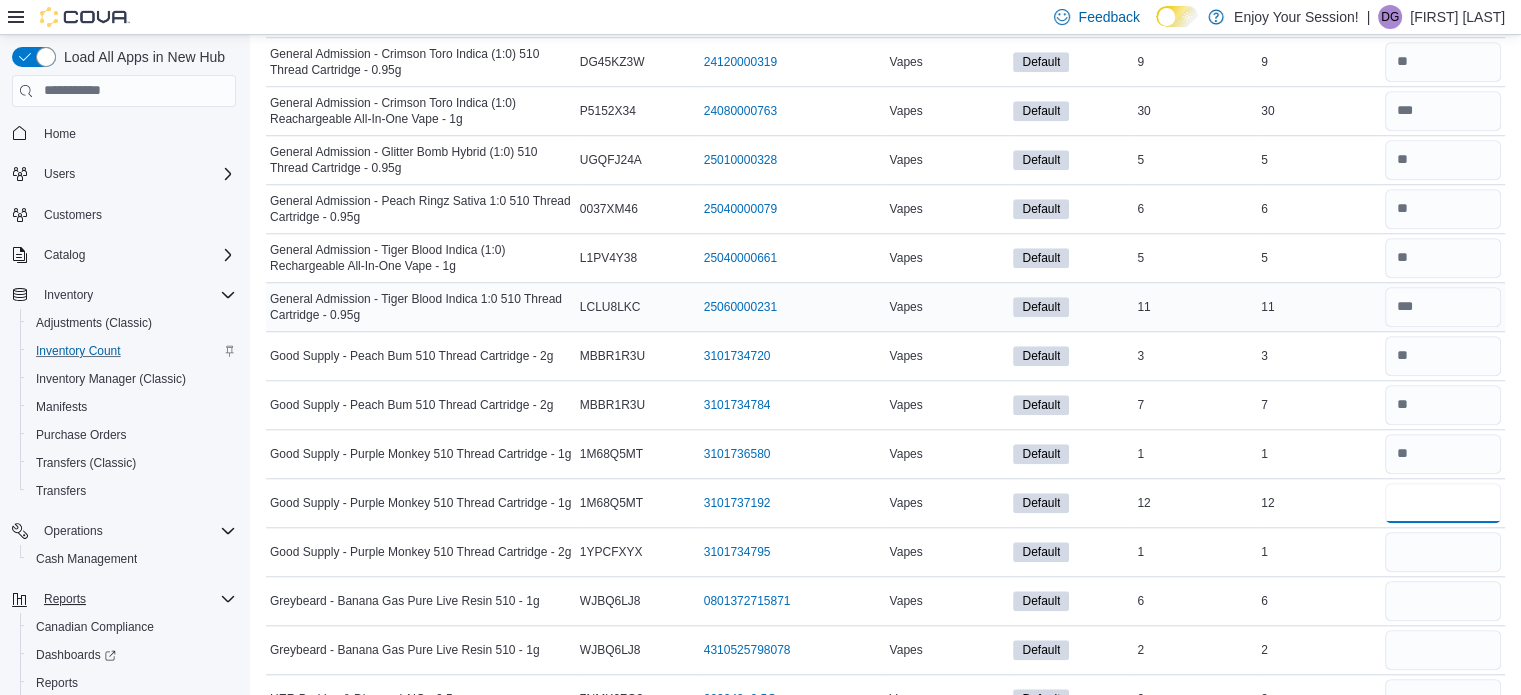 type on "**" 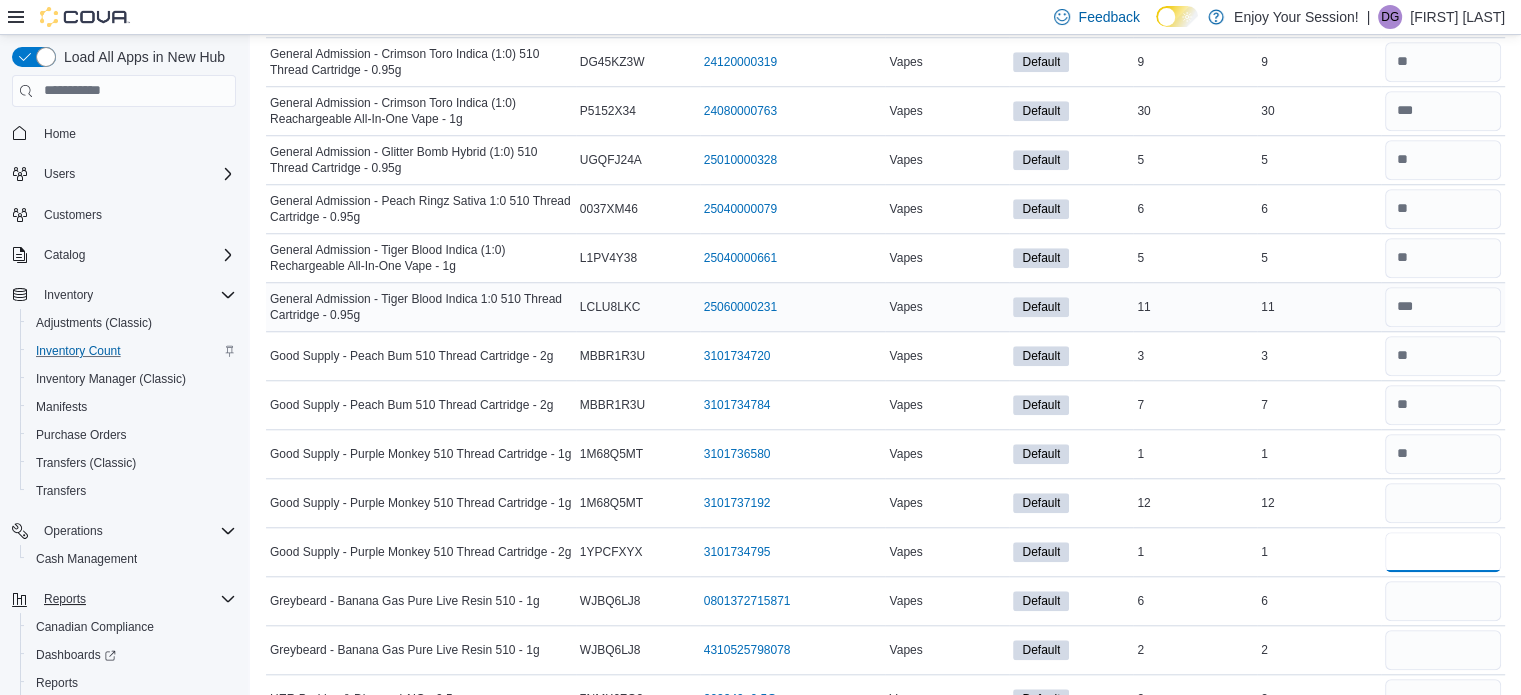 type 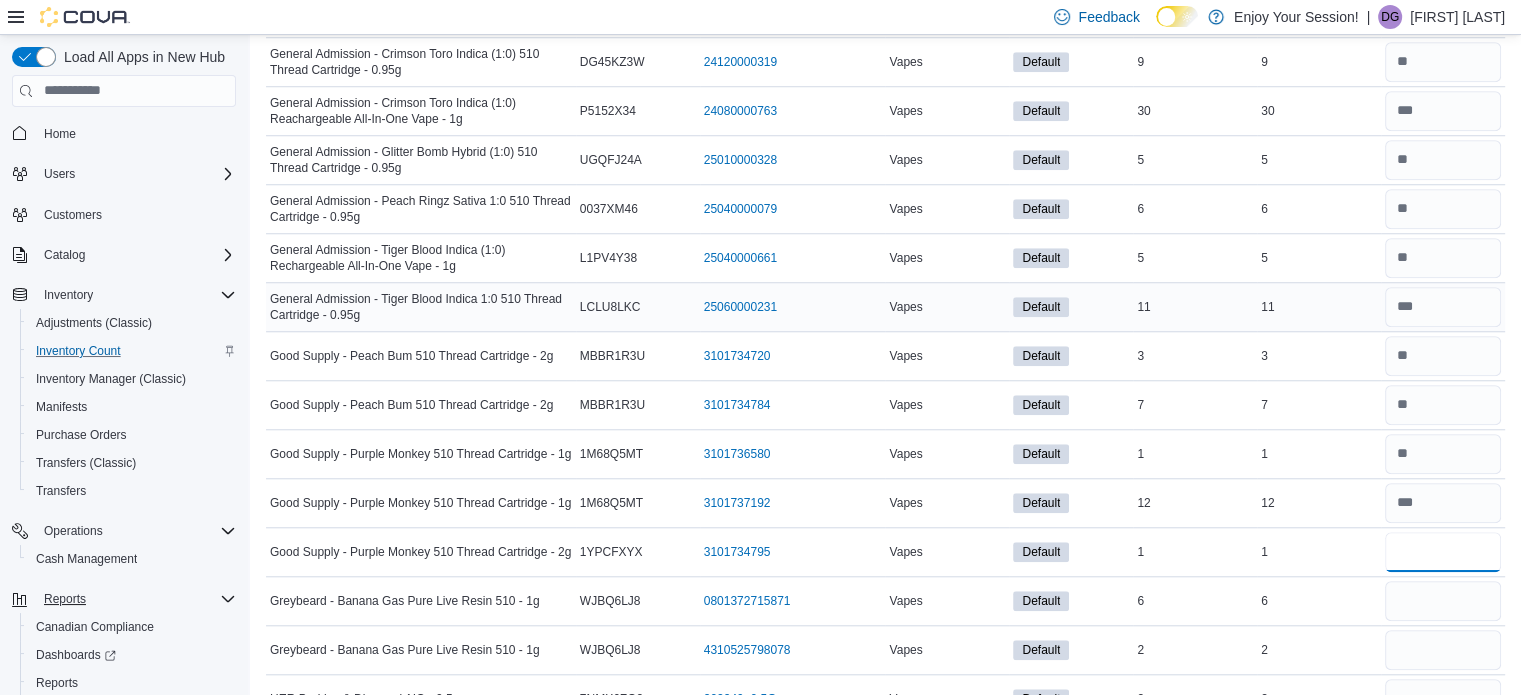 type on "*" 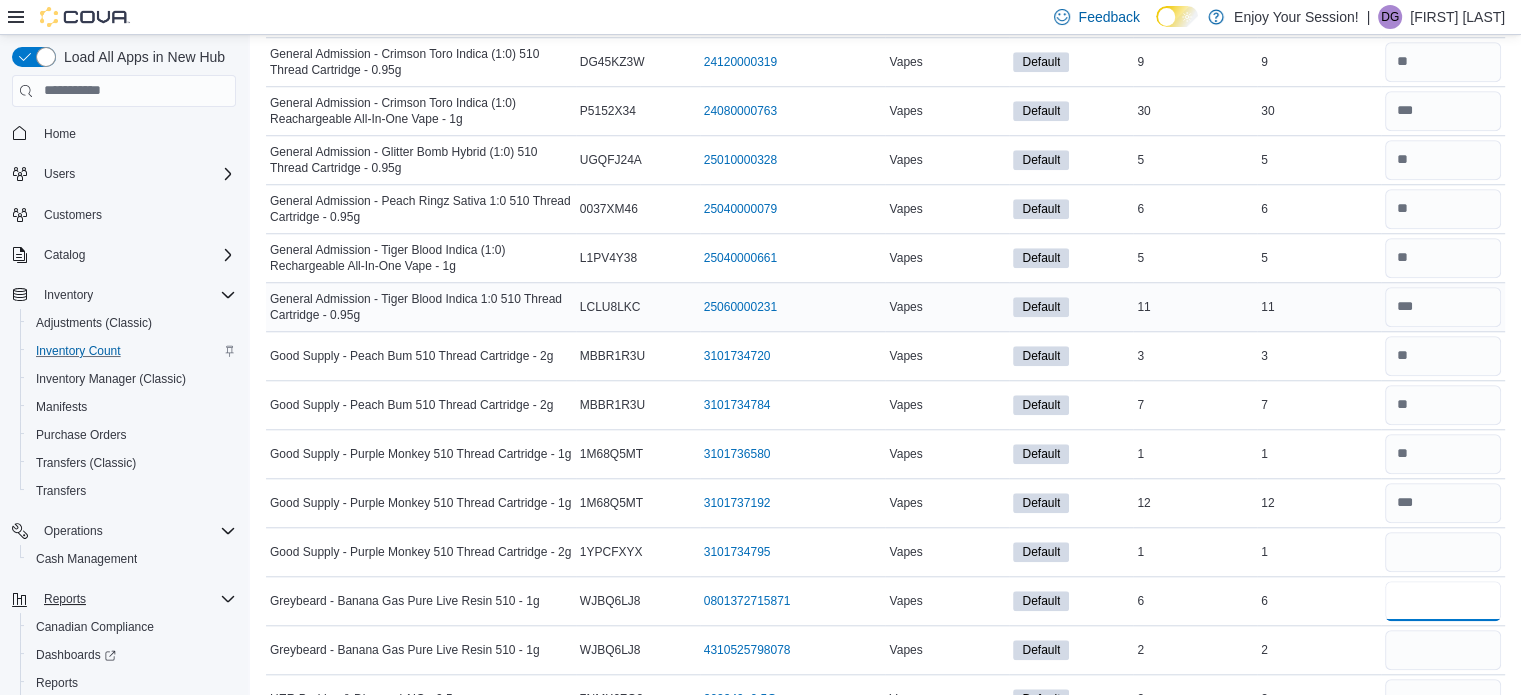 type 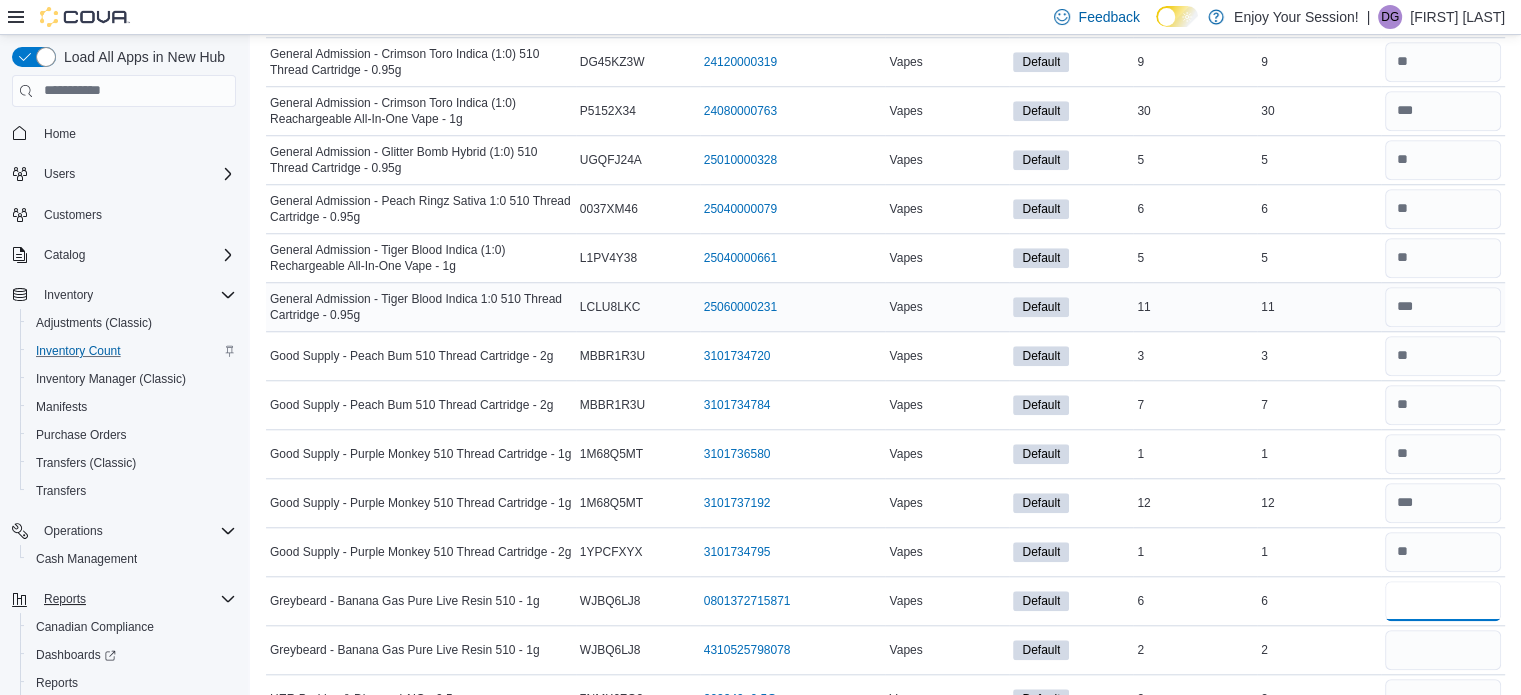 type on "*" 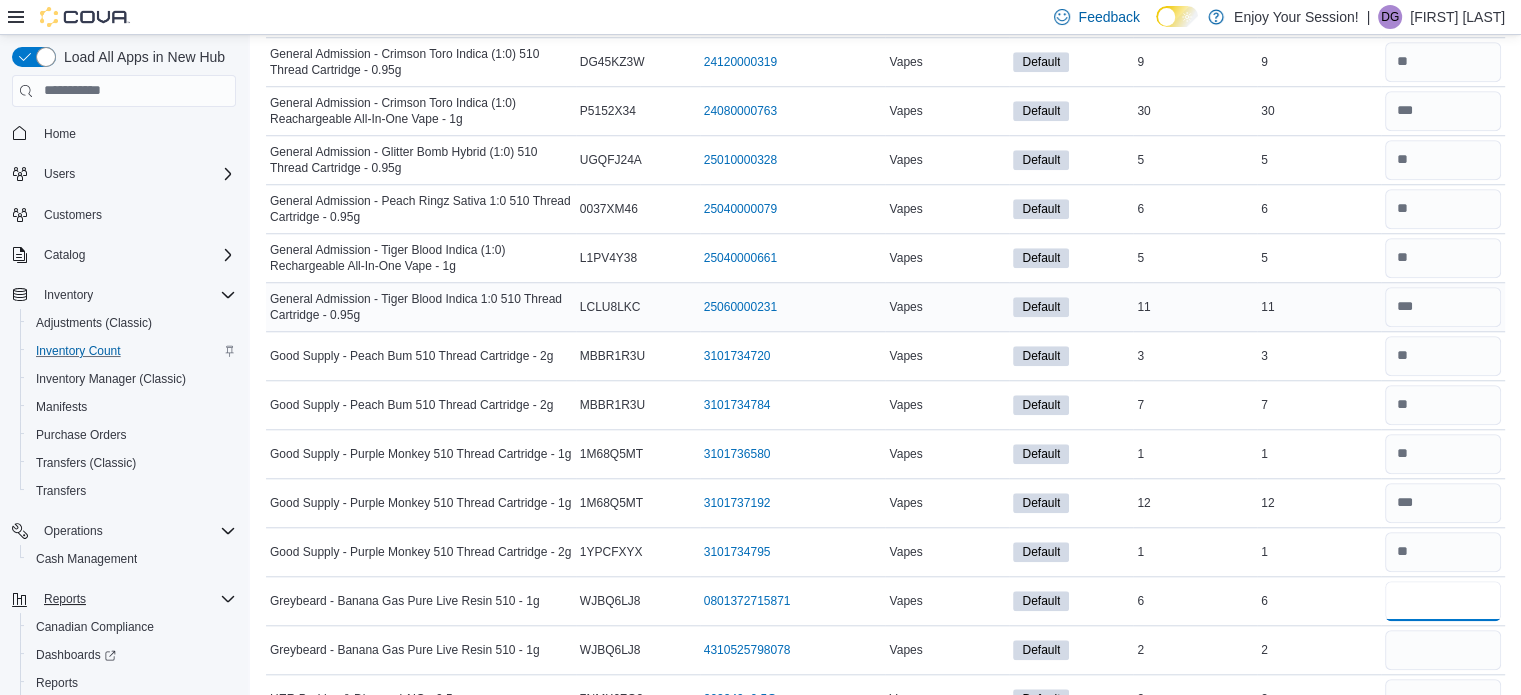 type on "*" 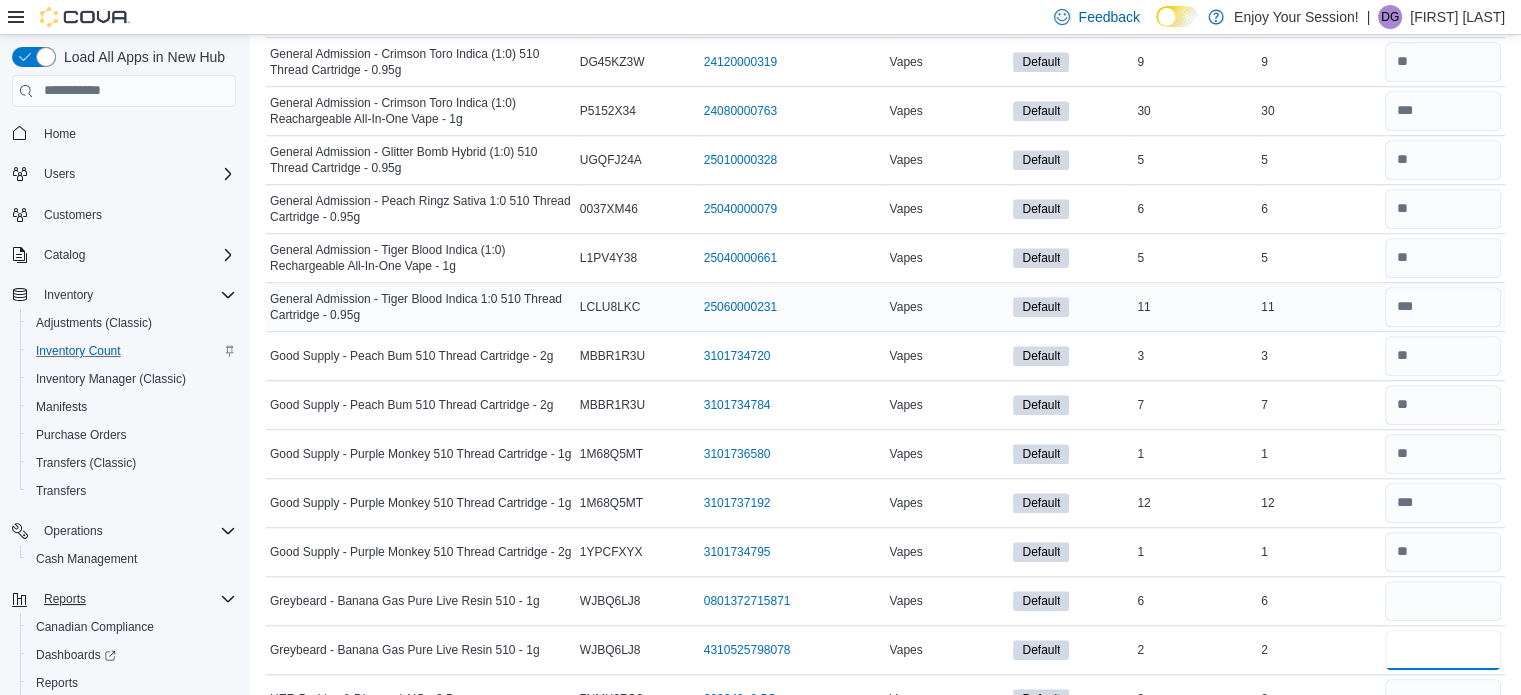 type 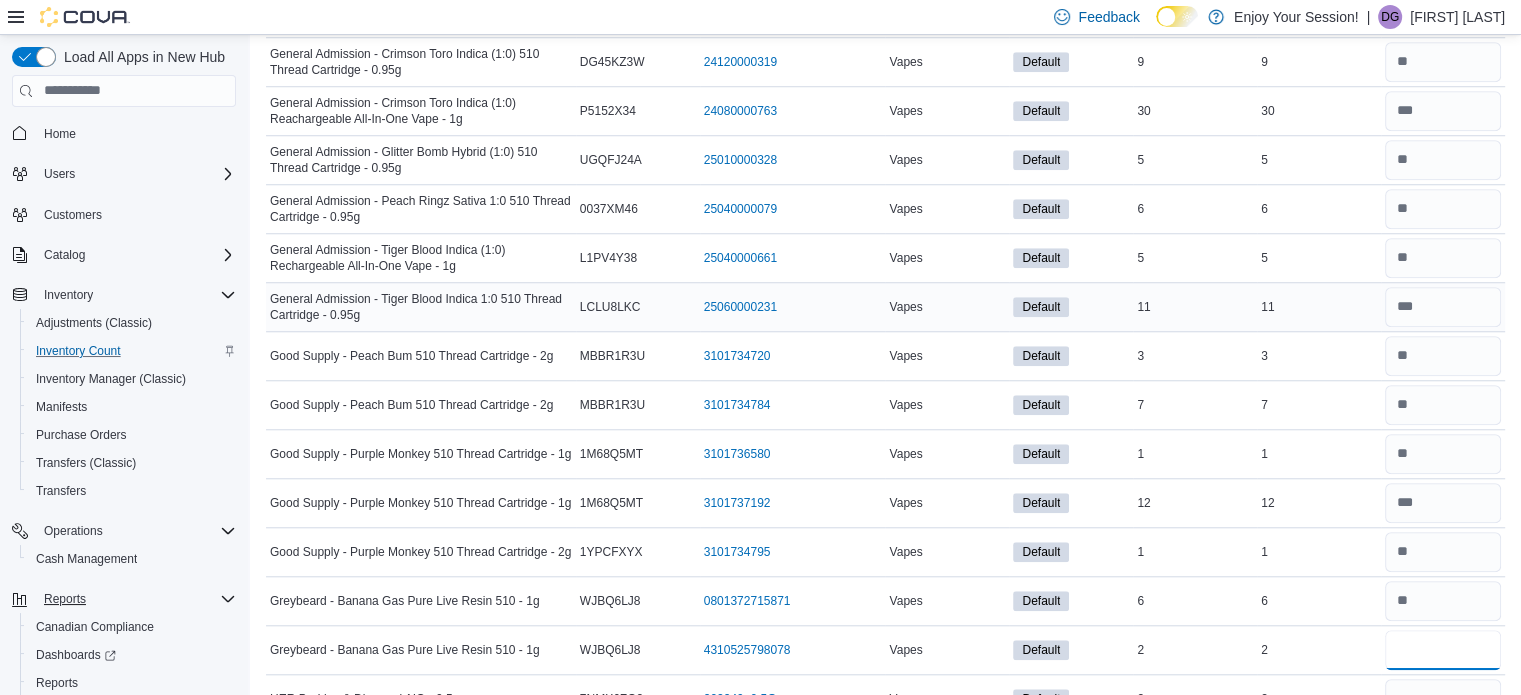 type on "*" 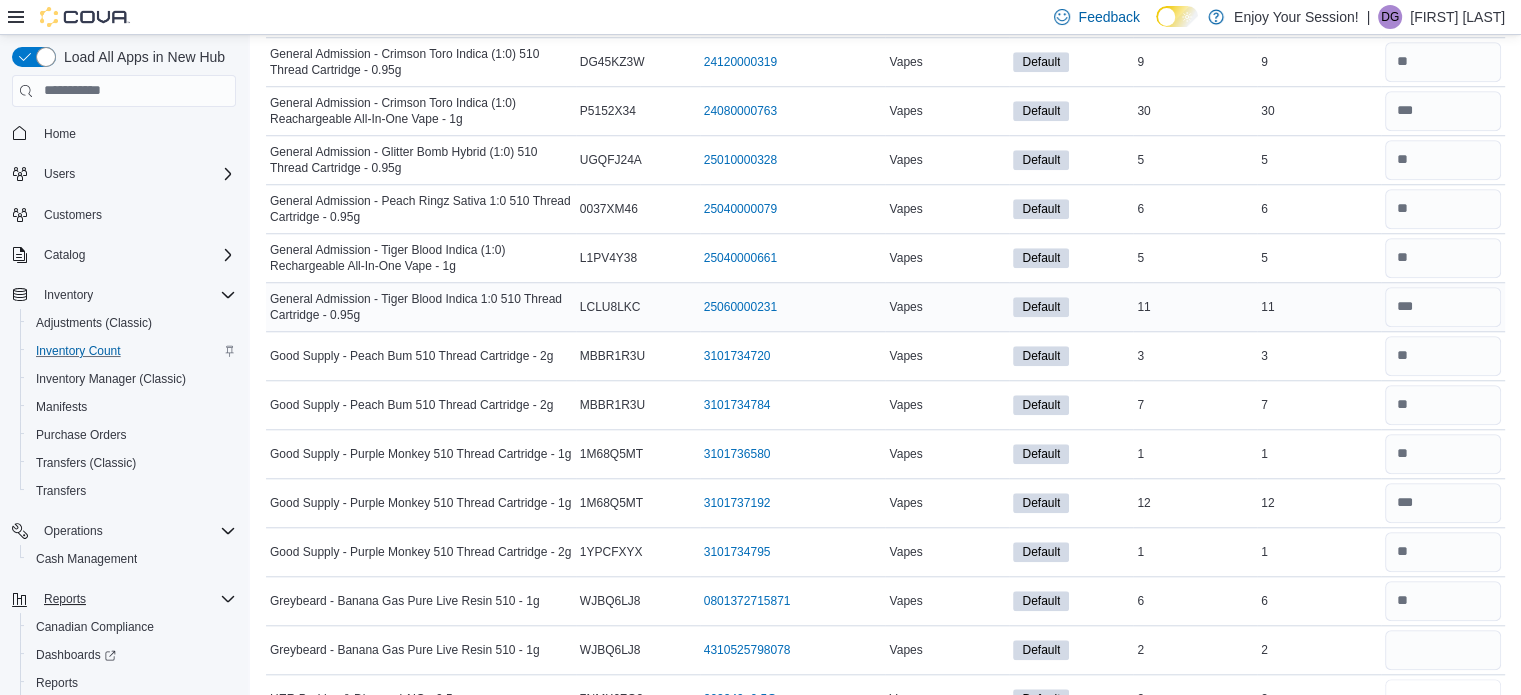 type 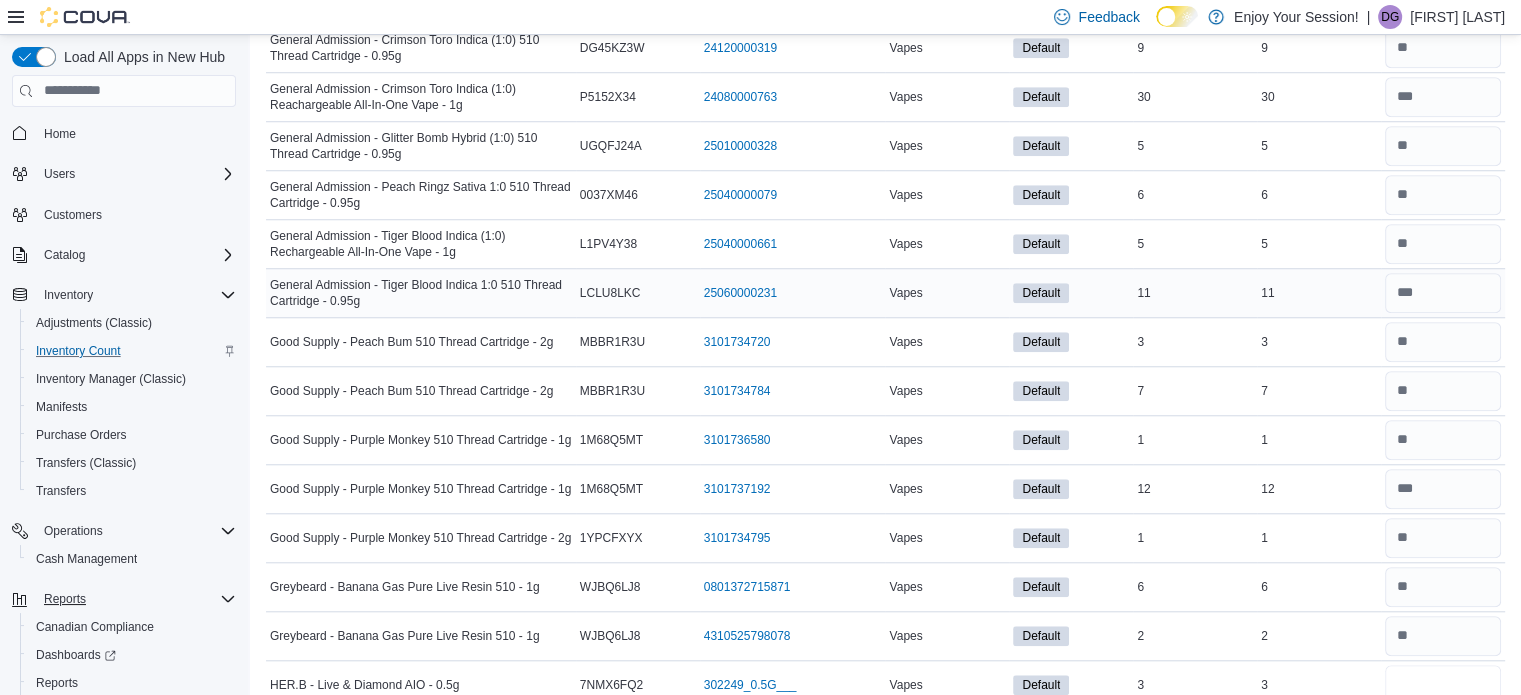 type on "*" 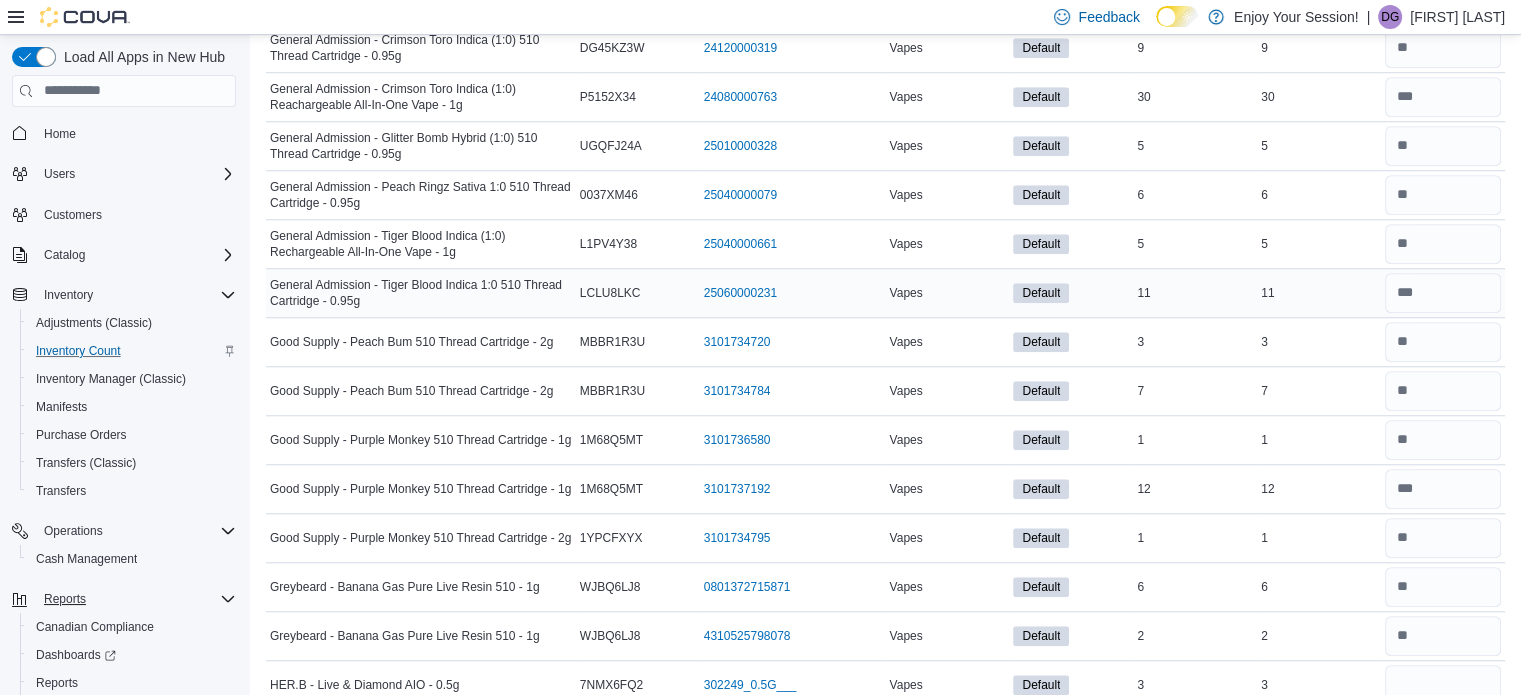 type 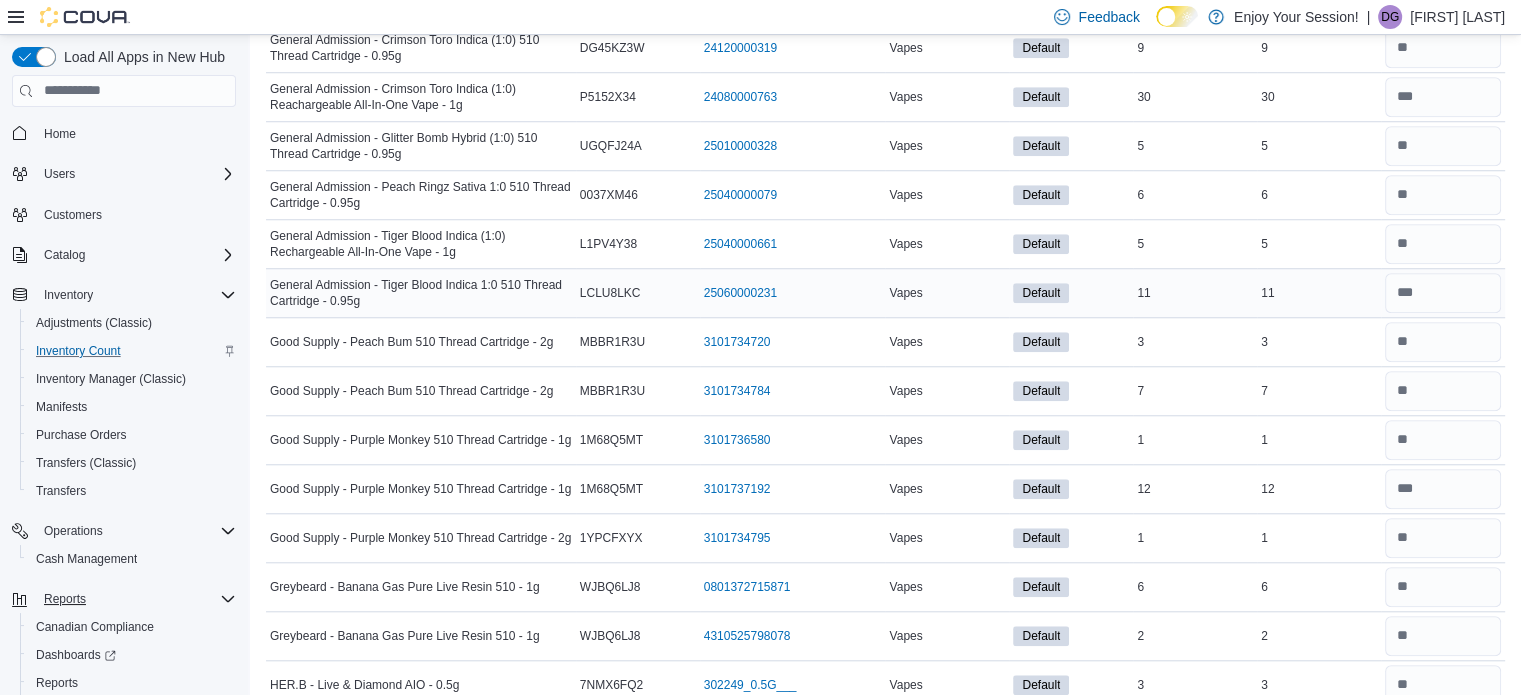 scroll, scrollTop: 2068, scrollLeft: 0, axis: vertical 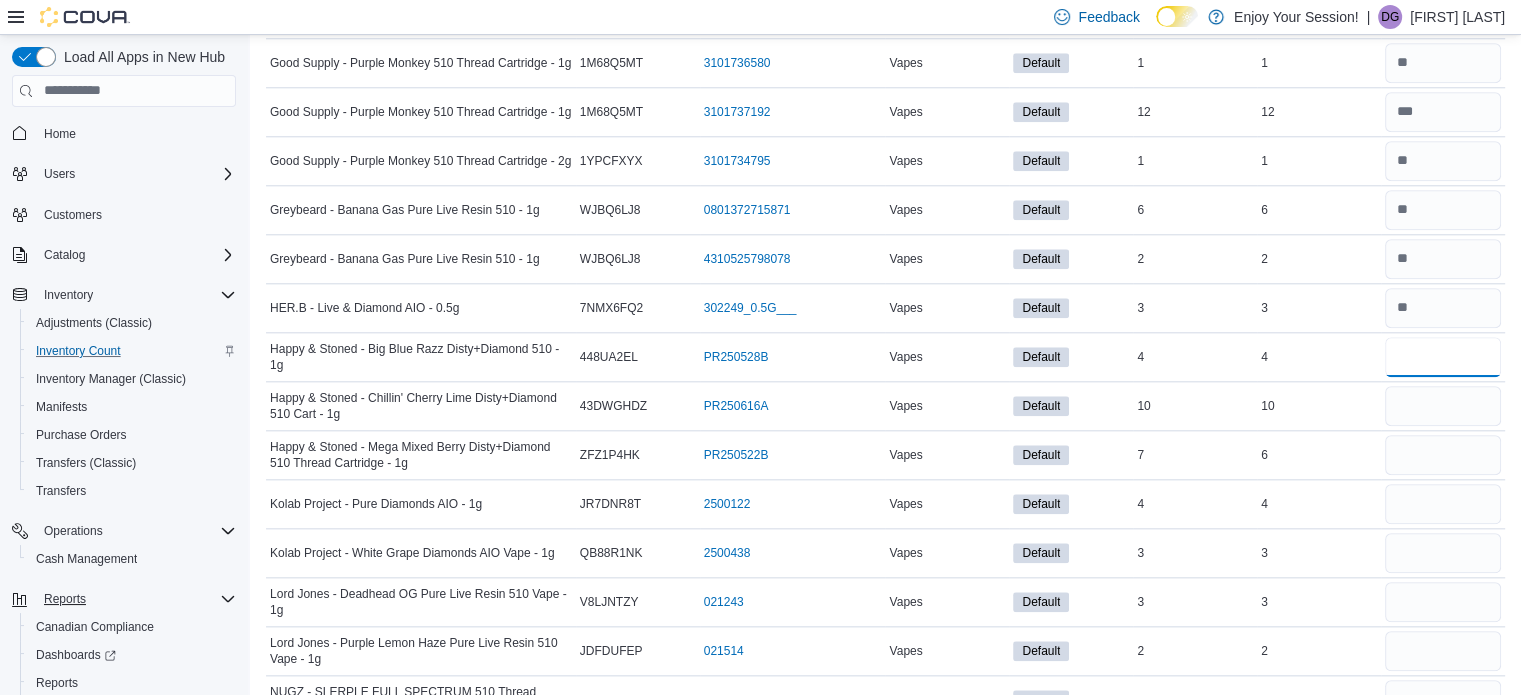 type on "*" 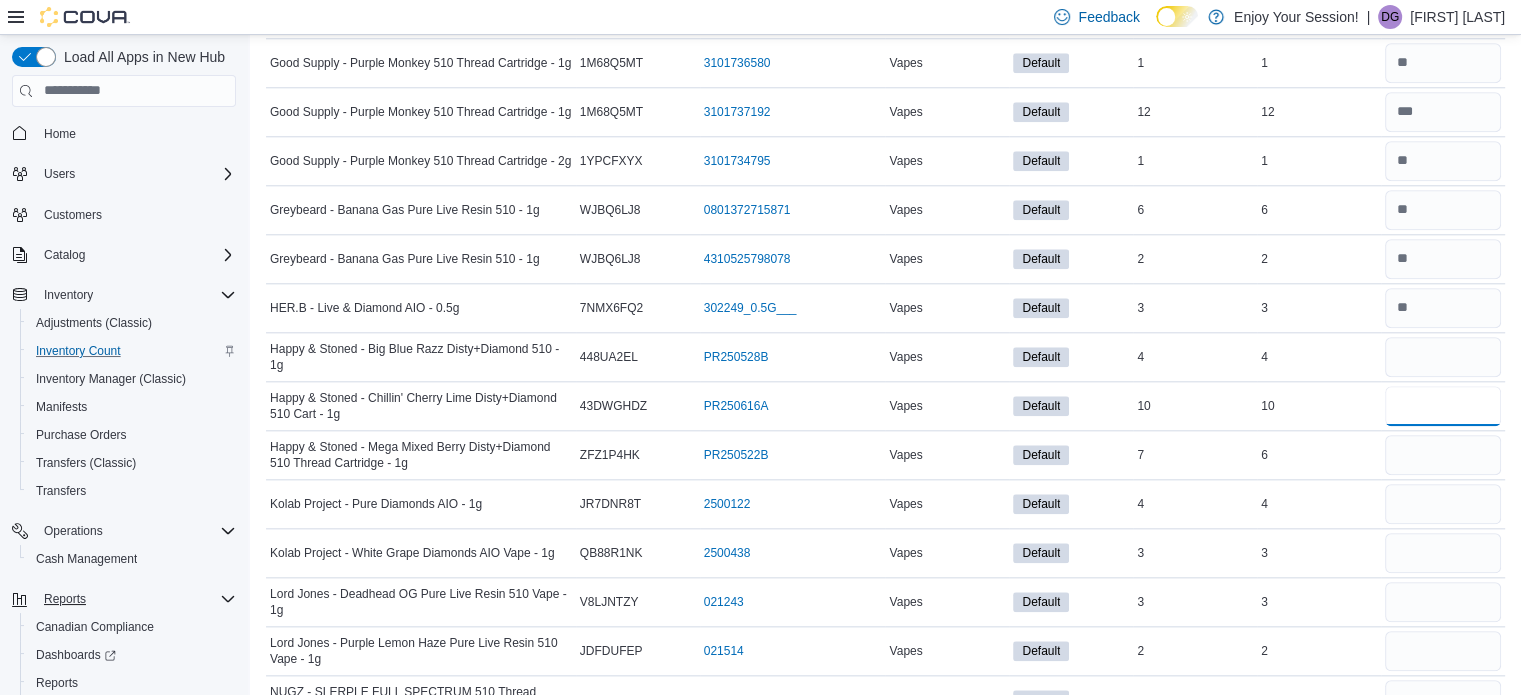 type 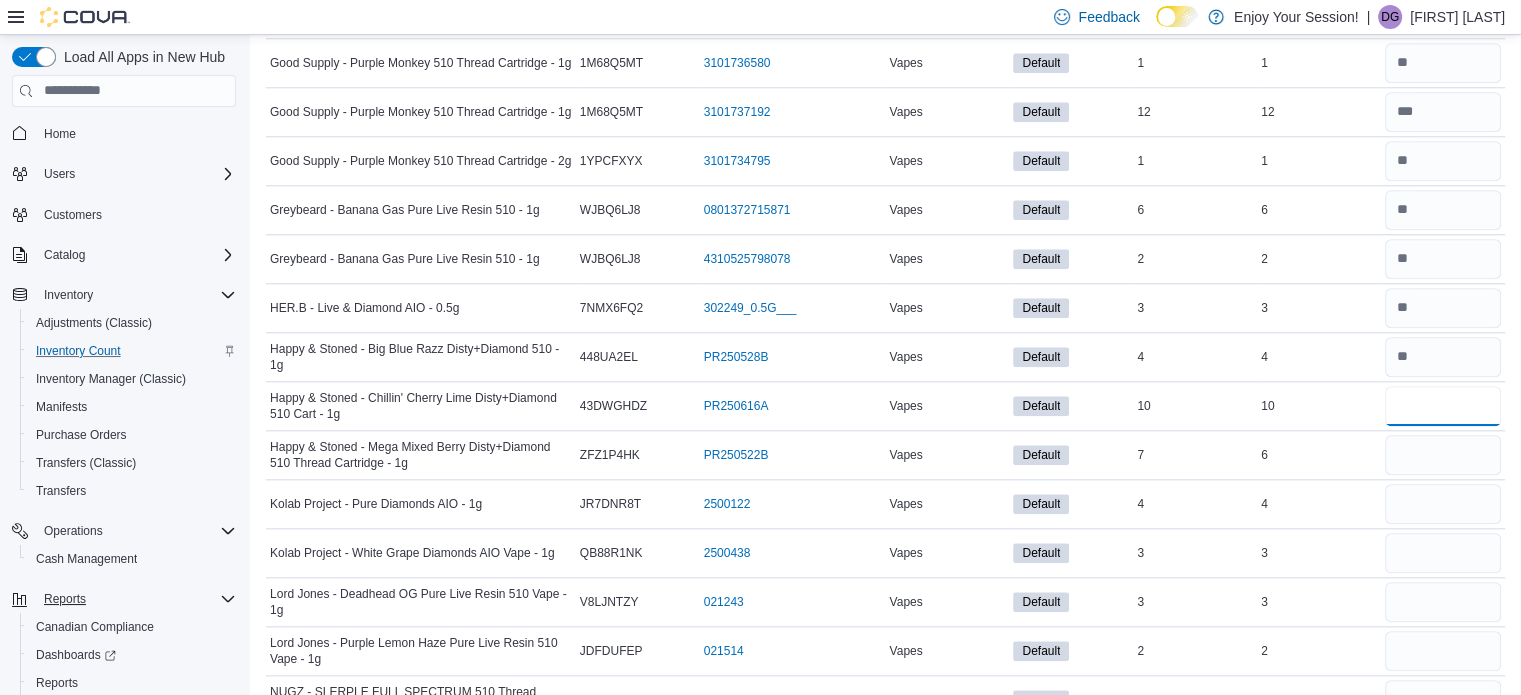 type on "**" 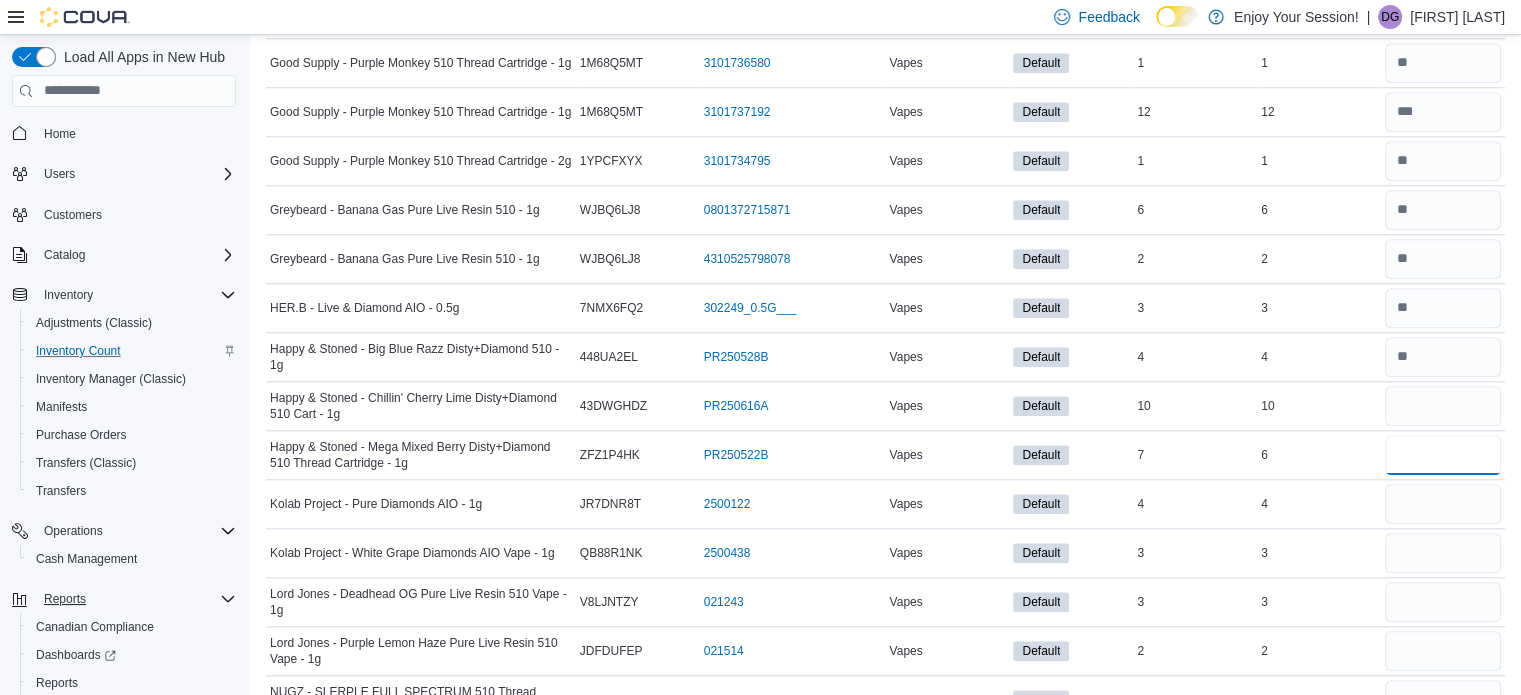 type 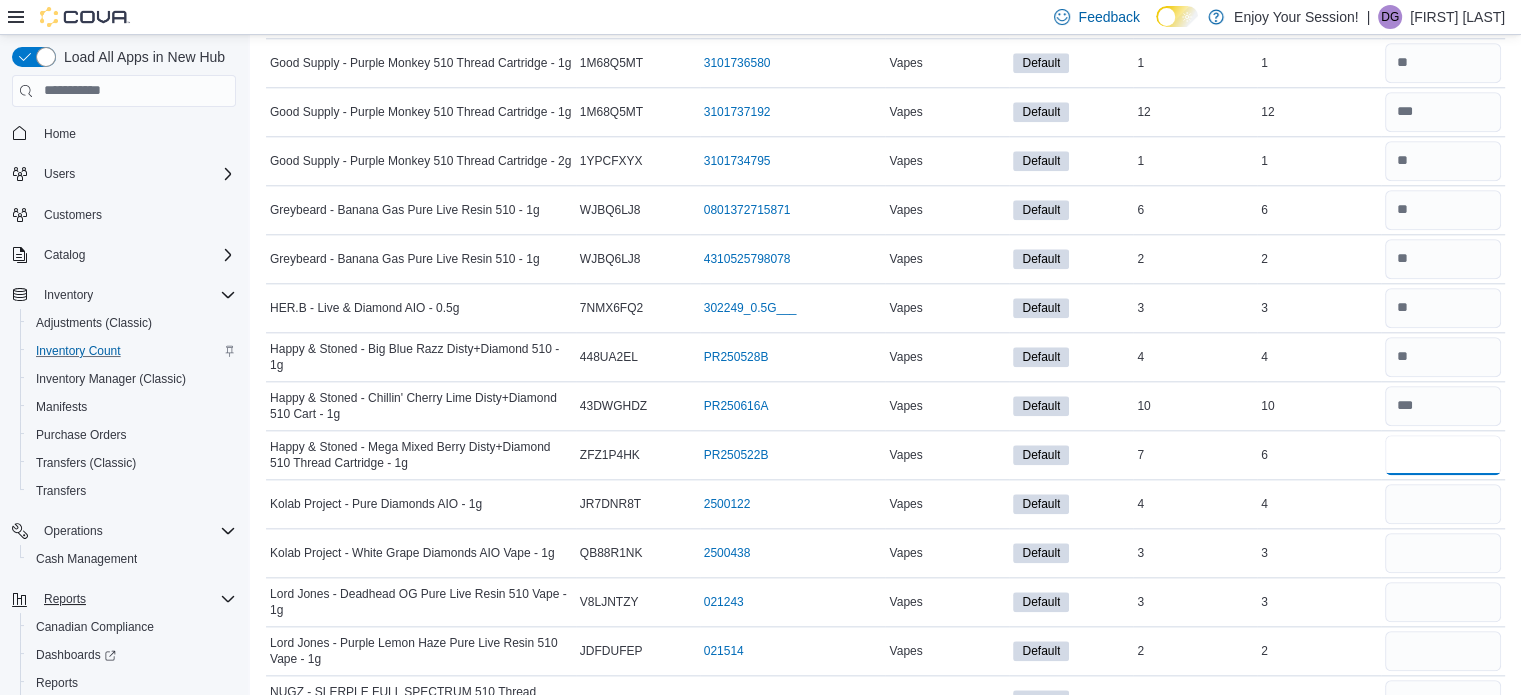type on "*" 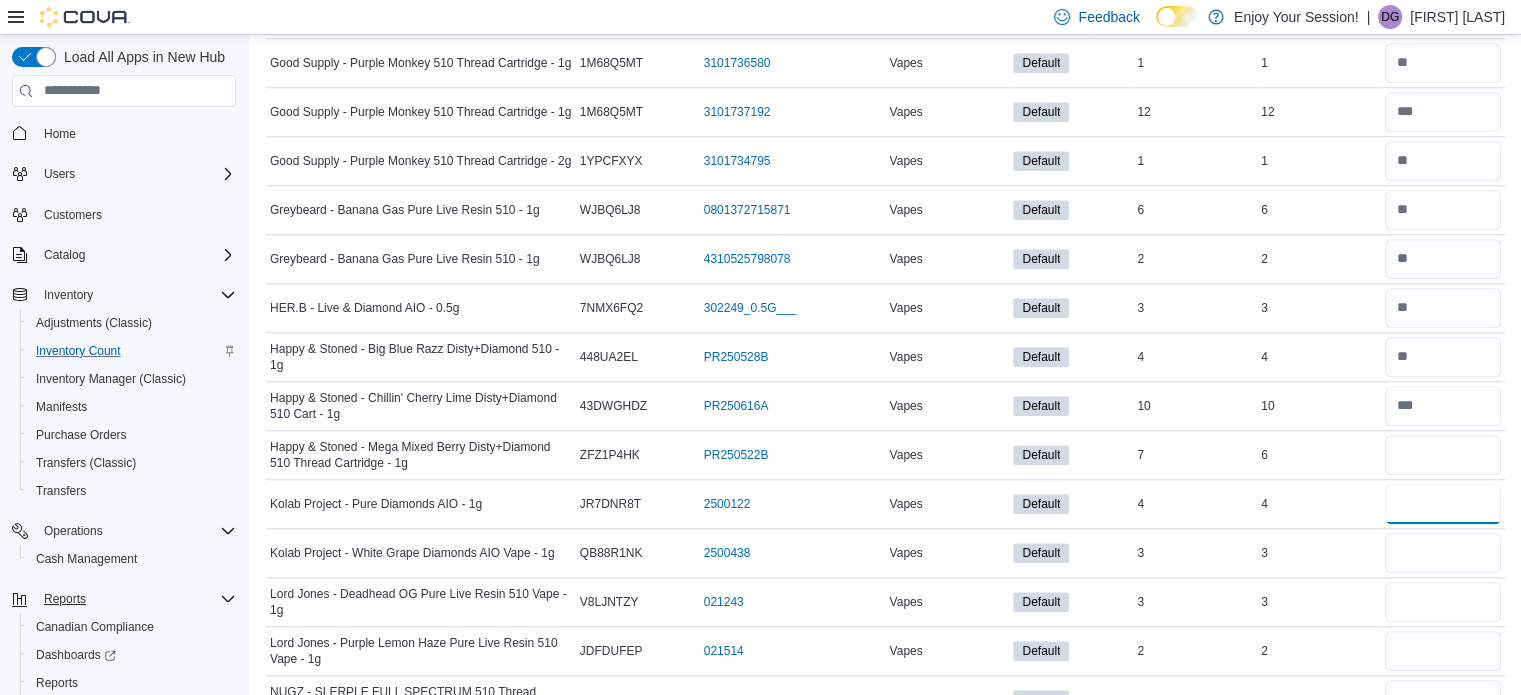 type 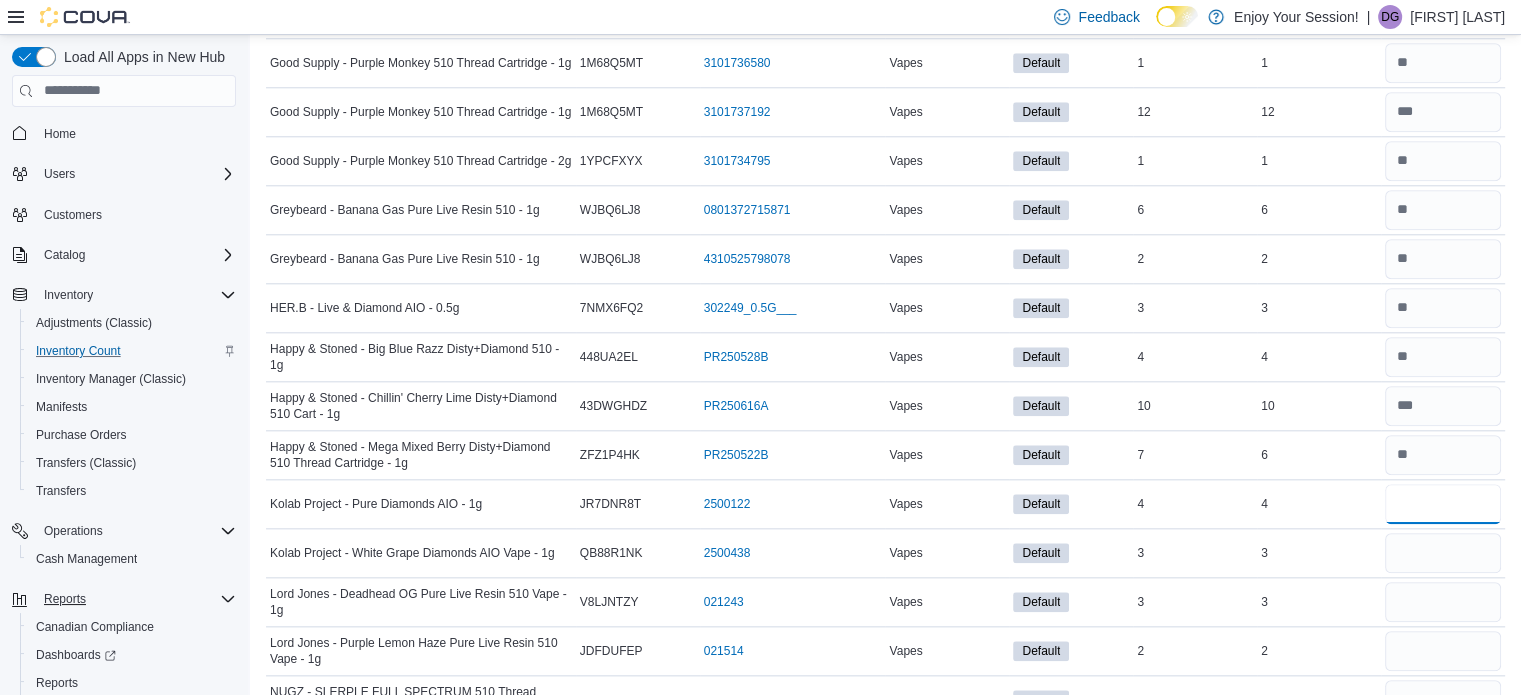 type on "*" 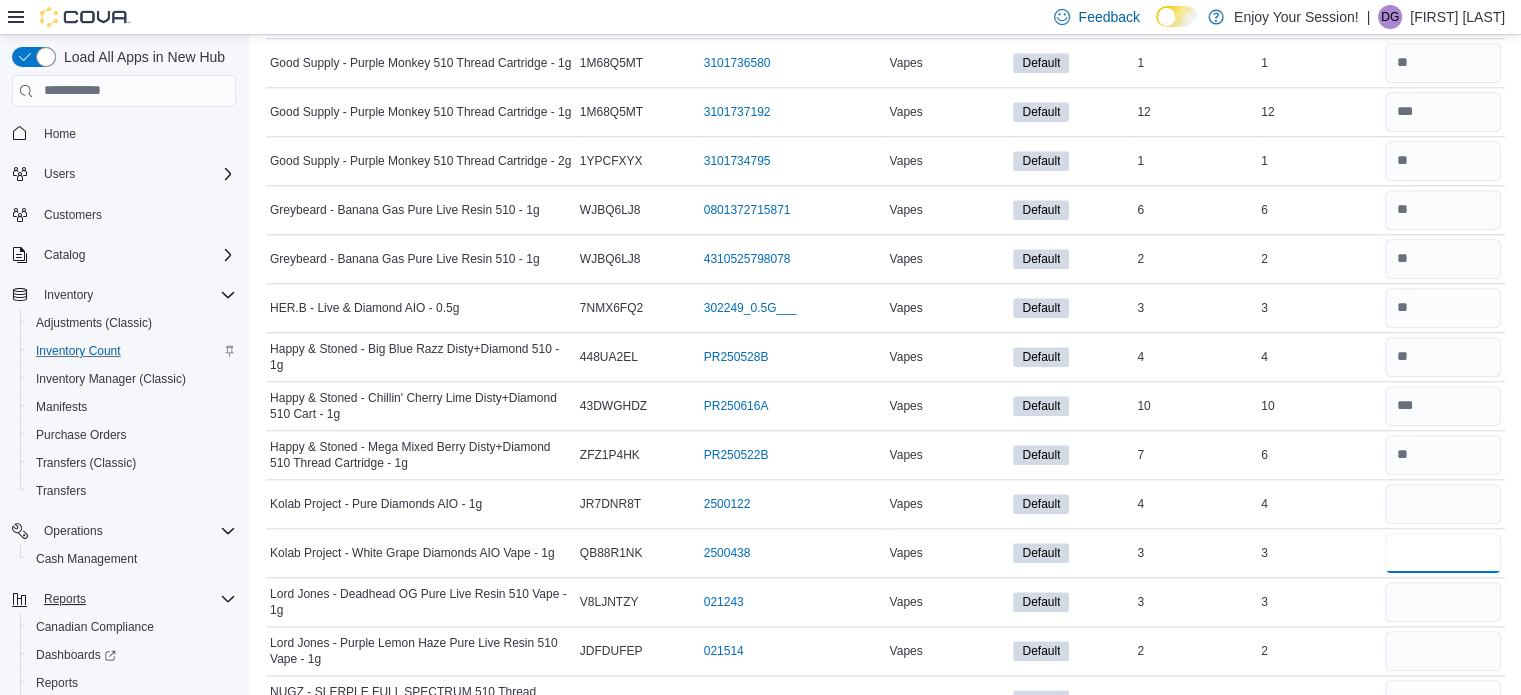 type 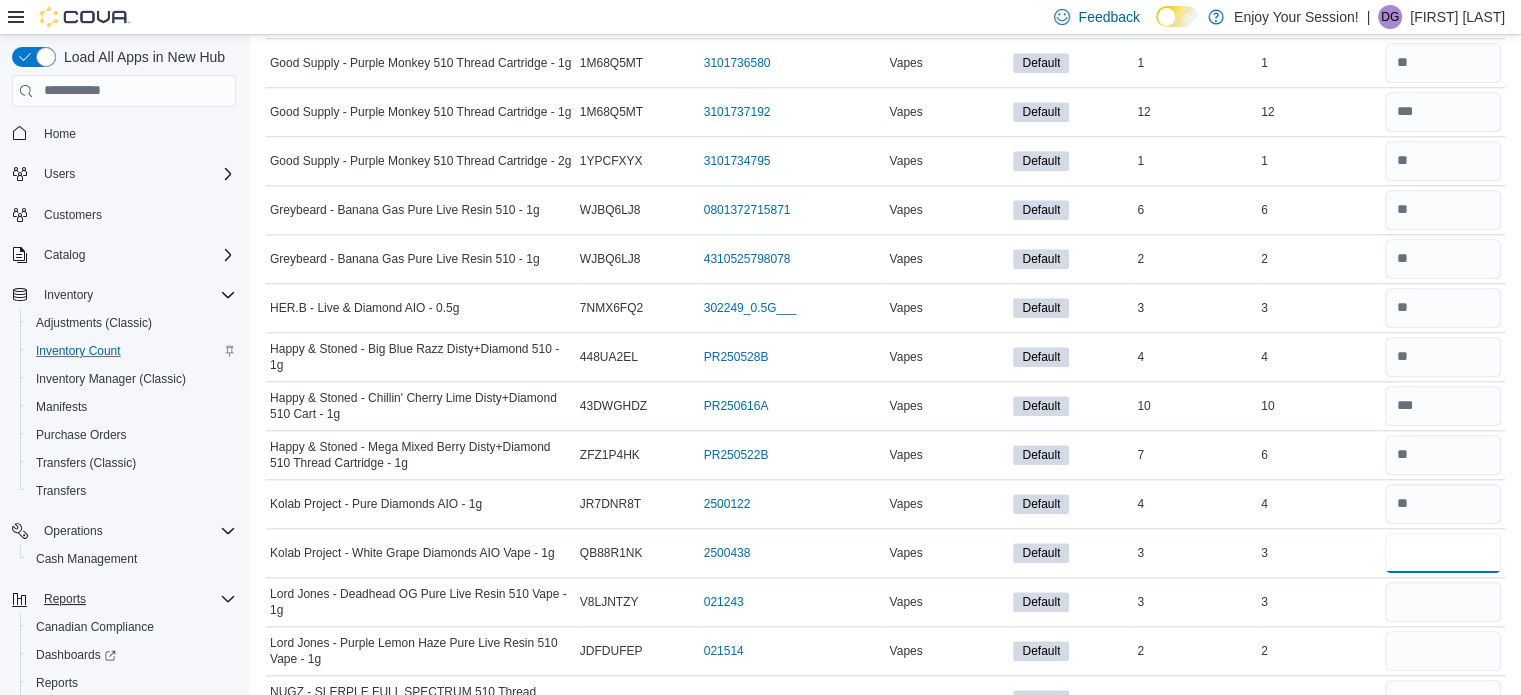 type on "*" 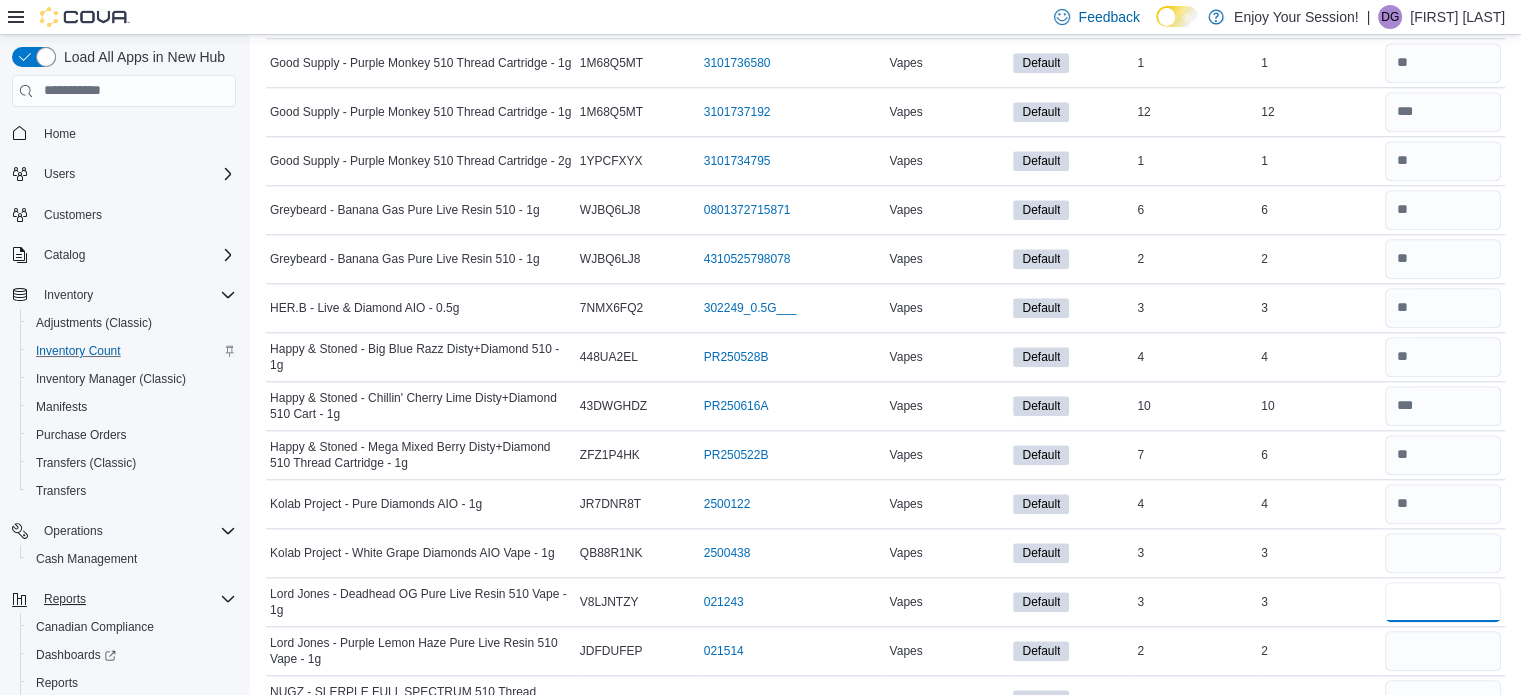 type 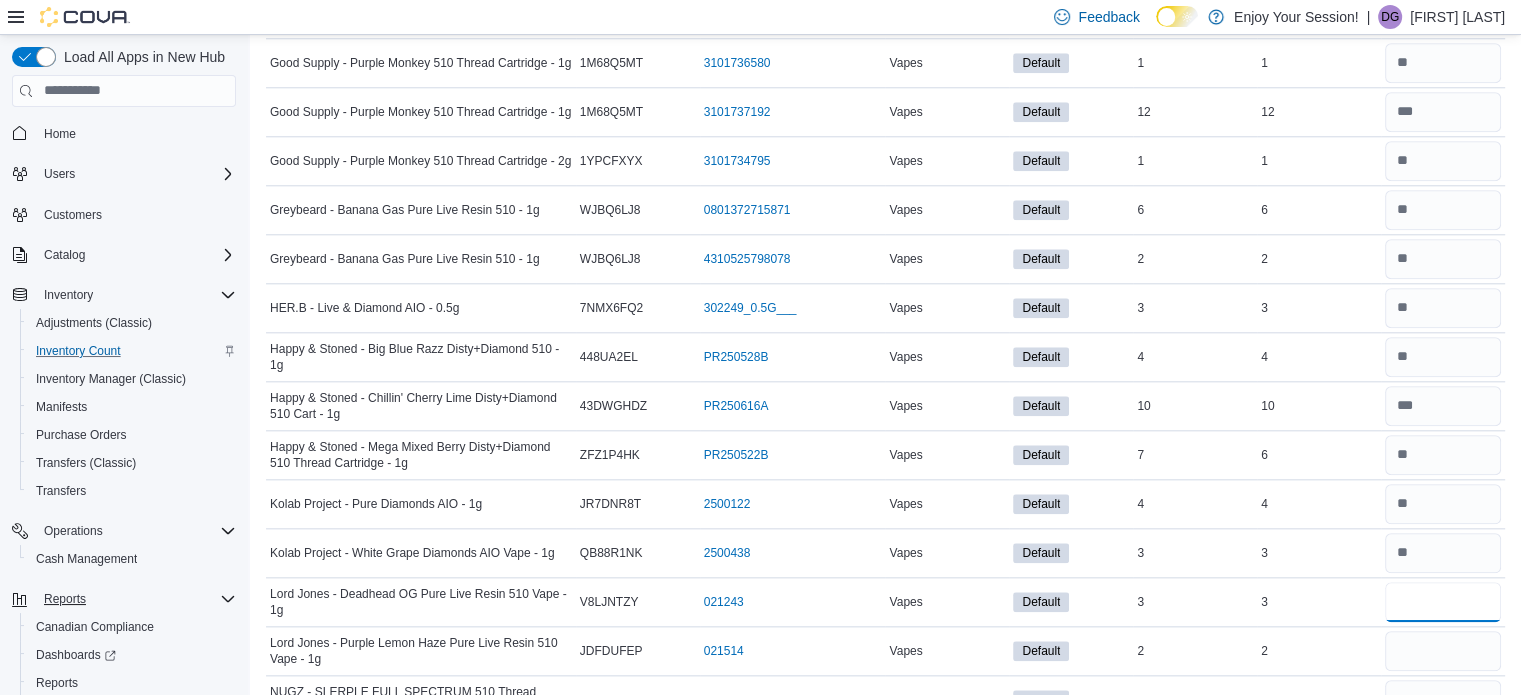 type on "*" 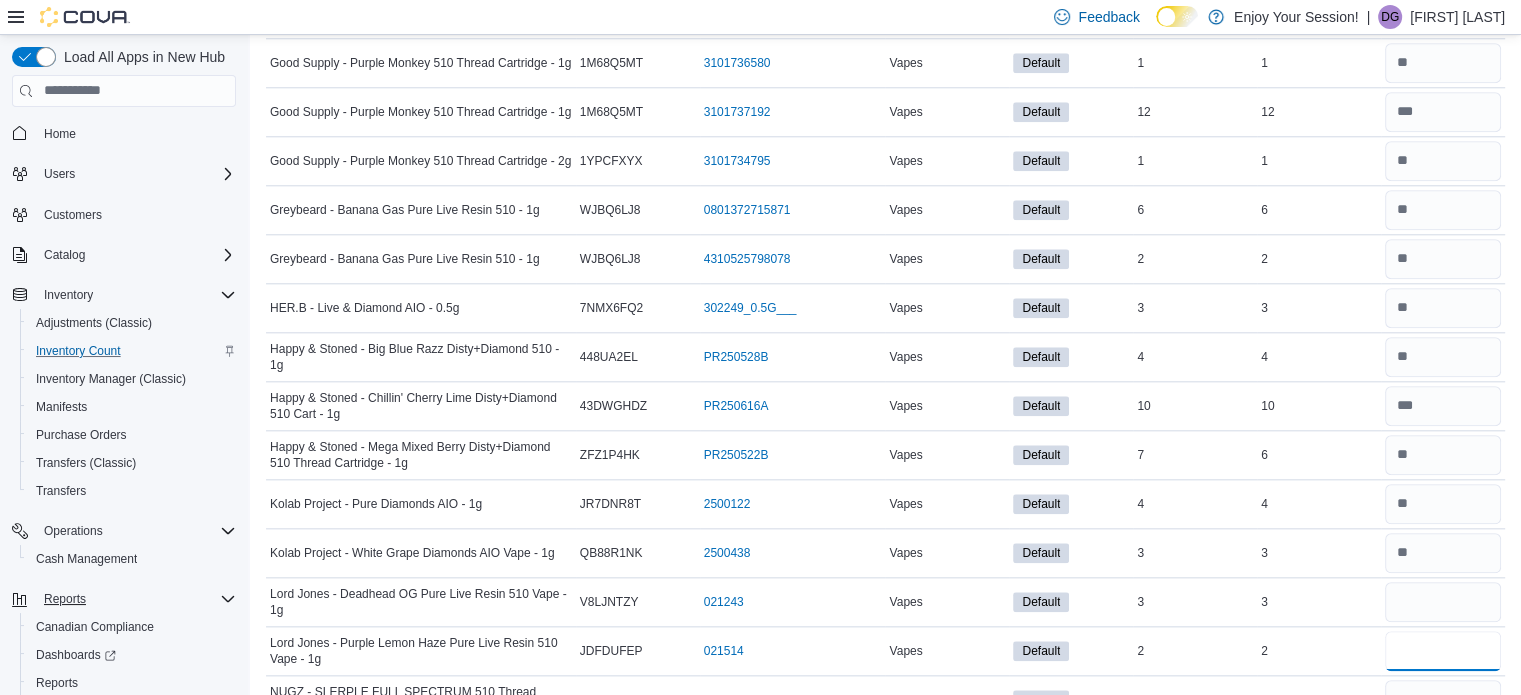 type 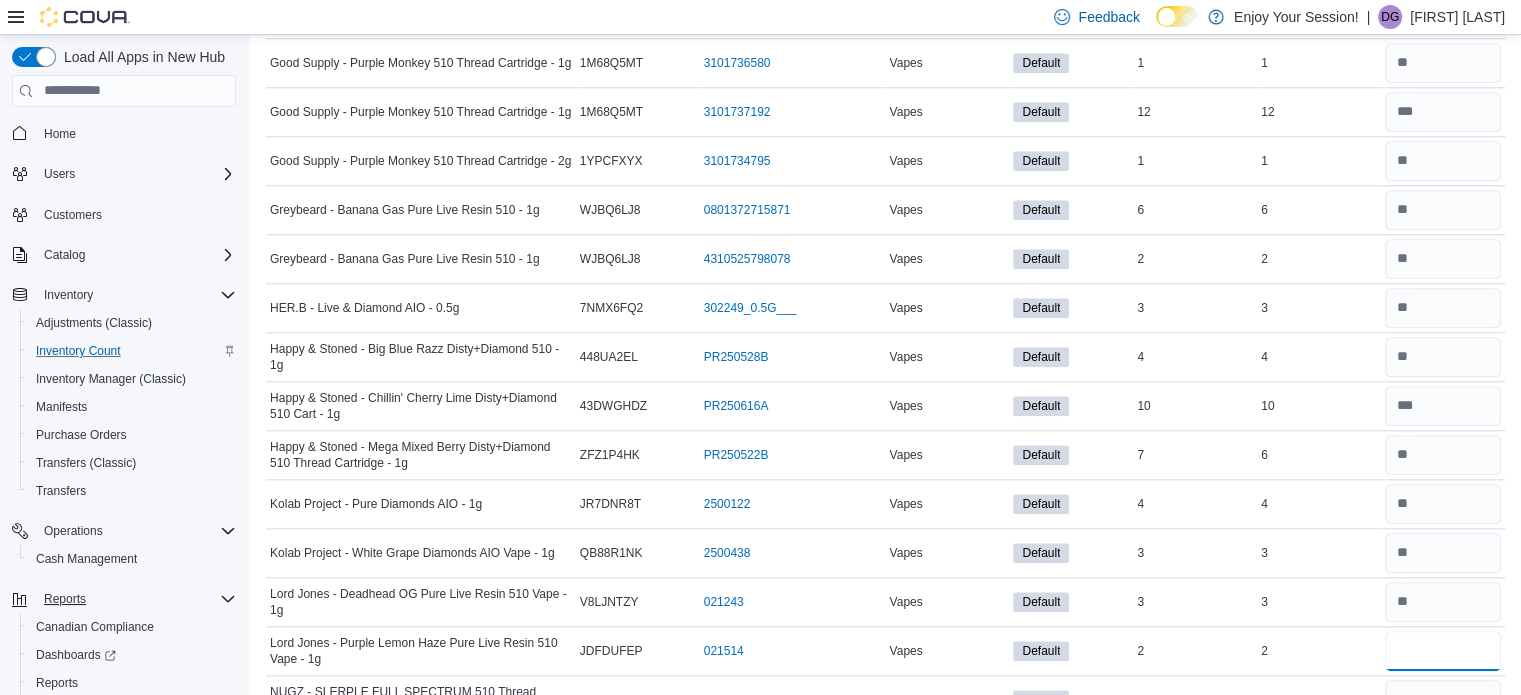 type on "*" 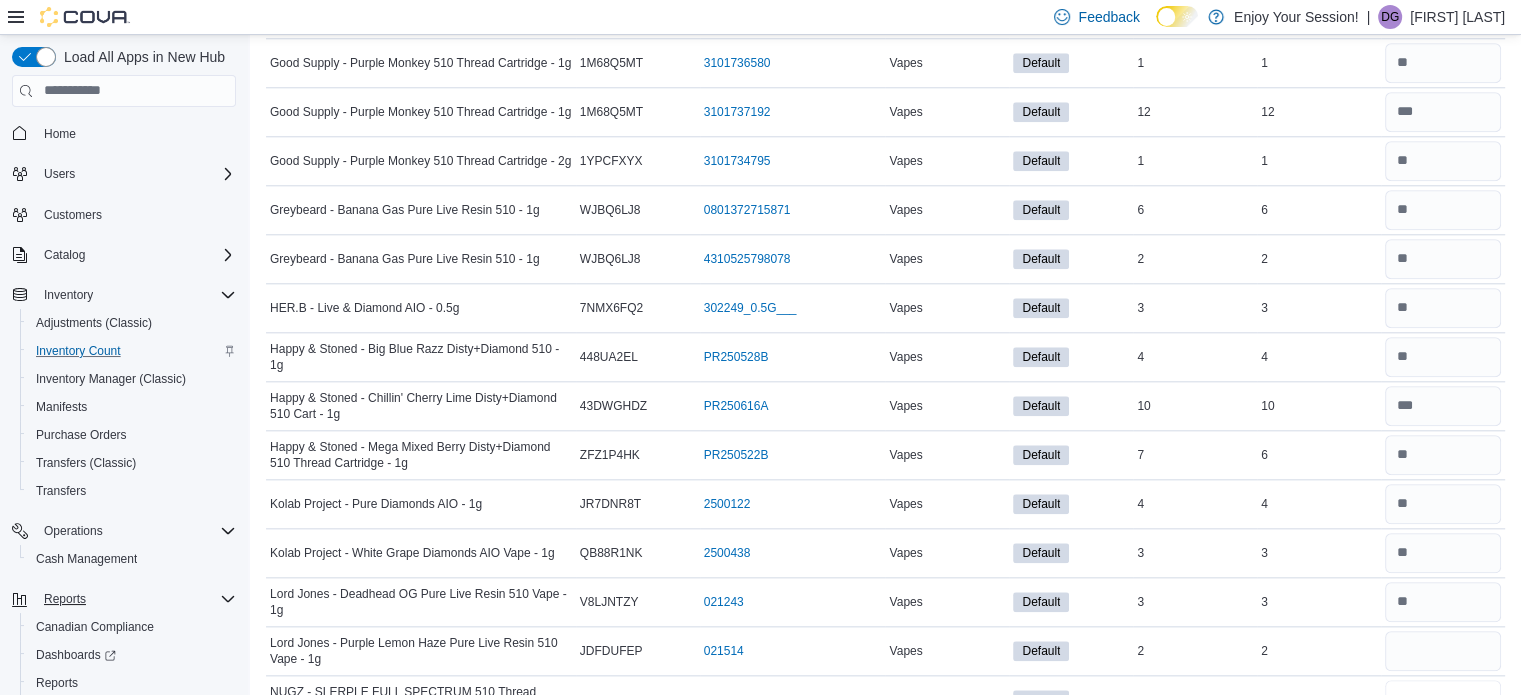 type 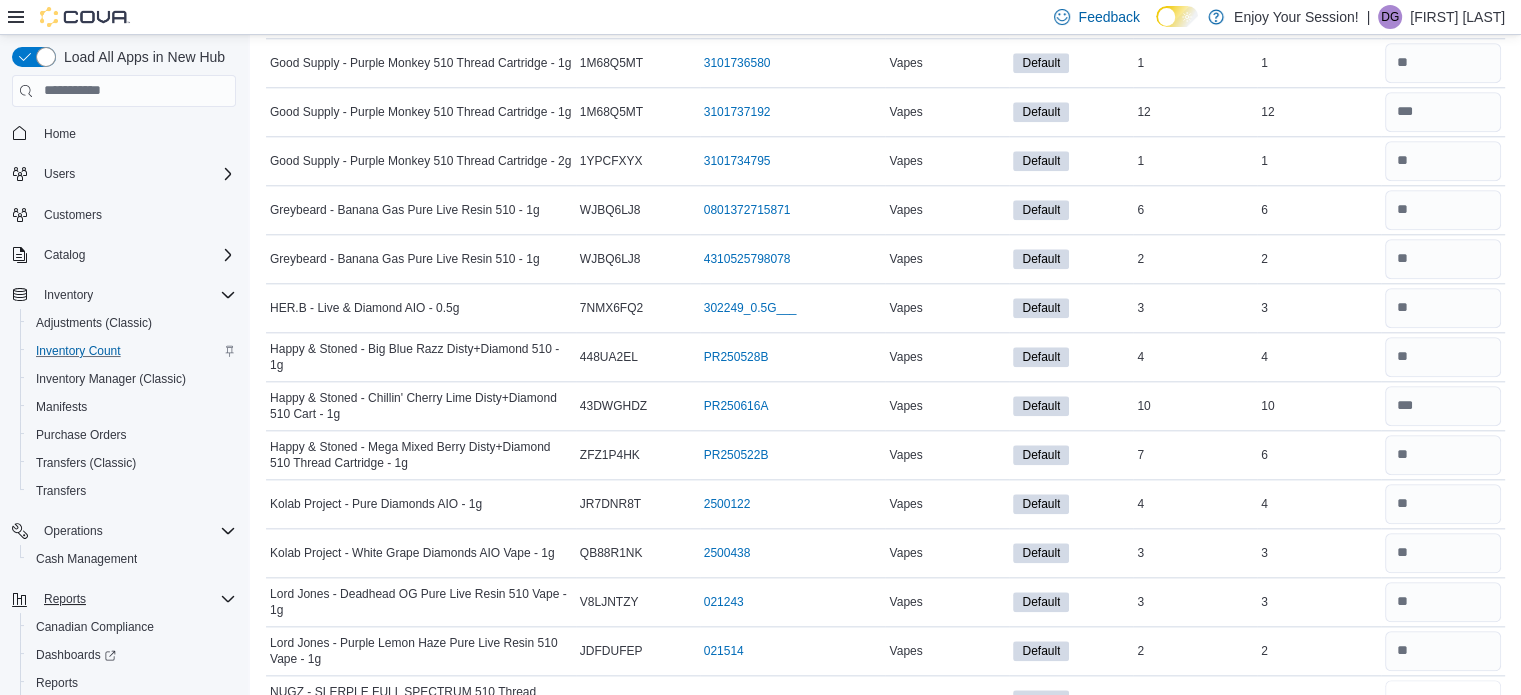 scroll, scrollTop: 2081, scrollLeft: 0, axis: vertical 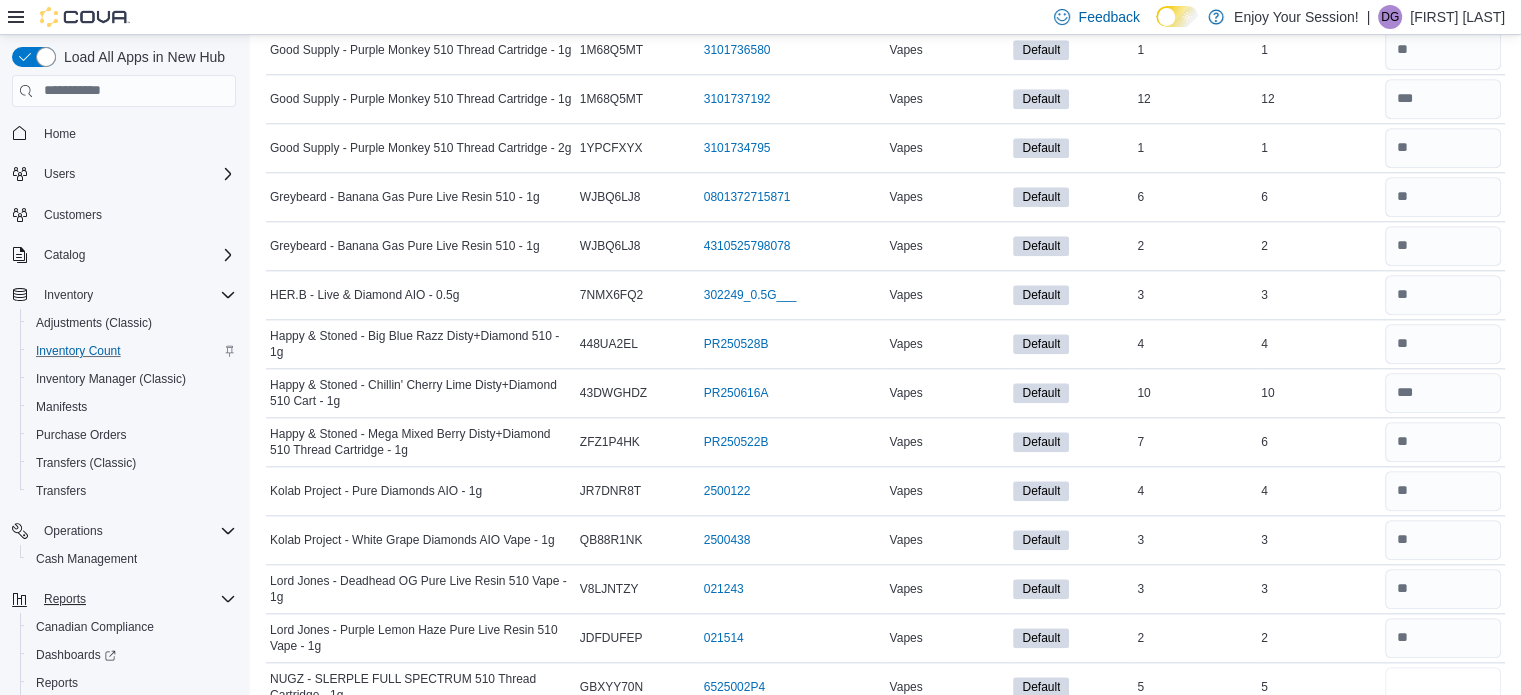 type on "*" 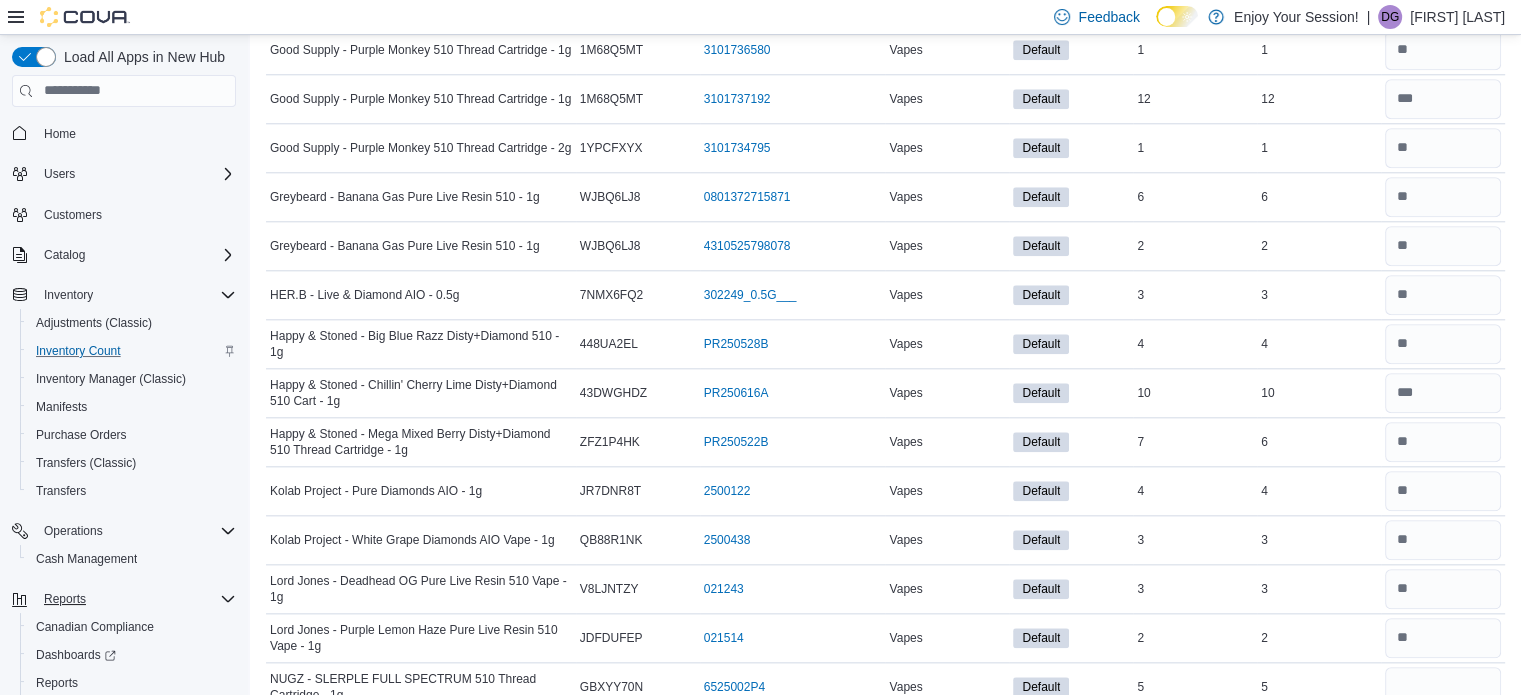 type 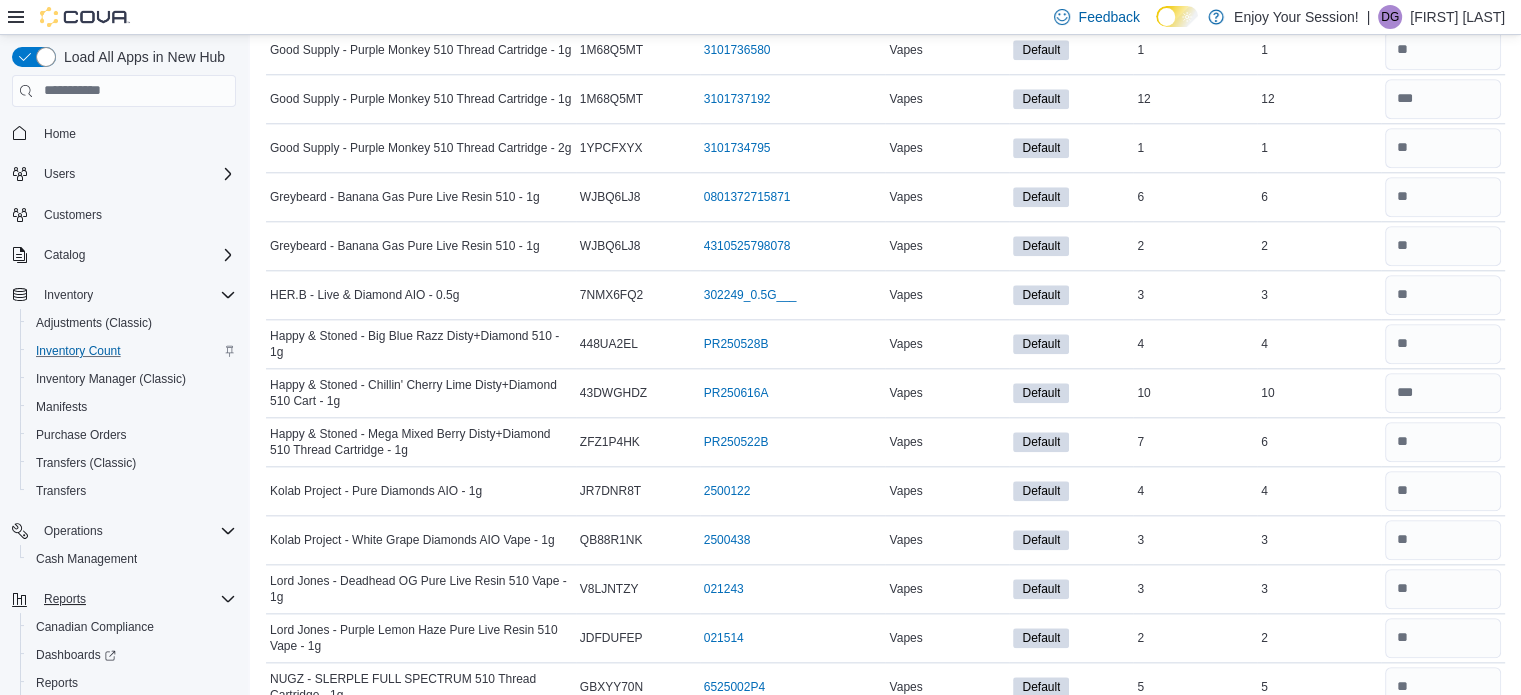 scroll, scrollTop: 2458, scrollLeft: 0, axis: vertical 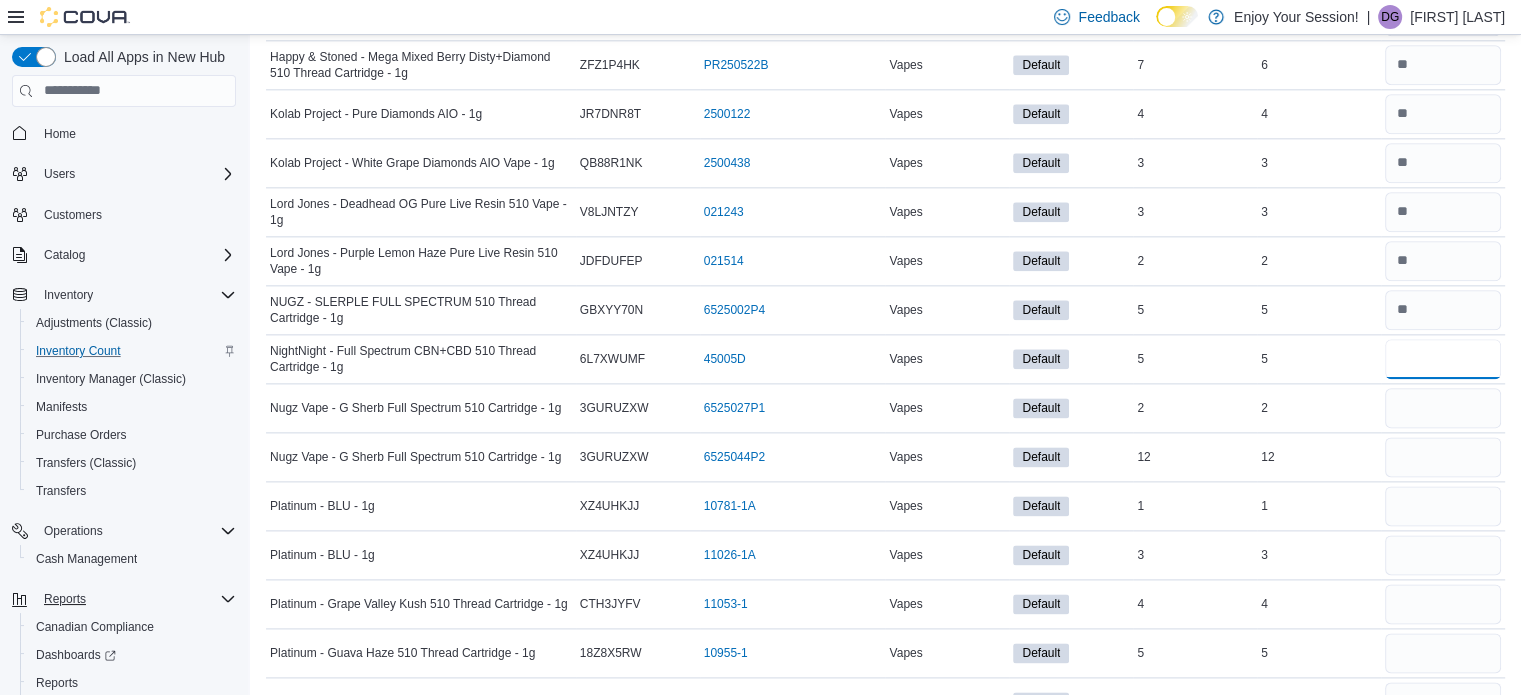 type on "*" 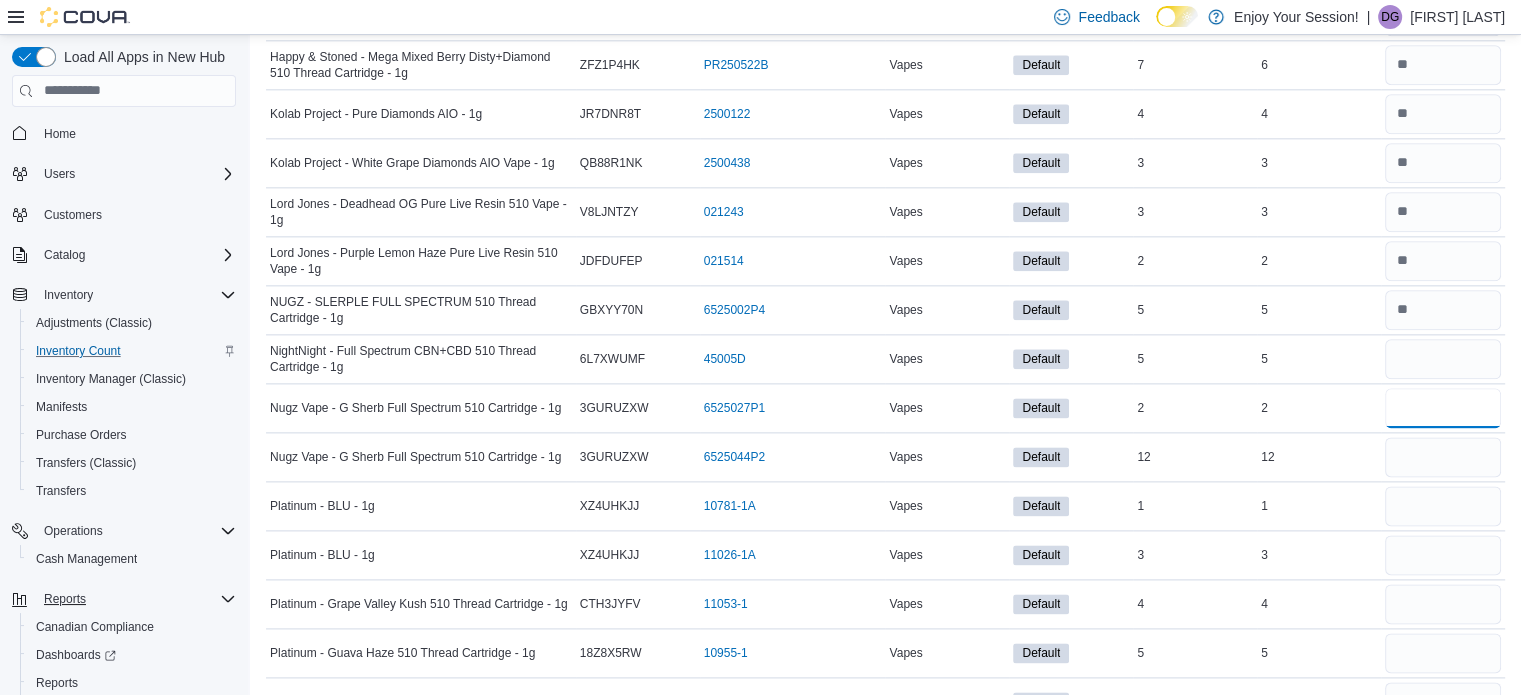 type 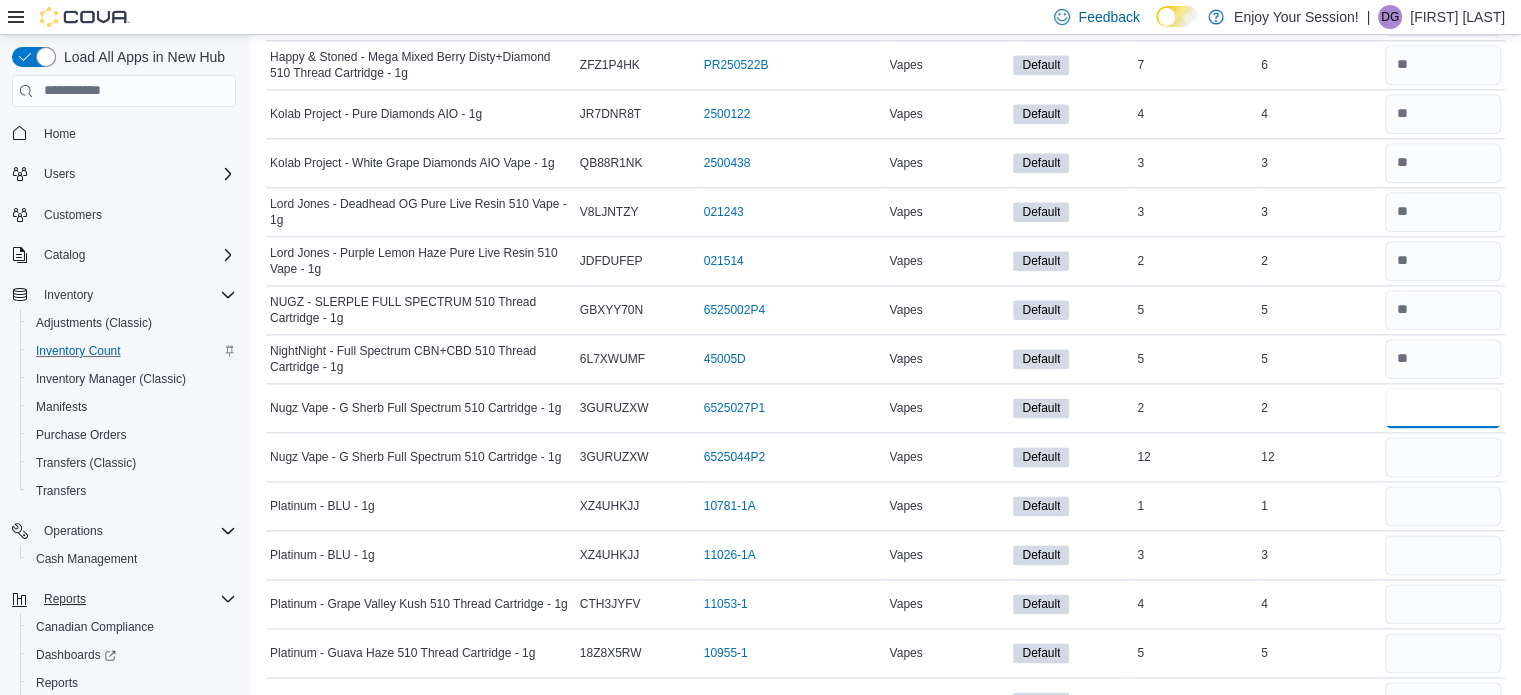type on "*" 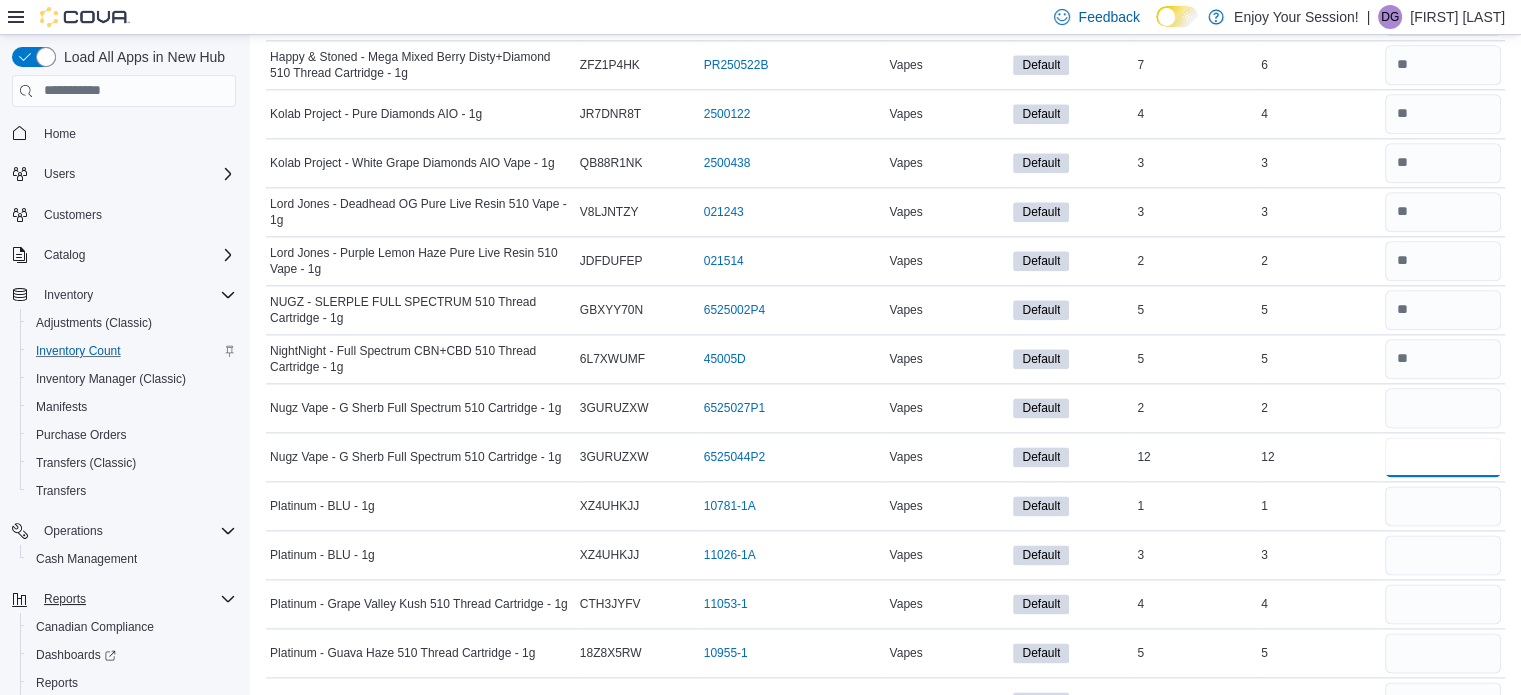 type 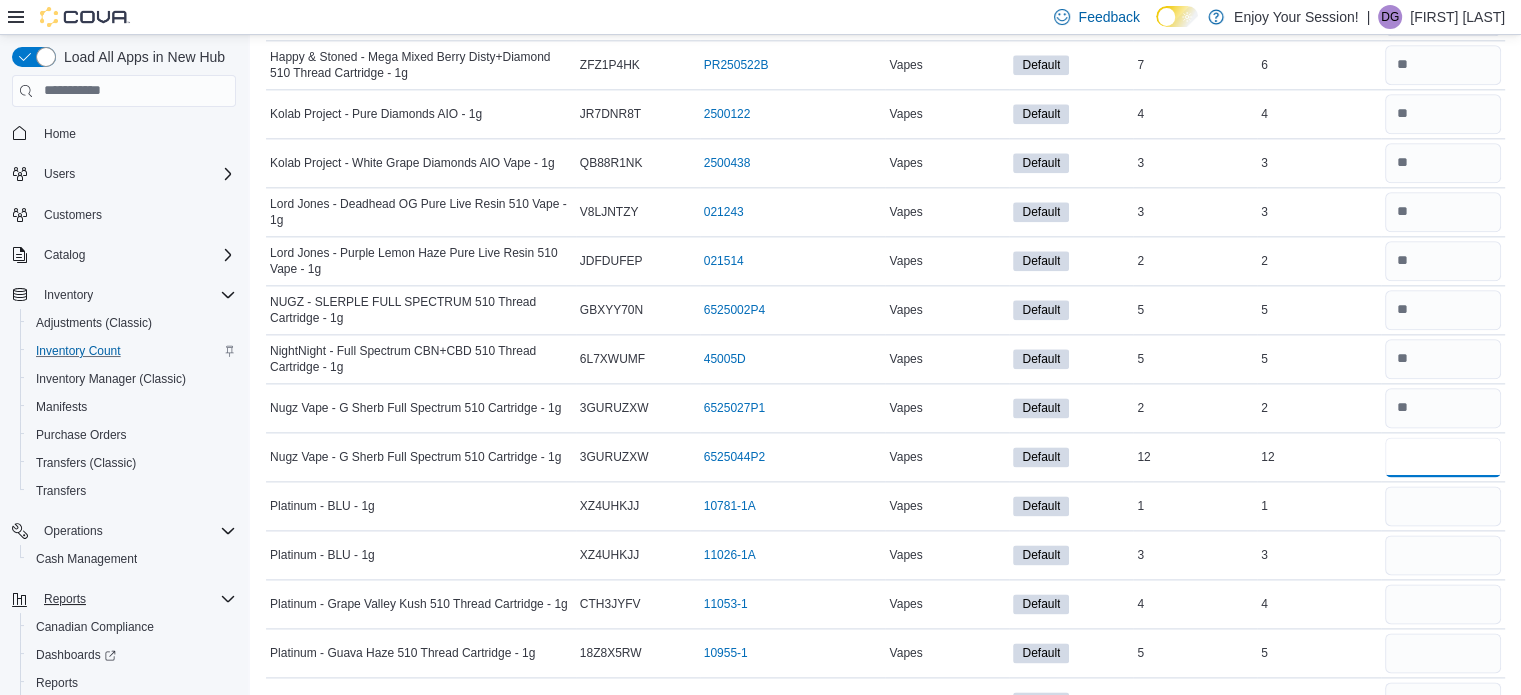 type on "**" 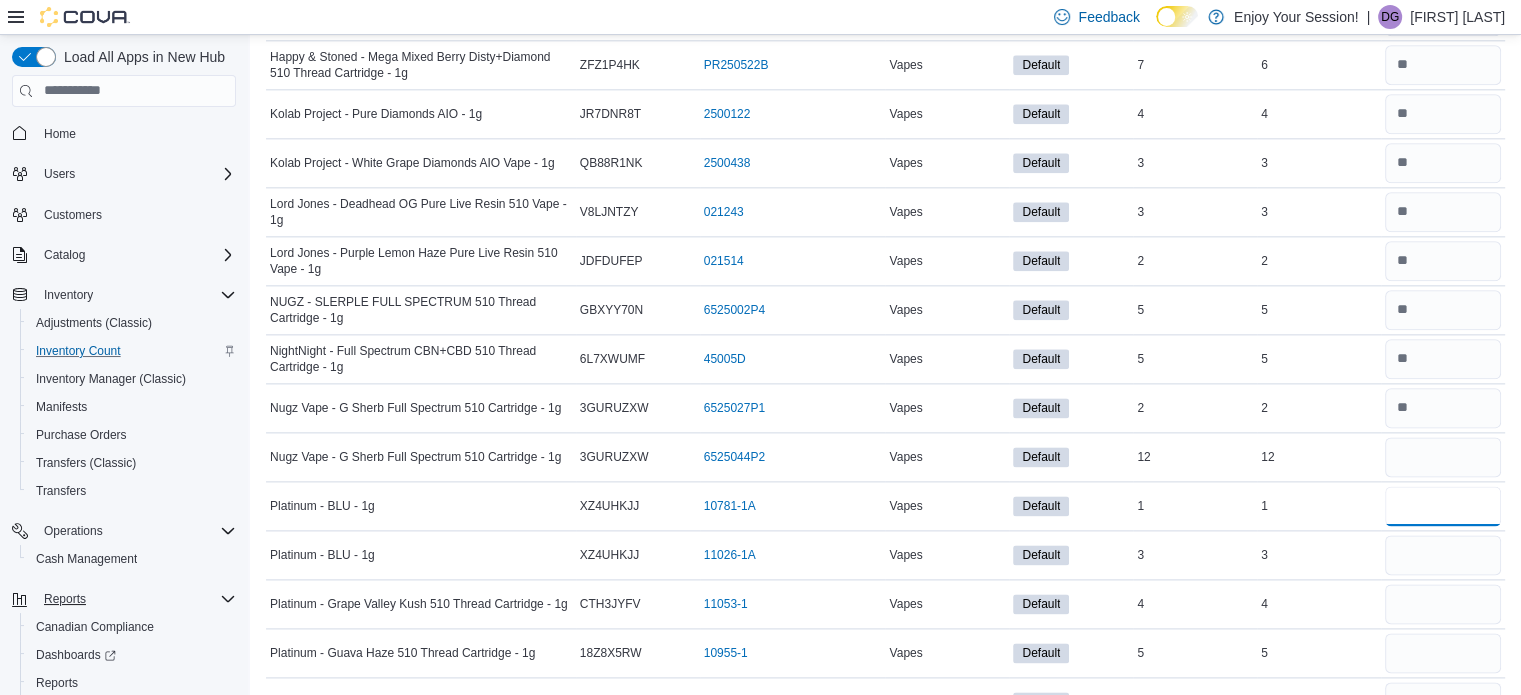 type 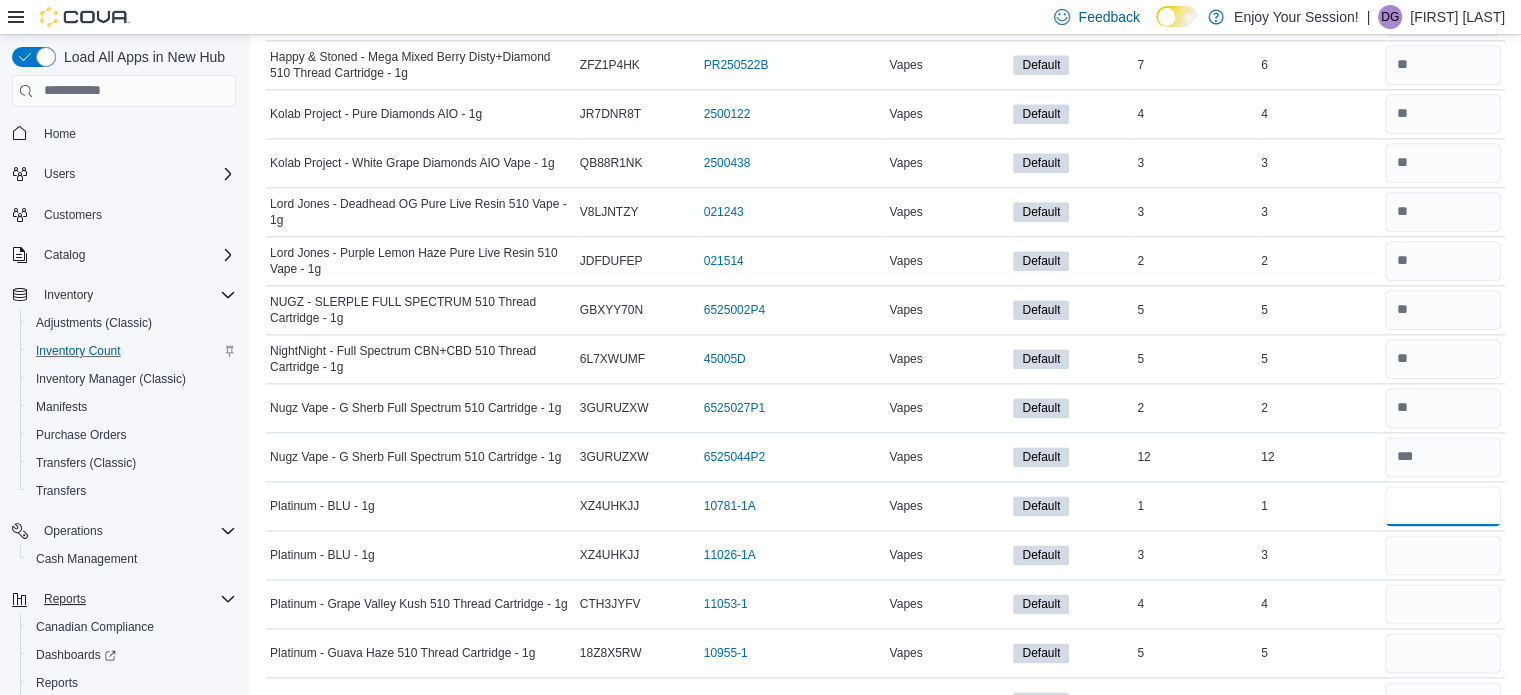 type on "*" 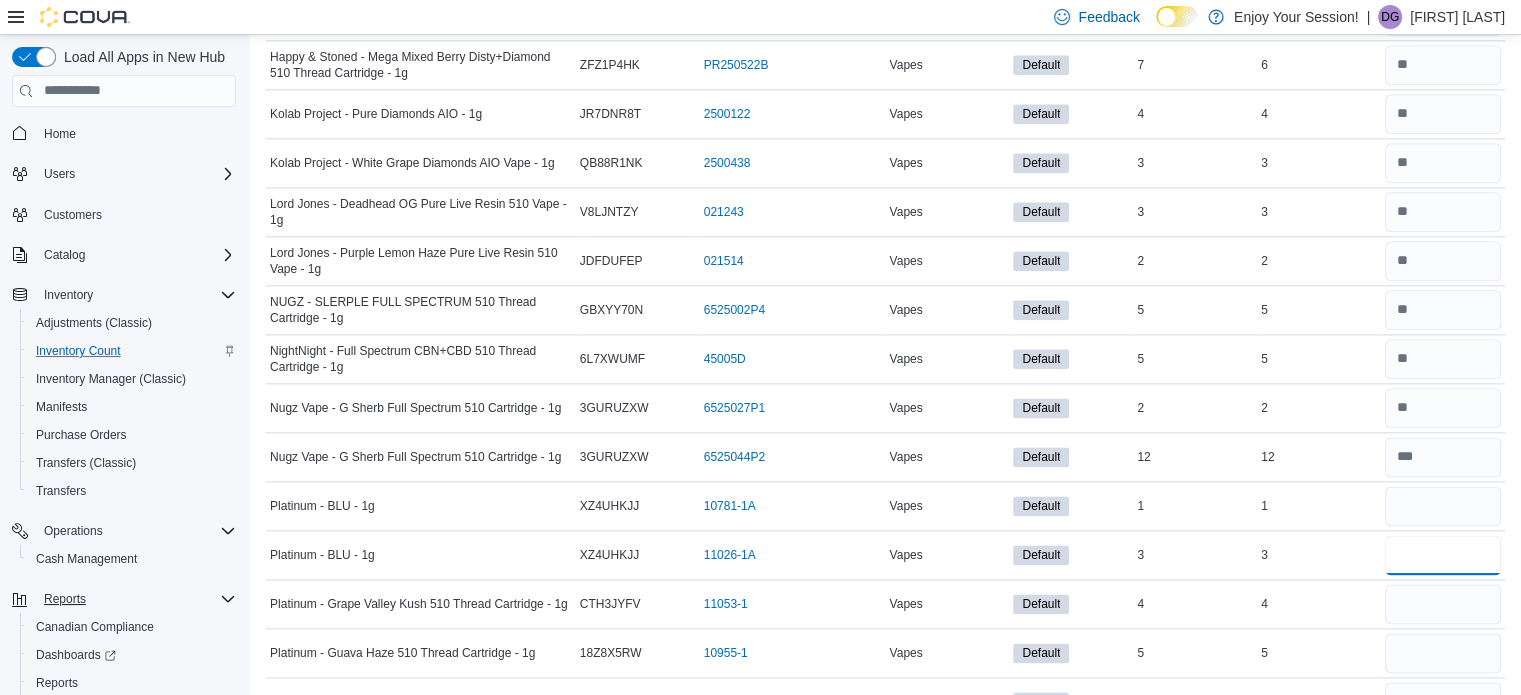 type 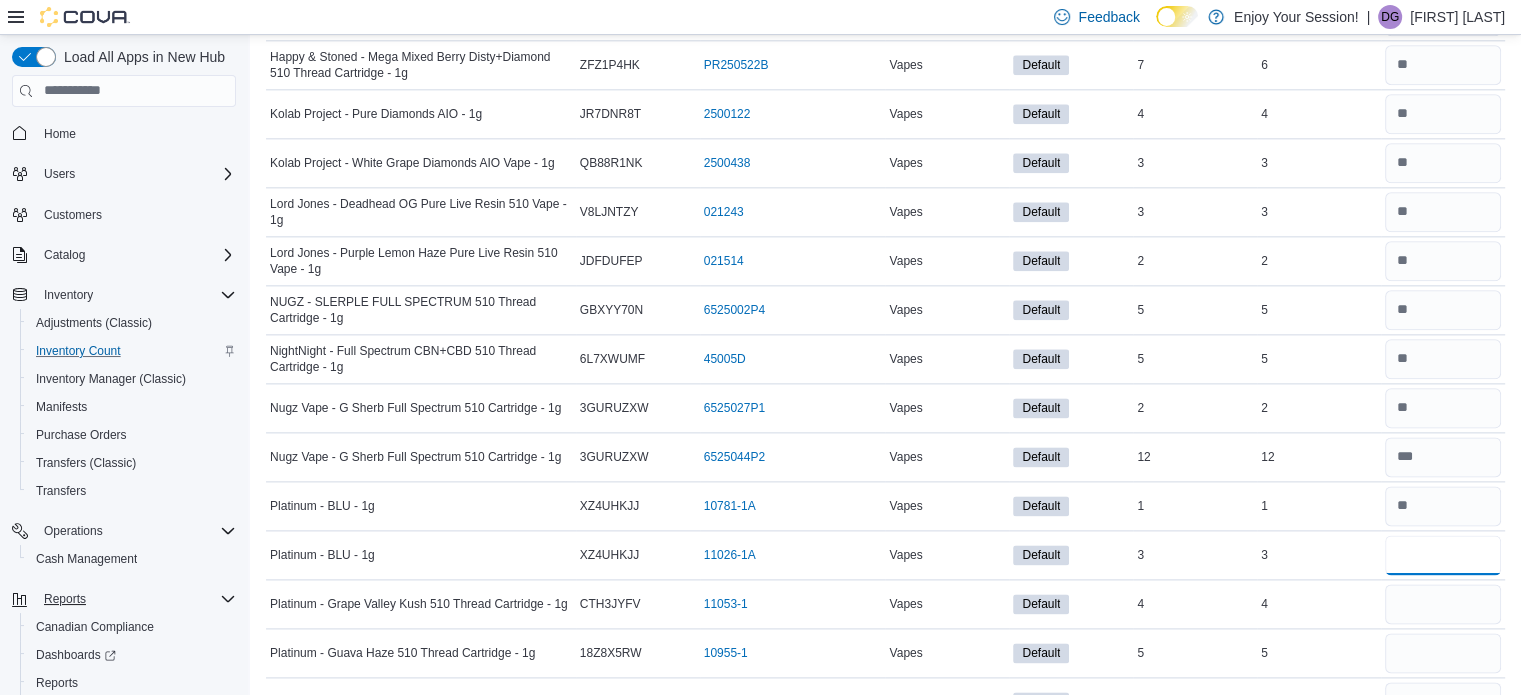 type on "*" 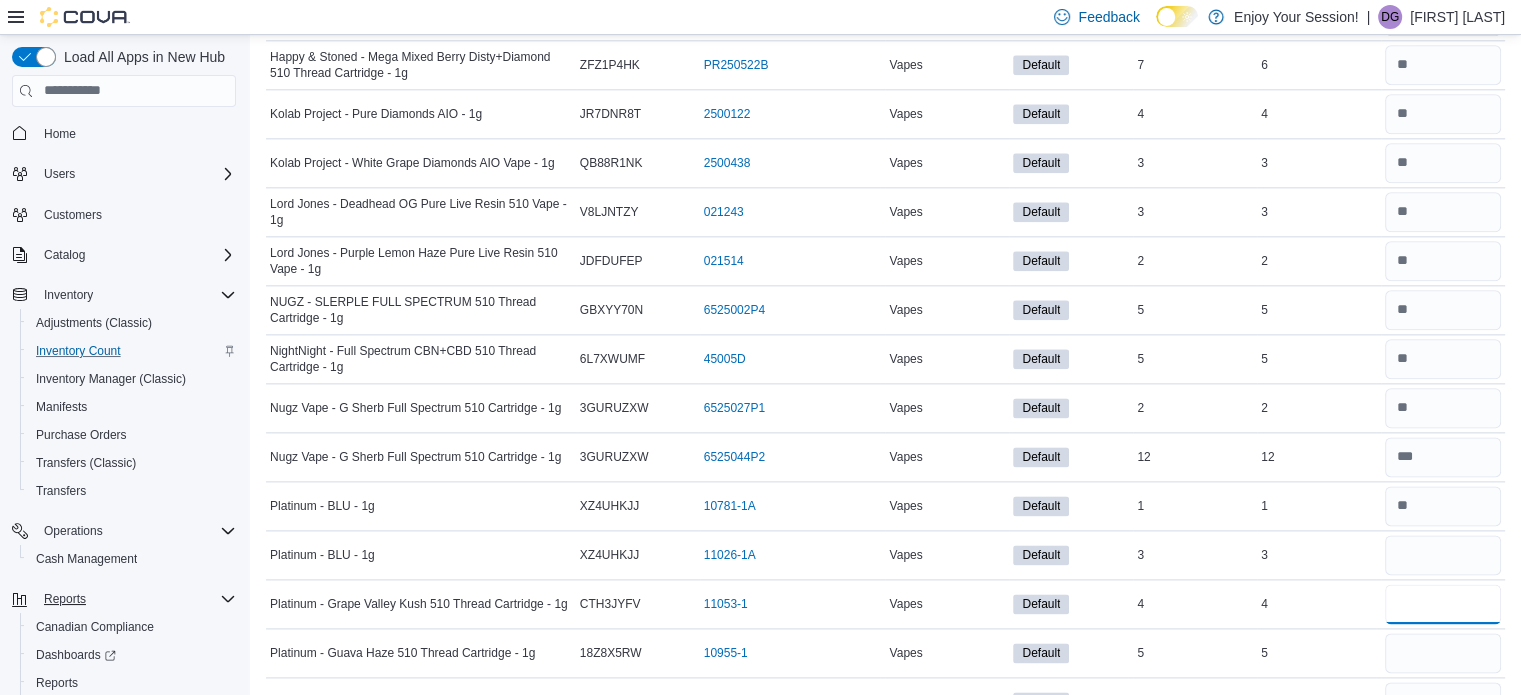 type 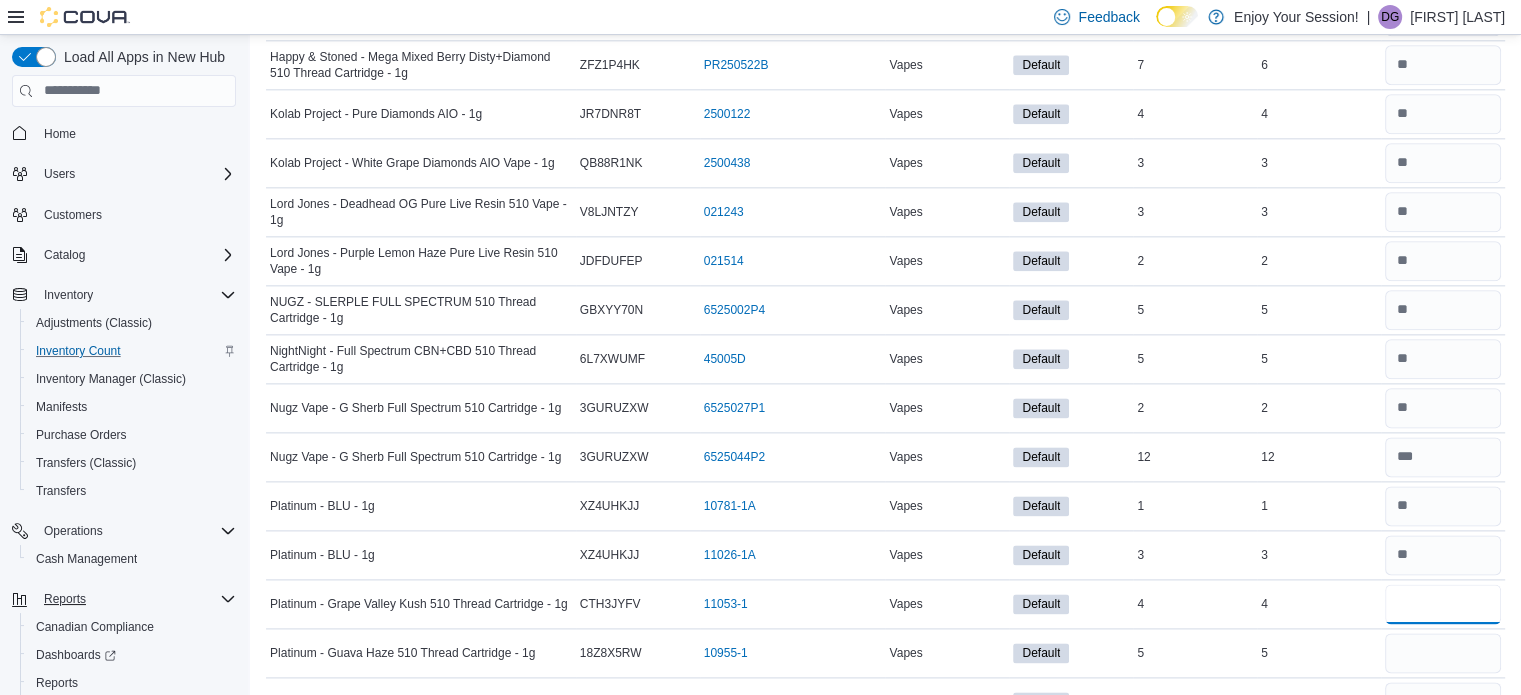 type on "*" 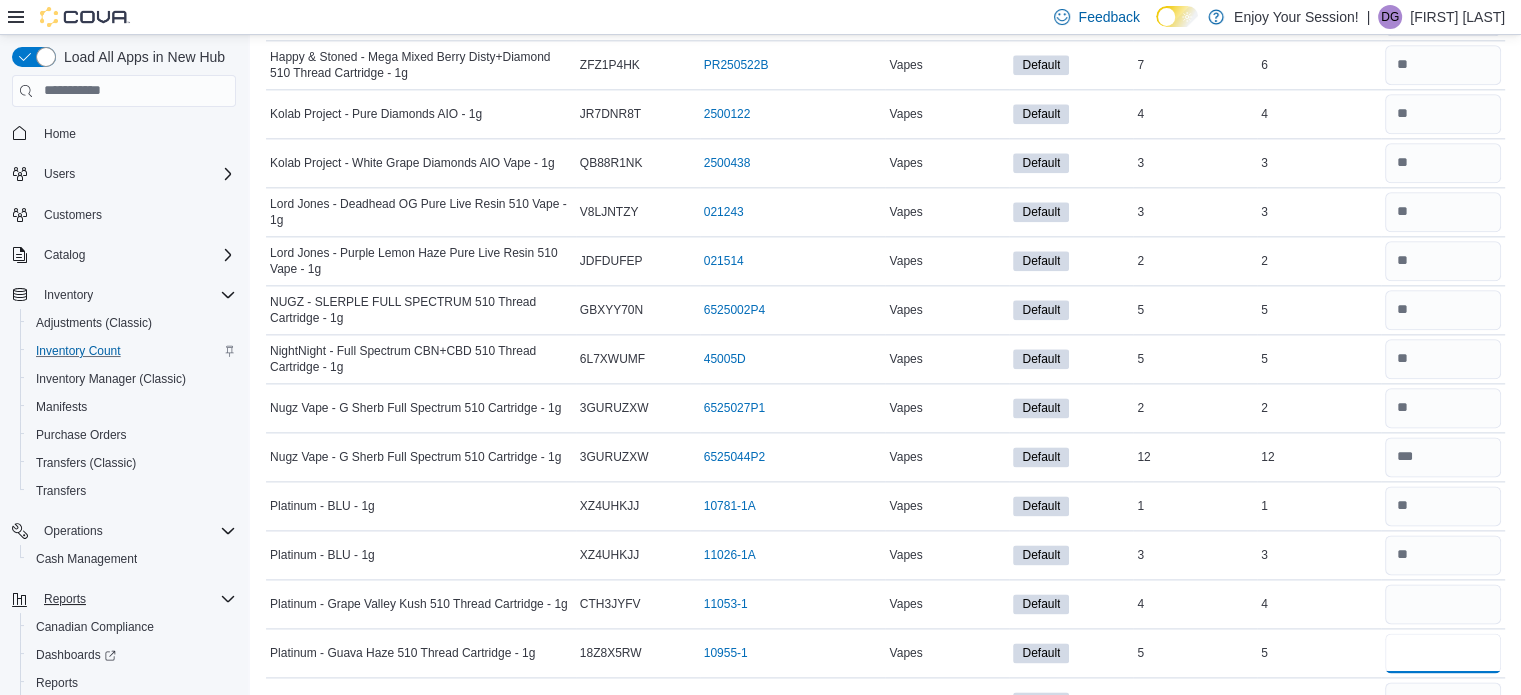 type 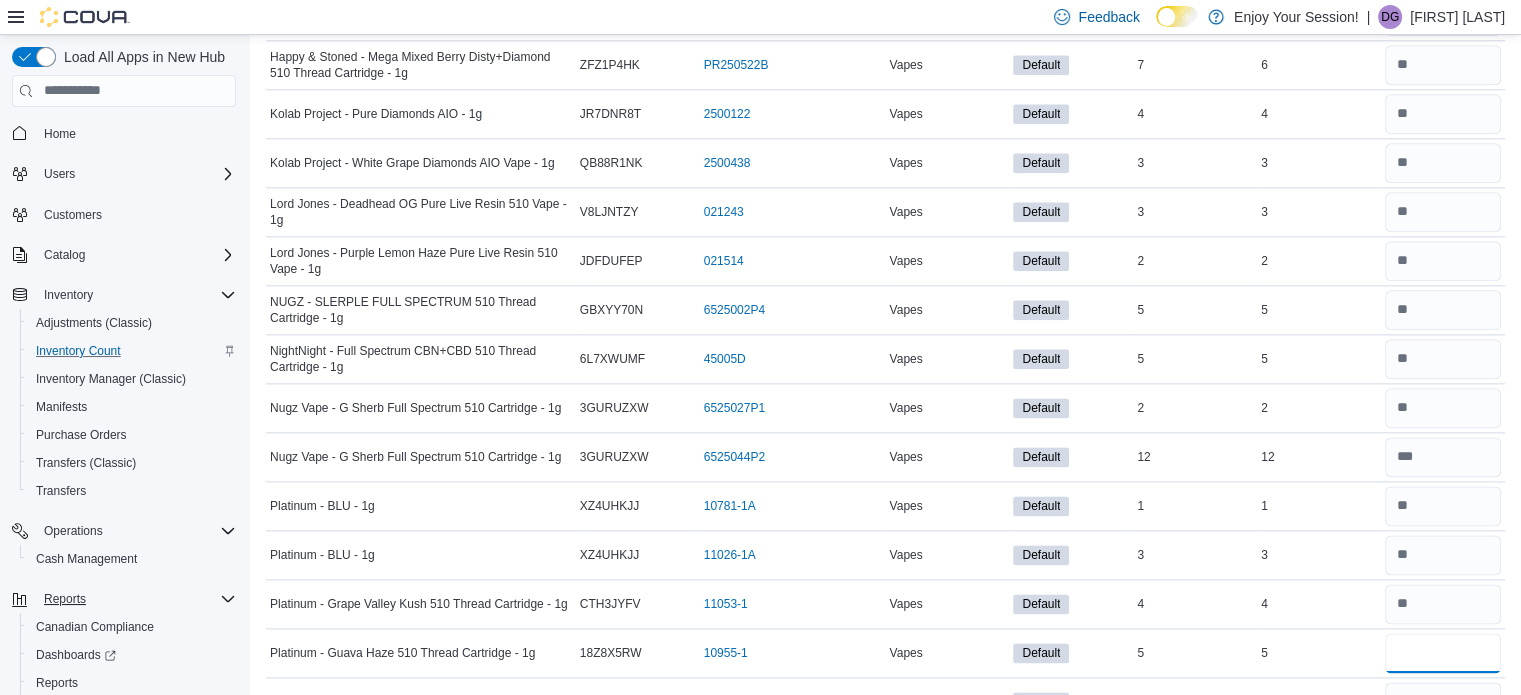 type on "*" 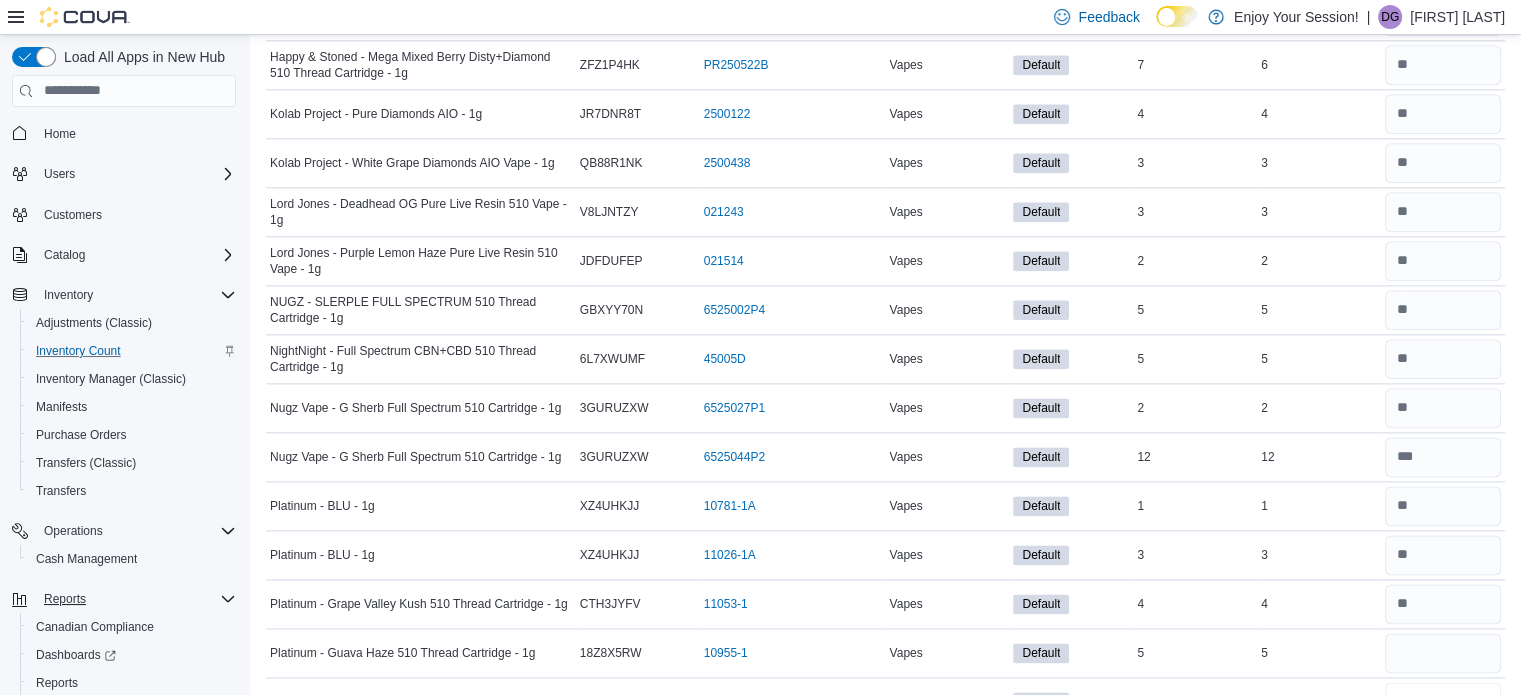 type 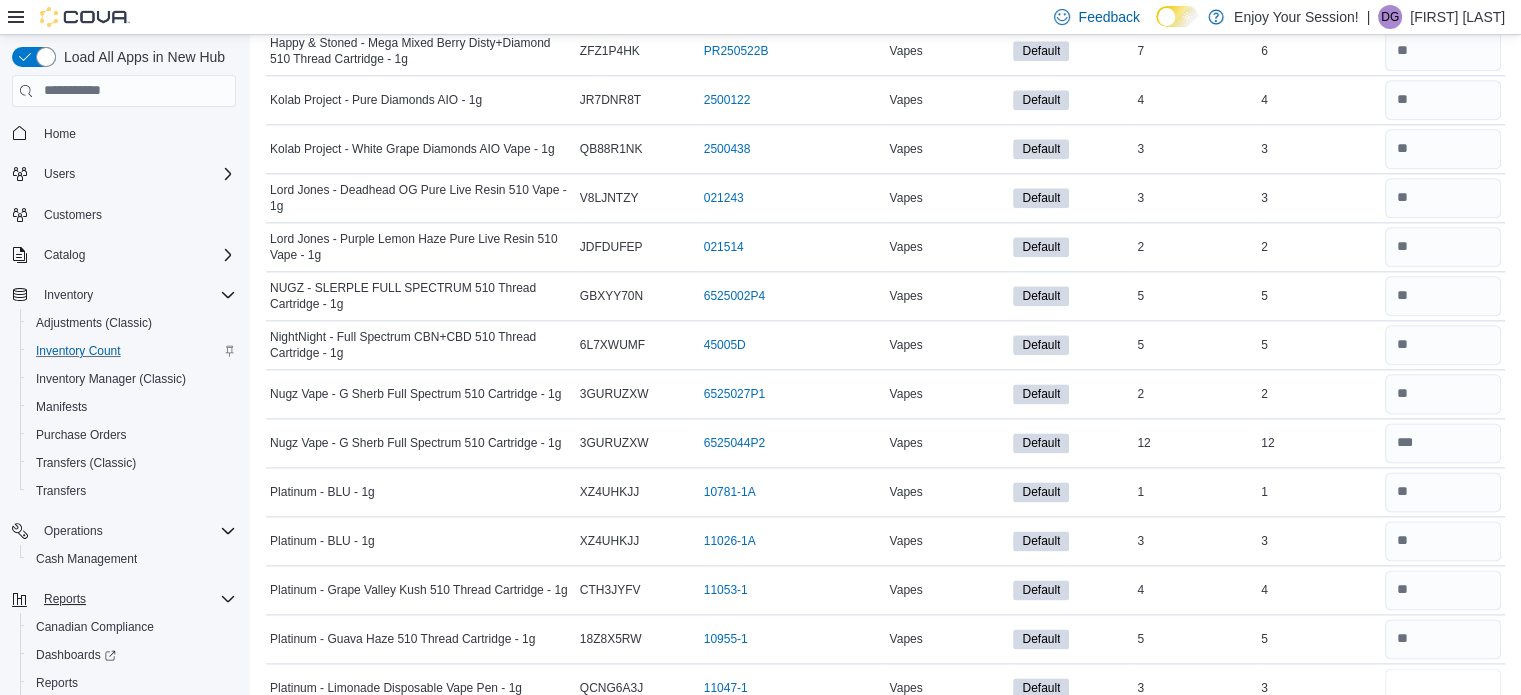 type on "*" 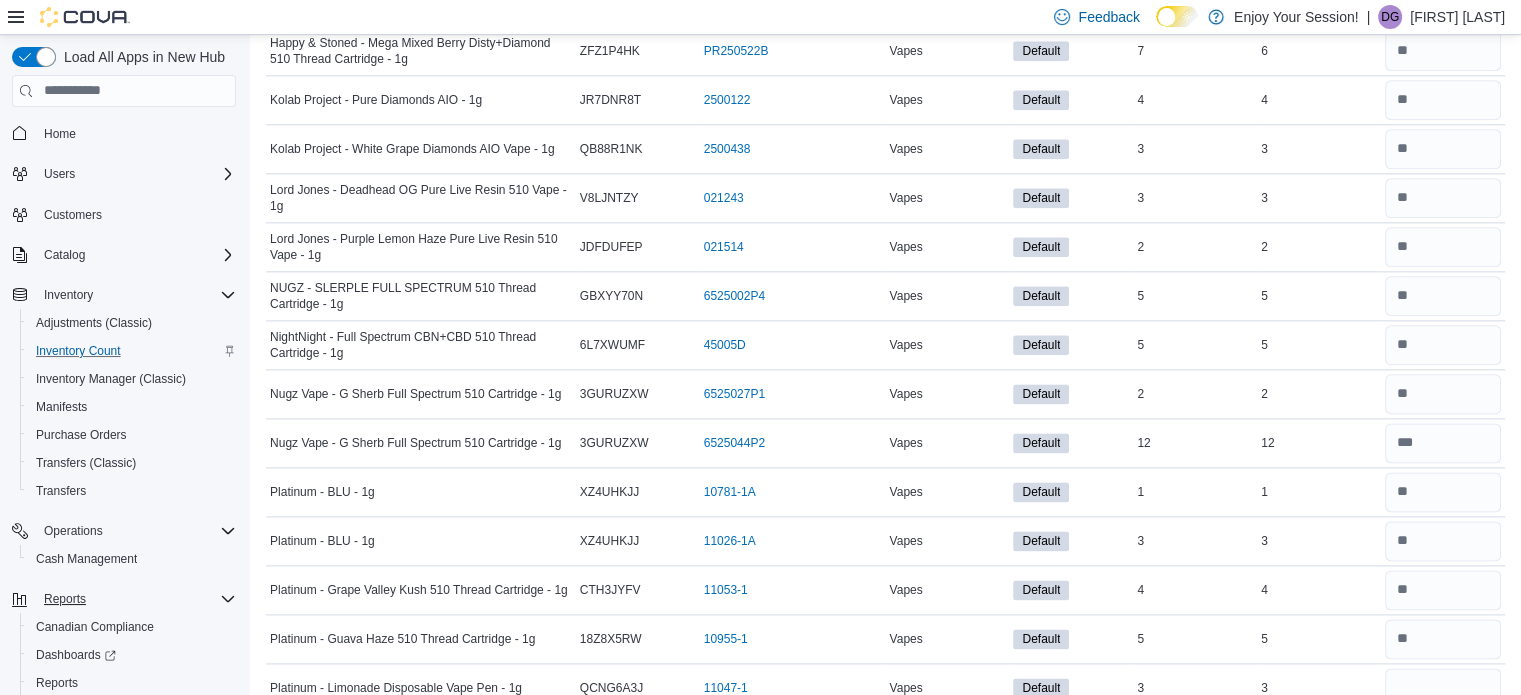 type 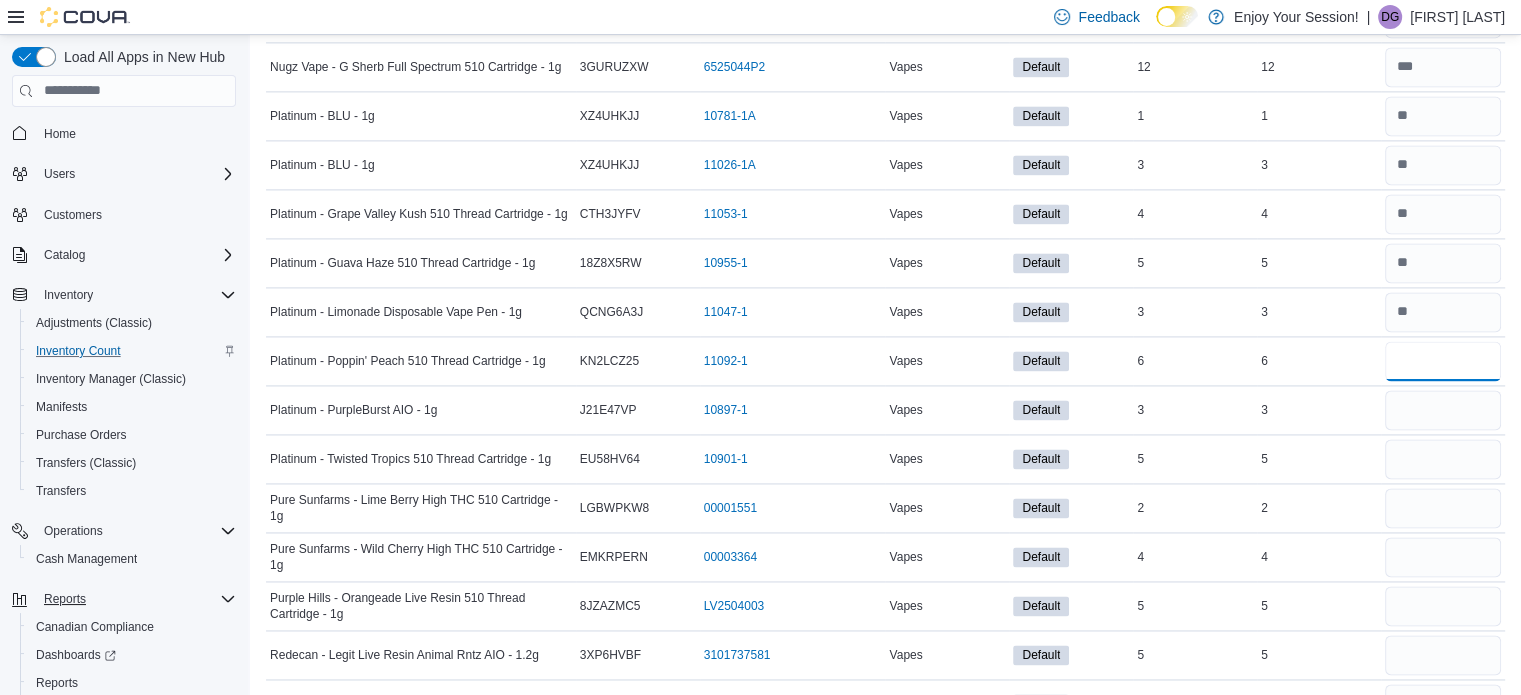 type on "*" 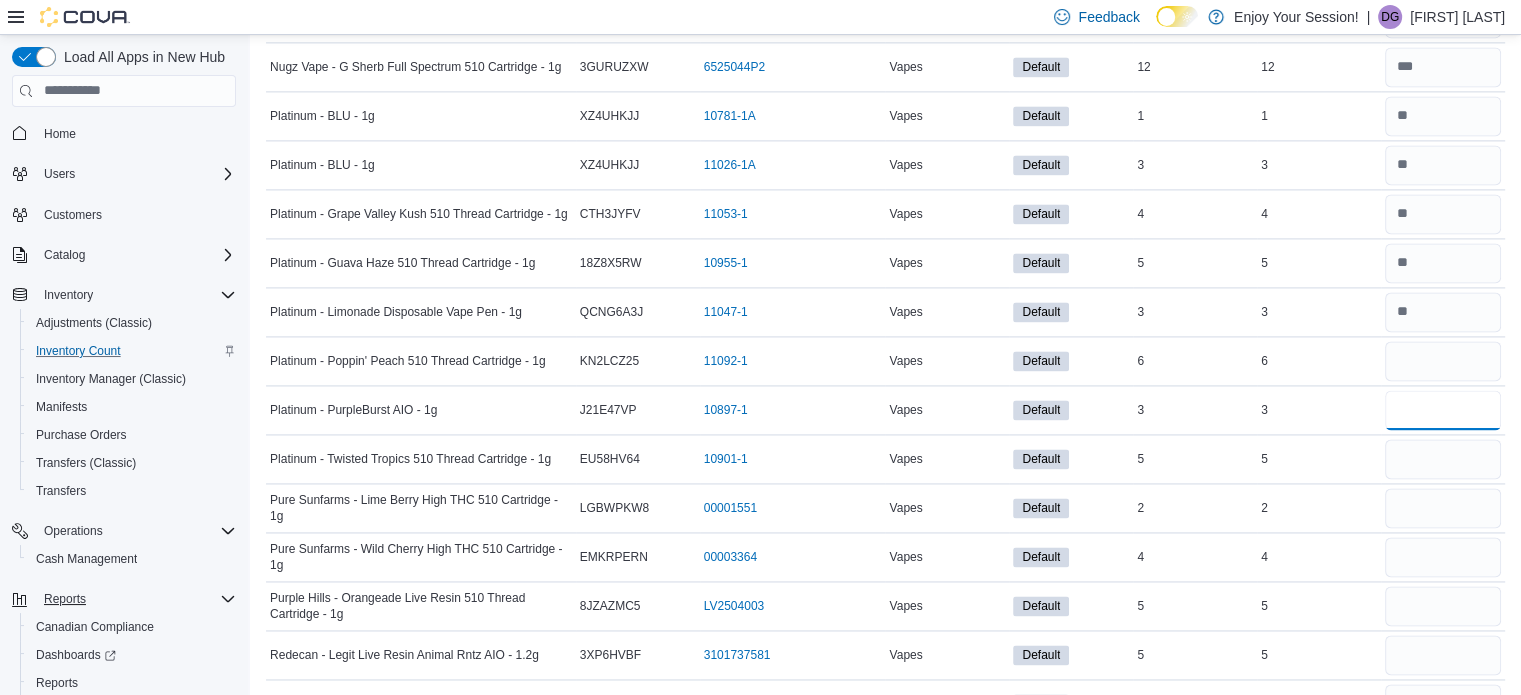 type 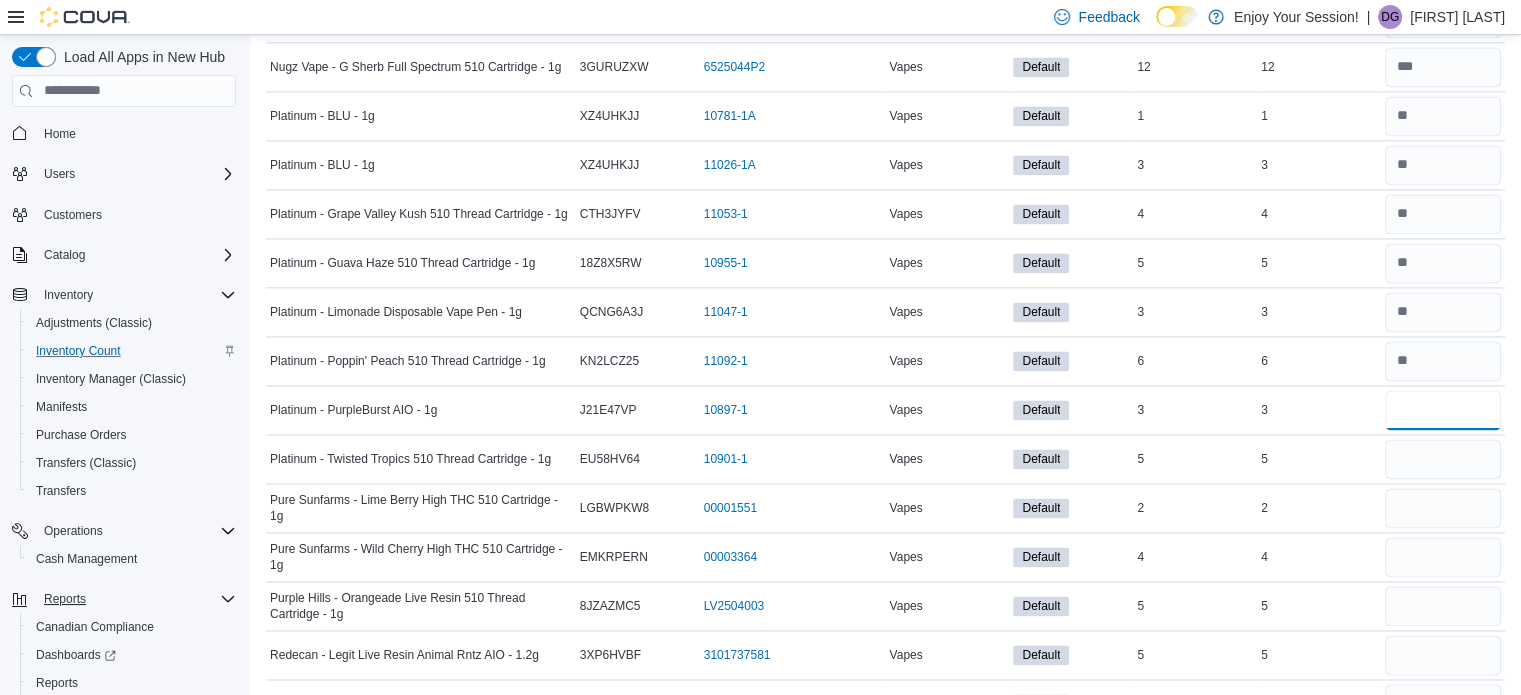 type on "*" 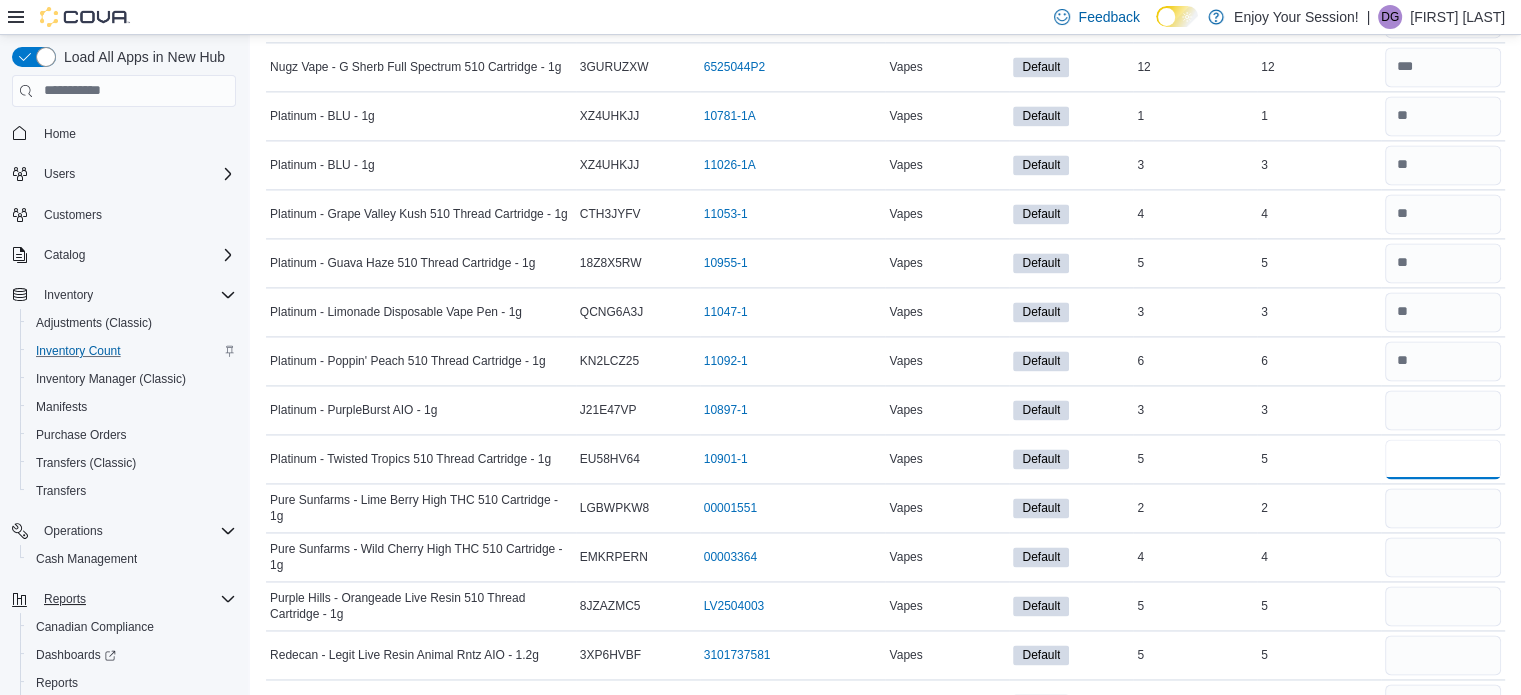 type 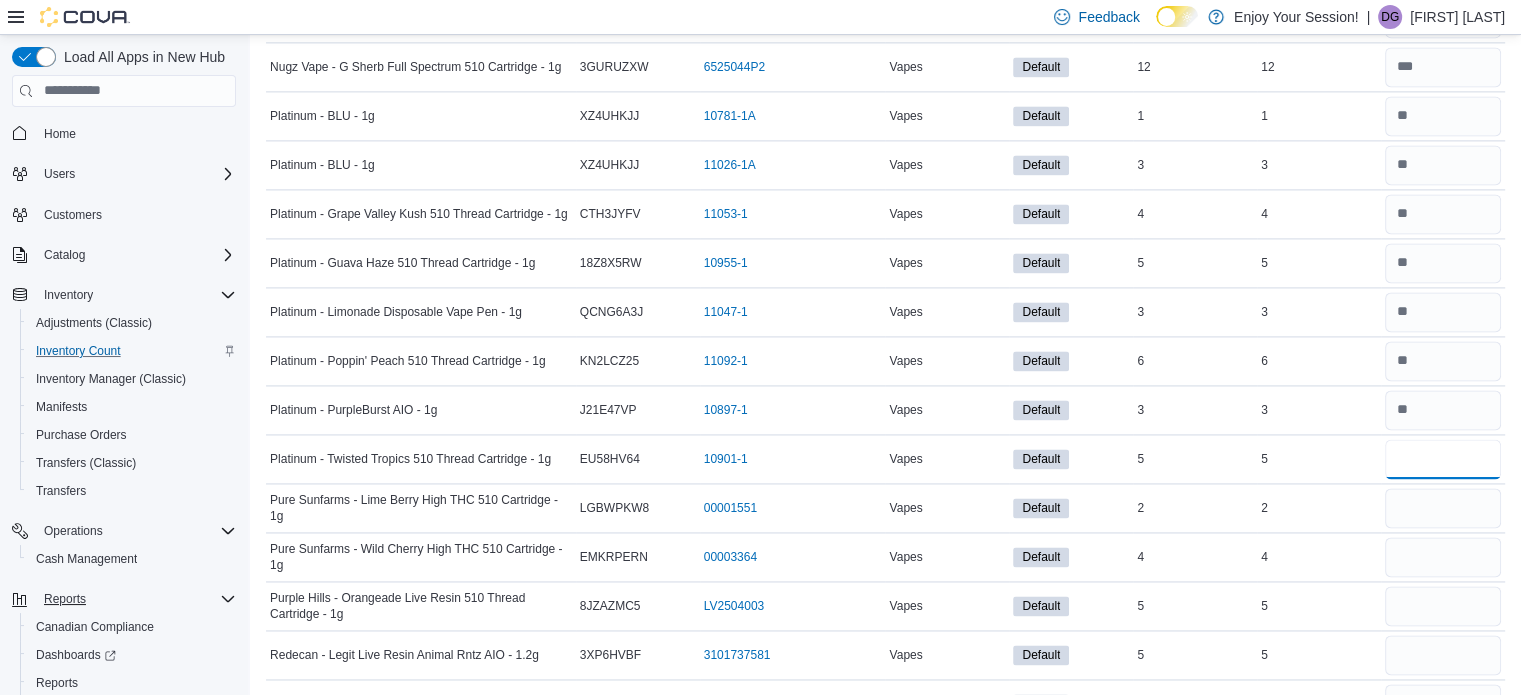 type on "*" 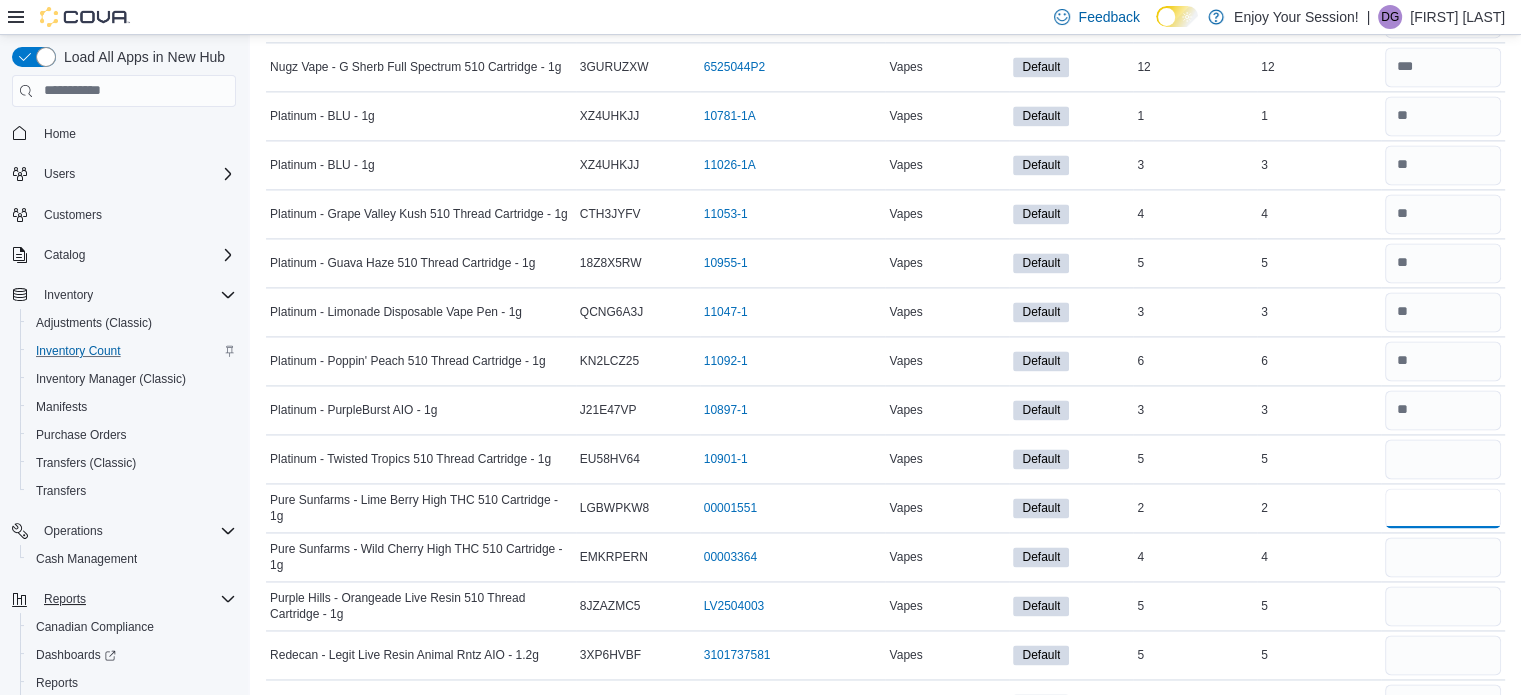 type 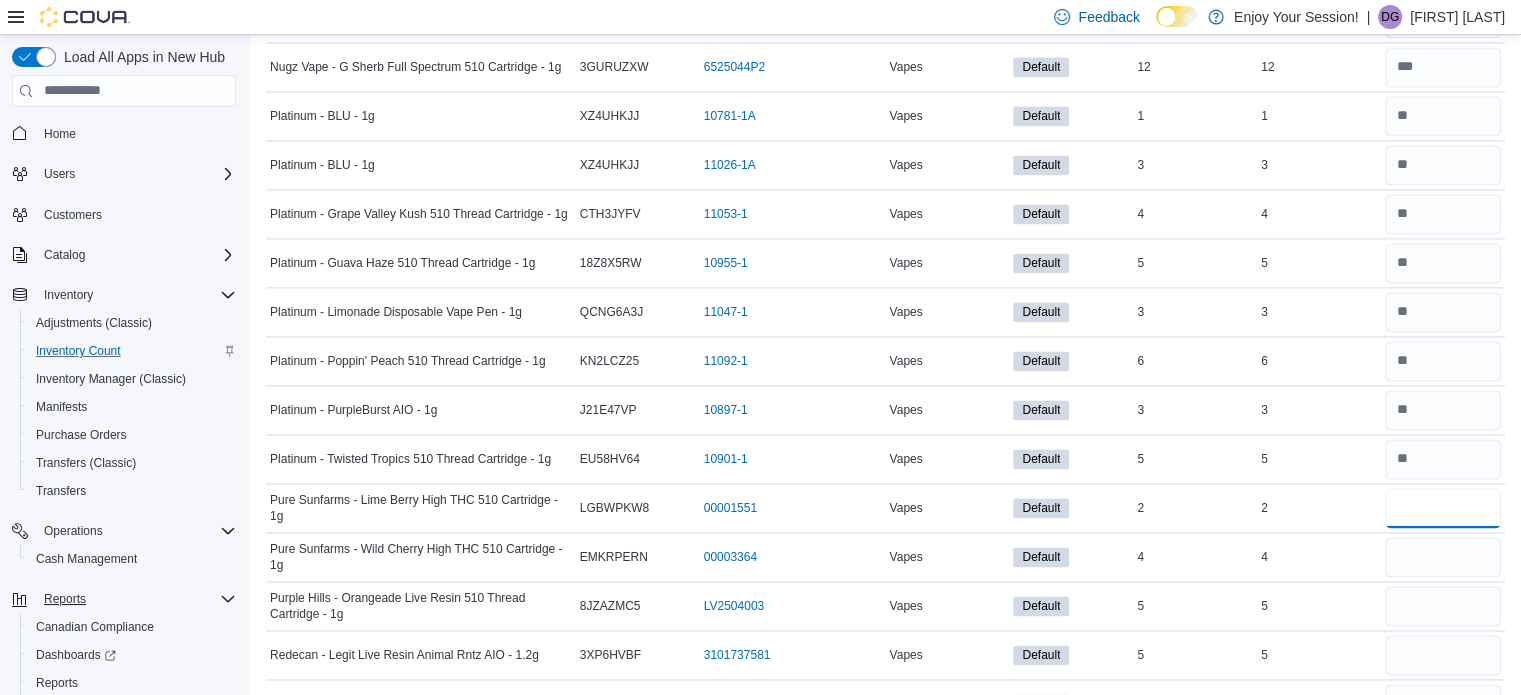 type on "*" 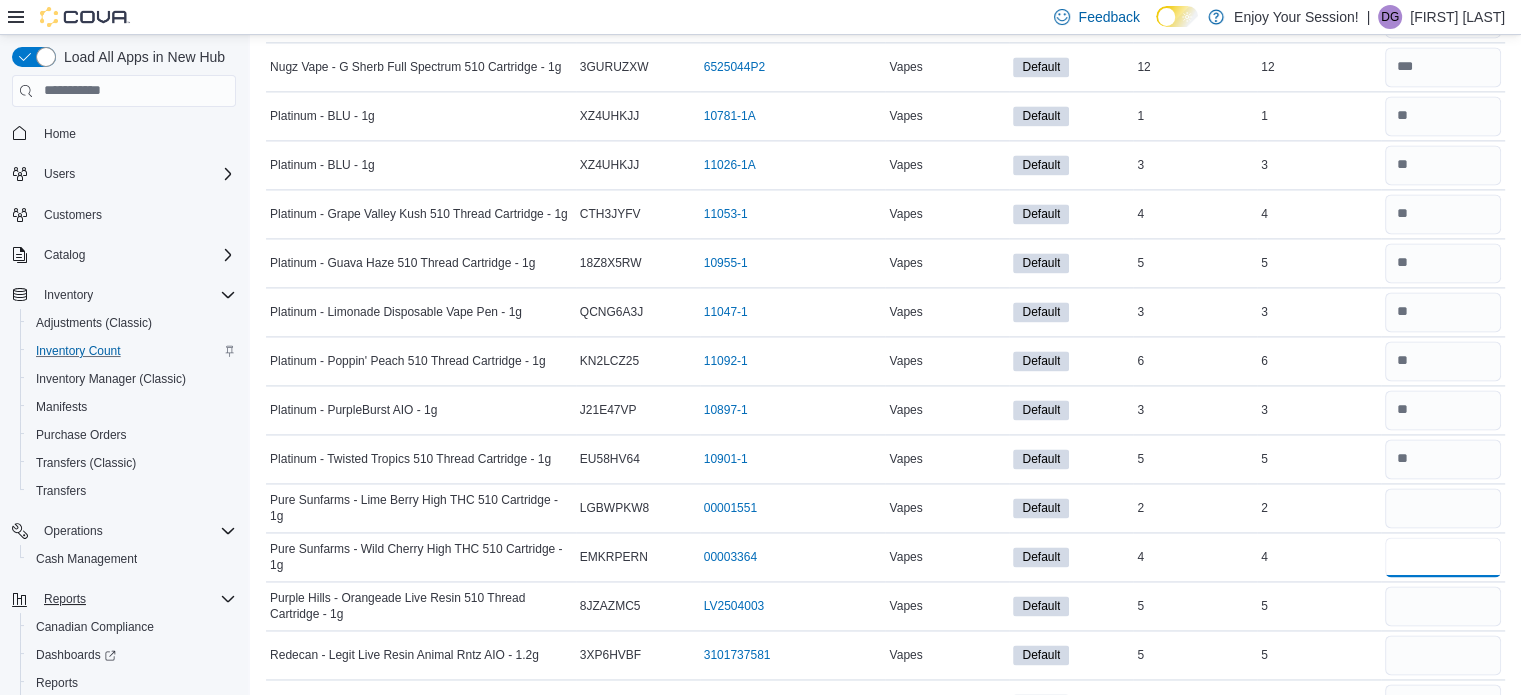 type 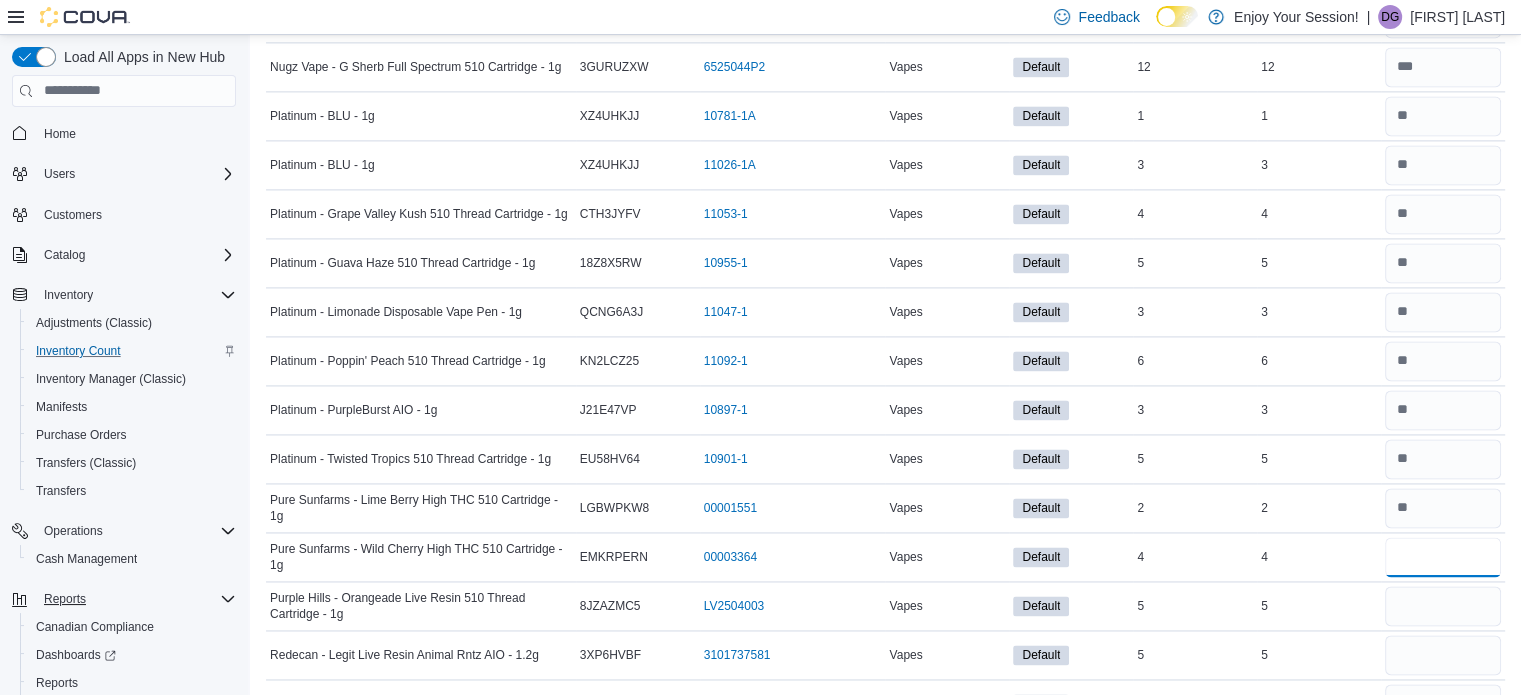 type on "*" 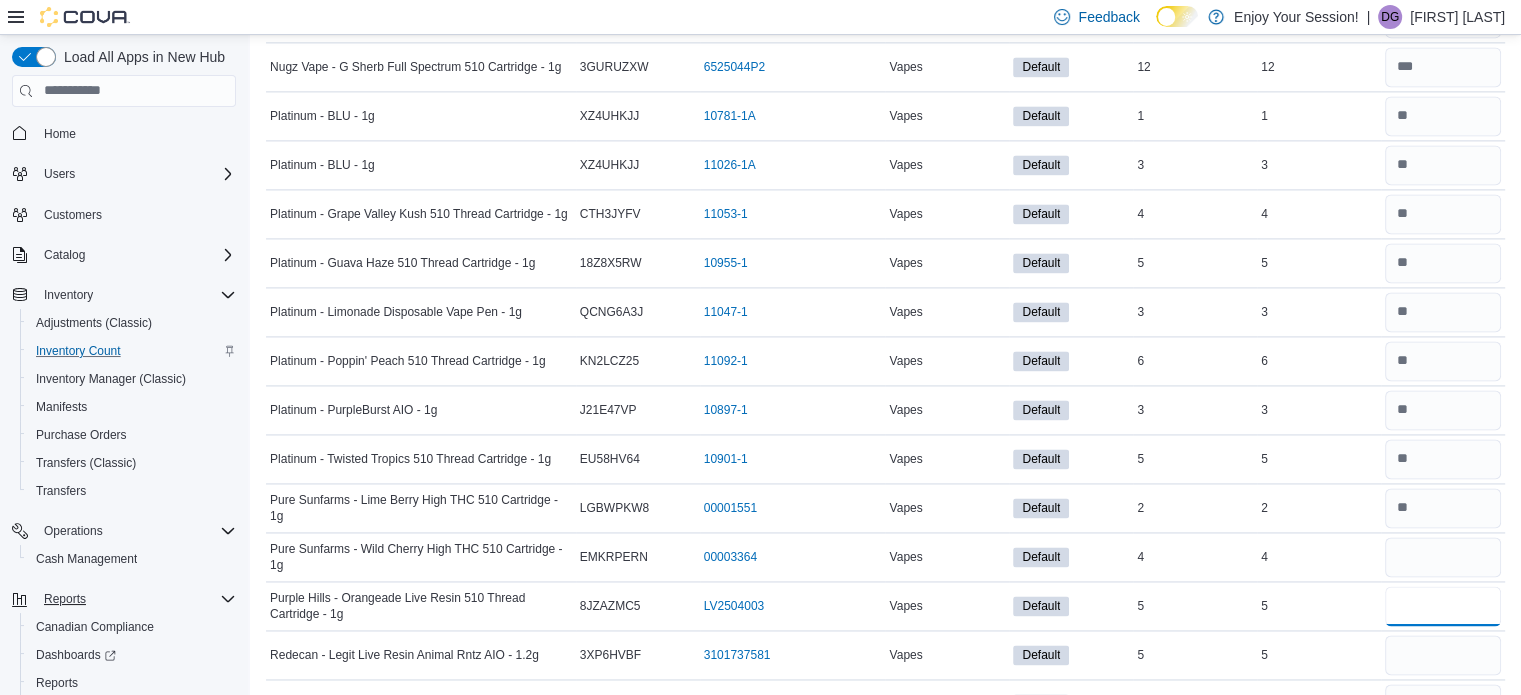 type 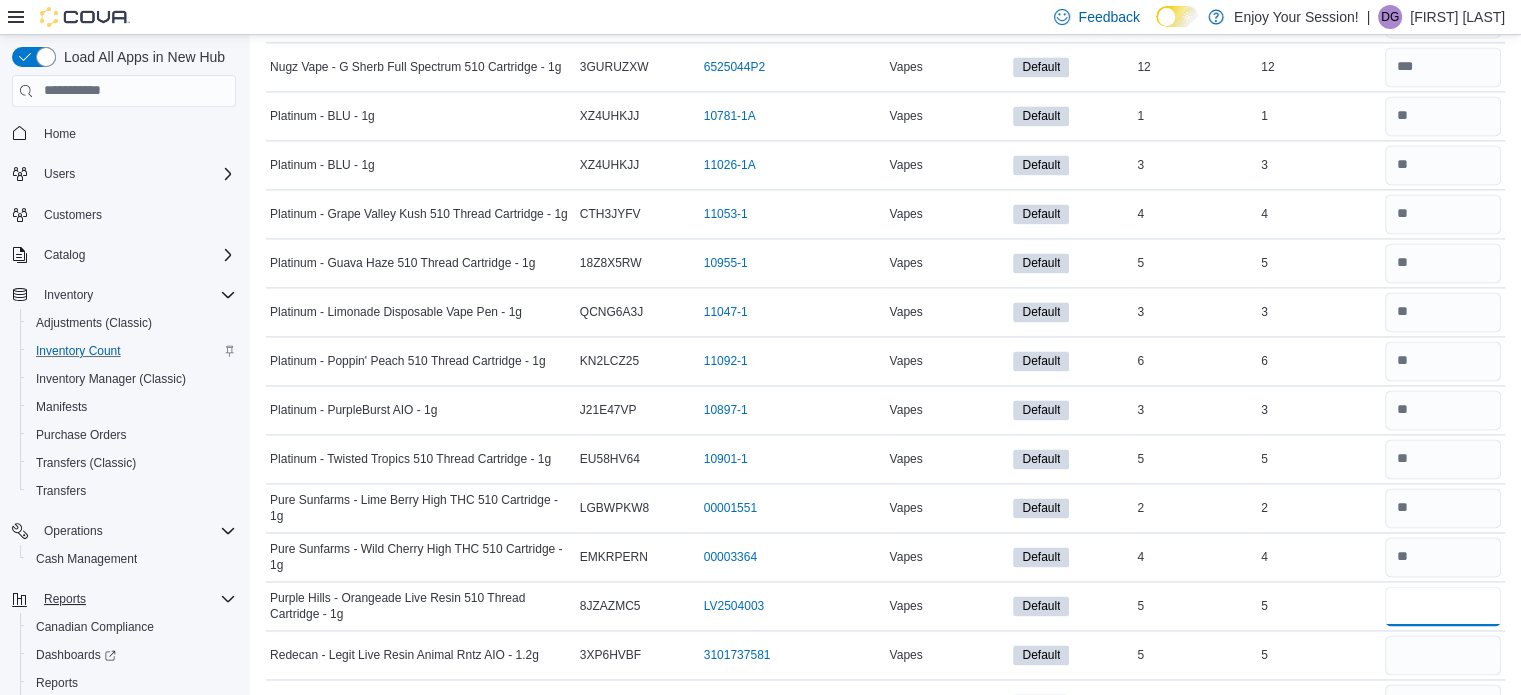 type on "*" 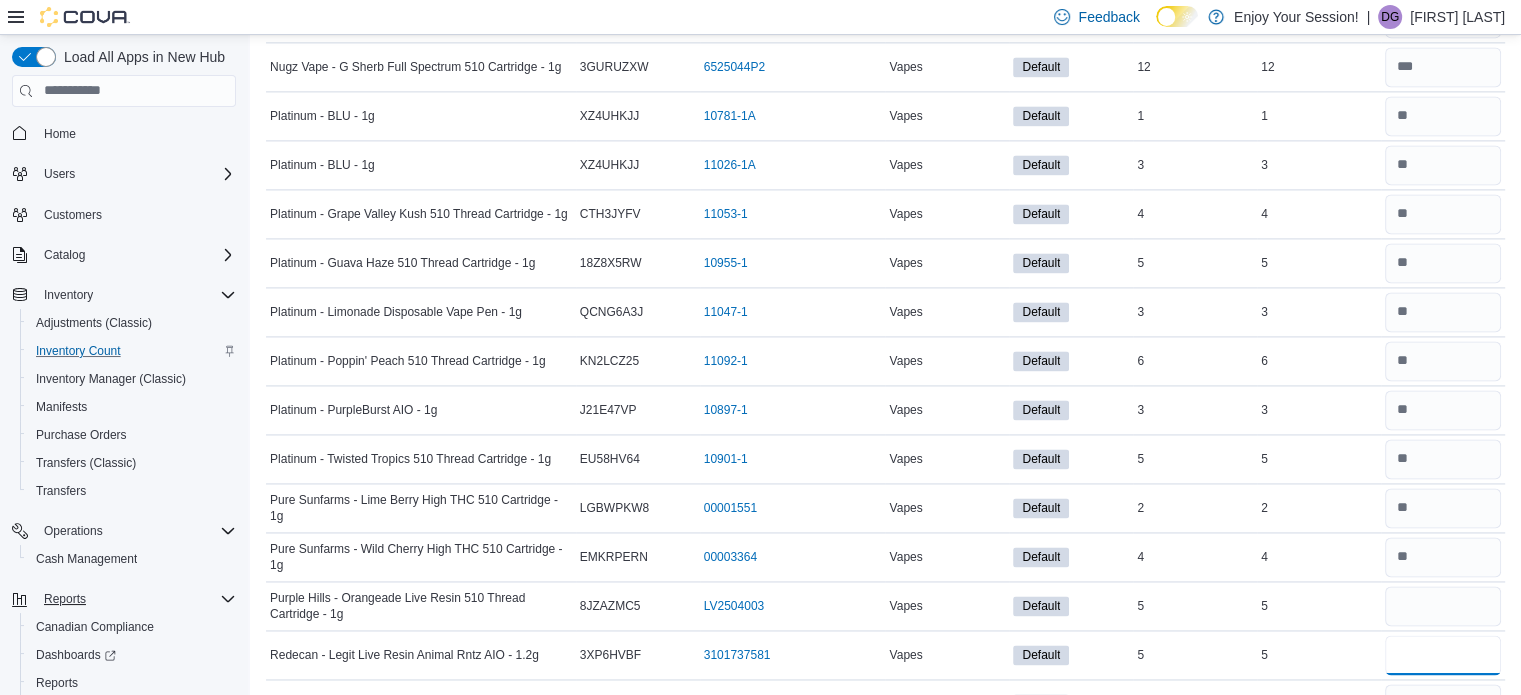 type 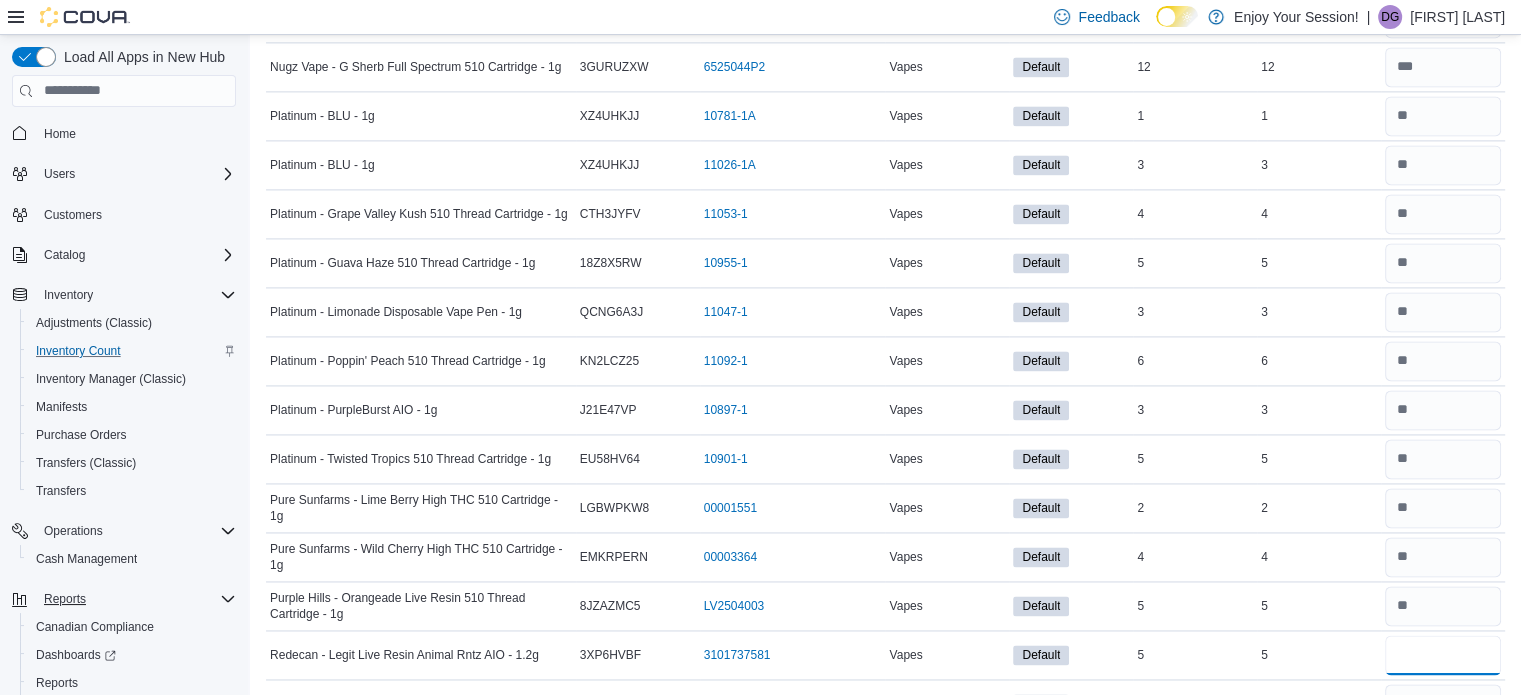 type on "*" 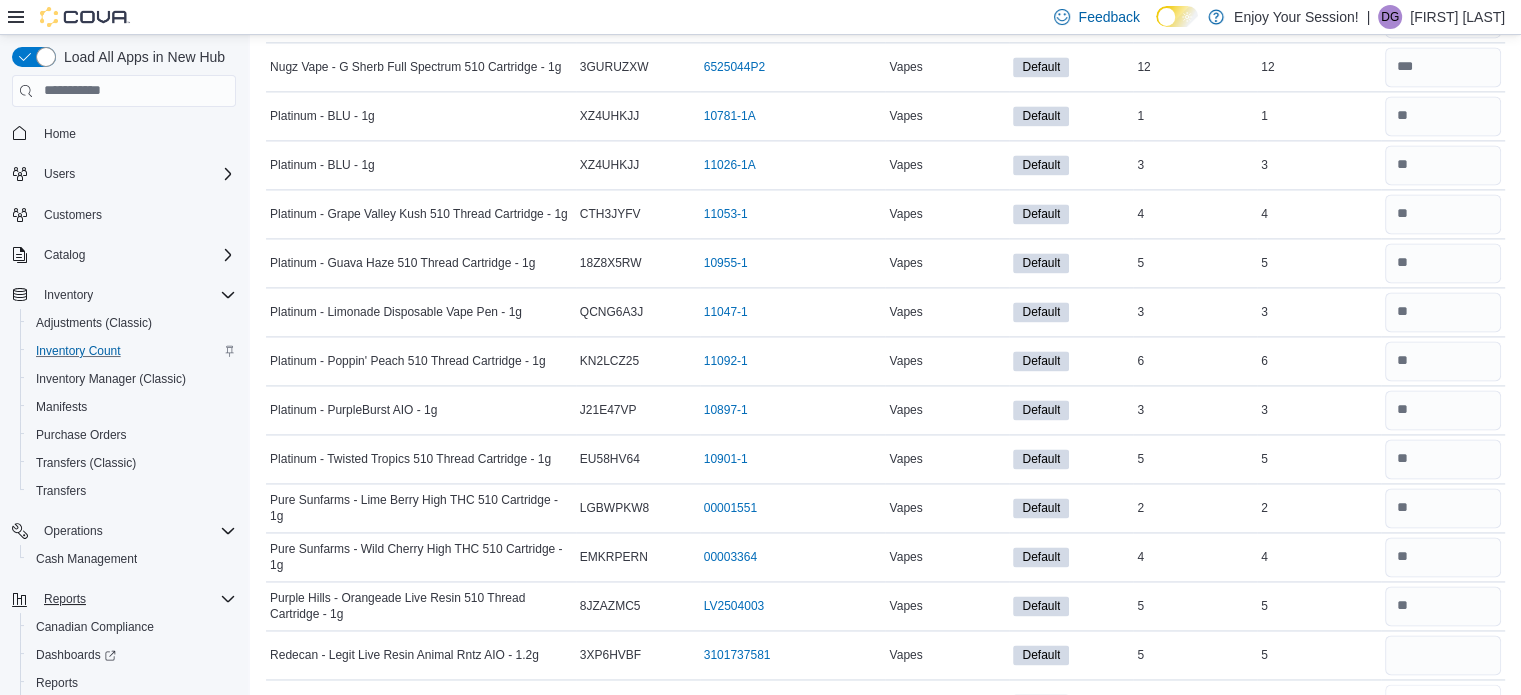 type 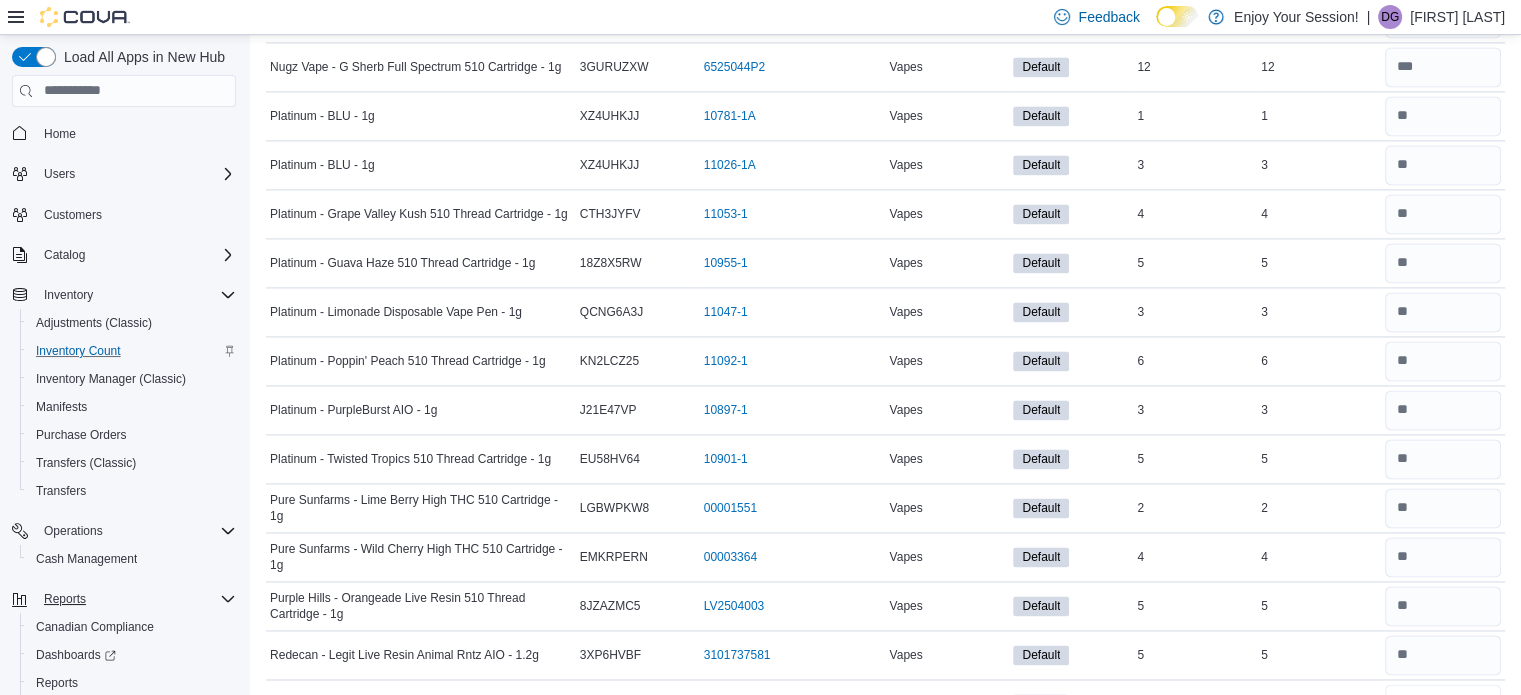 scroll, scrollTop: 2862, scrollLeft: 0, axis: vertical 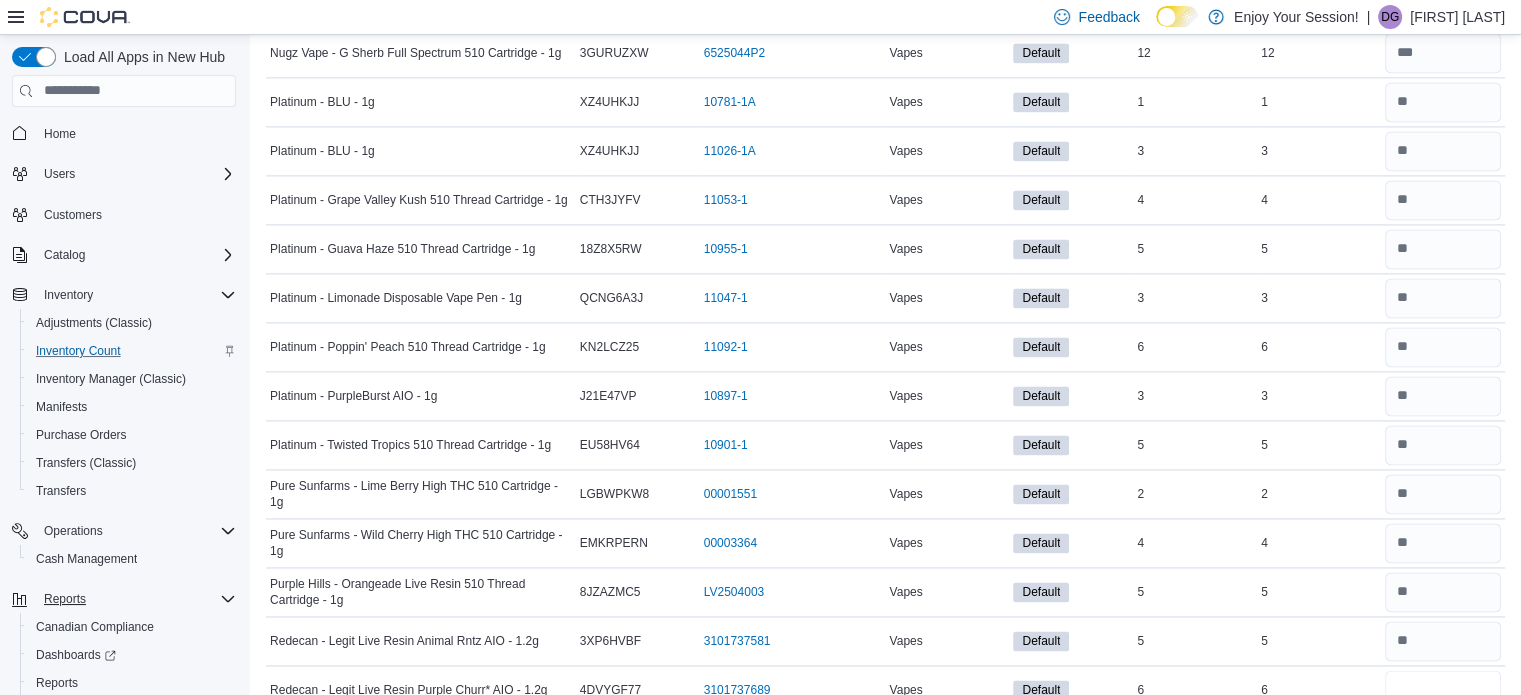 type on "*" 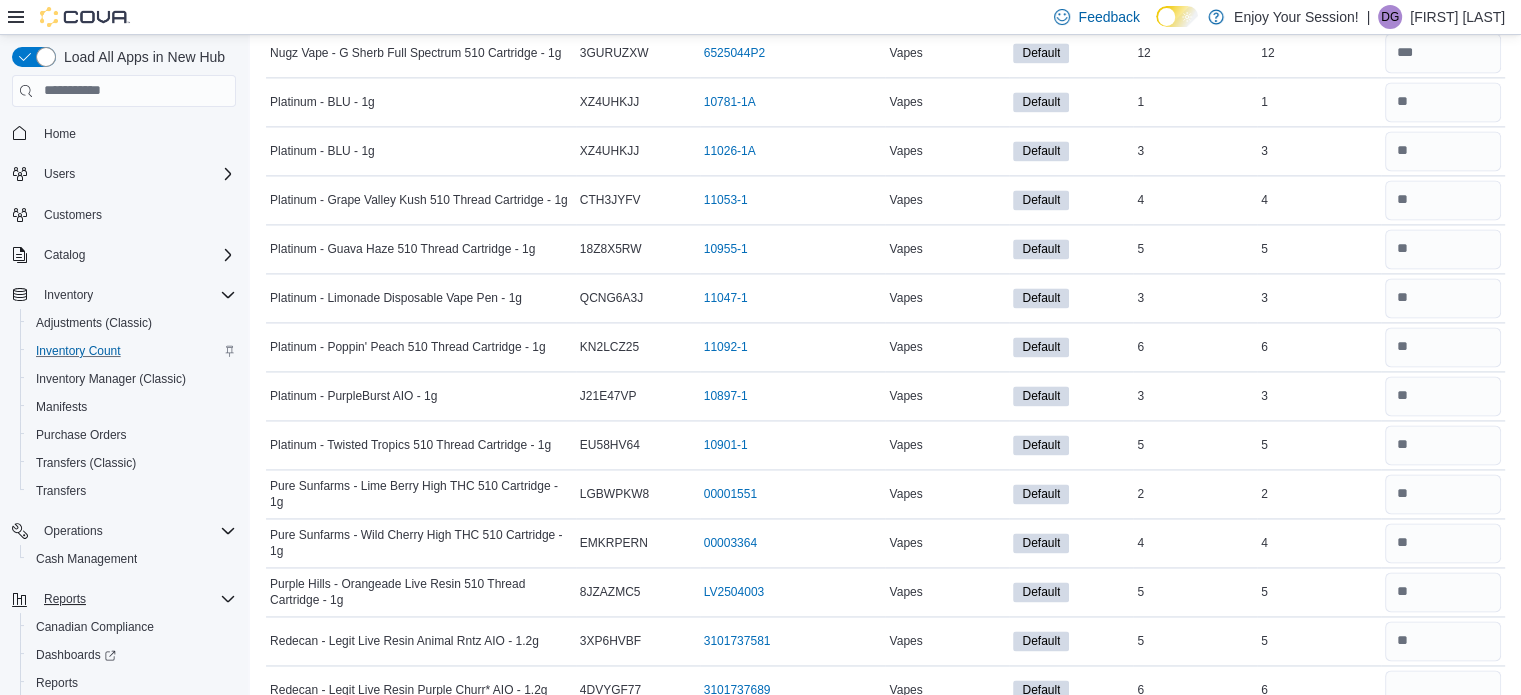 type 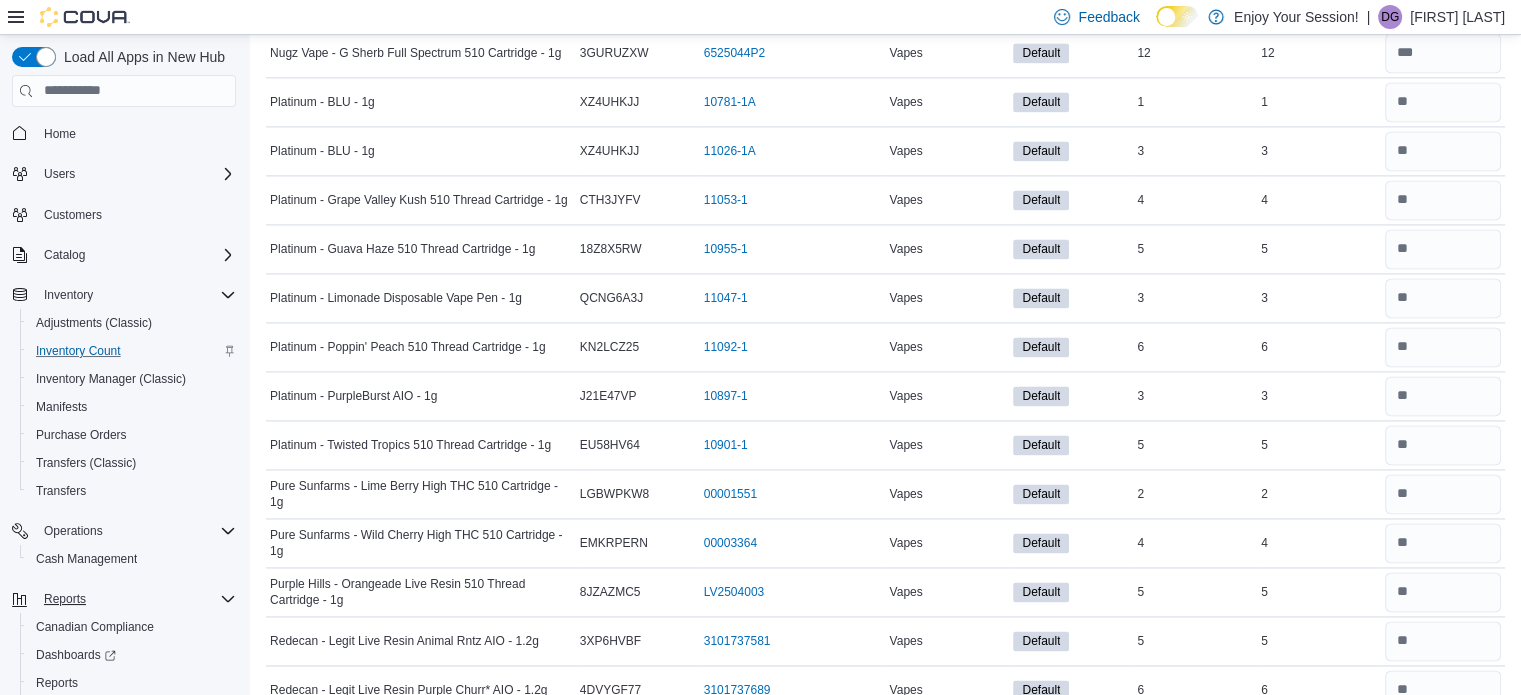 scroll, scrollTop: 3239, scrollLeft: 0, axis: vertical 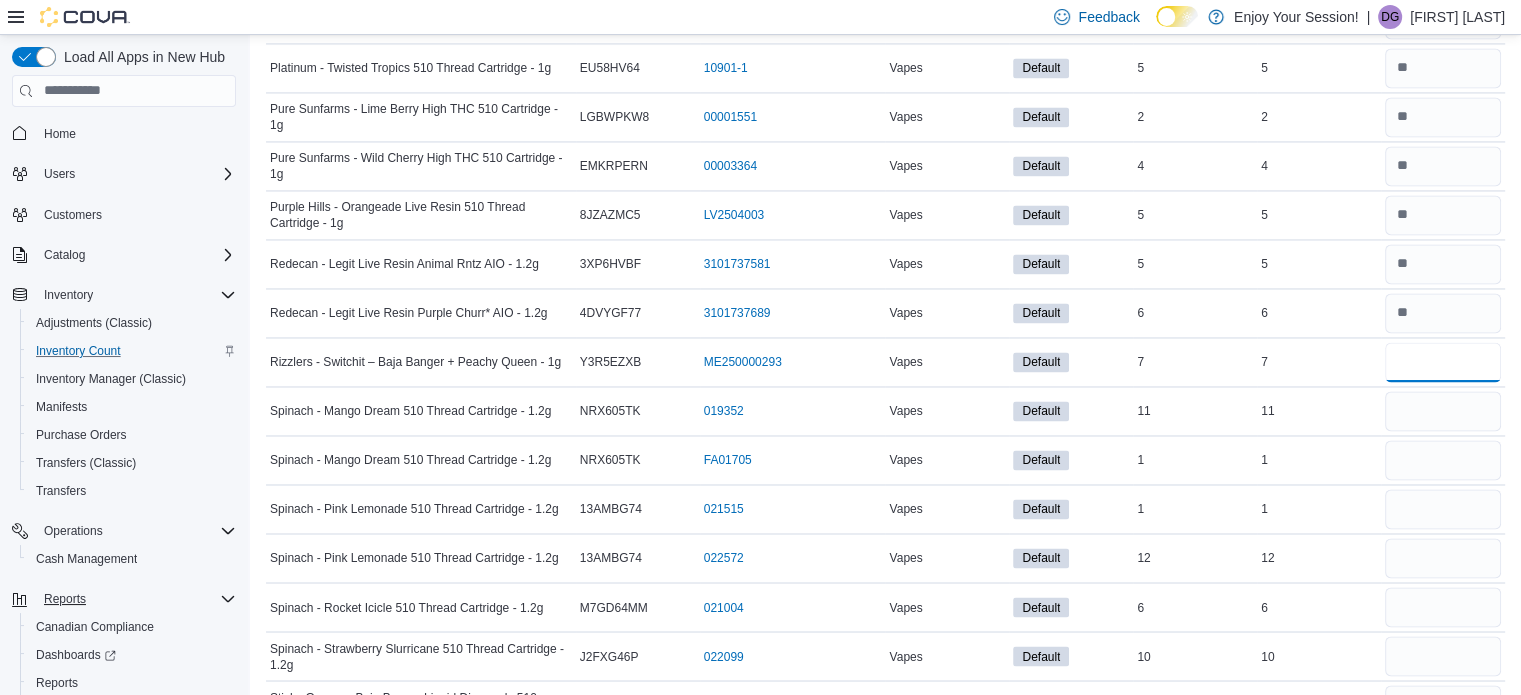 type on "*" 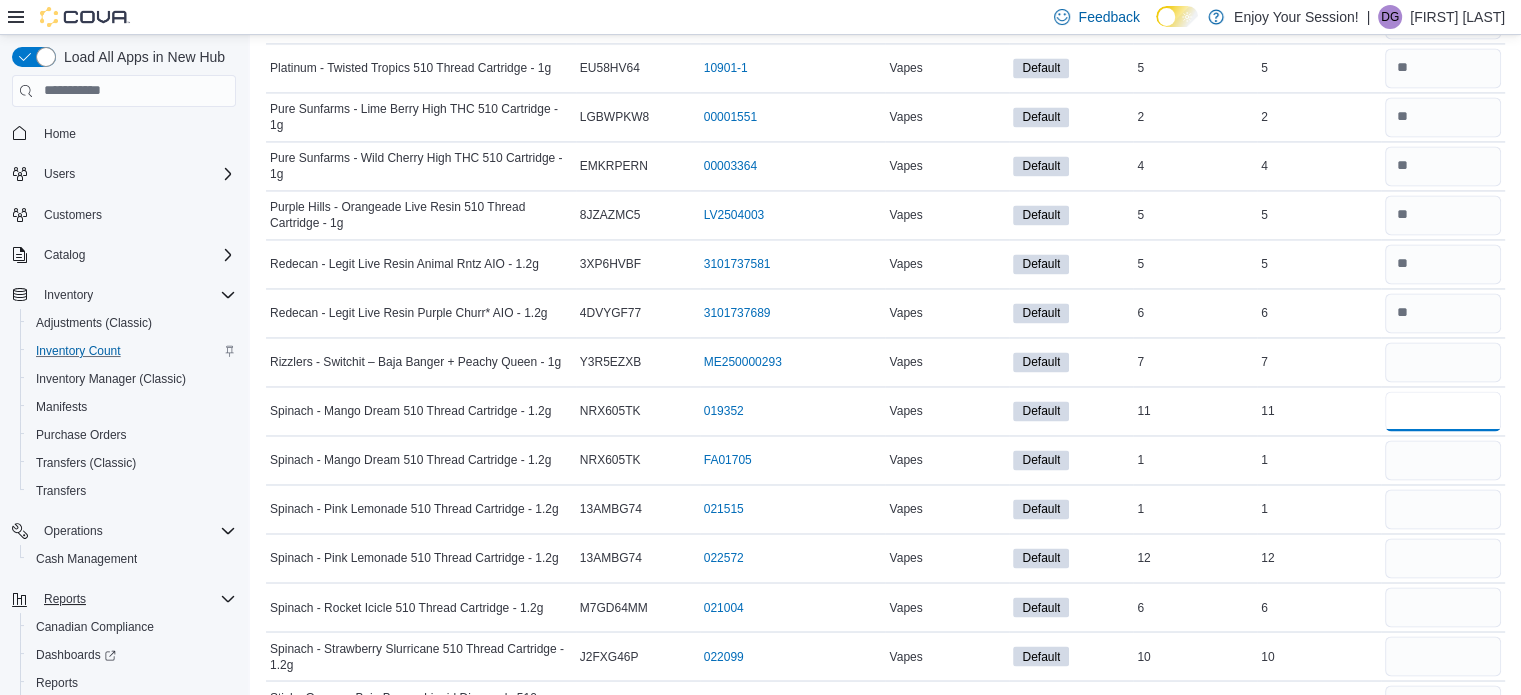 type 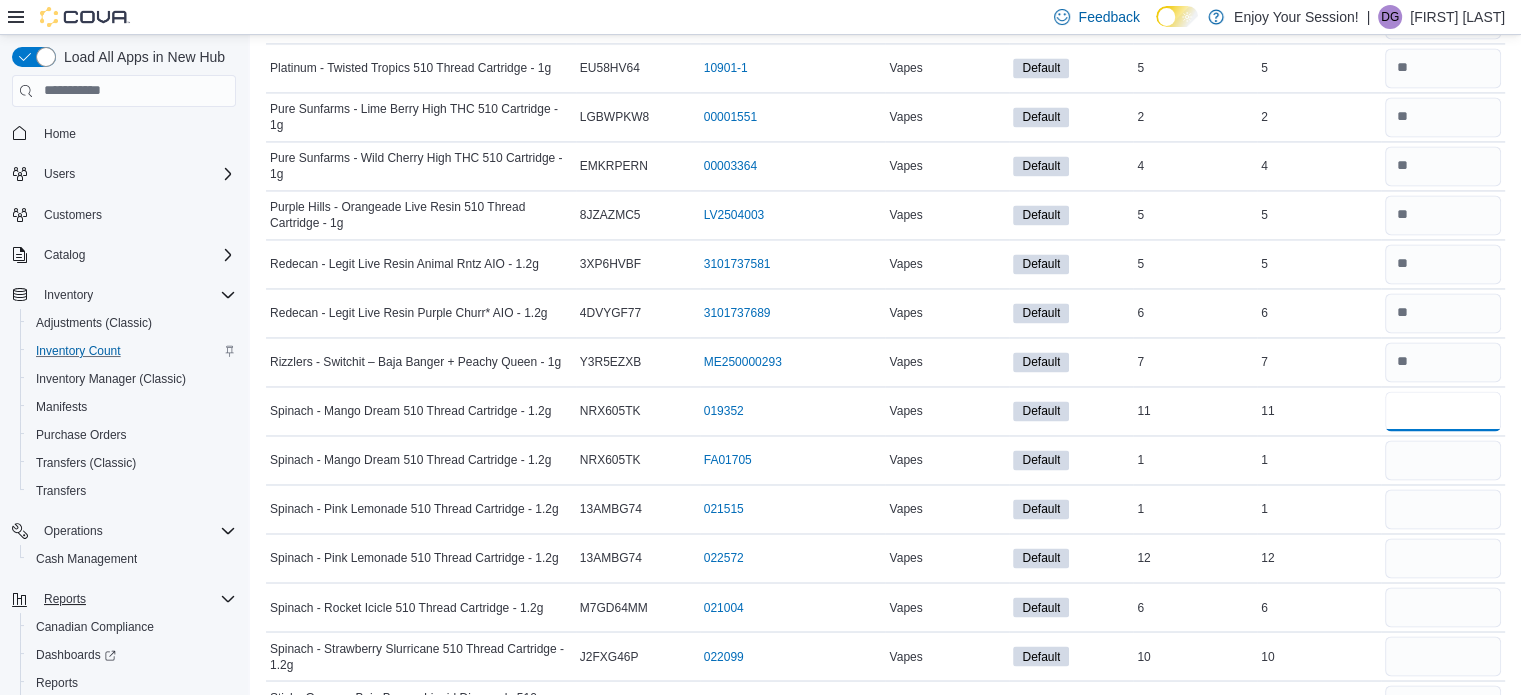 type on "**" 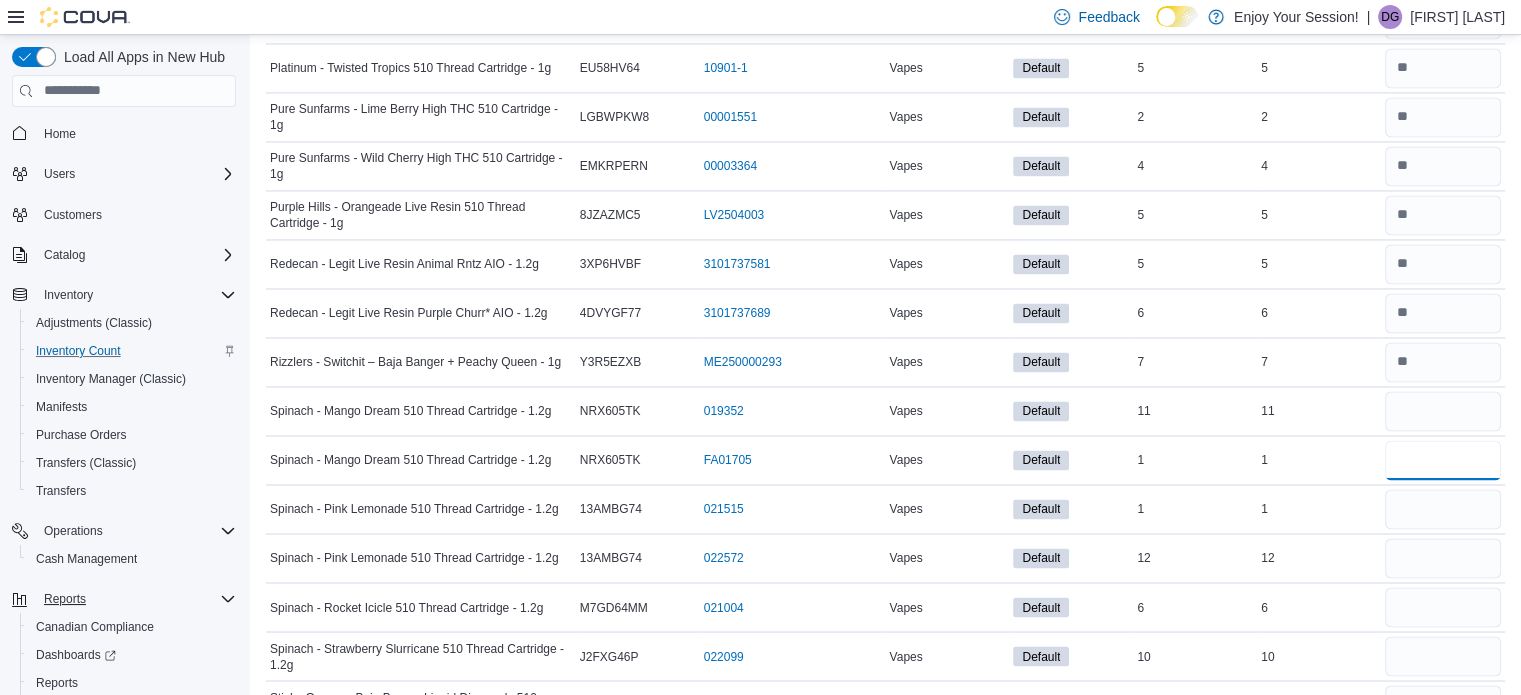 type 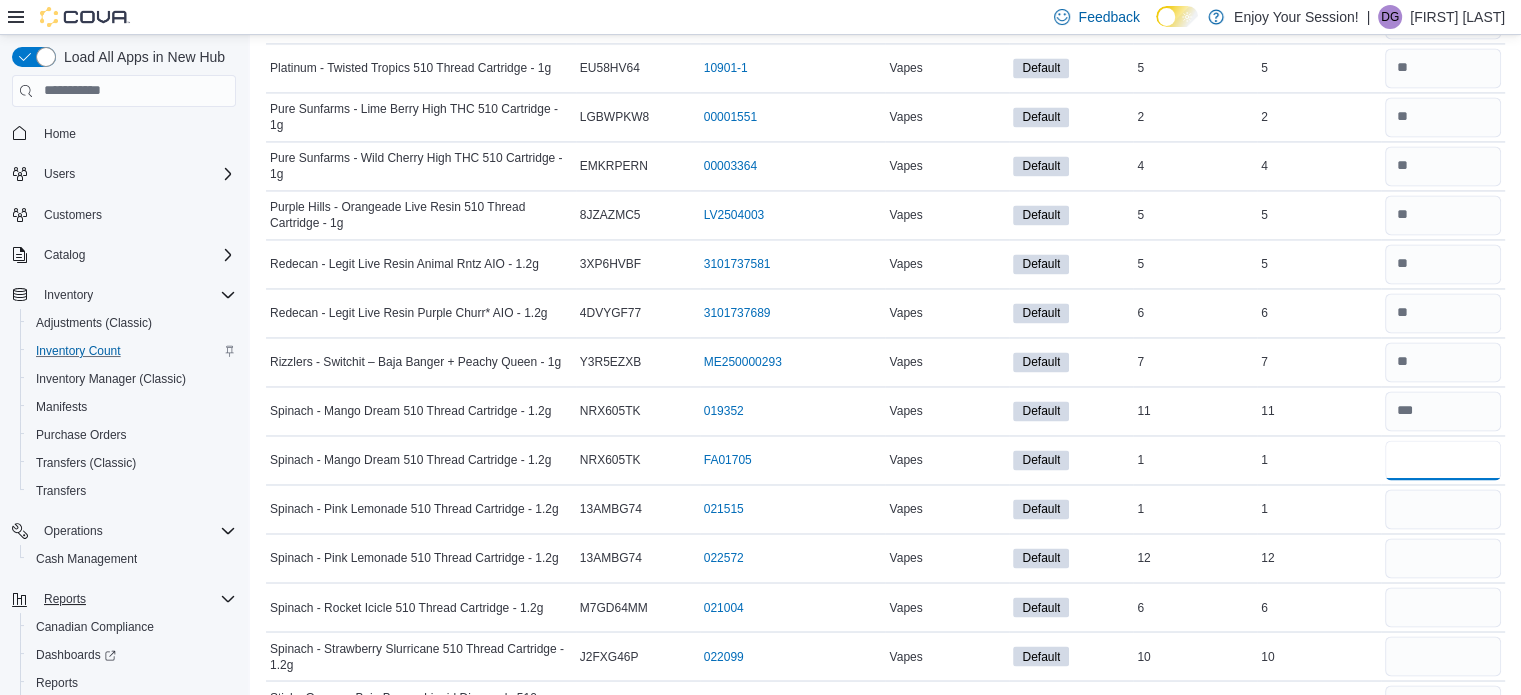 type on "*" 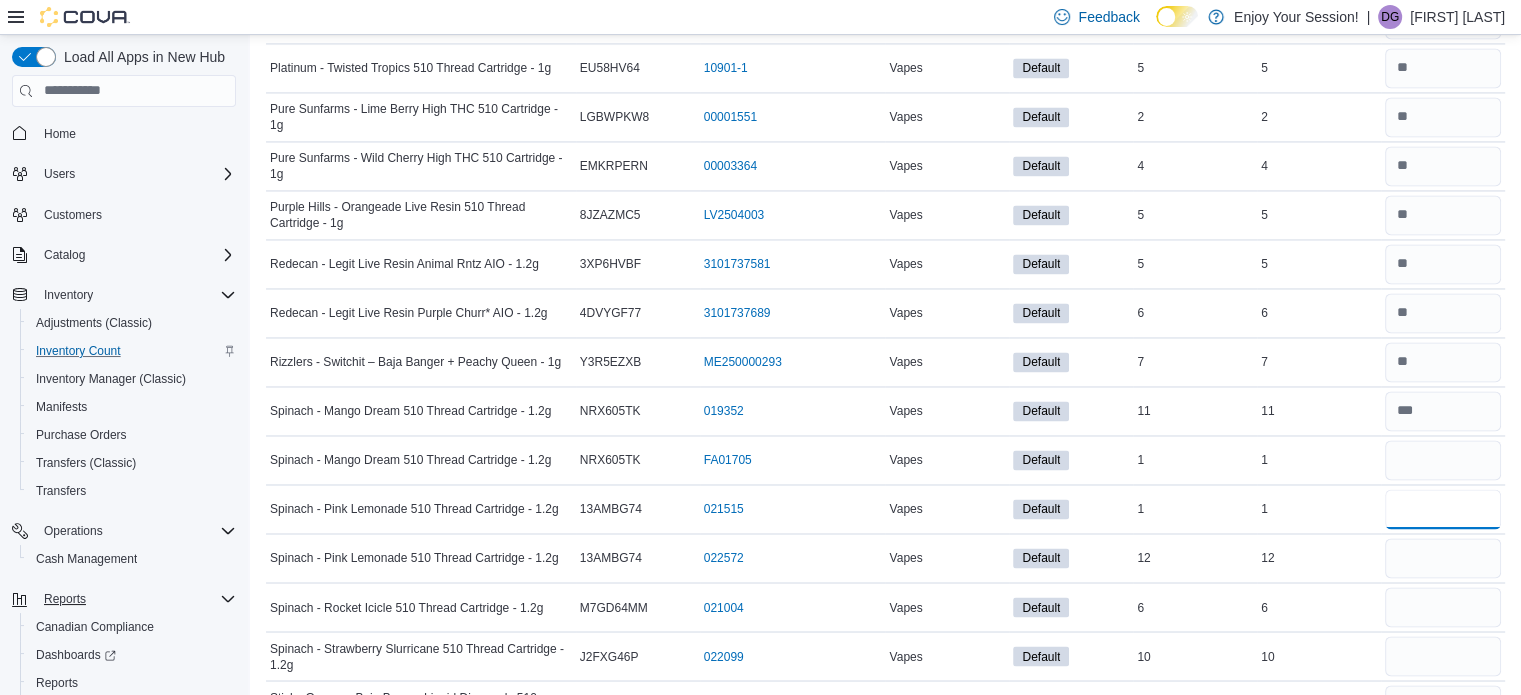 type 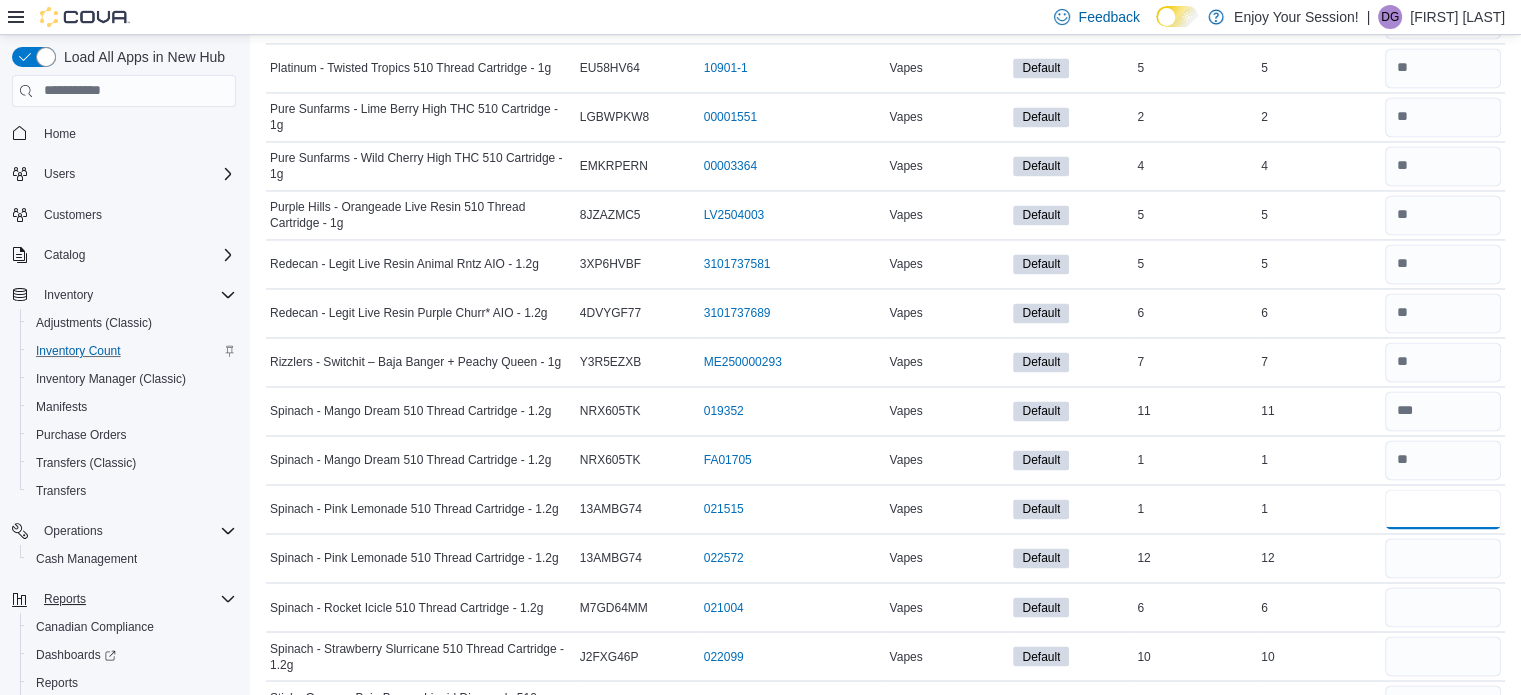 type on "*" 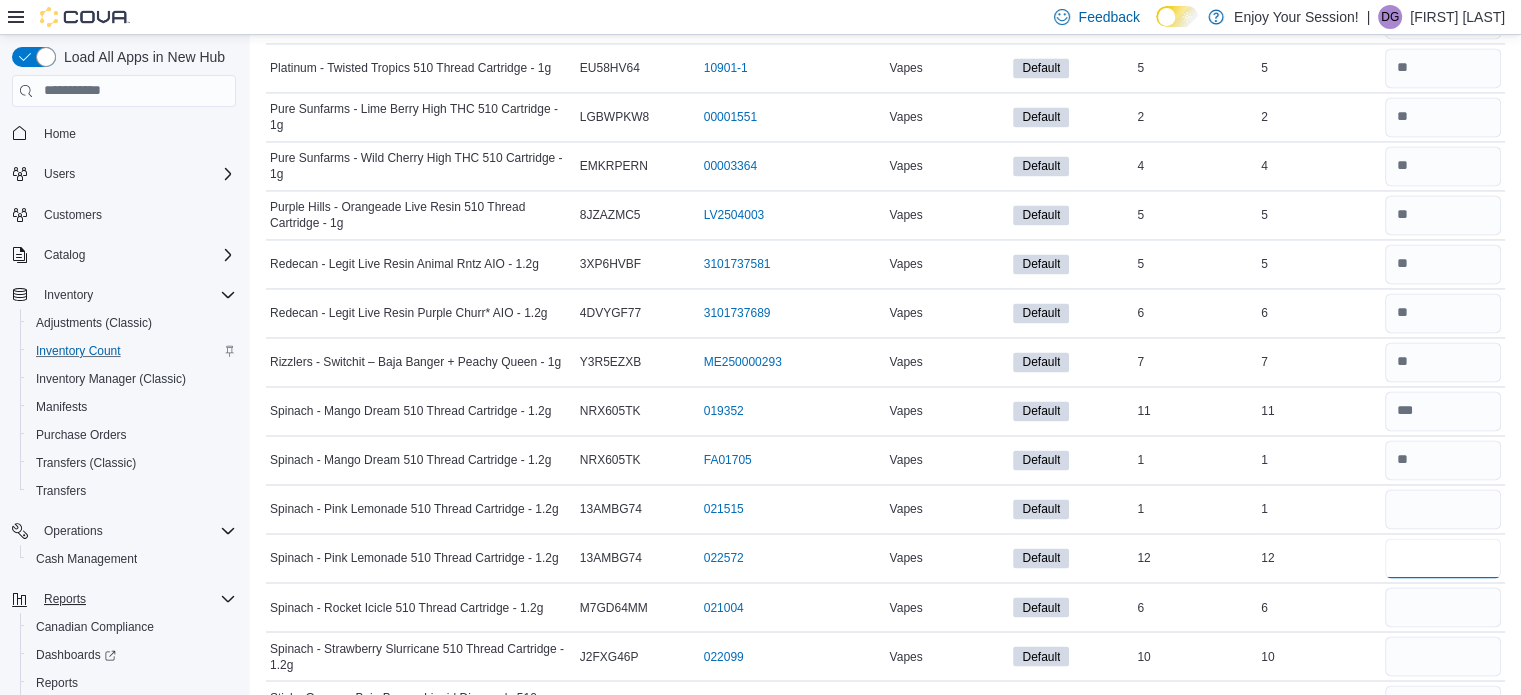 type 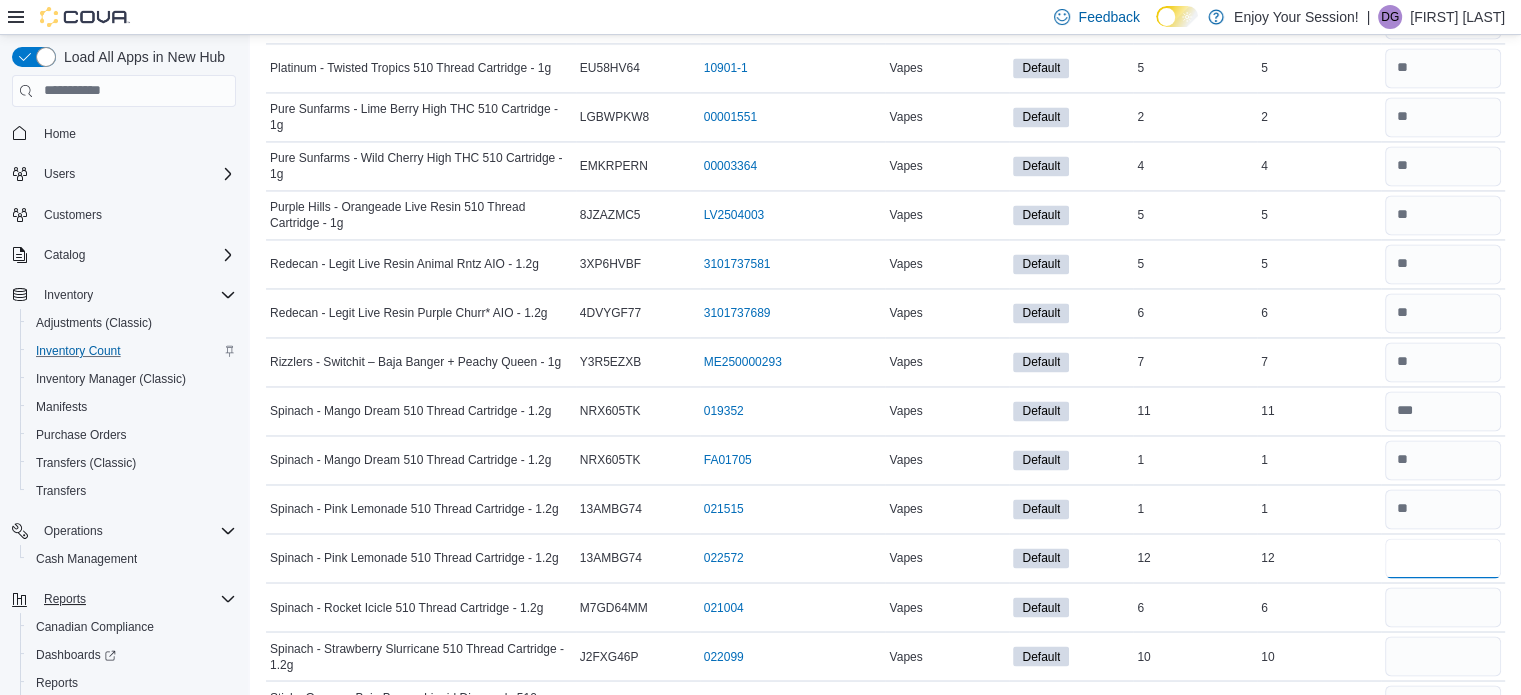 type on "**" 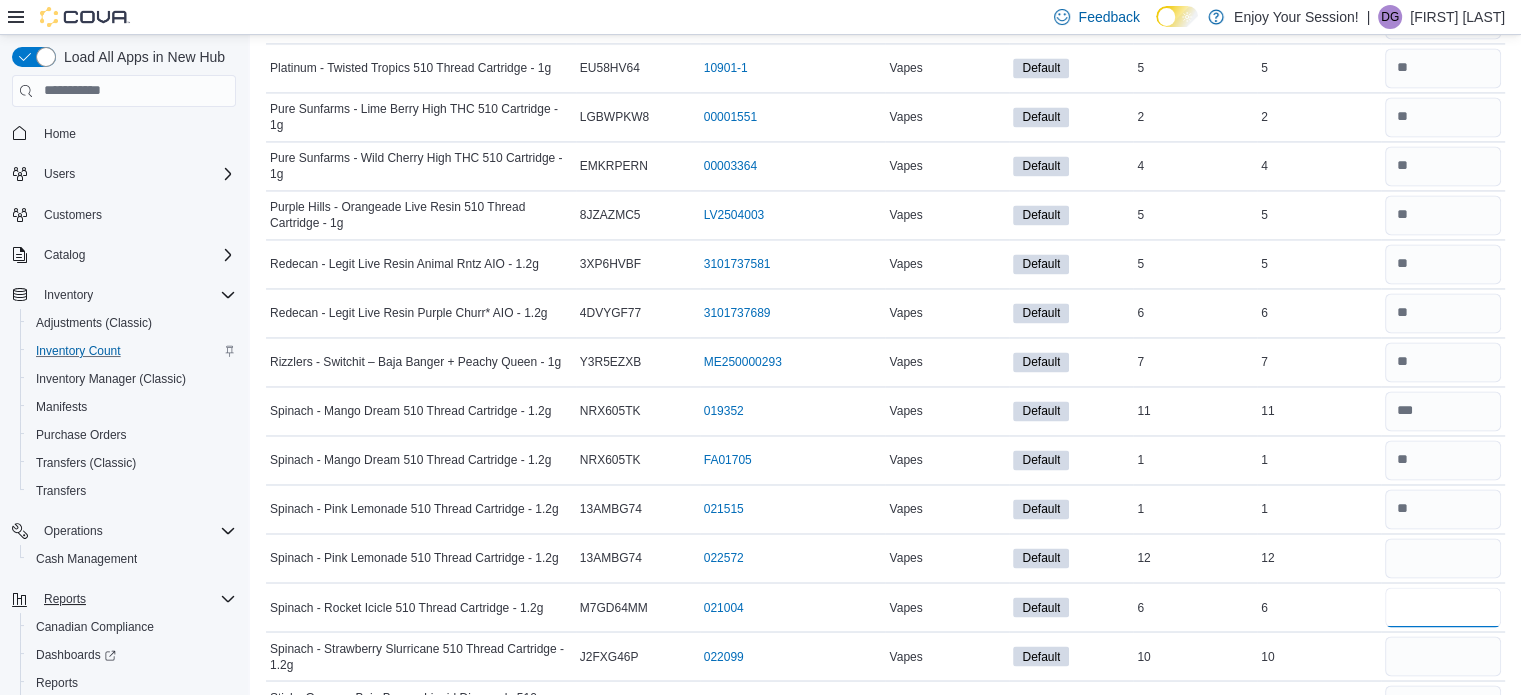 type 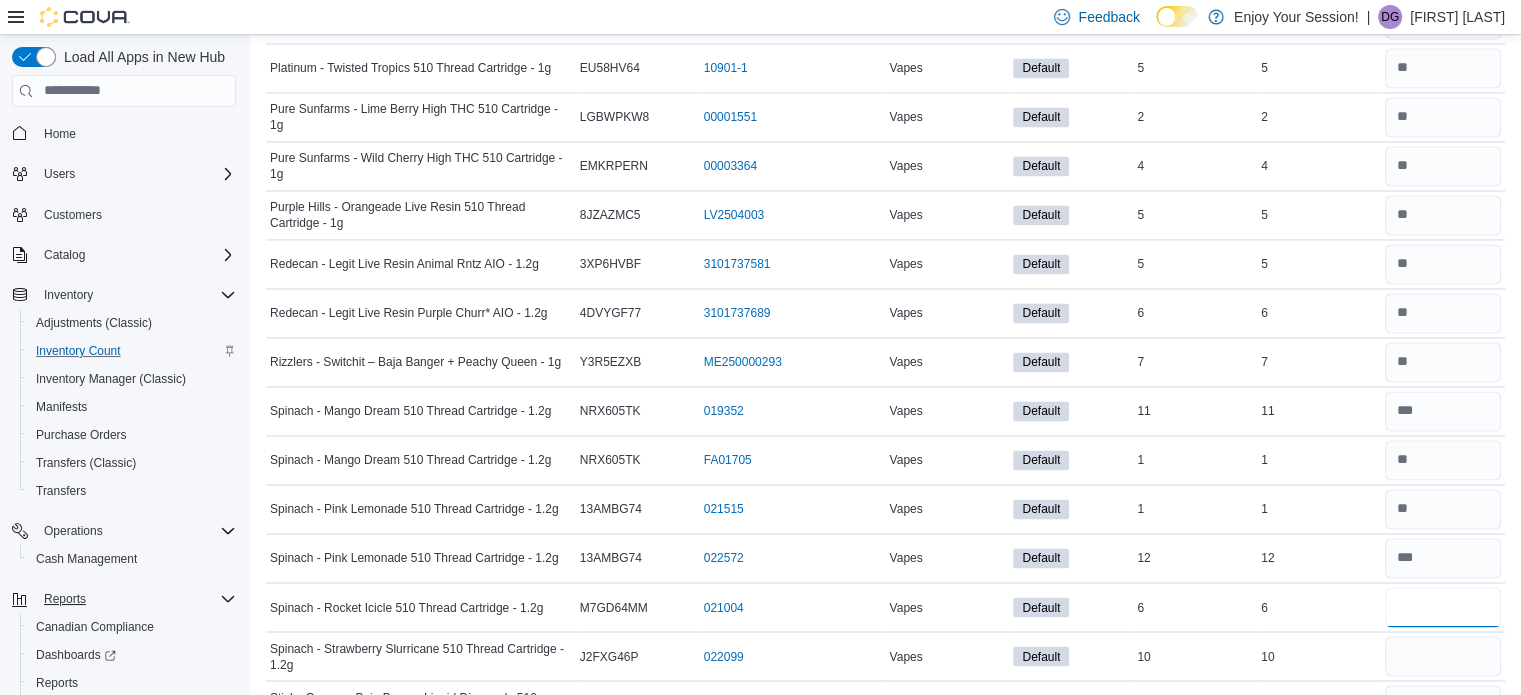 type on "*" 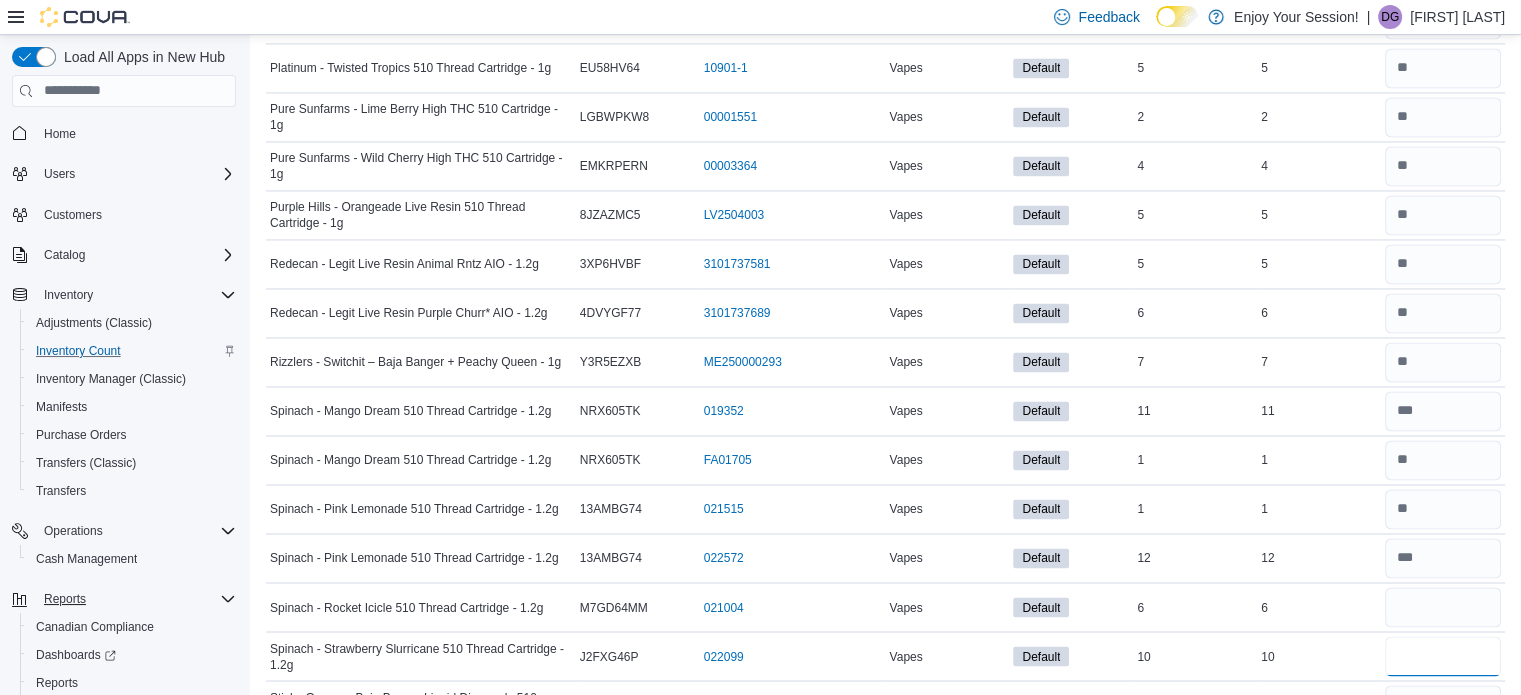 type 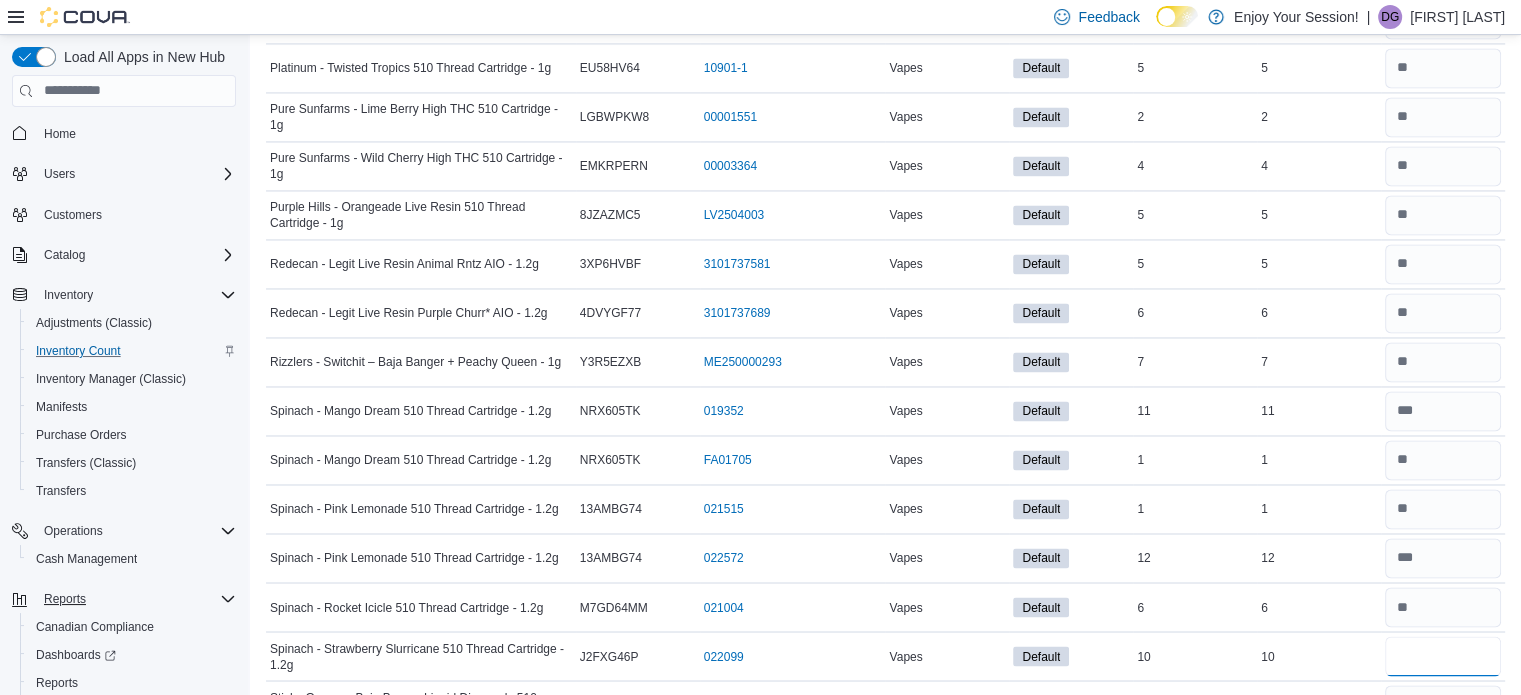 type on "**" 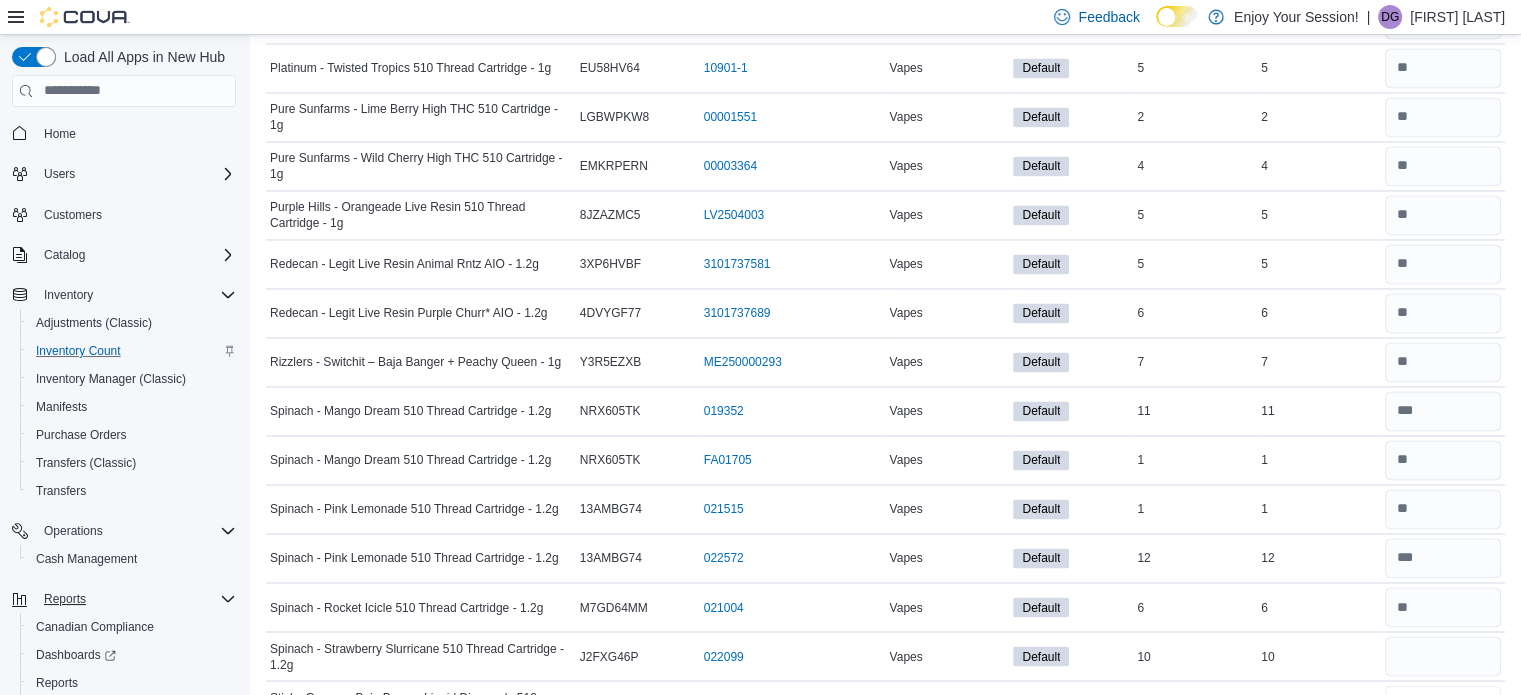 type 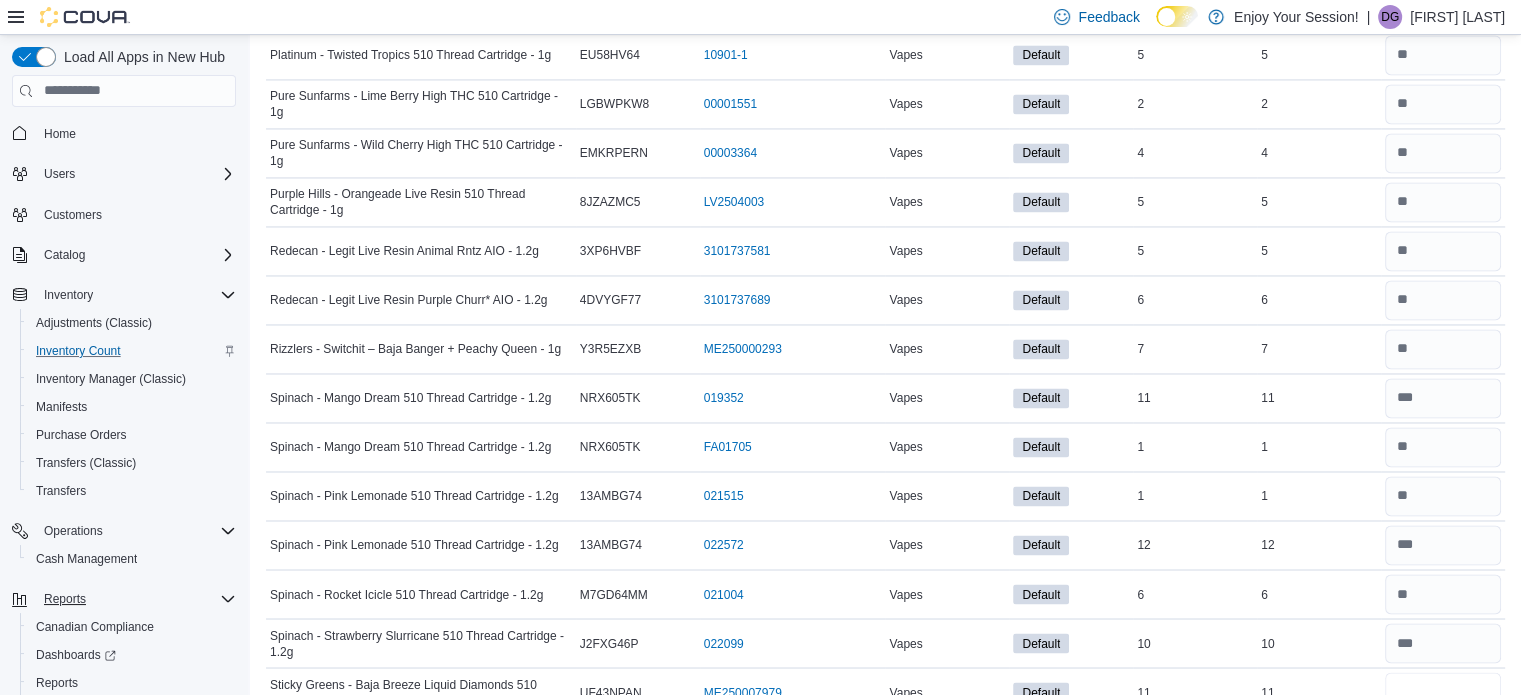type on "**" 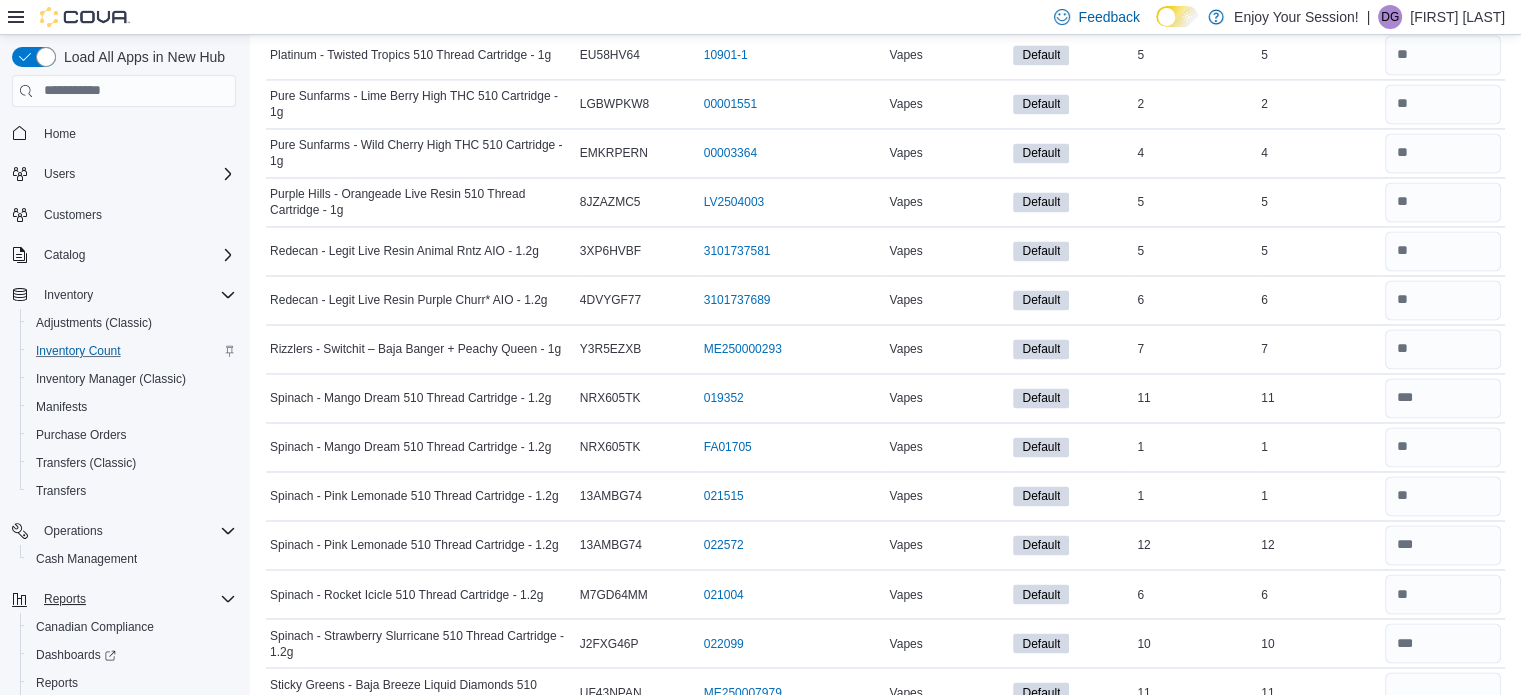 type 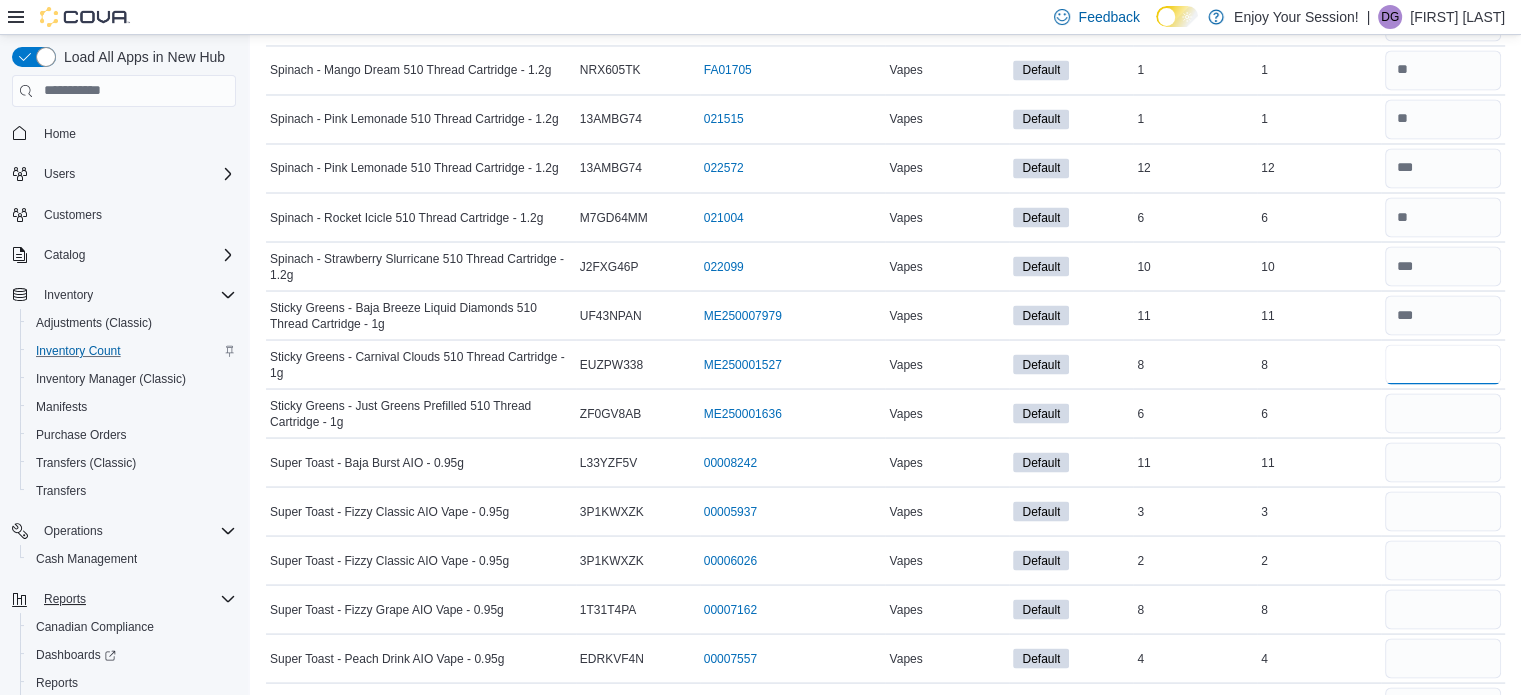 type on "*" 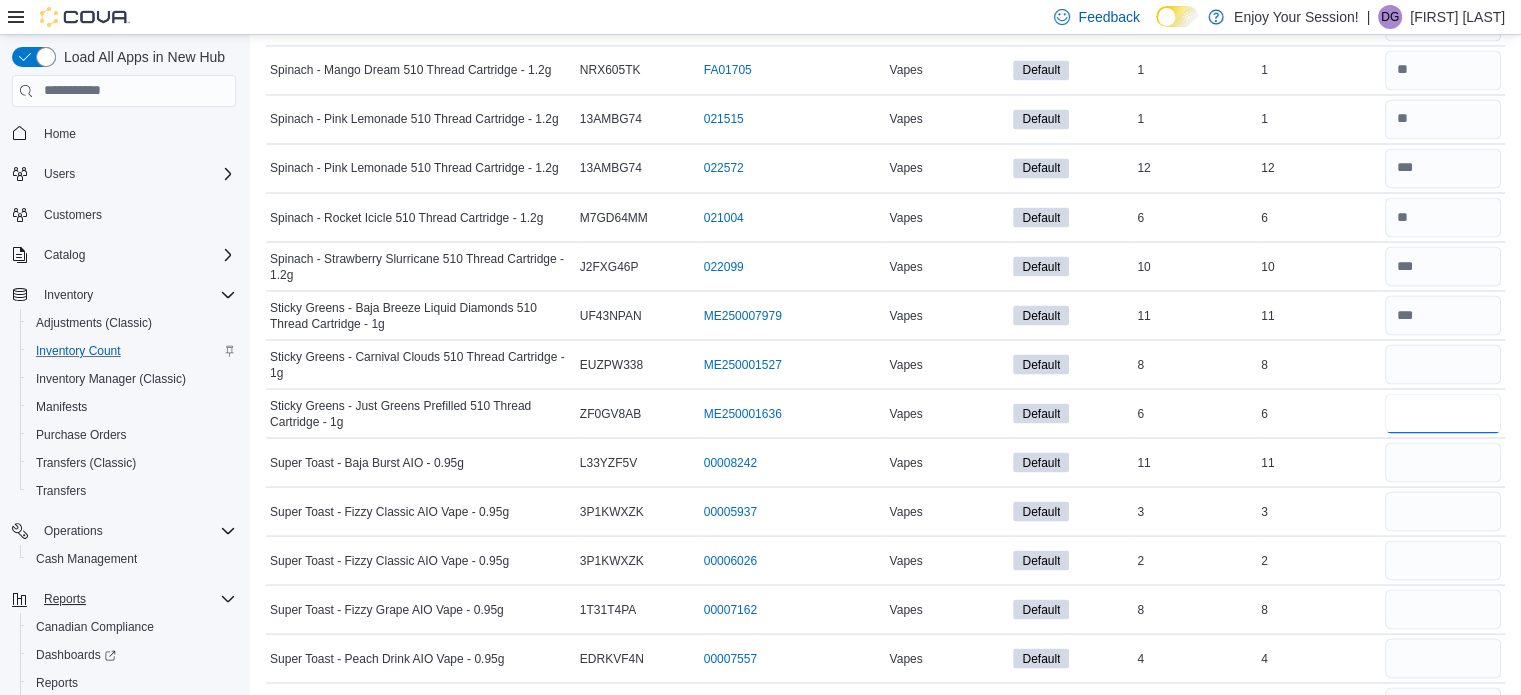 type 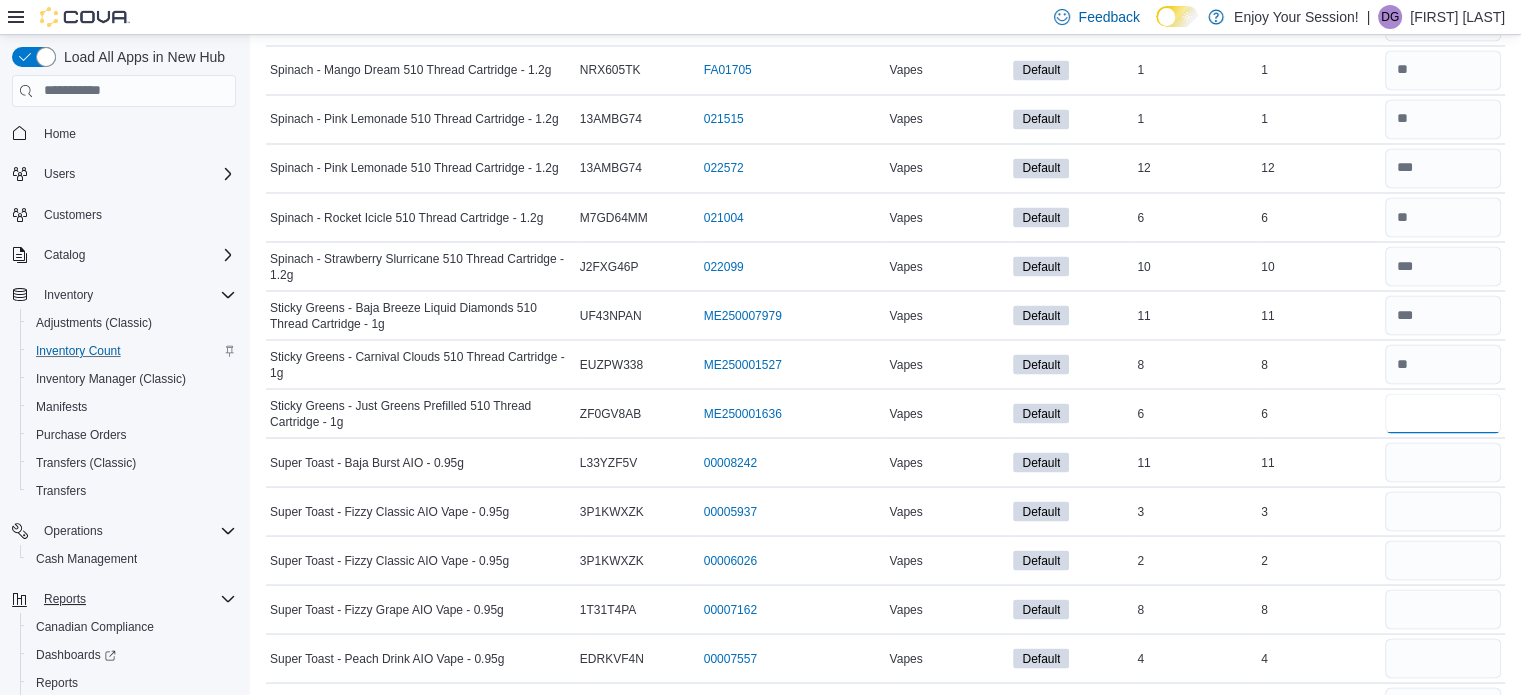 type on "*" 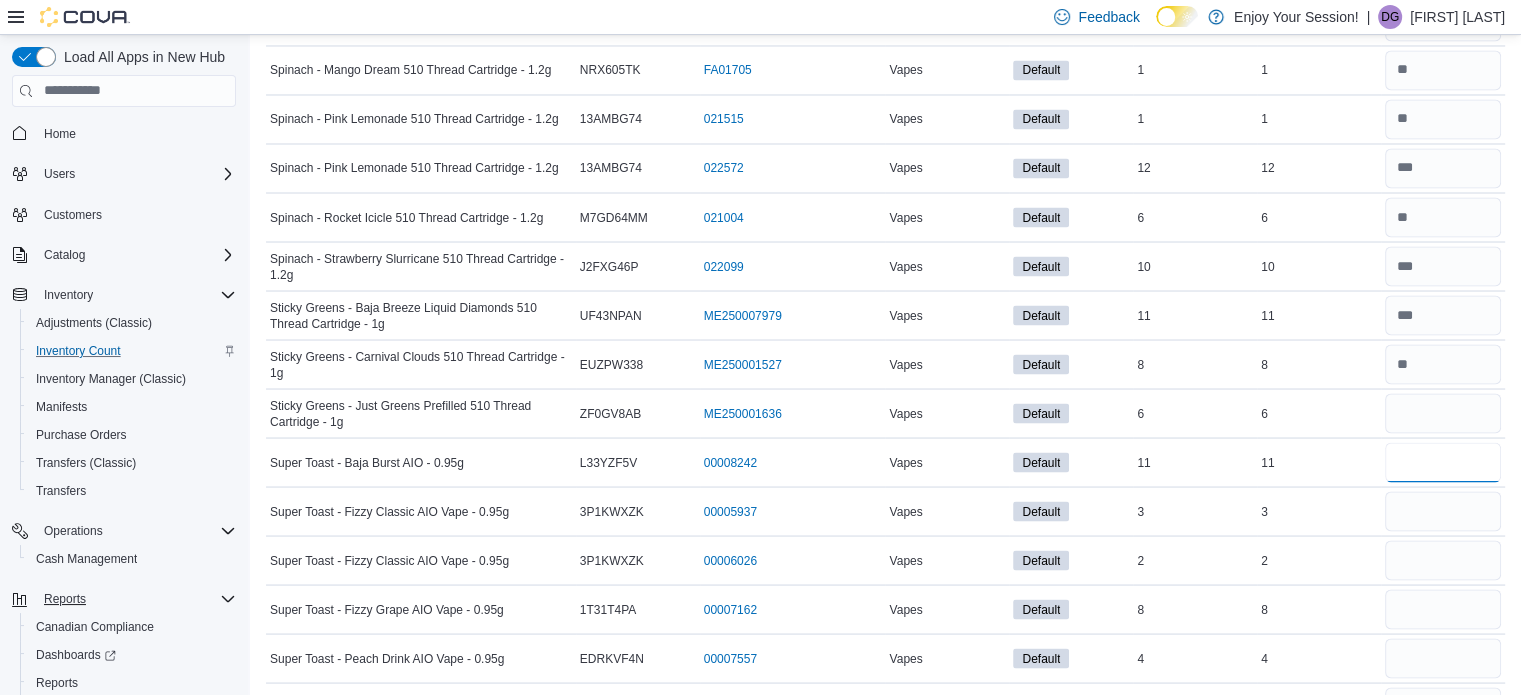 type 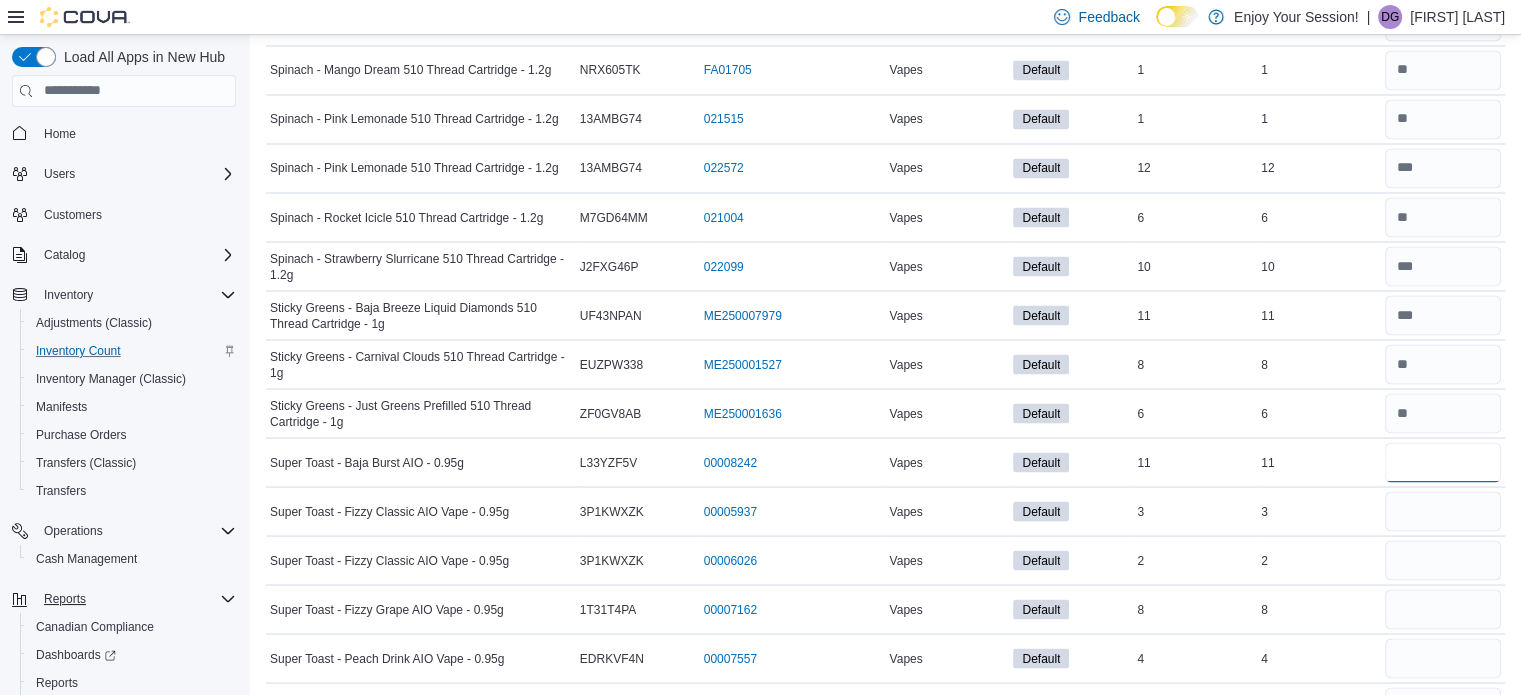 type on "**" 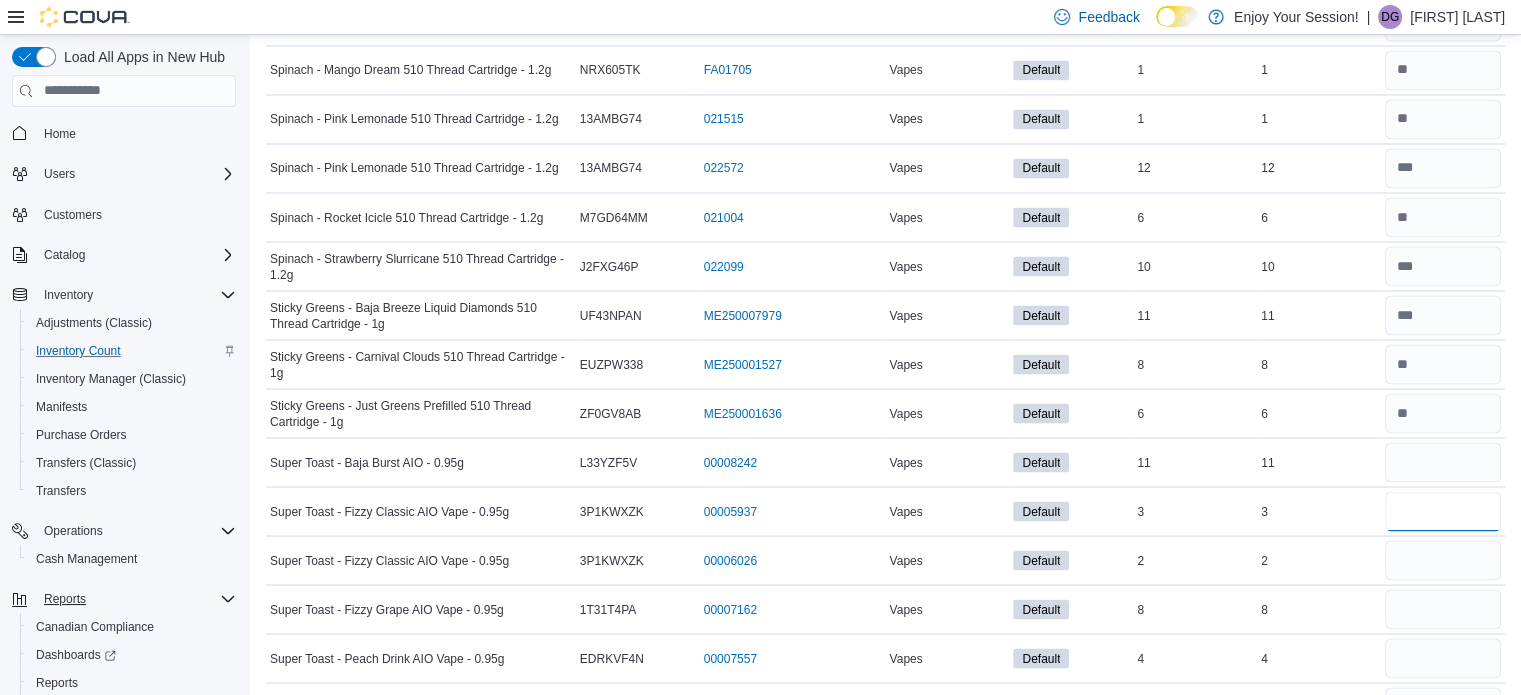 type 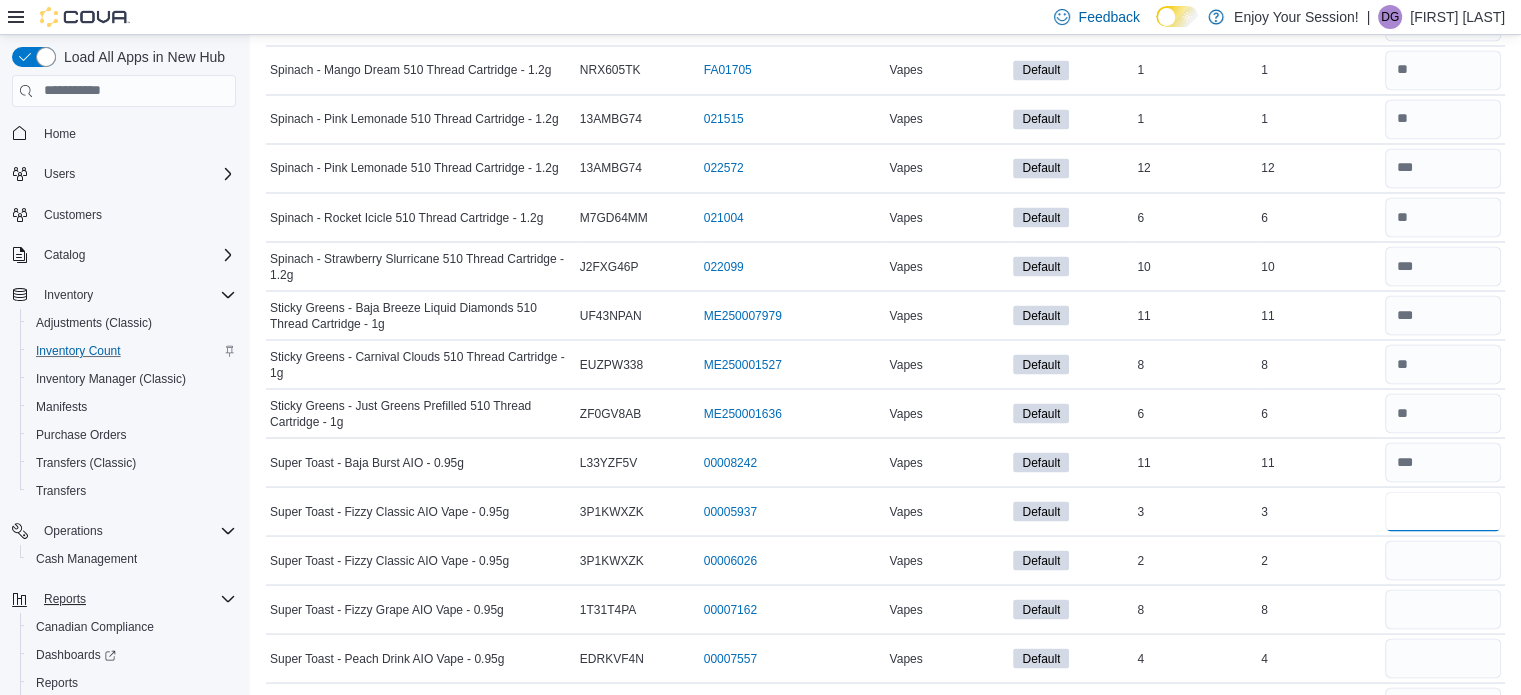 type on "*" 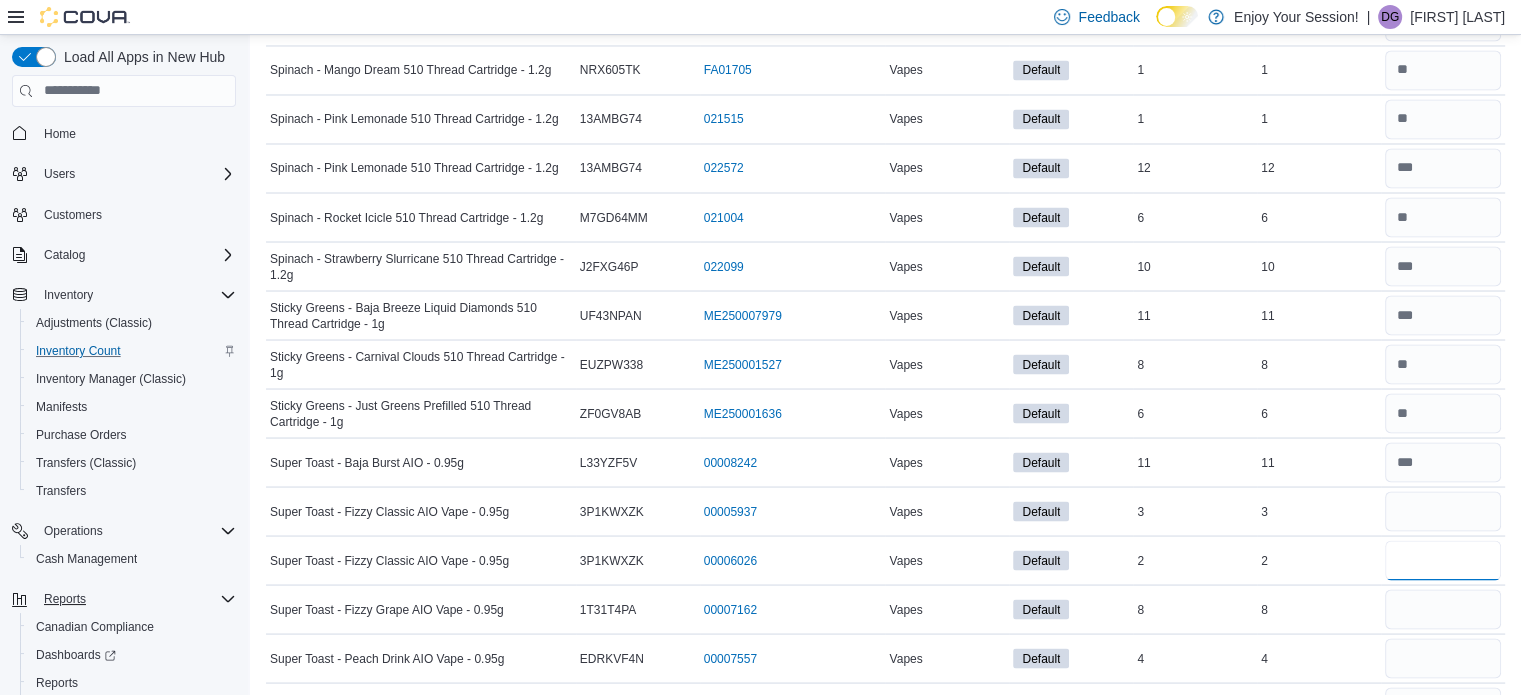 type 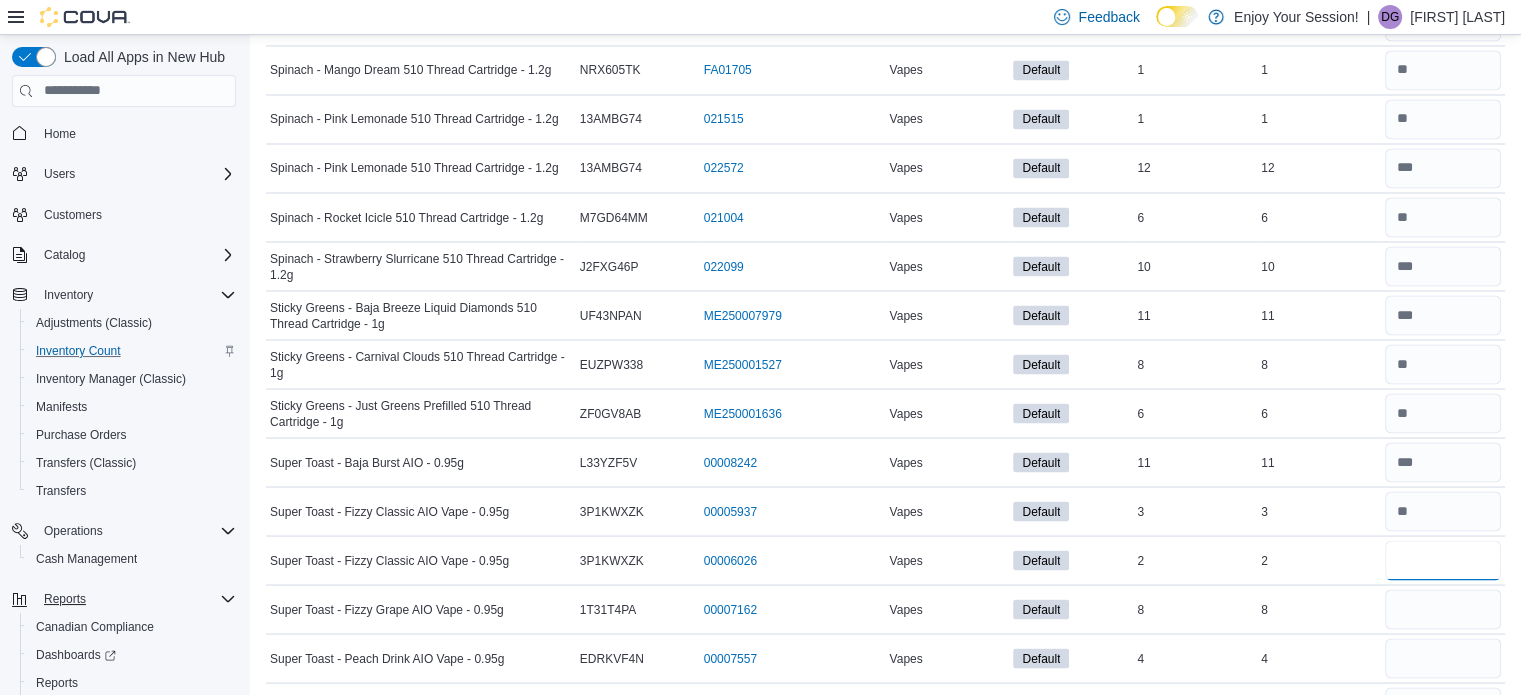 type on "*" 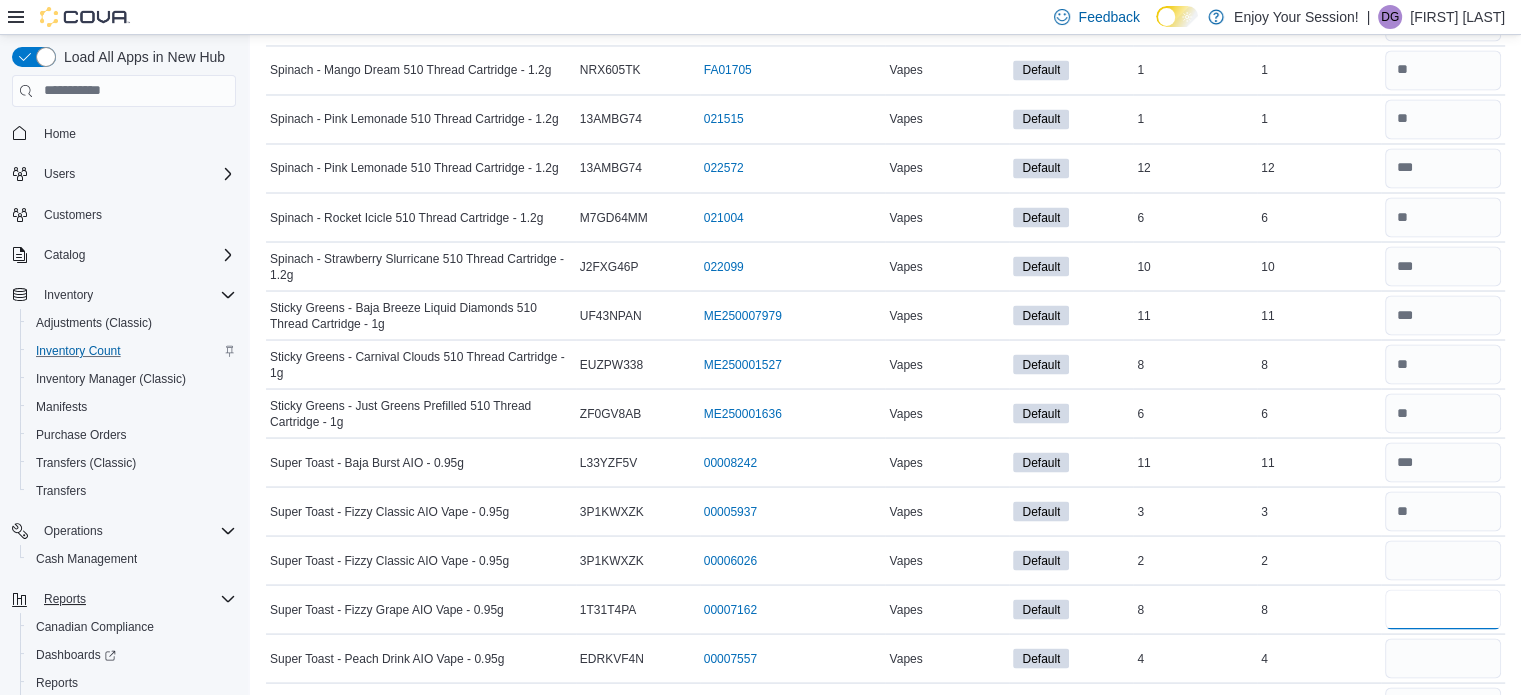 type 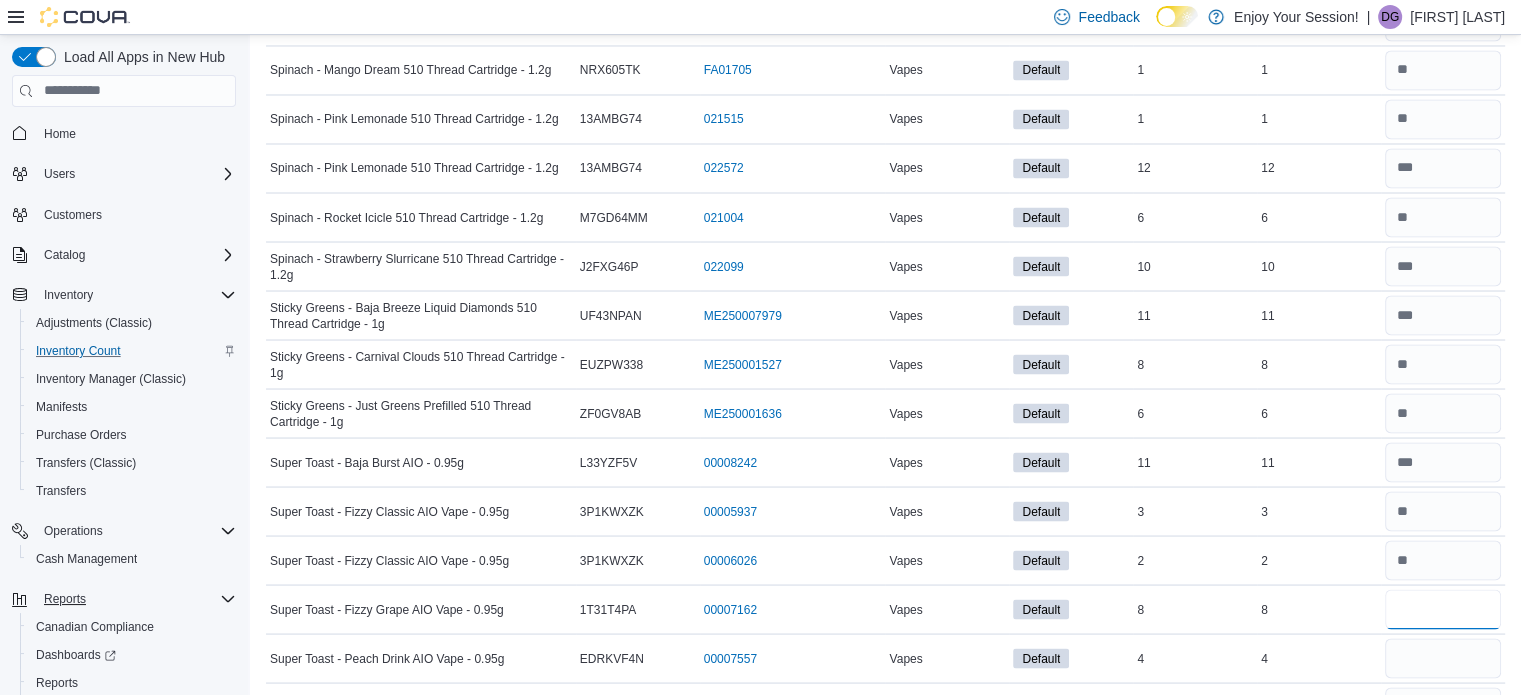 type on "*" 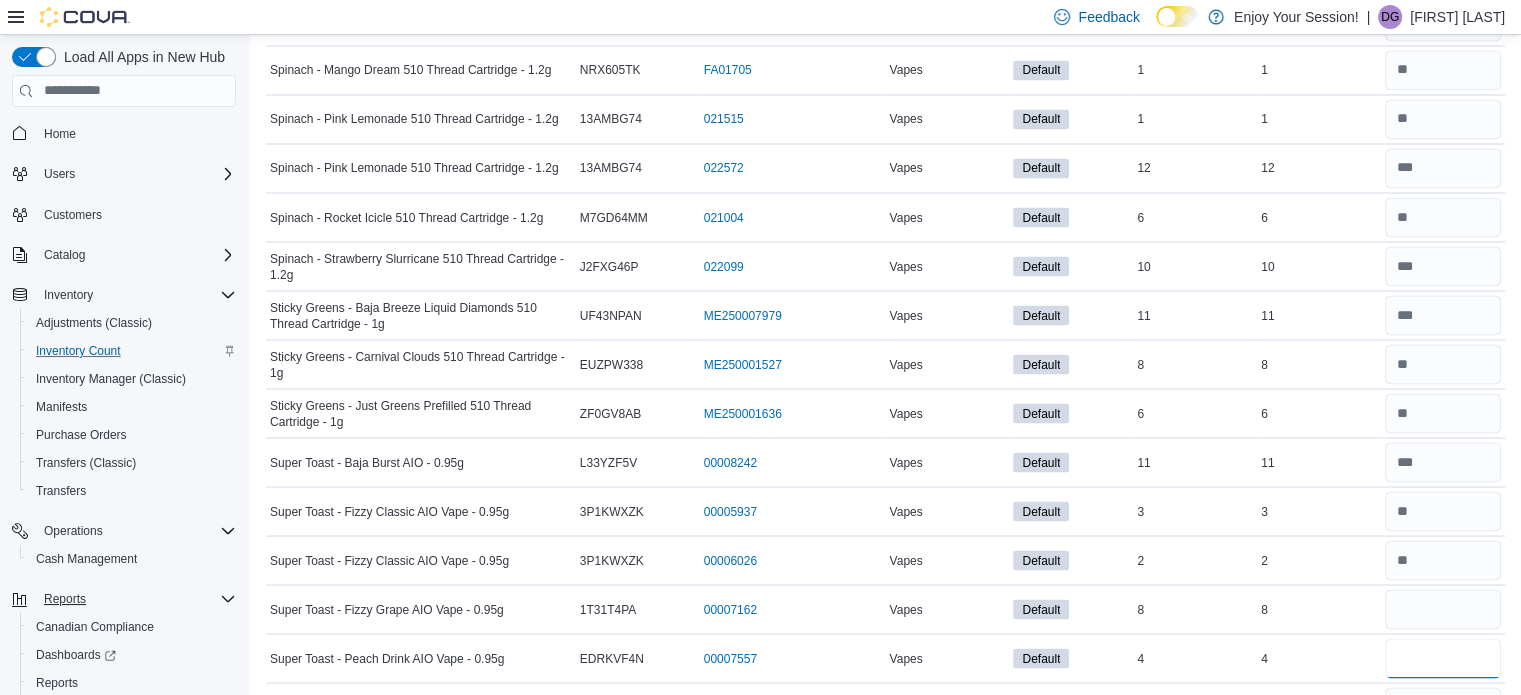 type 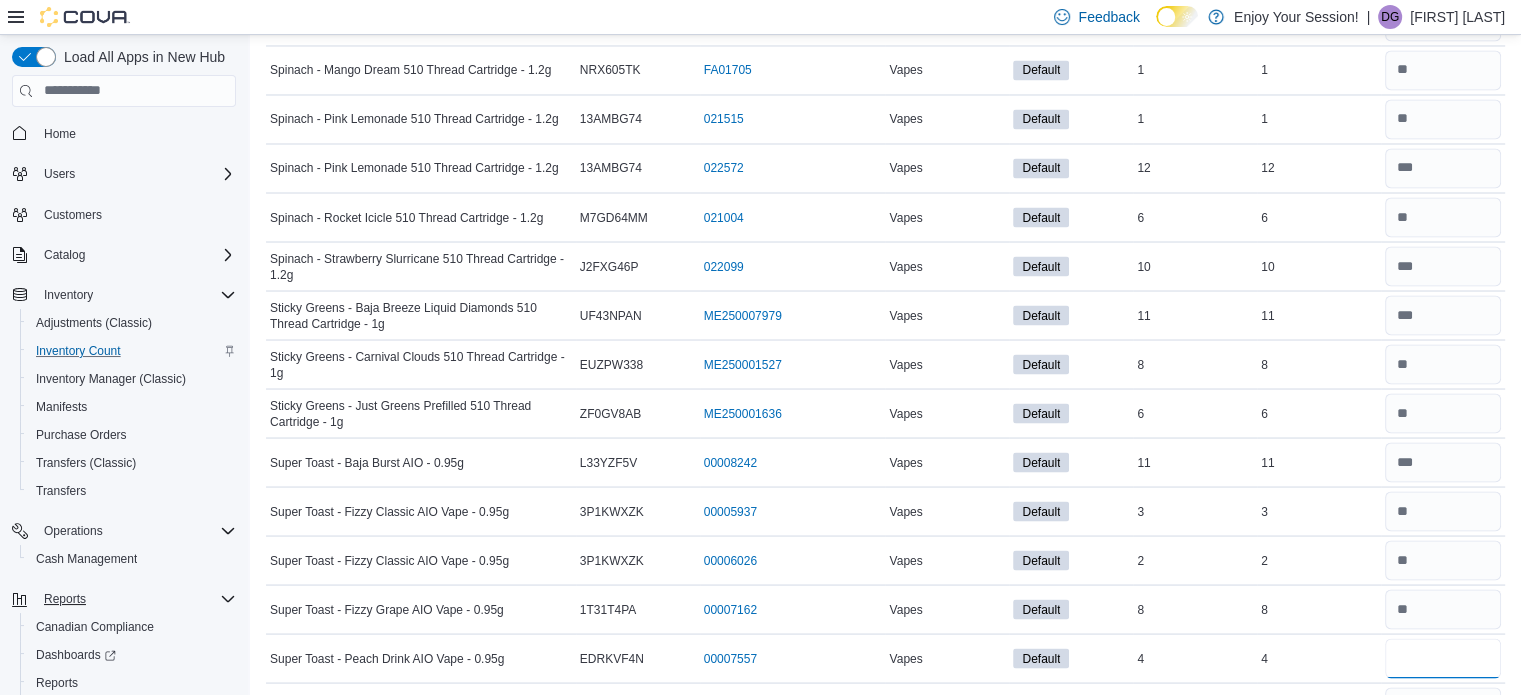 type on "*" 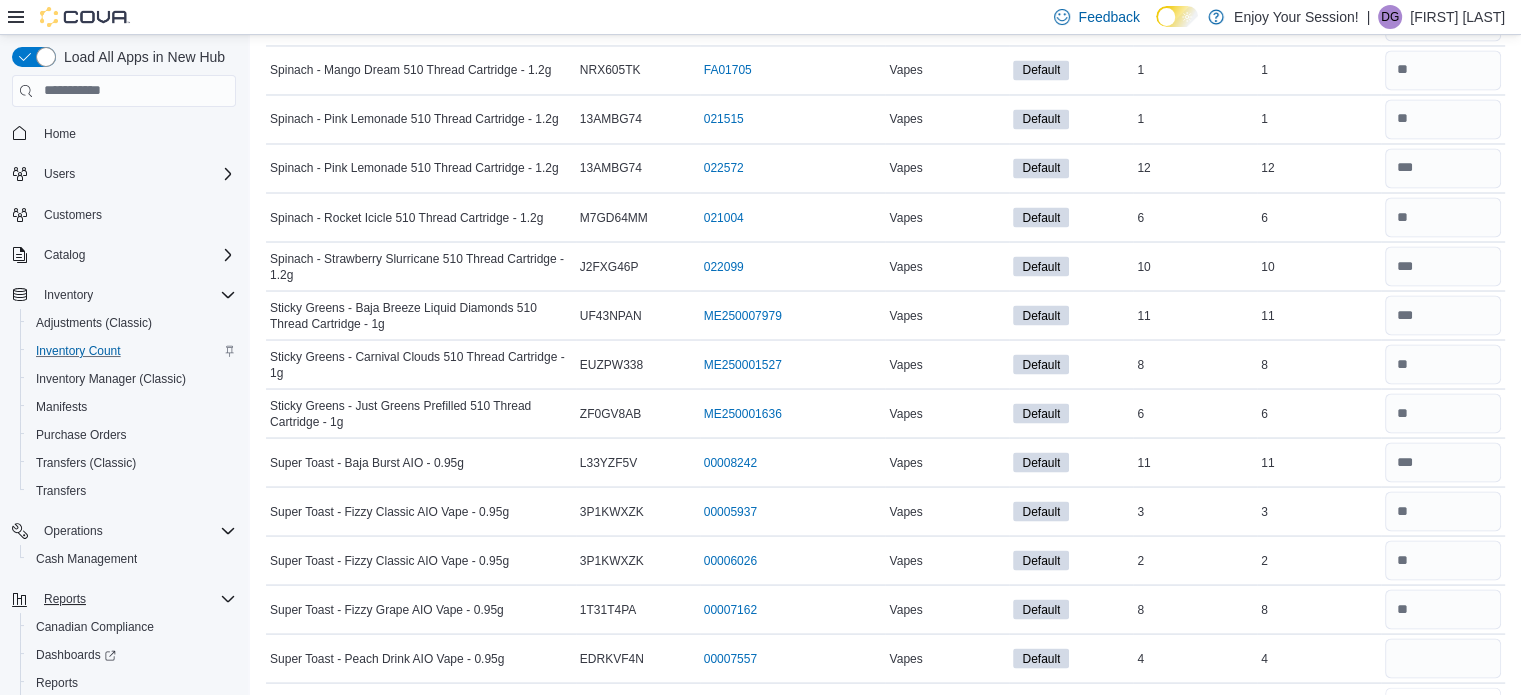 type 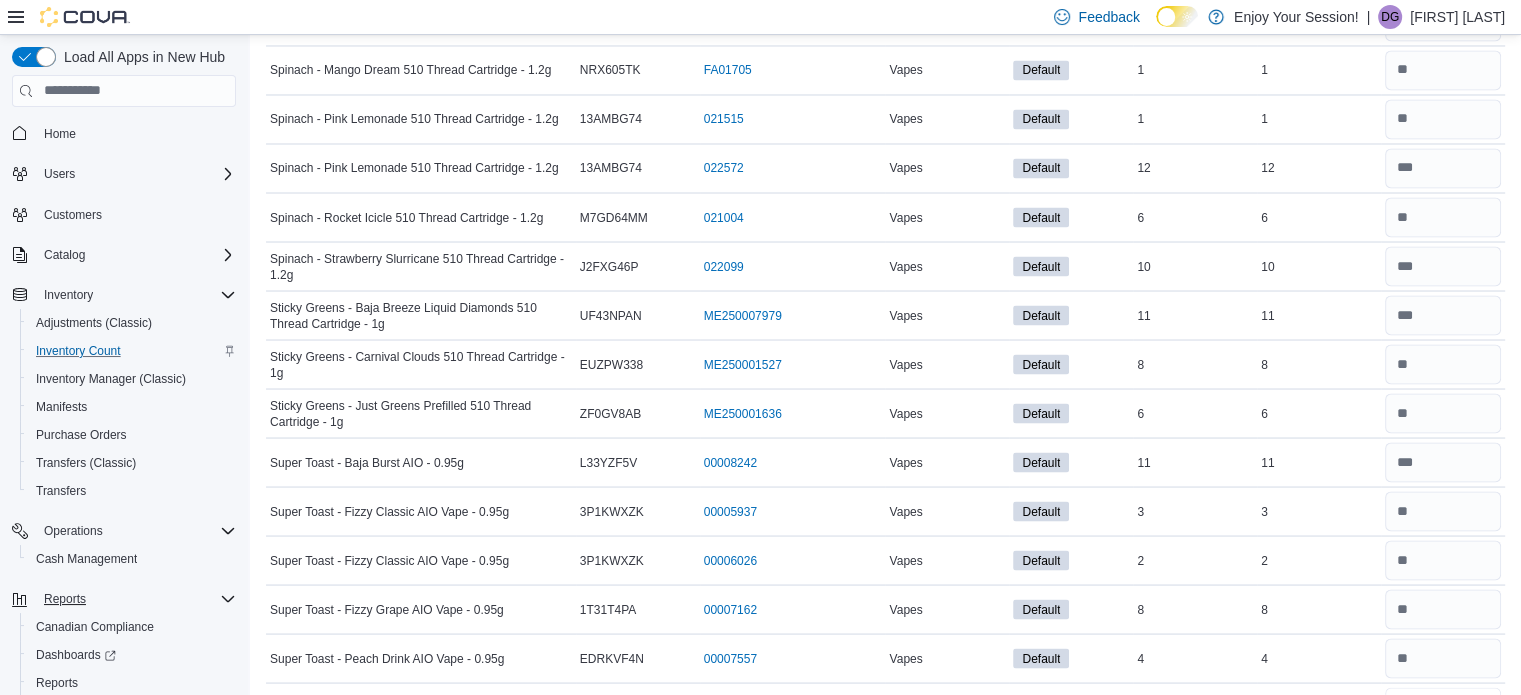 scroll, scrollTop: 3643, scrollLeft: 0, axis: vertical 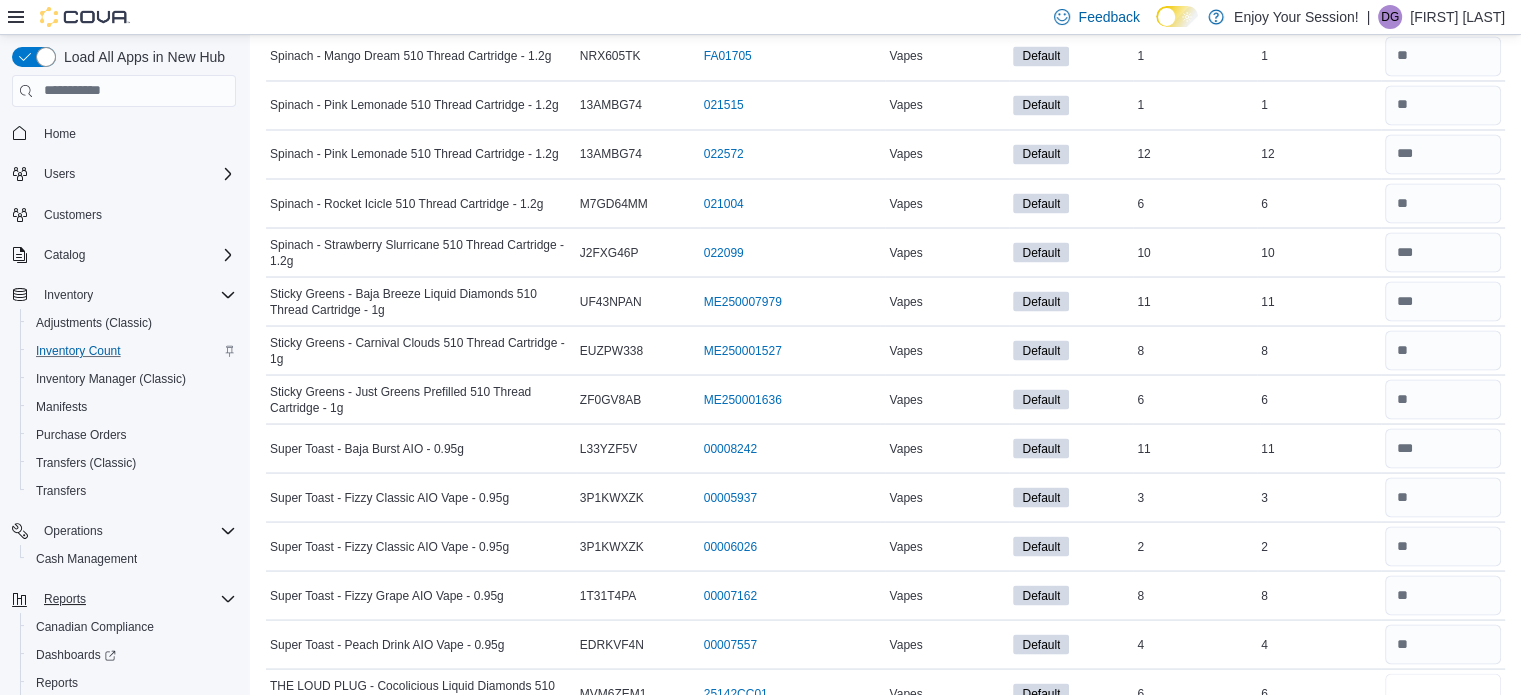 type on "*" 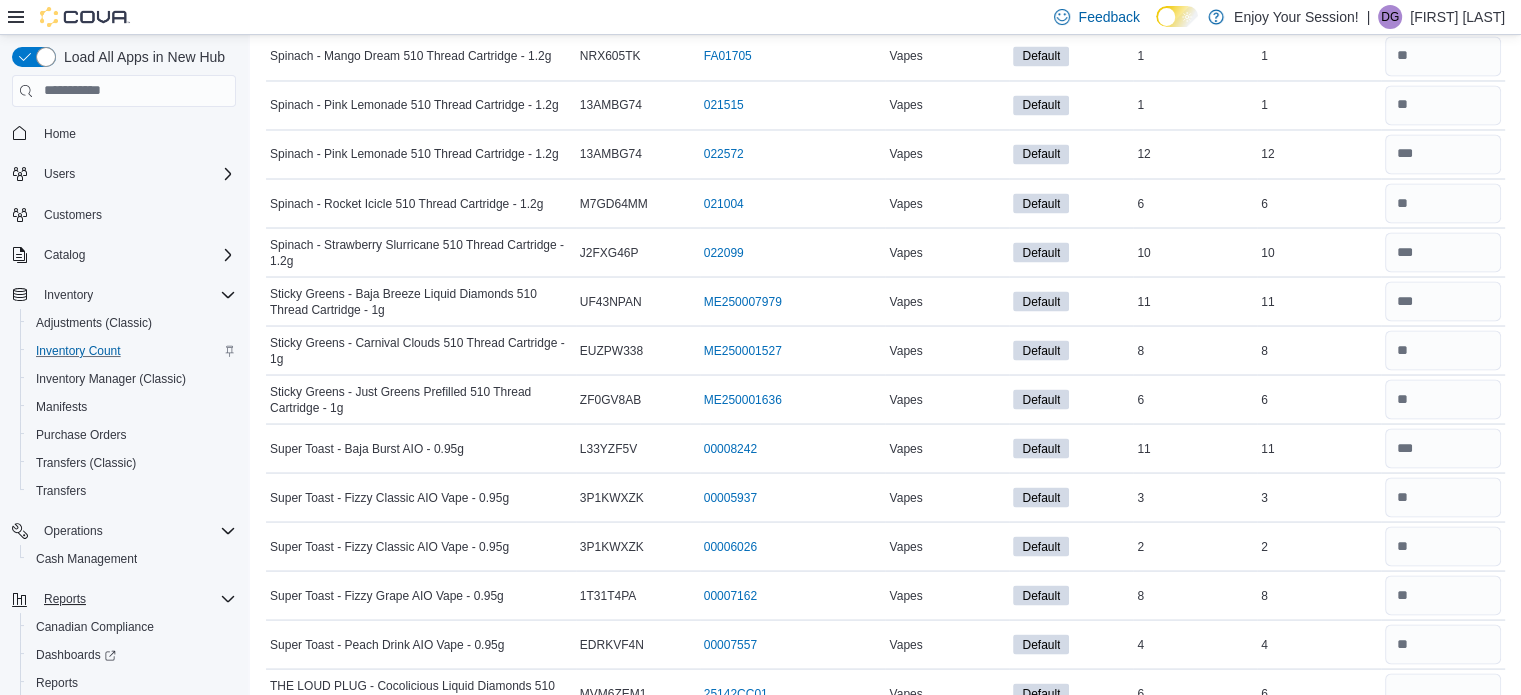 type 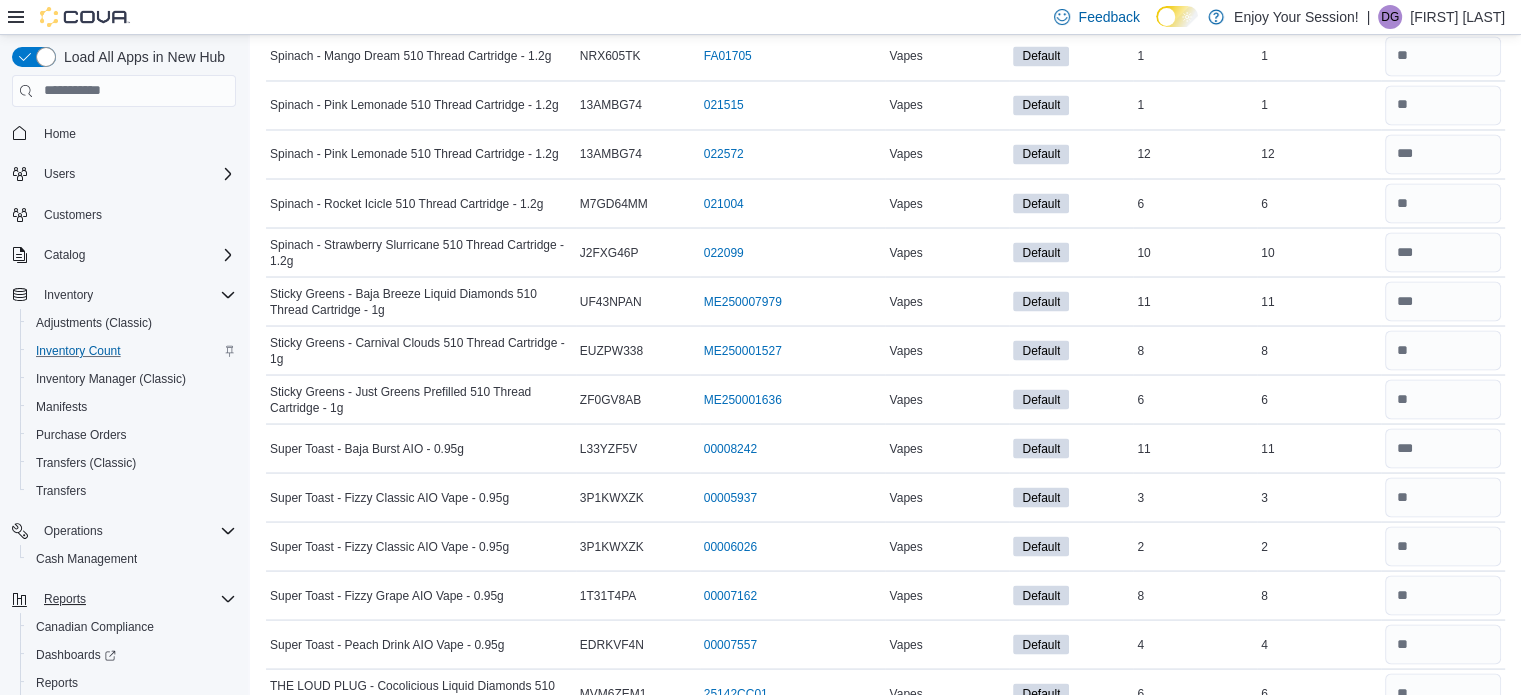 scroll, scrollTop: 4020, scrollLeft: 0, axis: vertical 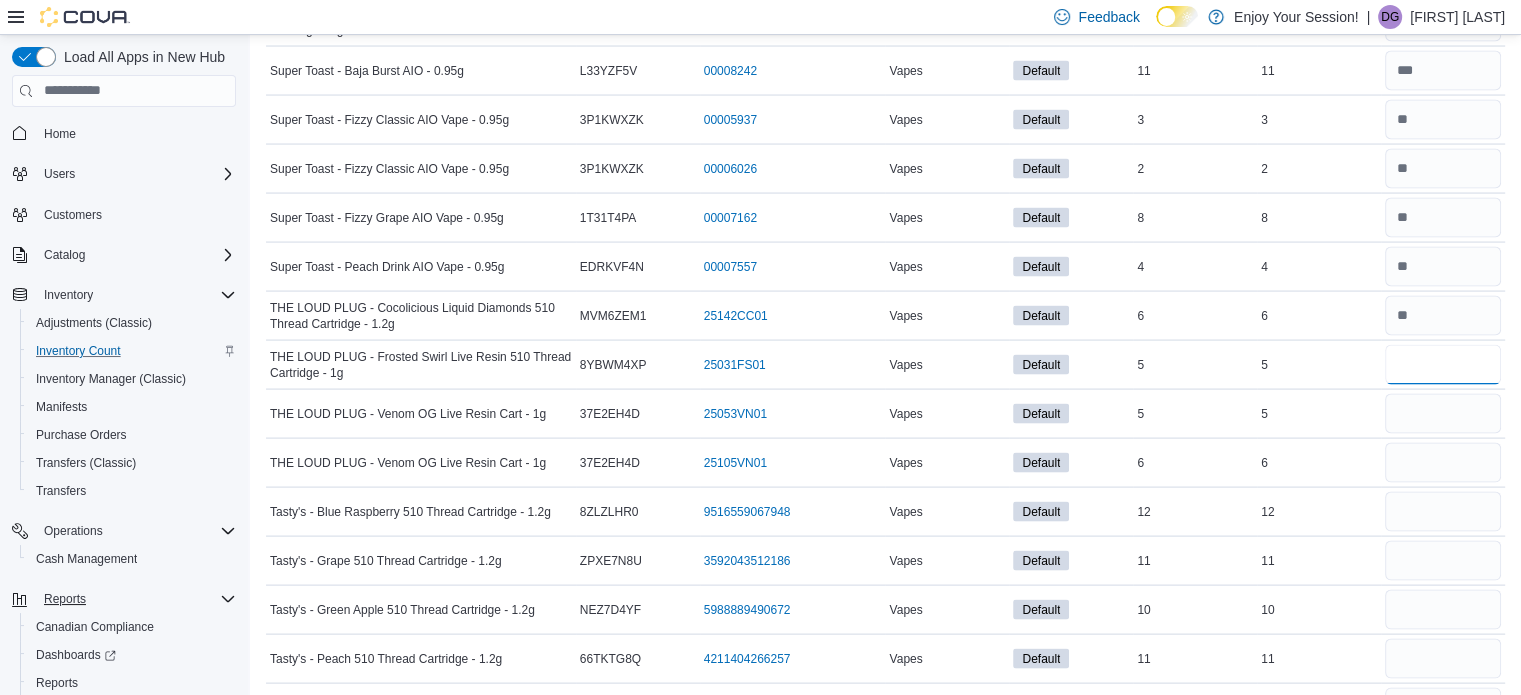 type on "*" 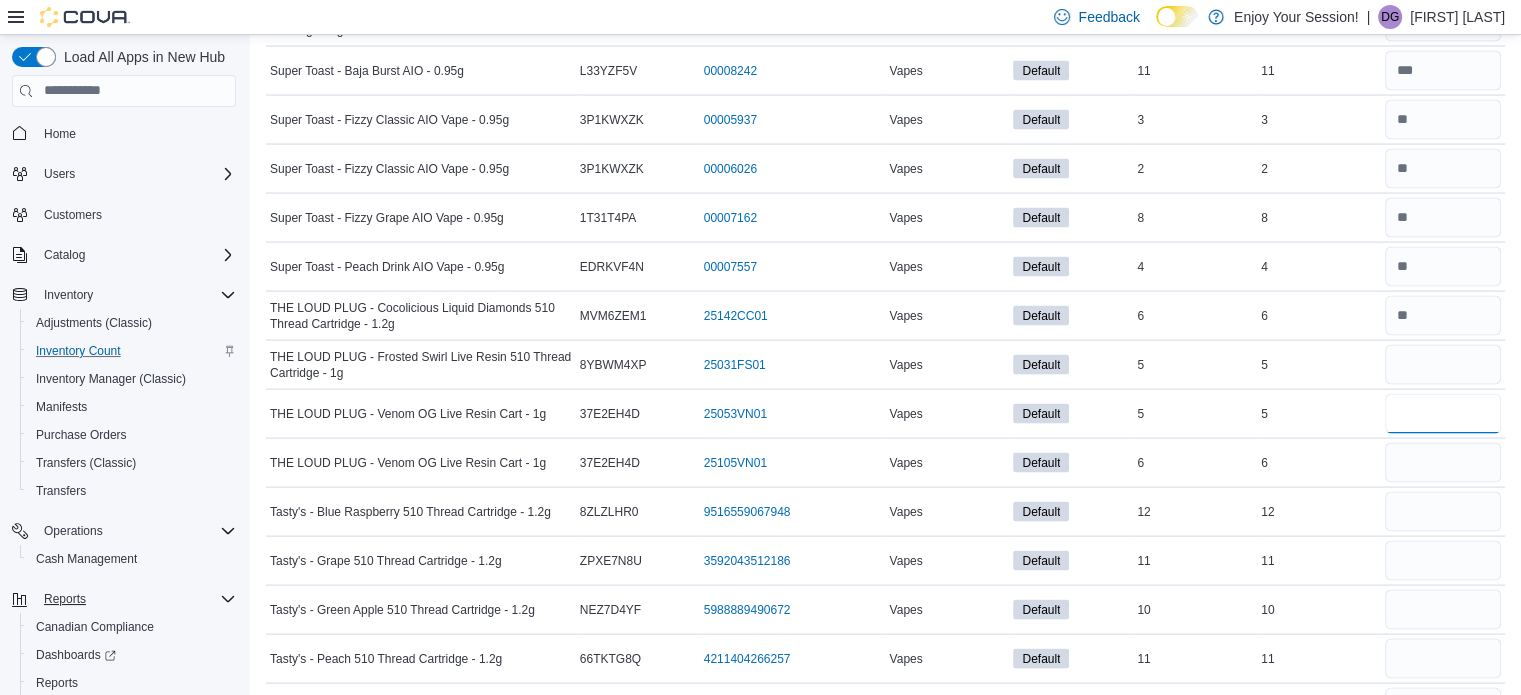 type 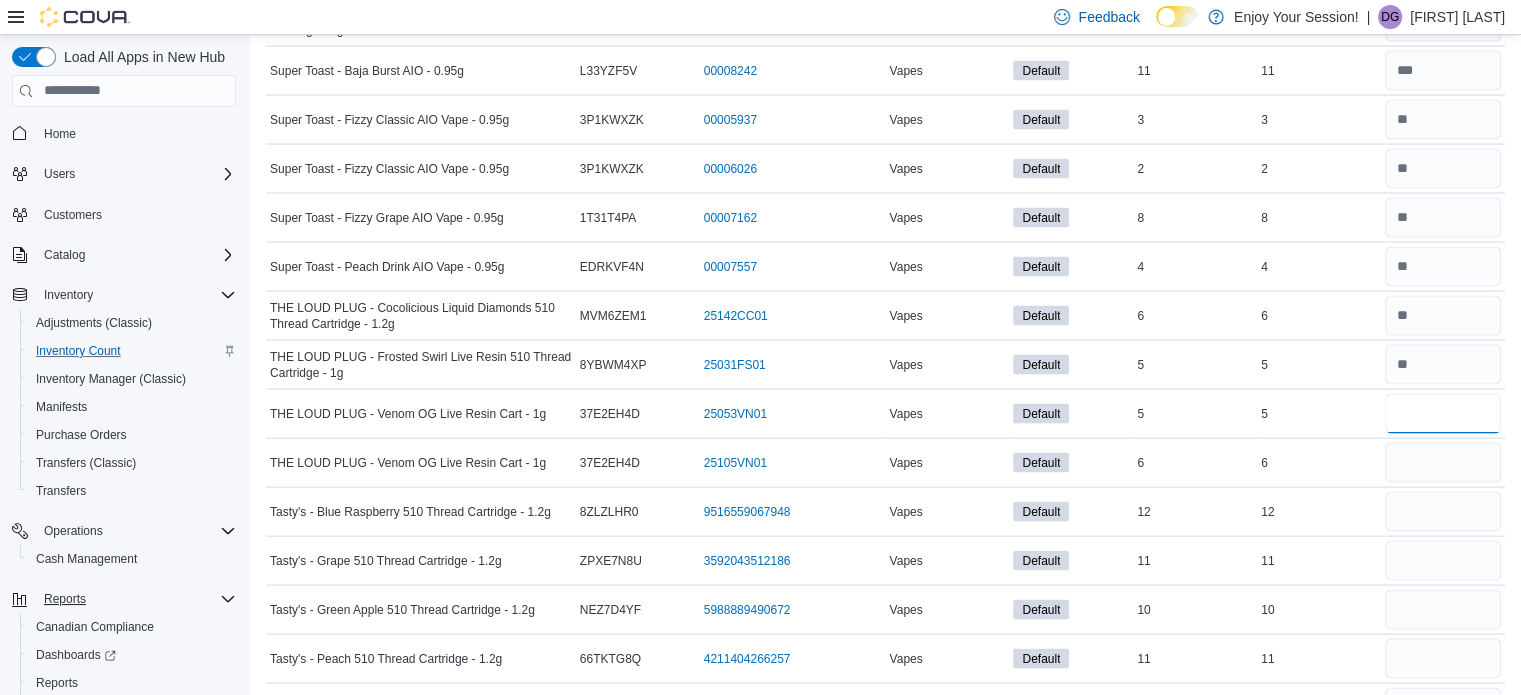 type on "*" 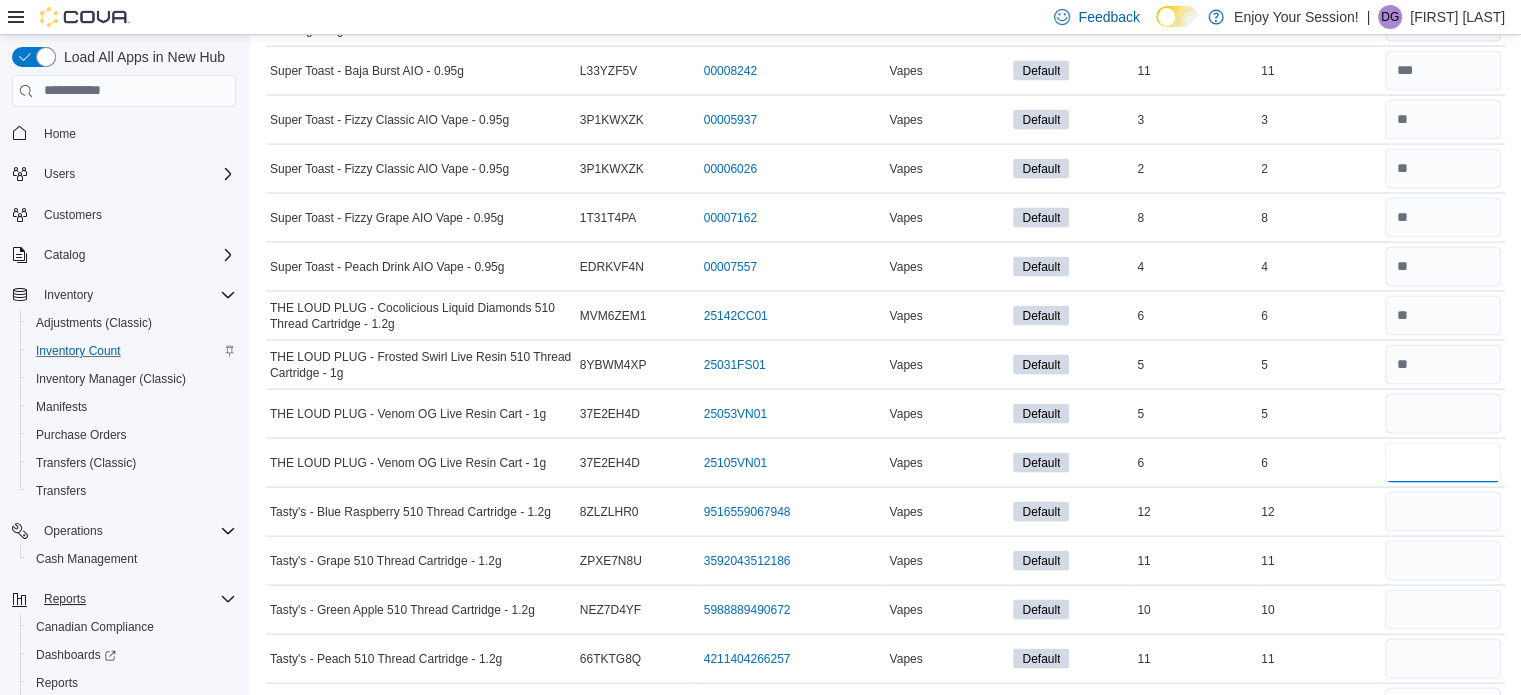 type 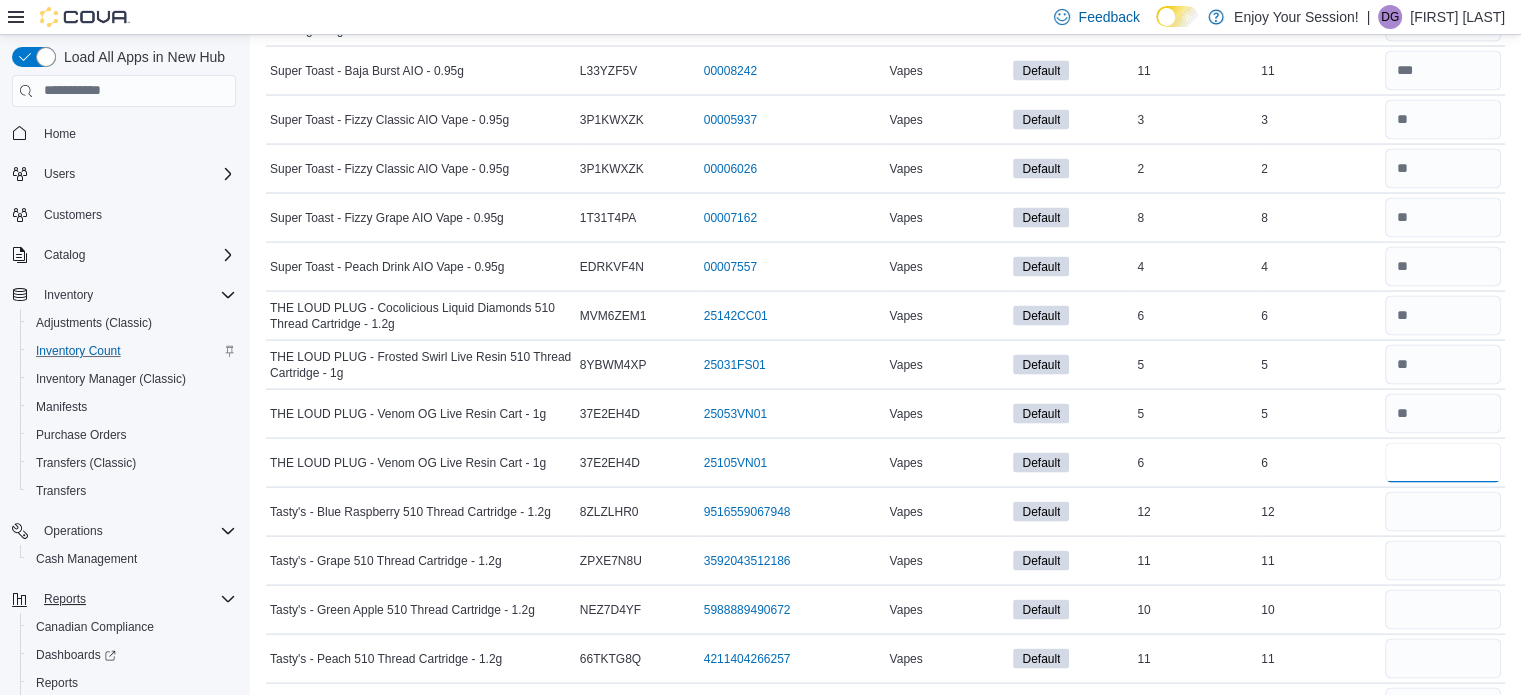 type on "*" 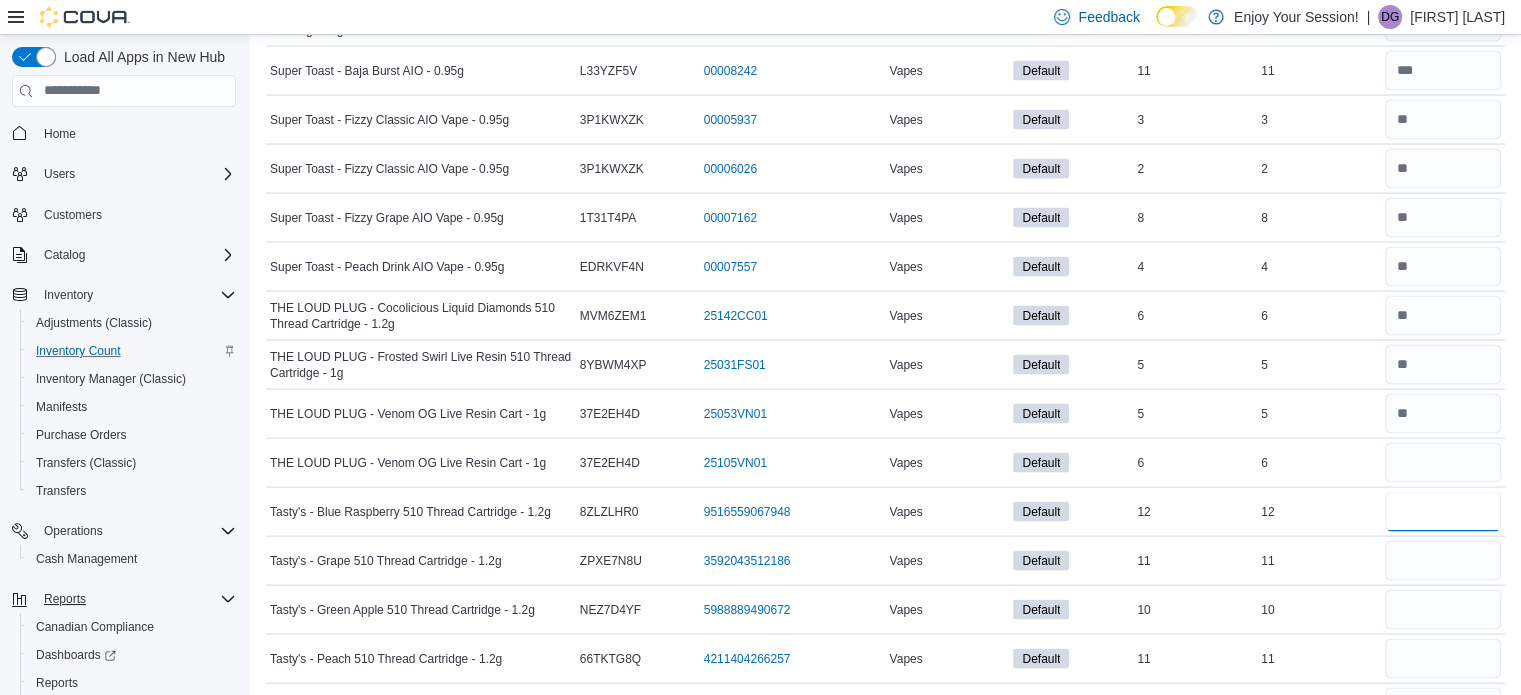 type 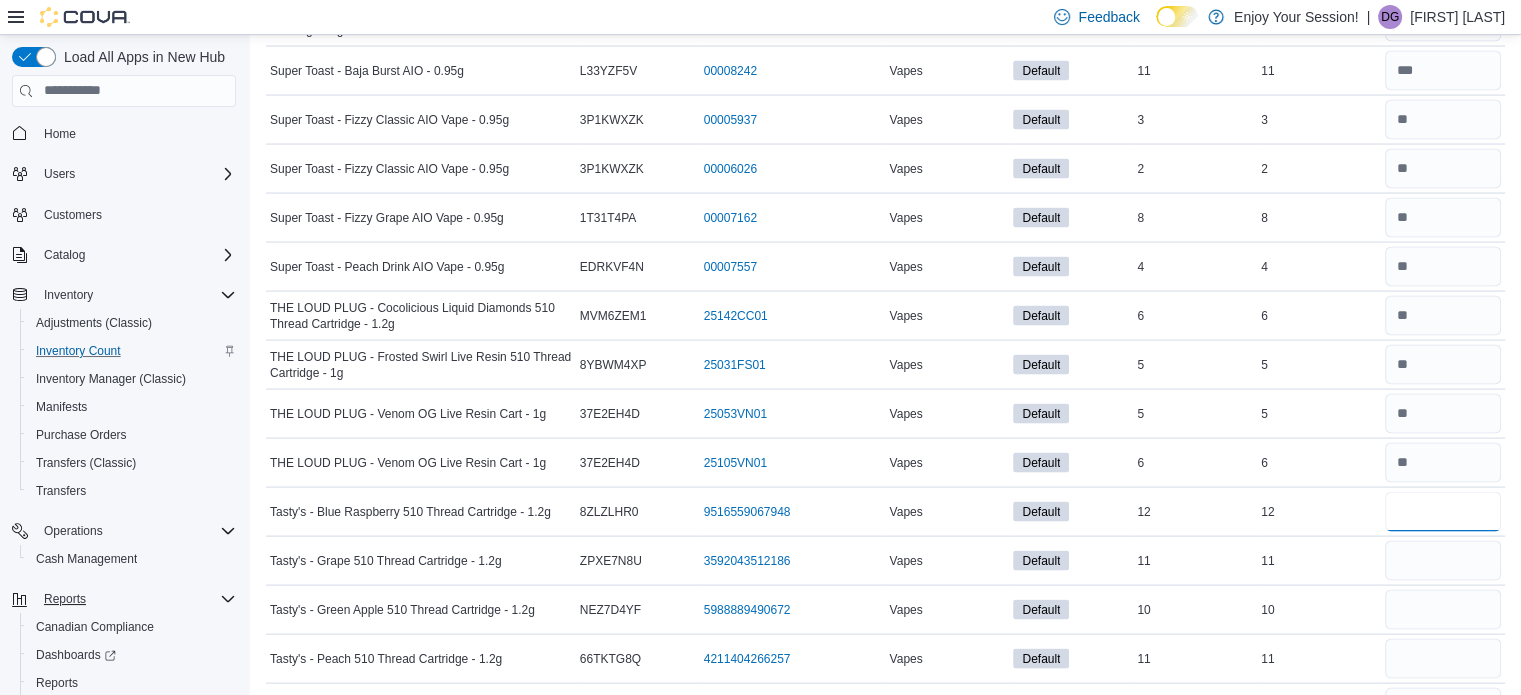 type on "**" 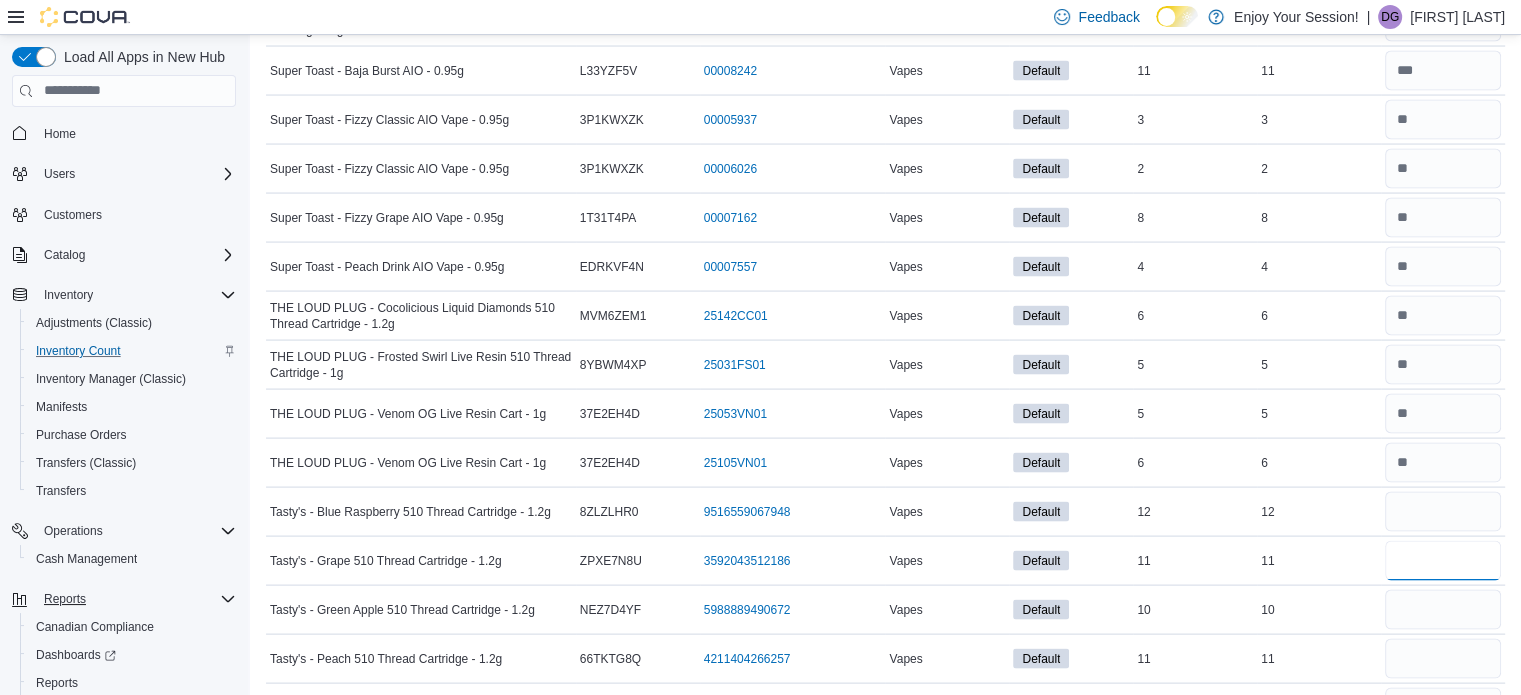 type 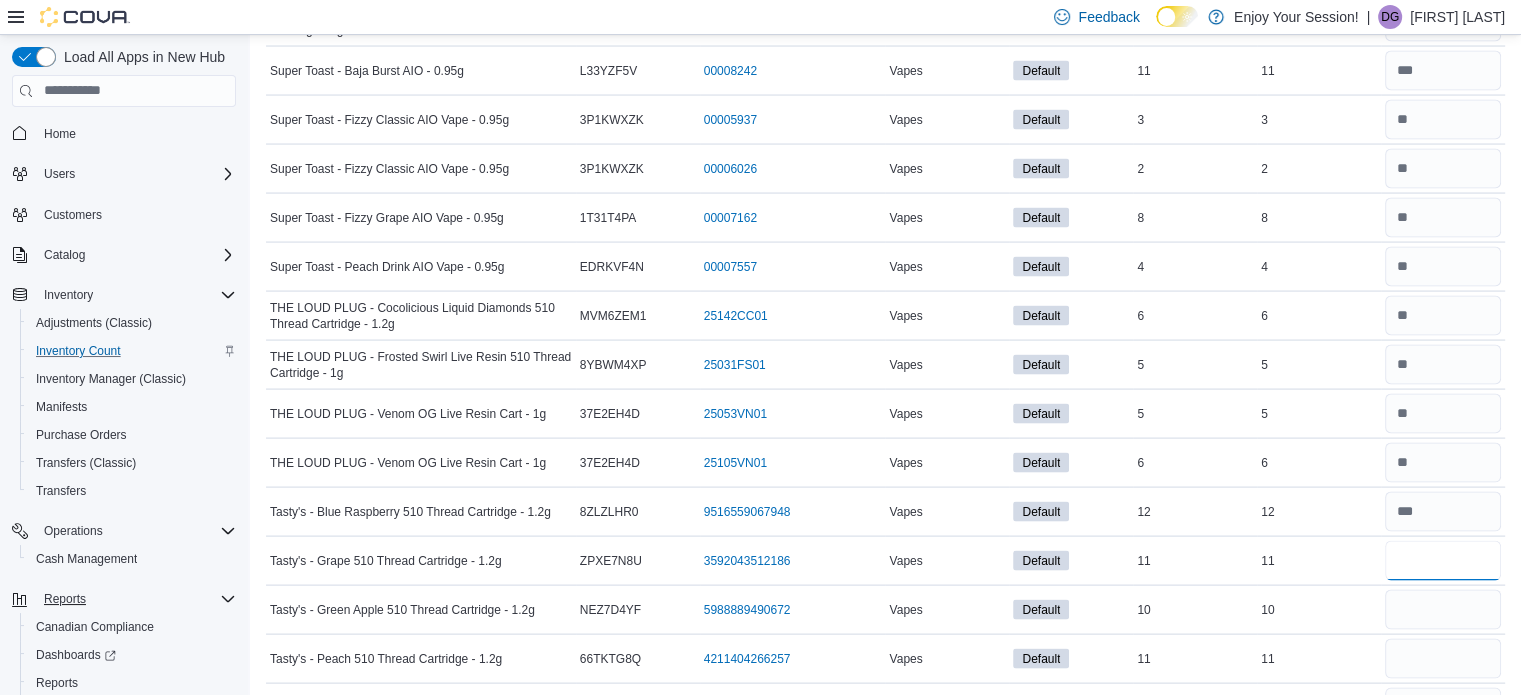 type on "**" 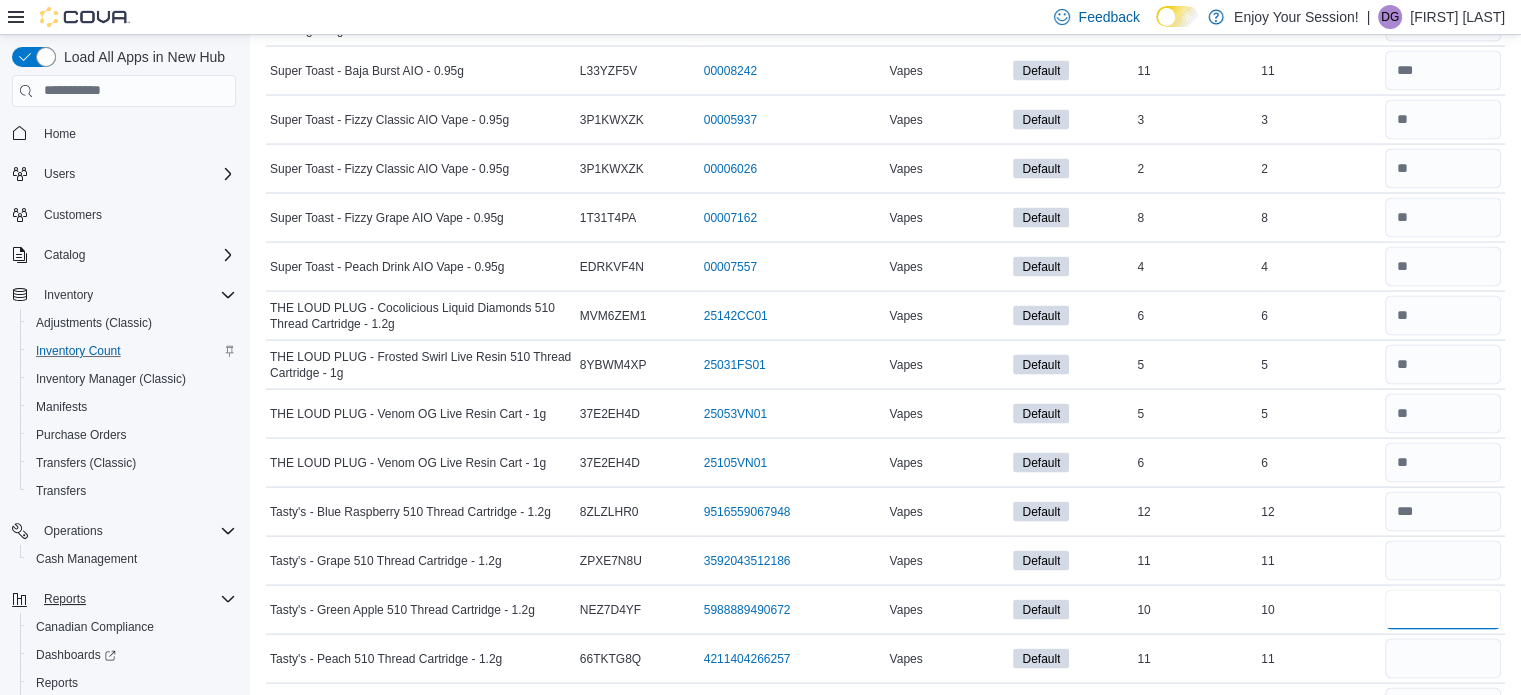 type 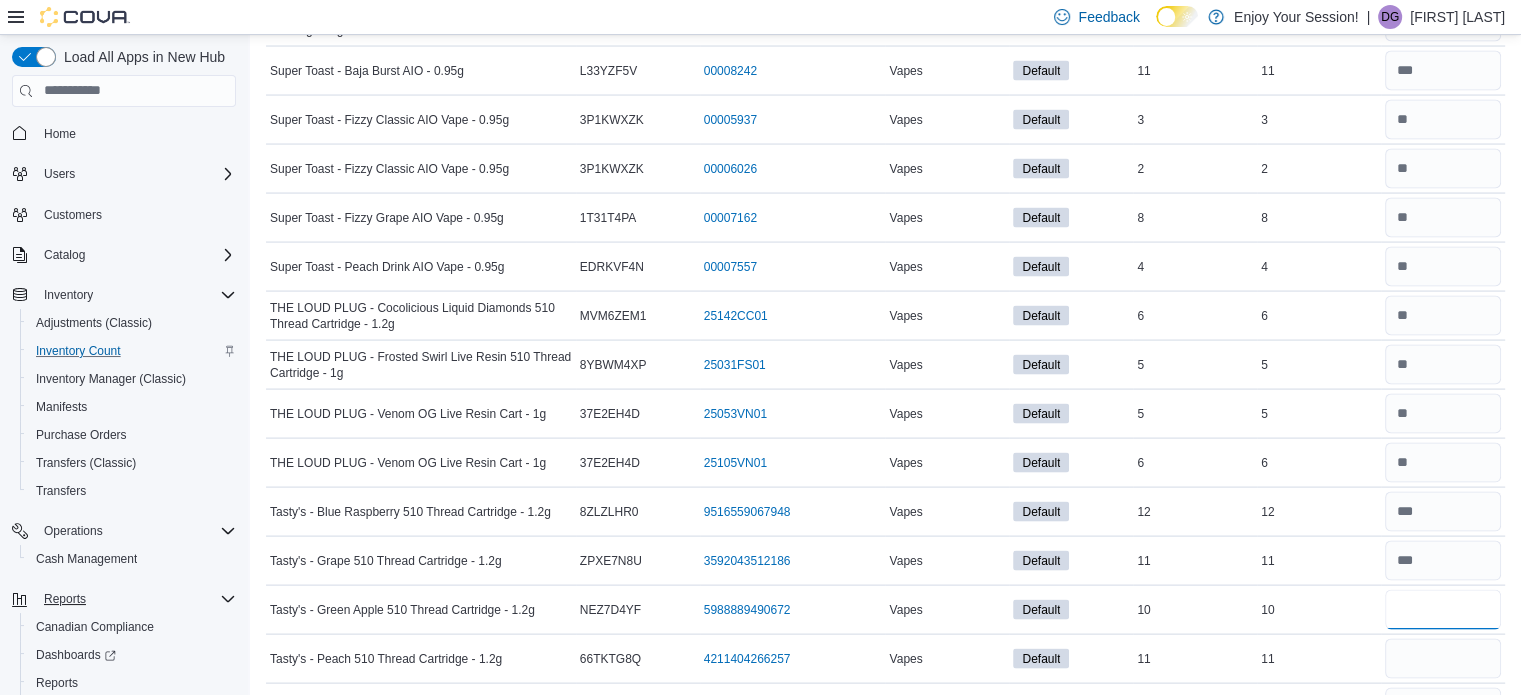 type on "**" 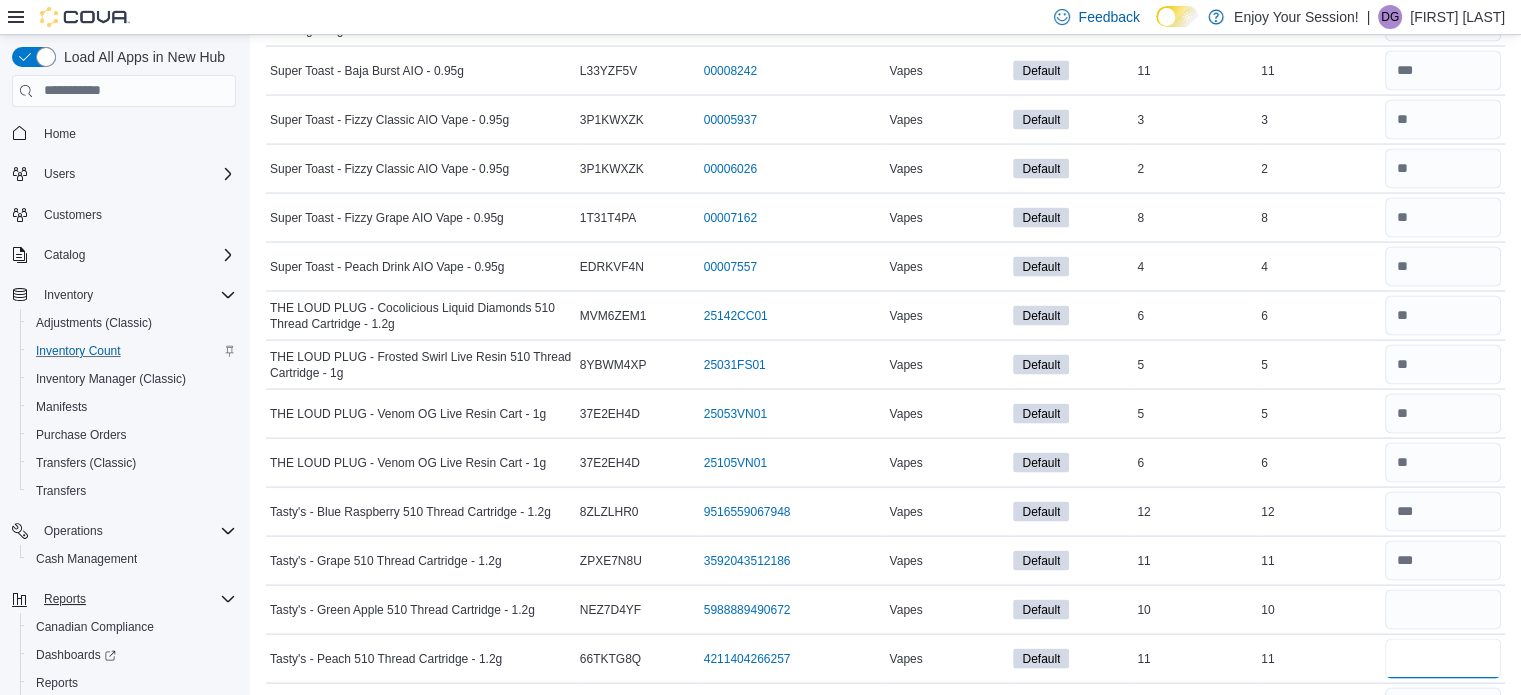 type 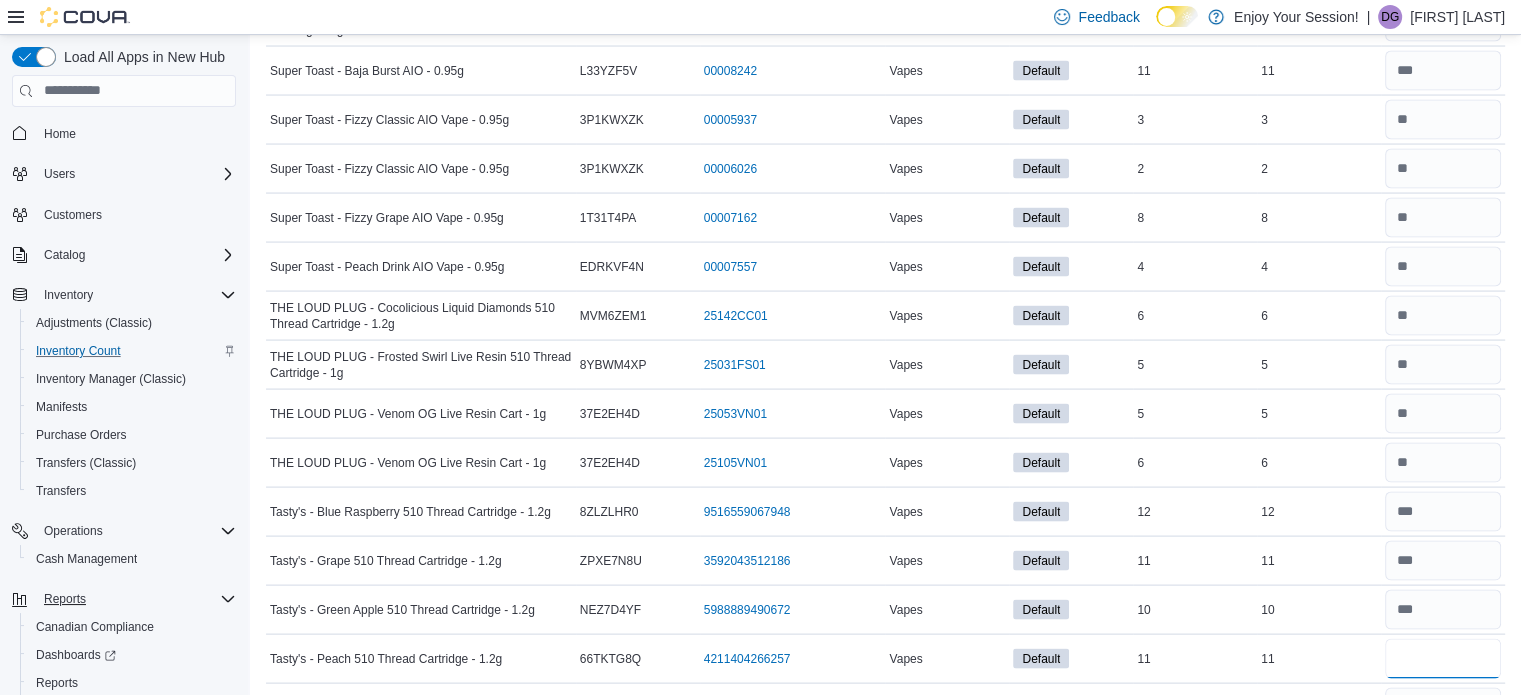type on "**" 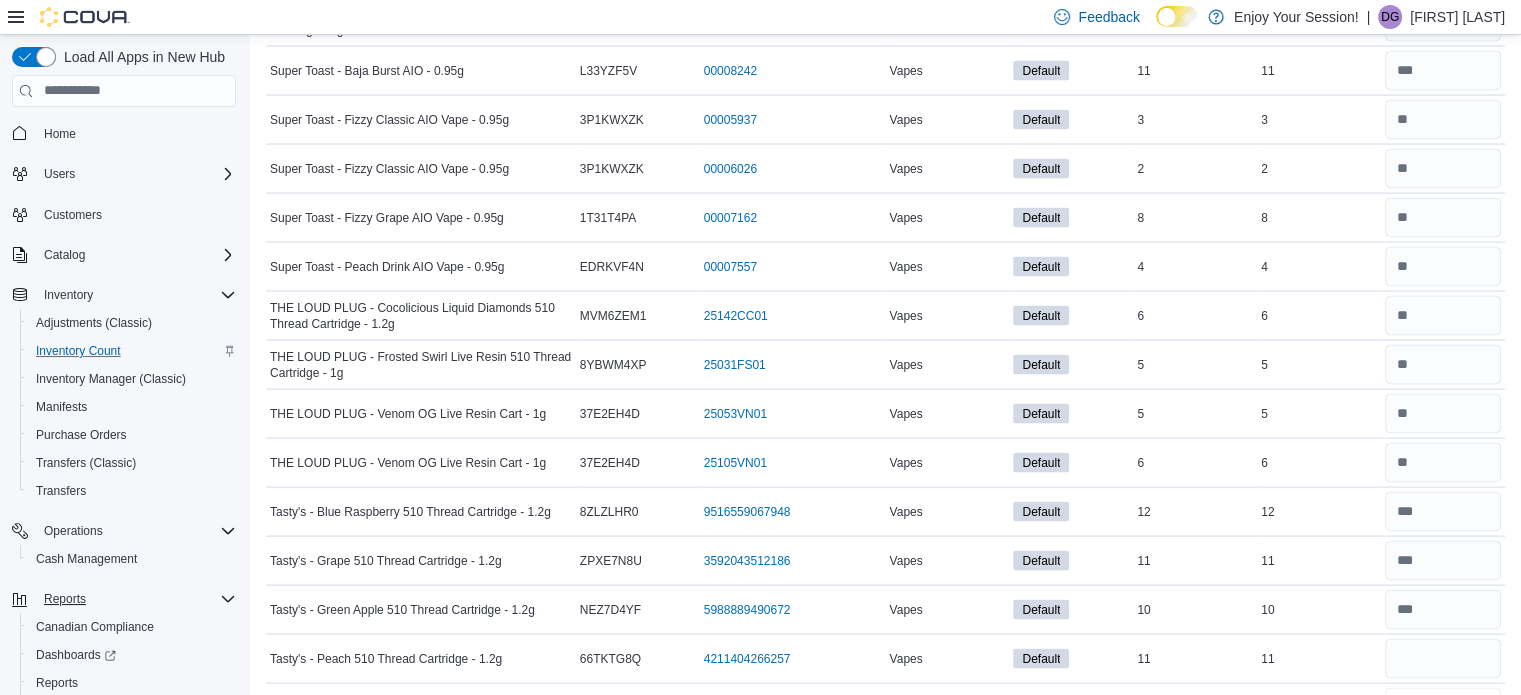 type 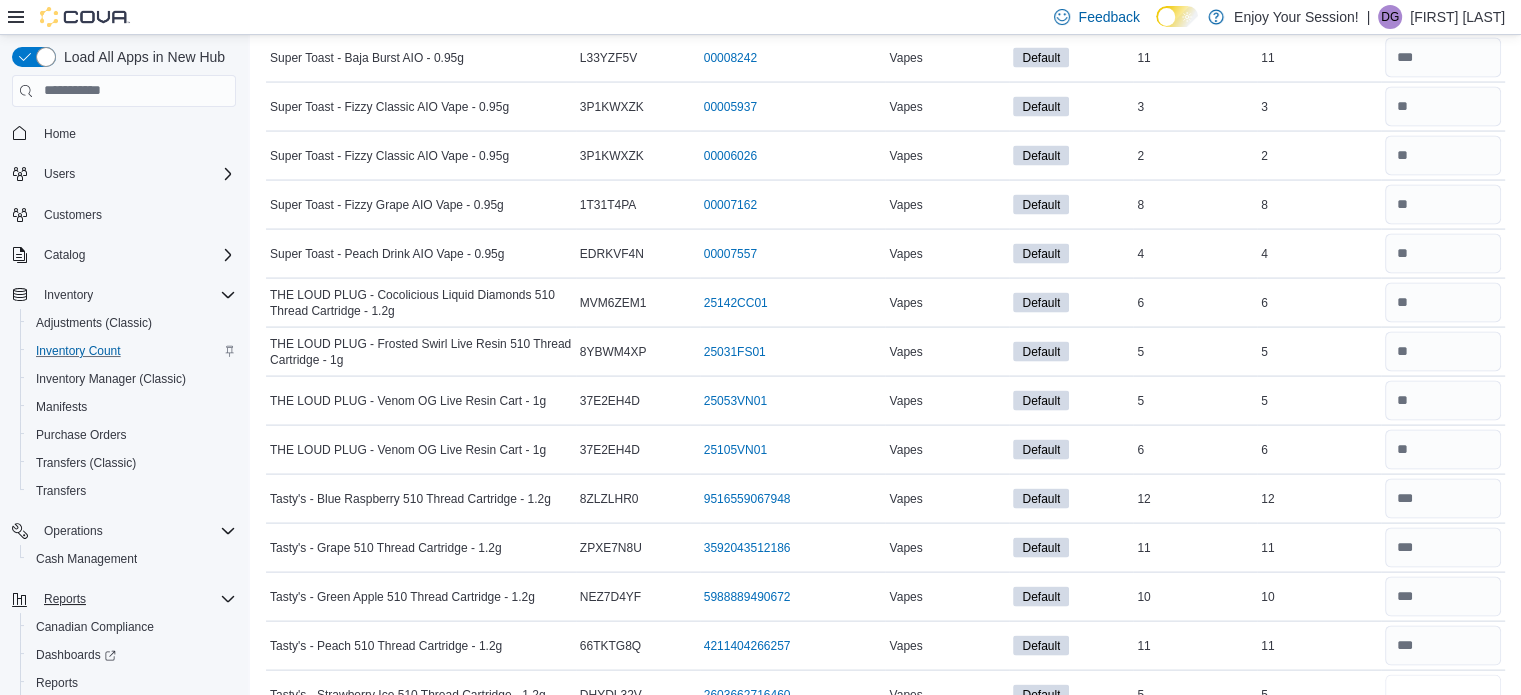 type 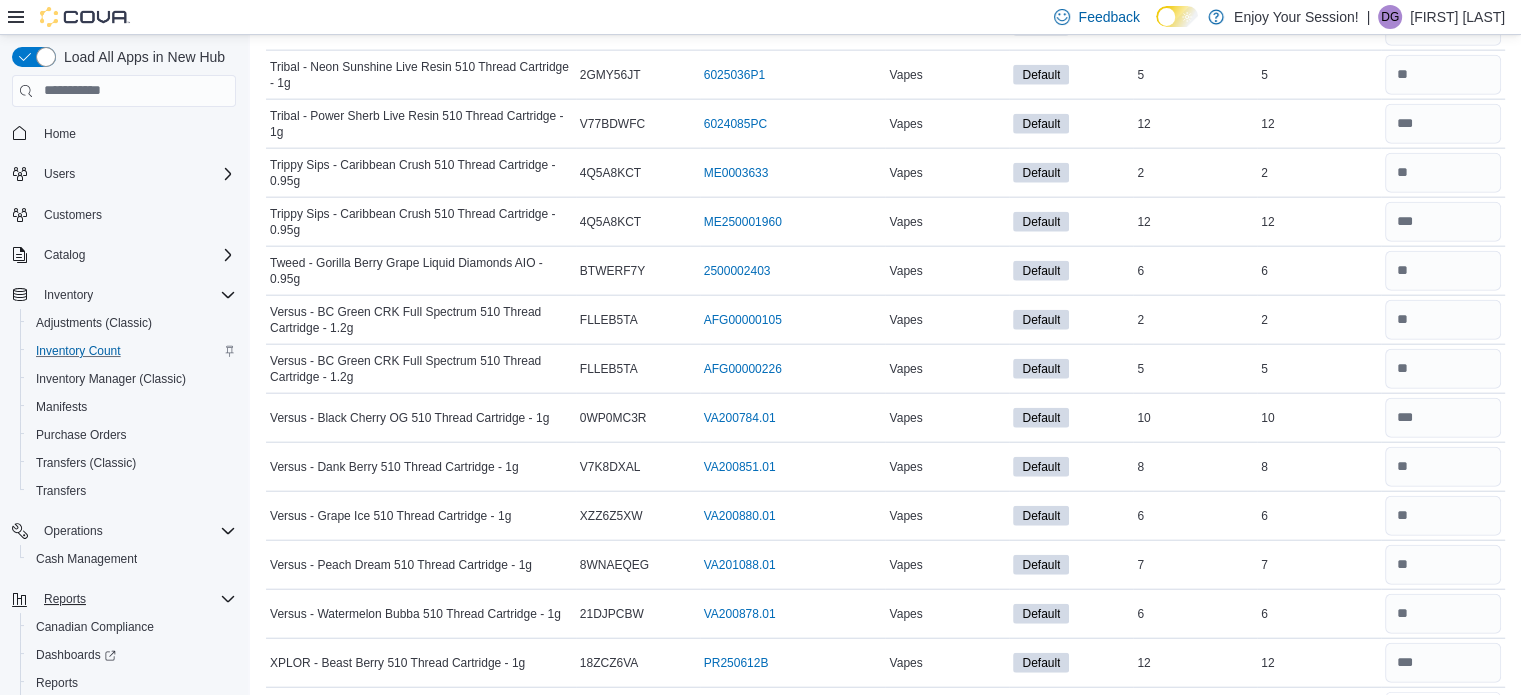 scroll, scrollTop: 4814, scrollLeft: 0, axis: vertical 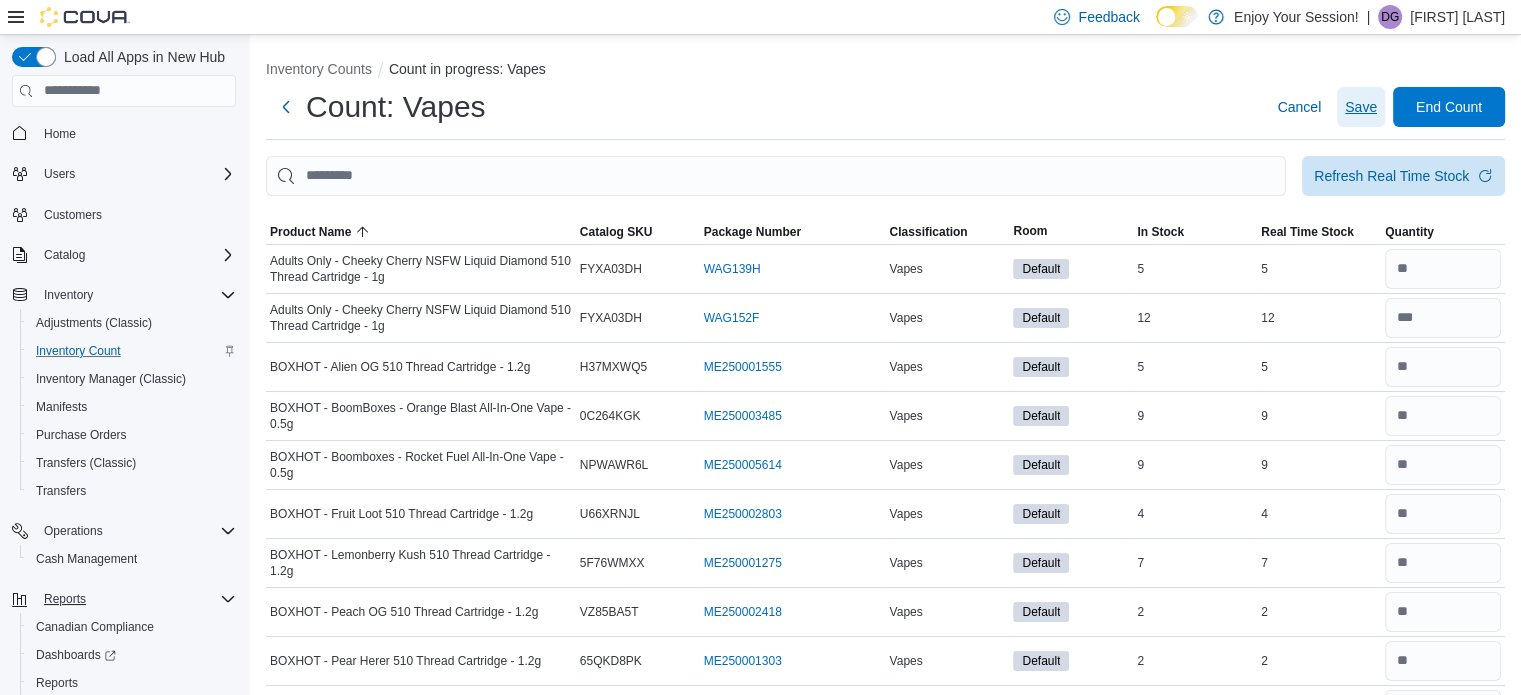 click on "Save" at bounding box center [1361, 107] 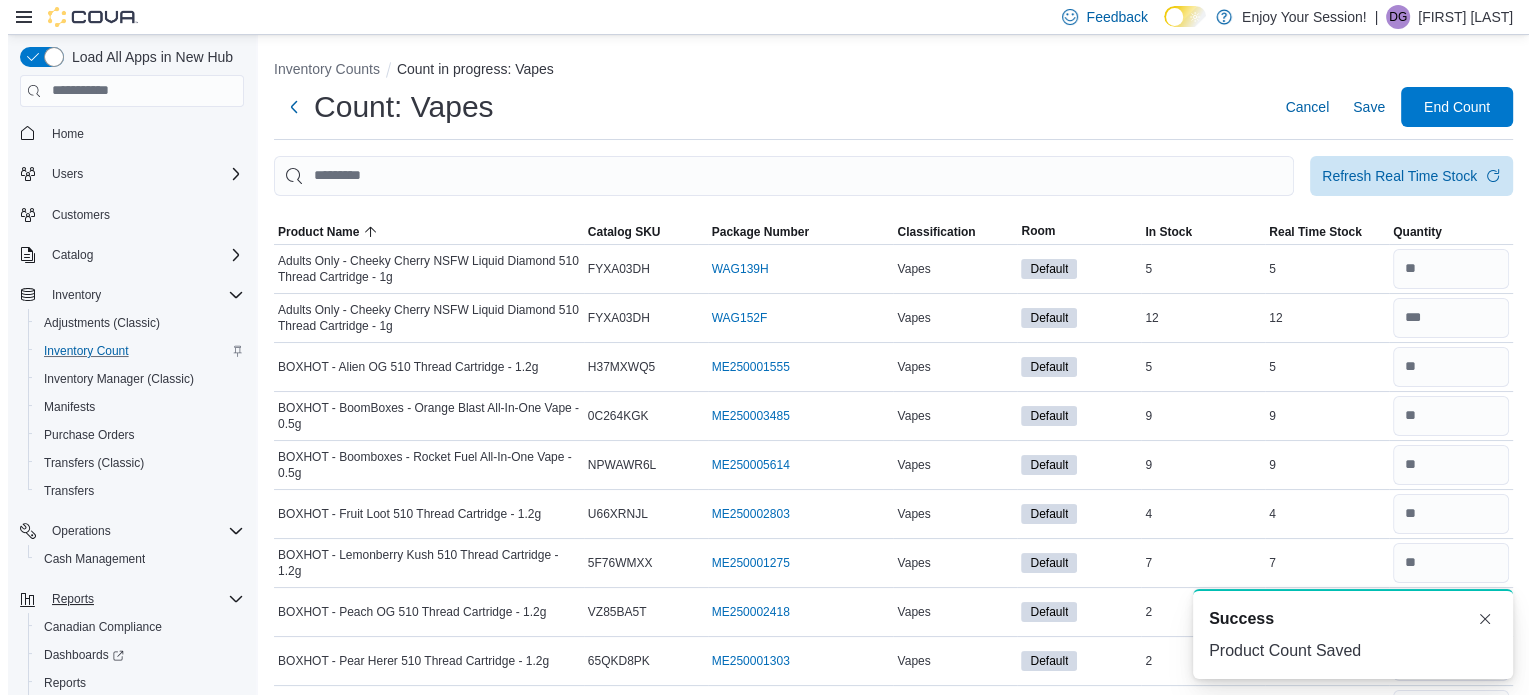 scroll, scrollTop: 0, scrollLeft: 0, axis: both 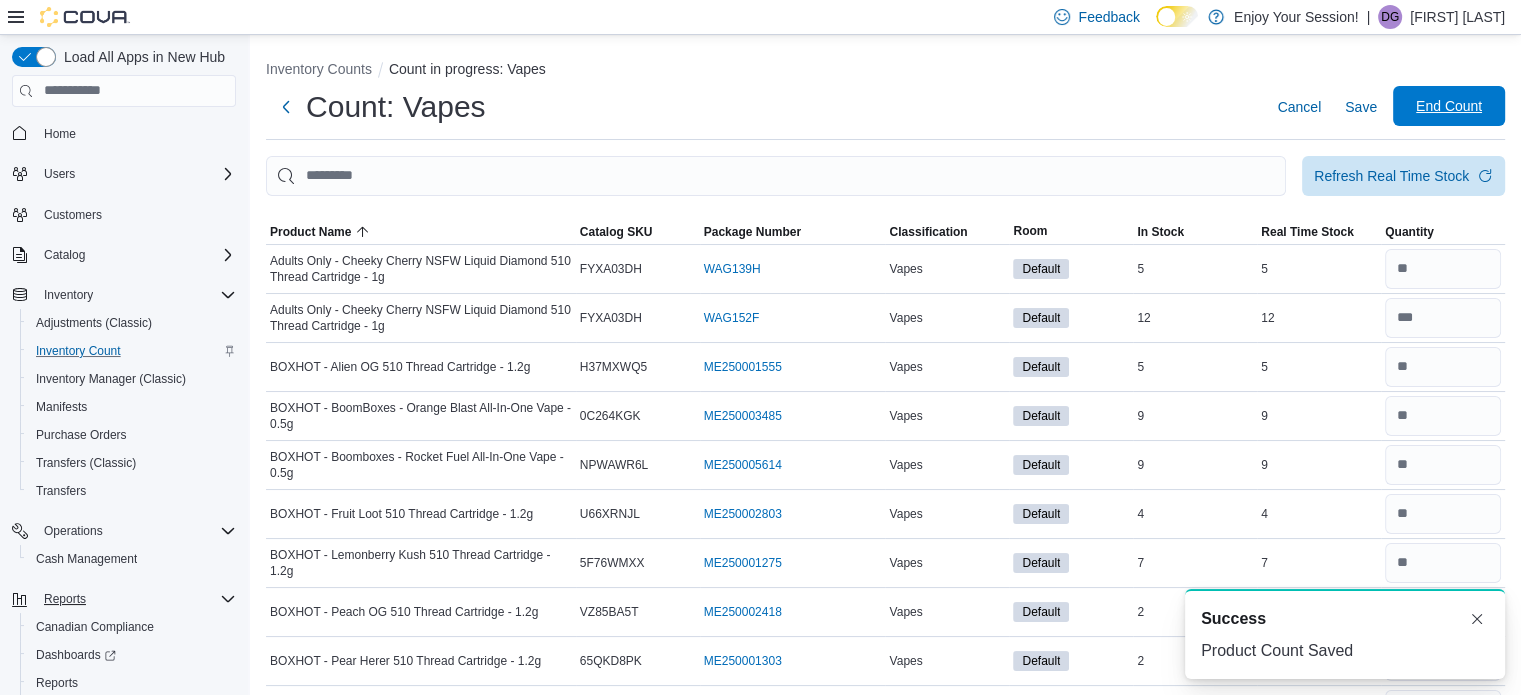 click on "End Count" at bounding box center (1449, 106) 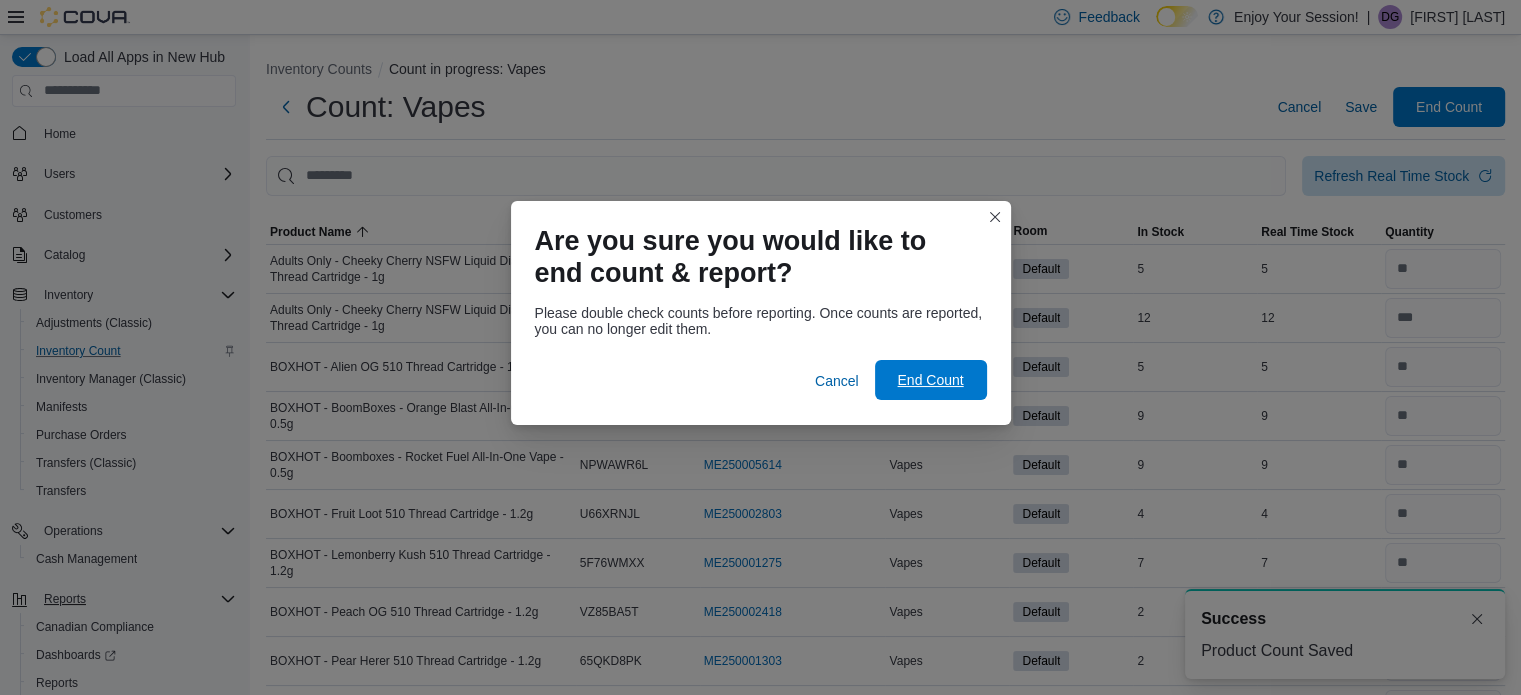 click on "End Count" at bounding box center [930, 380] 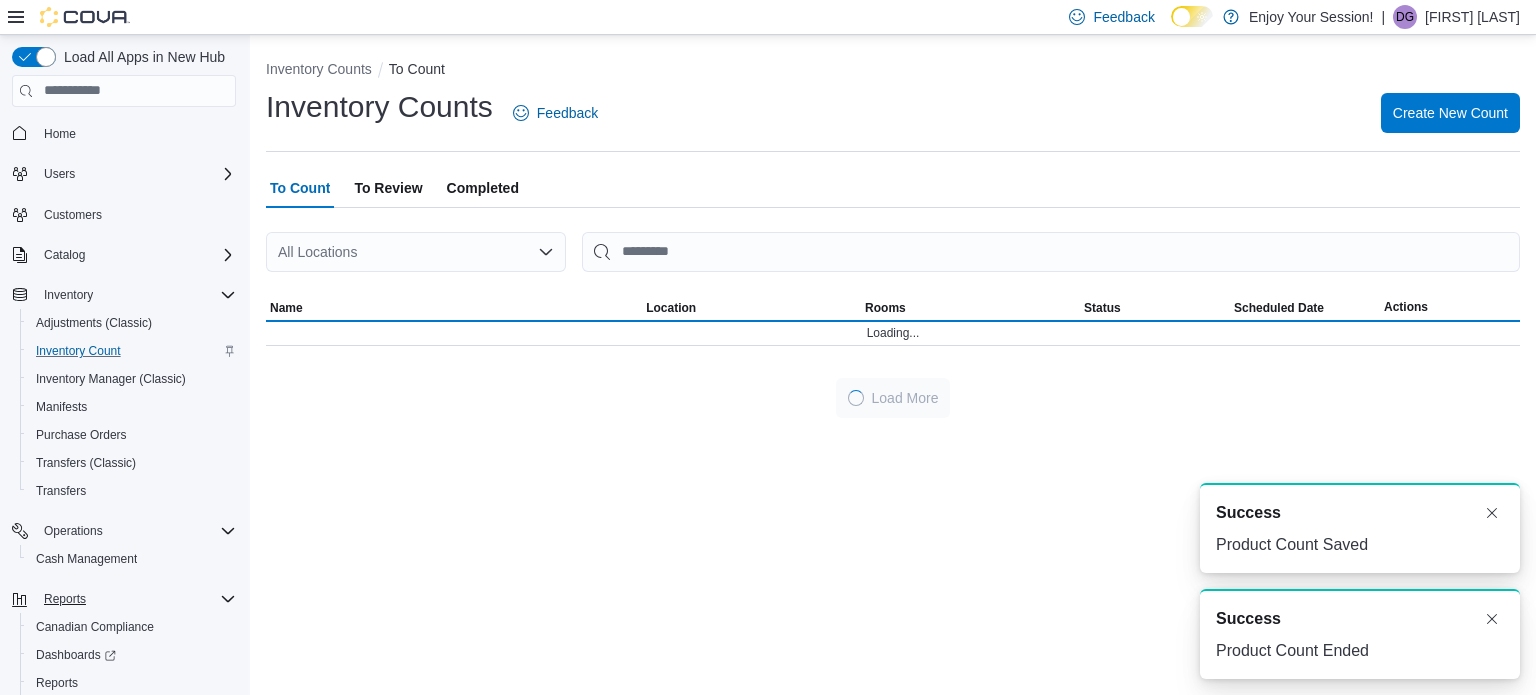 scroll, scrollTop: 0, scrollLeft: 0, axis: both 